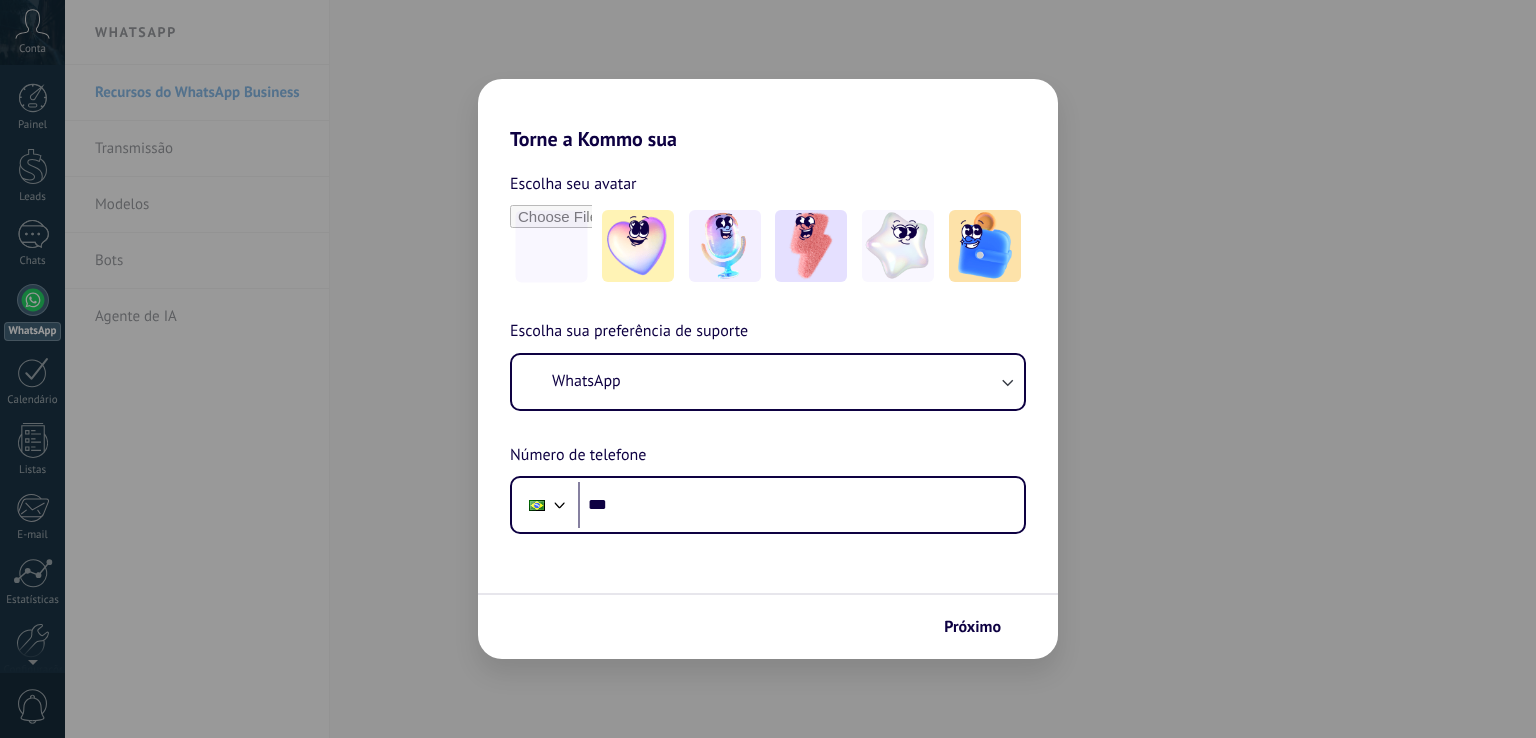 scroll, scrollTop: 0, scrollLeft: 0, axis: both 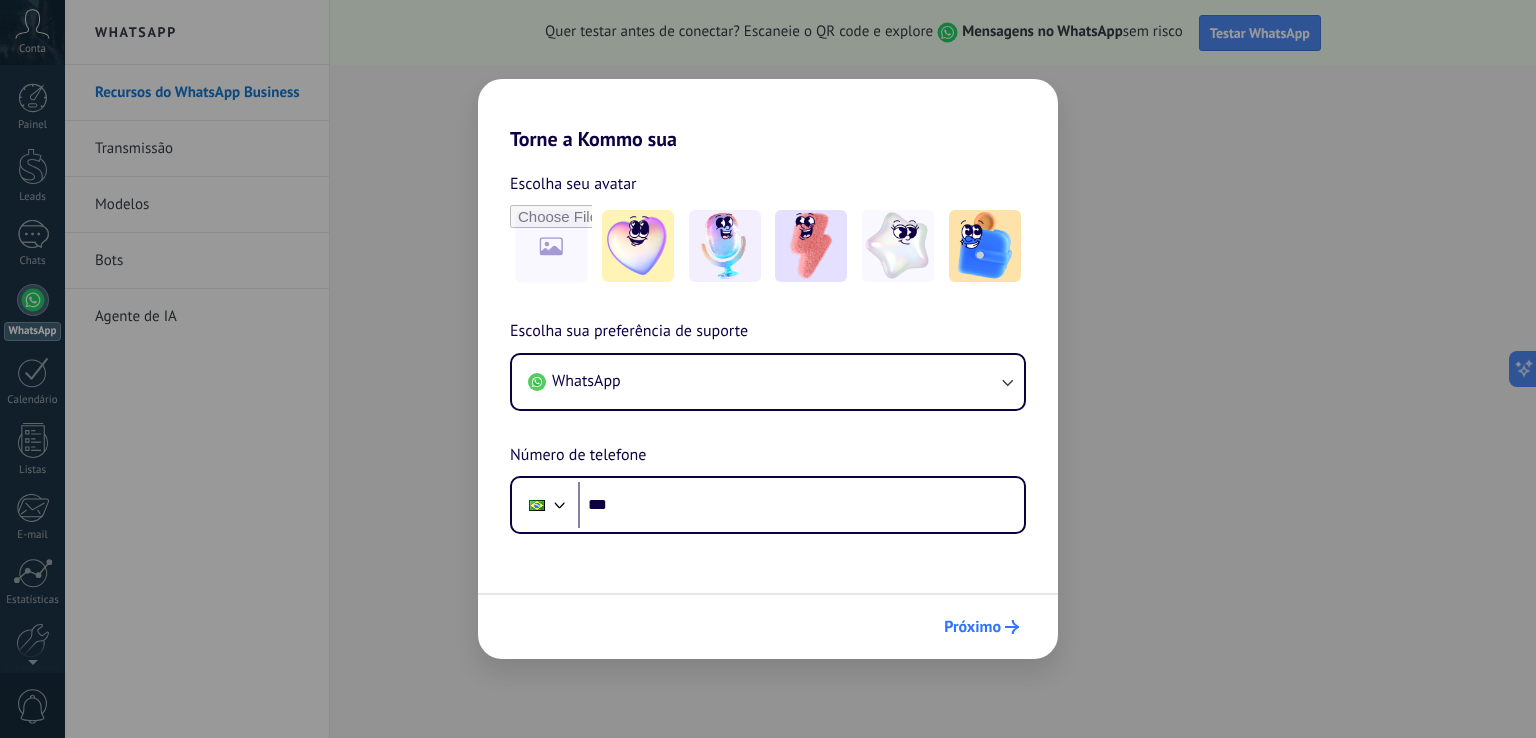 click on "Próximo" at bounding box center [972, 627] 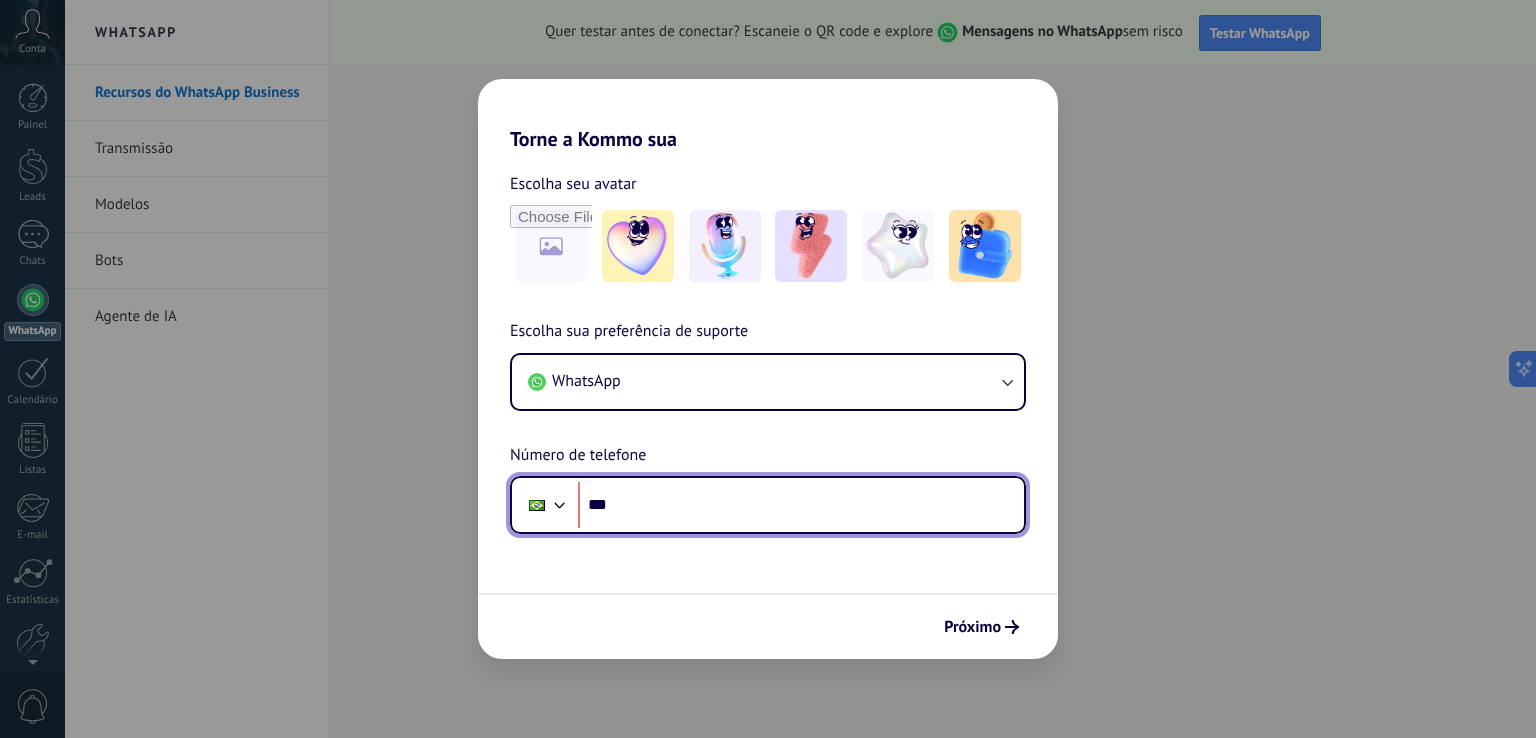 click on "***" at bounding box center (801, 505) 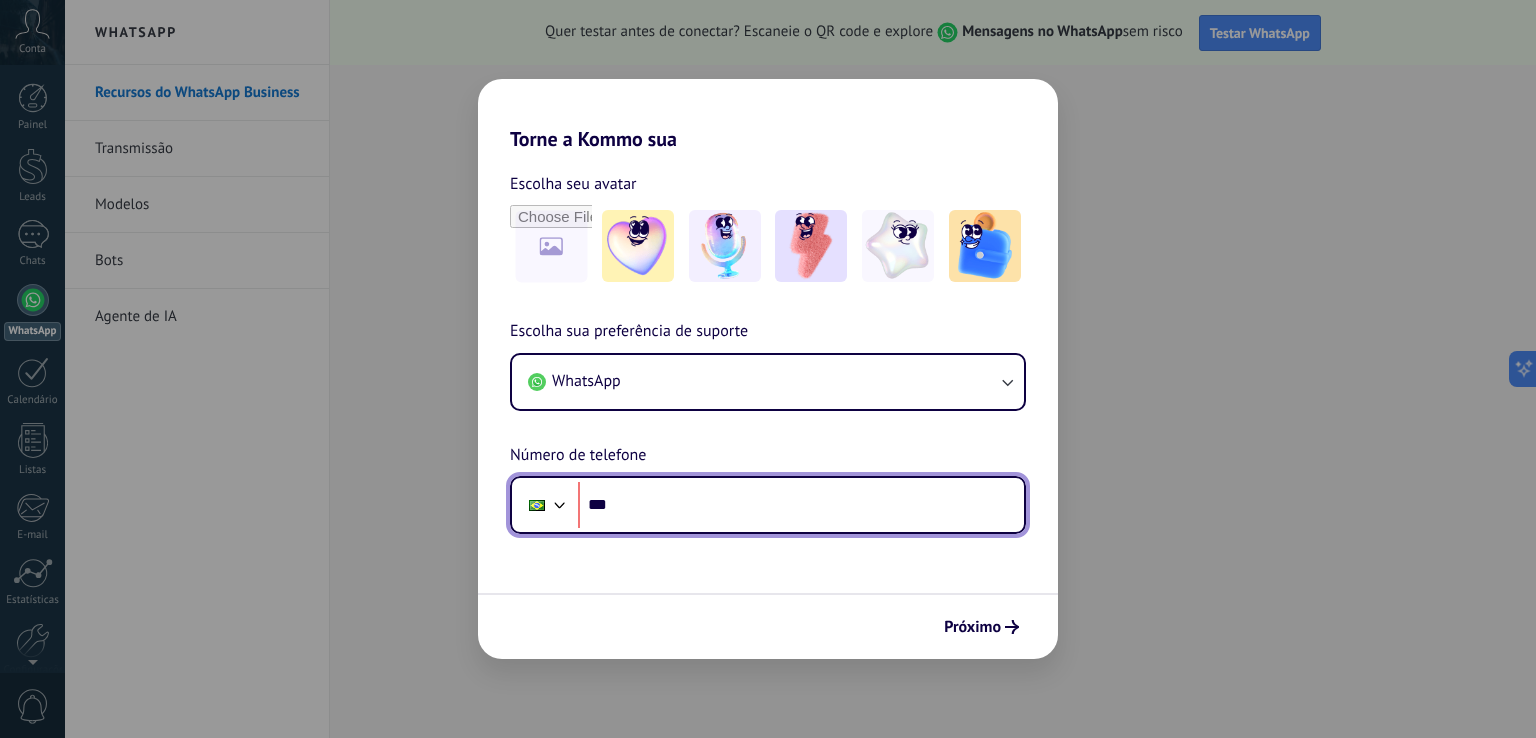 paste on "**********" 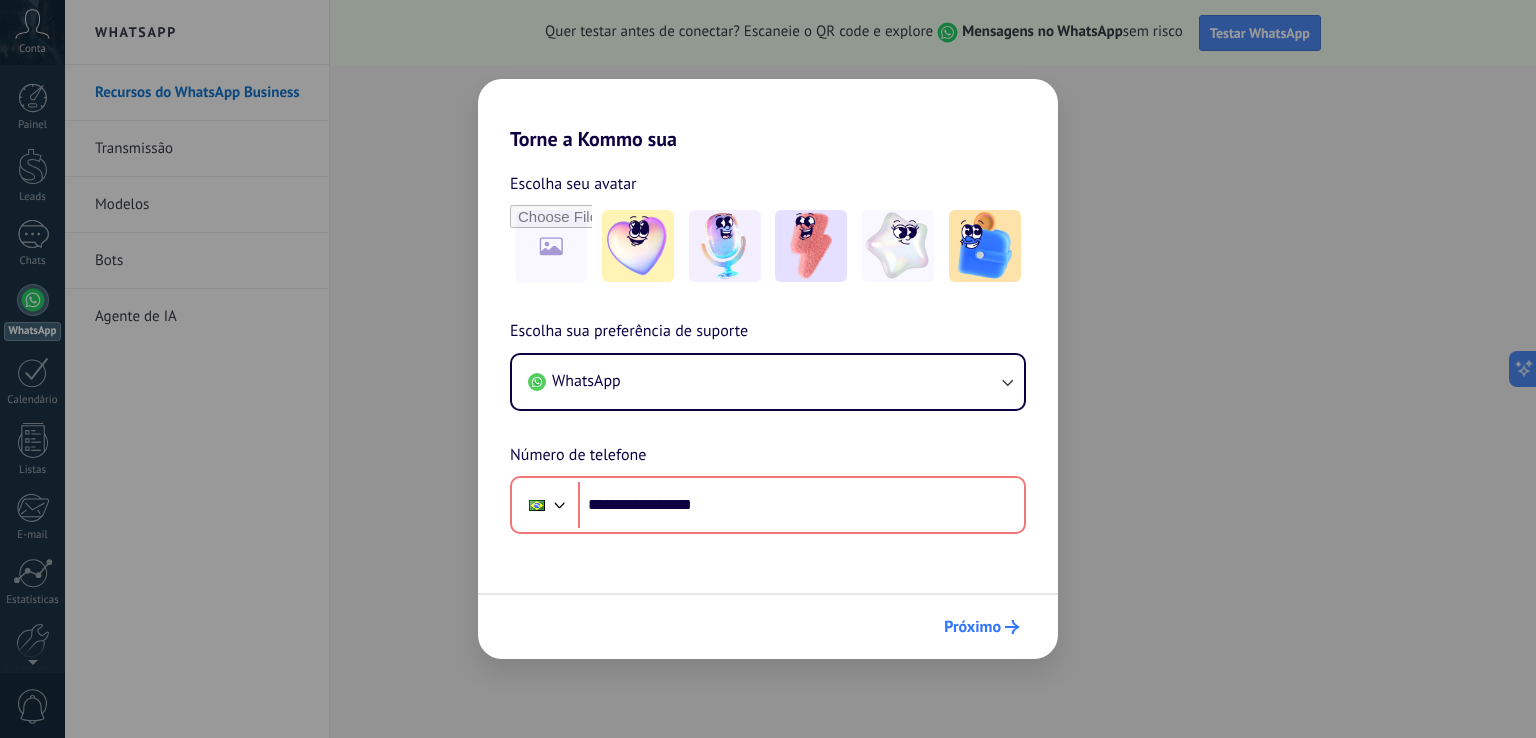 click on "Próximo" at bounding box center [972, 627] 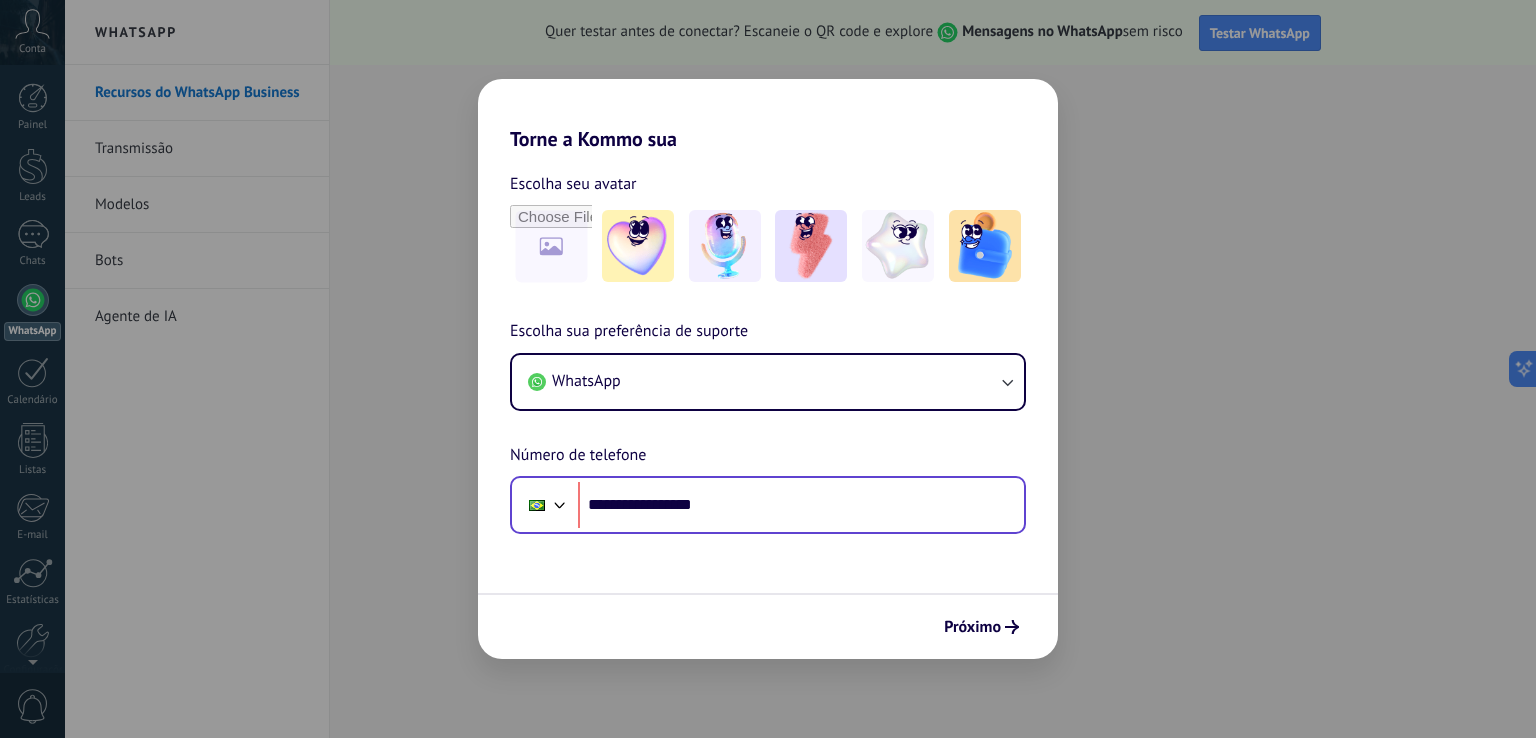 click on "**********" at bounding box center (768, 505) 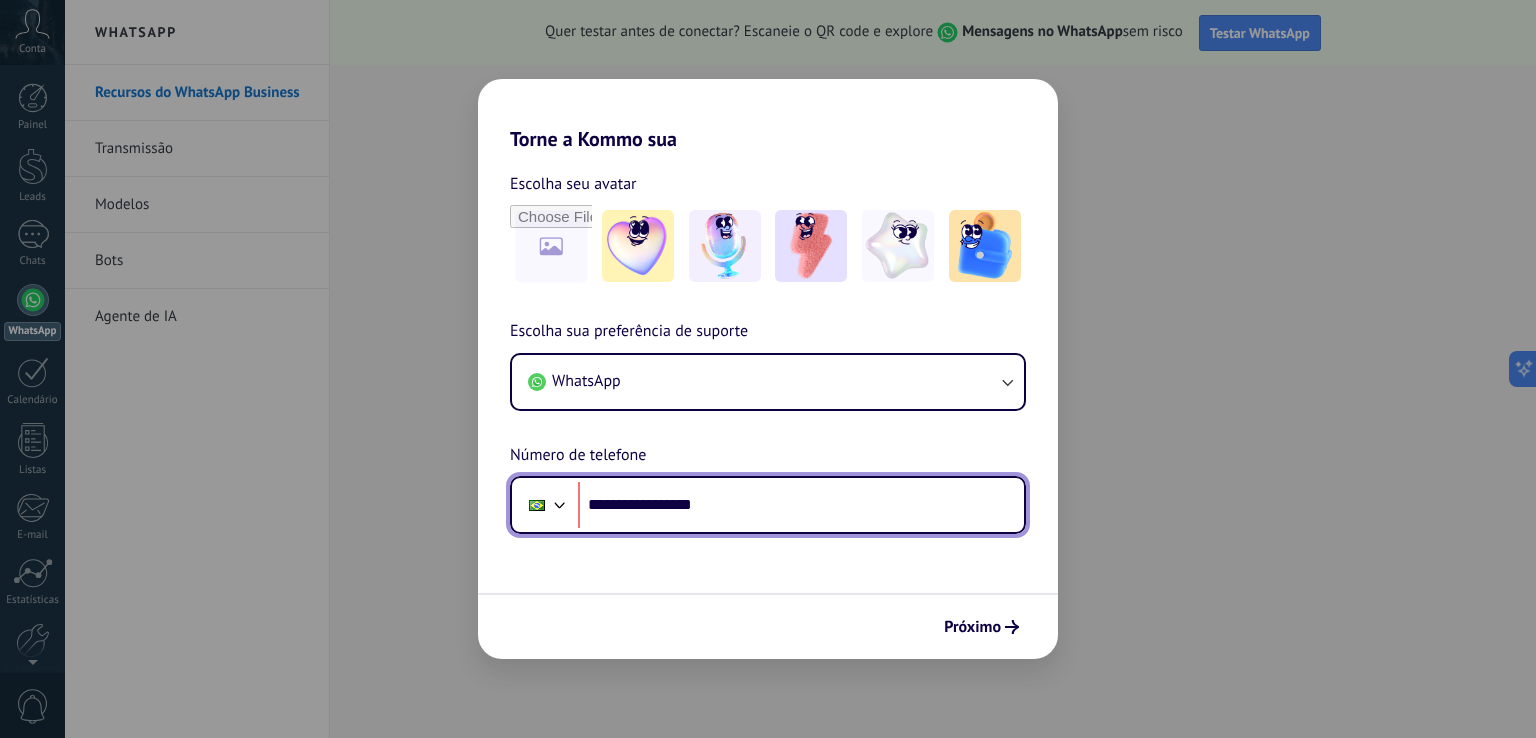 click on "**********" at bounding box center (801, 505) 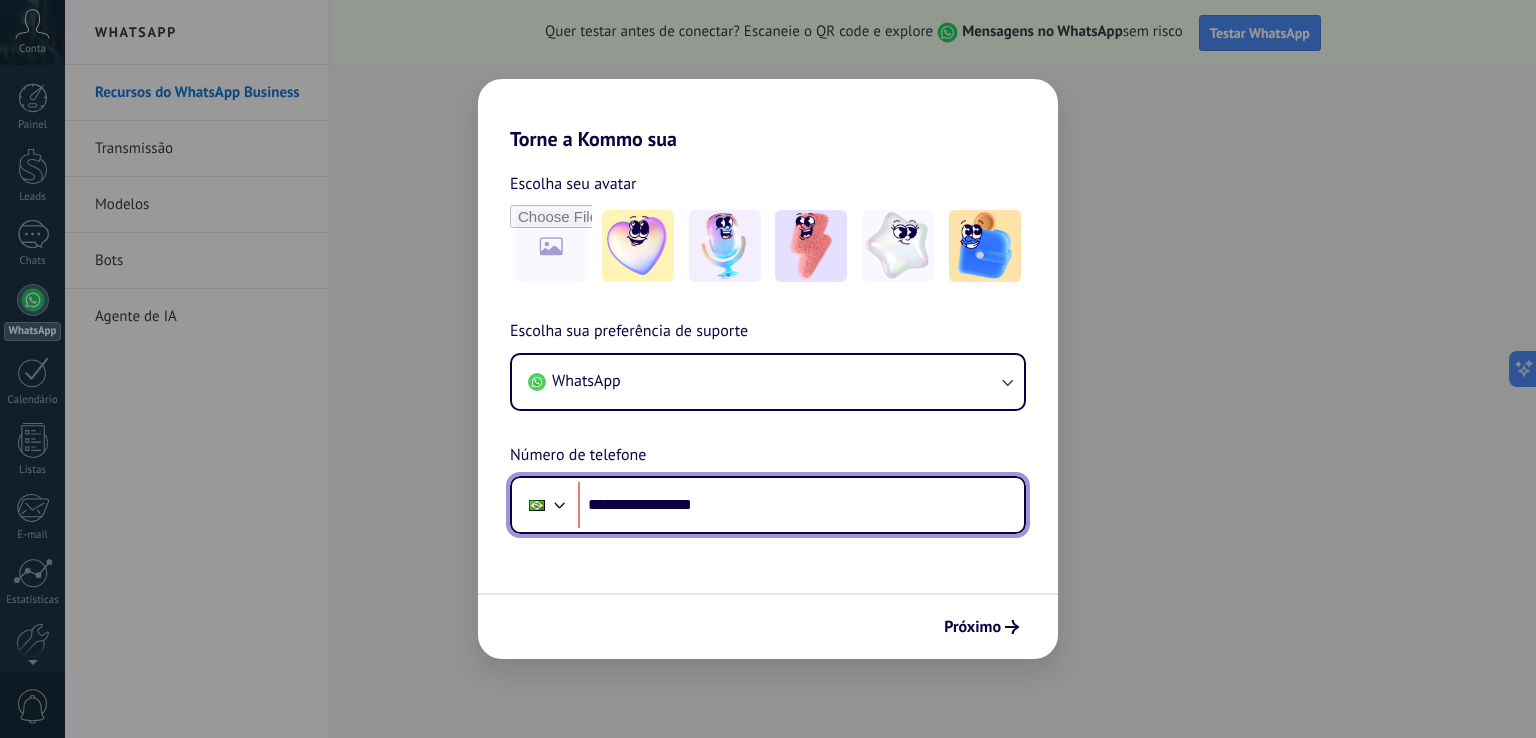 drag, startPoint x: 660, startPoint y: 503, endPoint x: 681, endPoint y: 504, distance: 21.023796 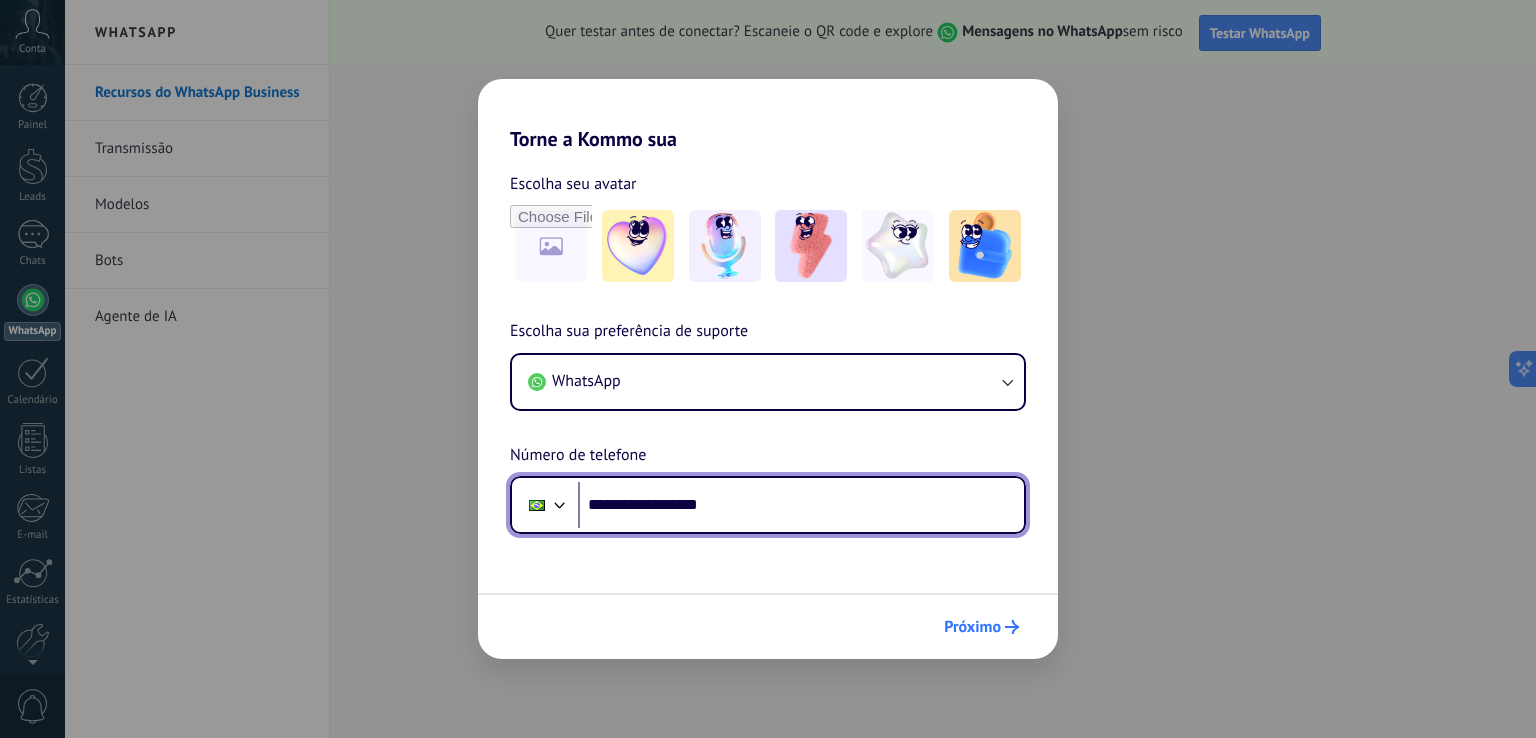 type on "**********" 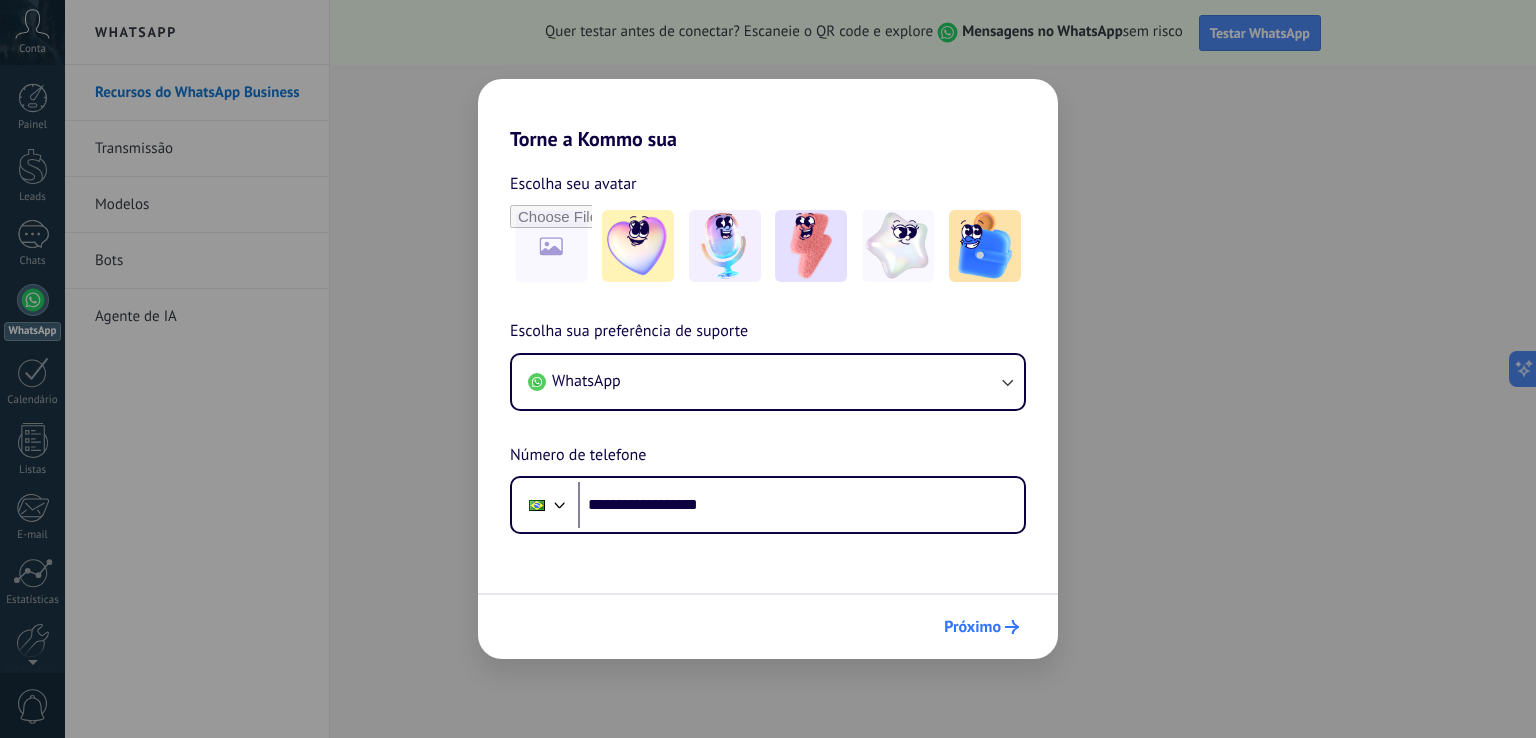 click on "Próximo" at bounding box center [972, 627] 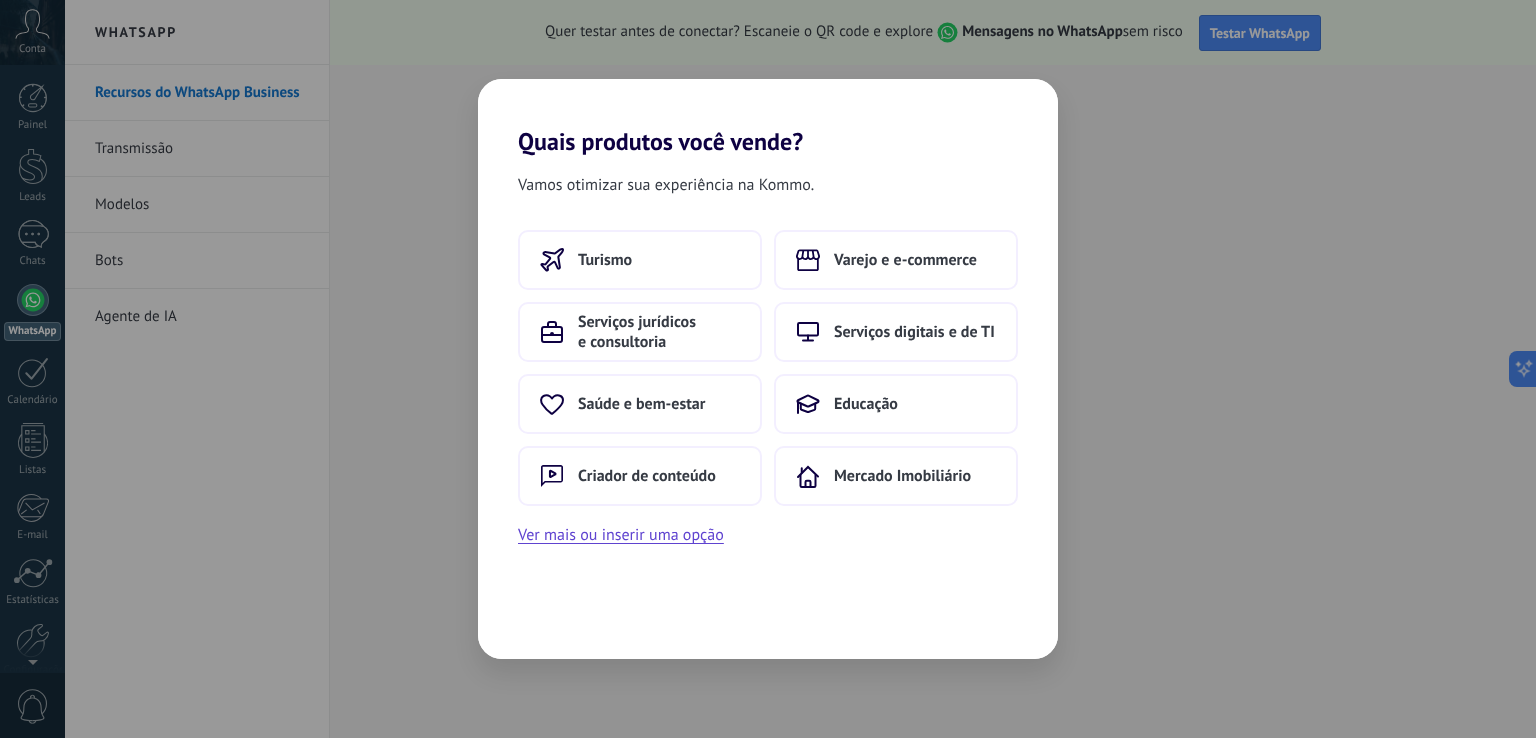 drag, startPoint x: 609, startPoint y: 265, endPoint x: 721, endPoint y: 296, distance: 116.21101 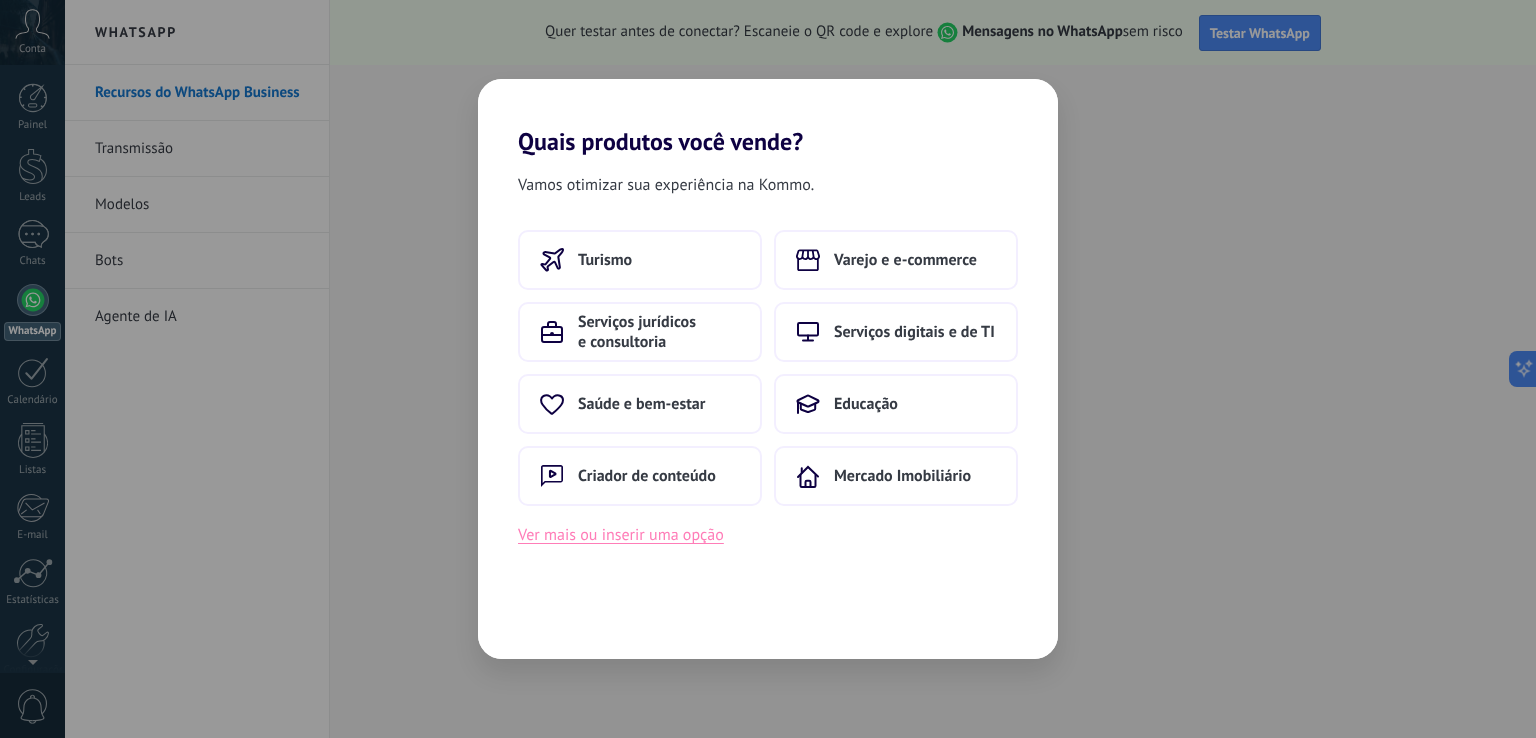 click on "Ver mais ou inserir uma opção" at bounding box center [621, 535] 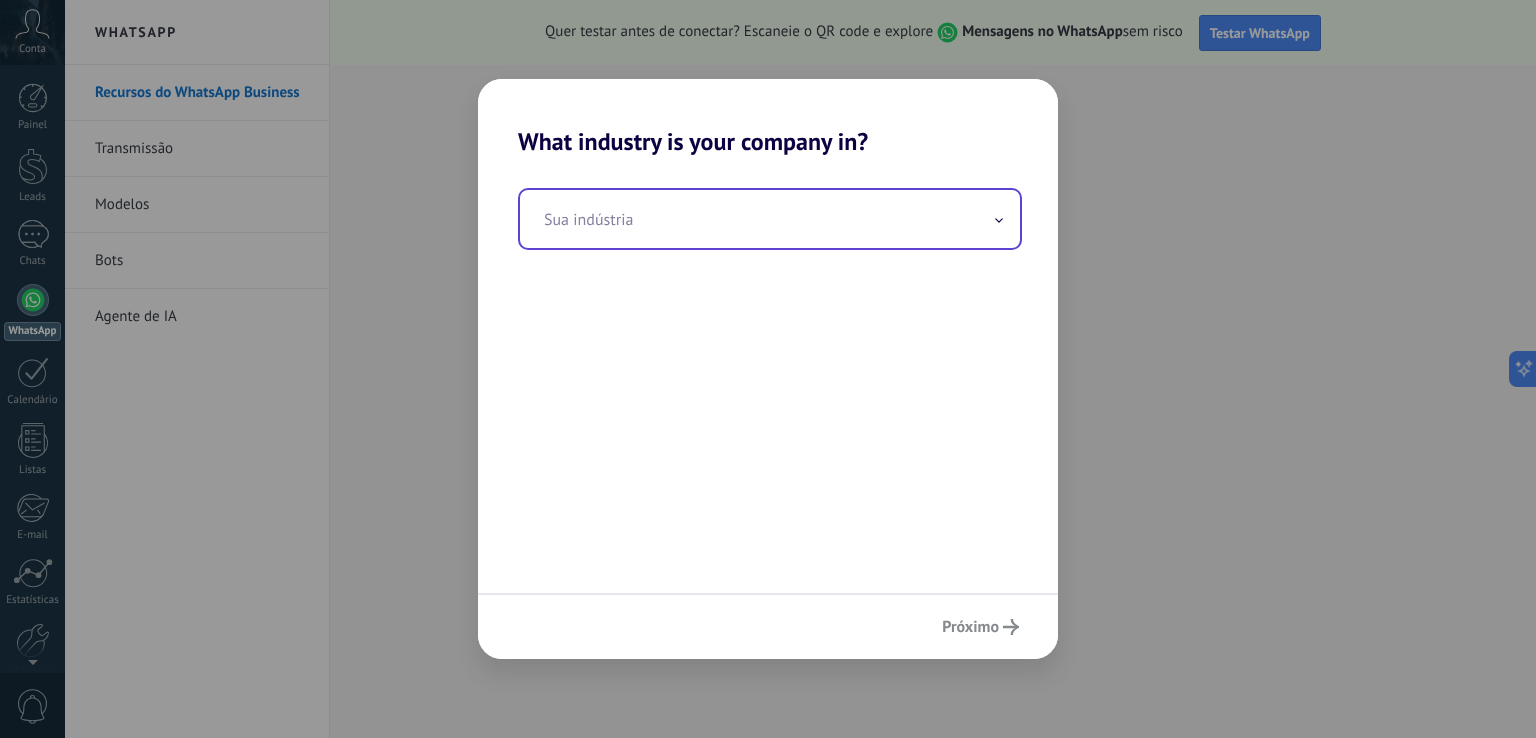 click at bounding box center [770, 219] 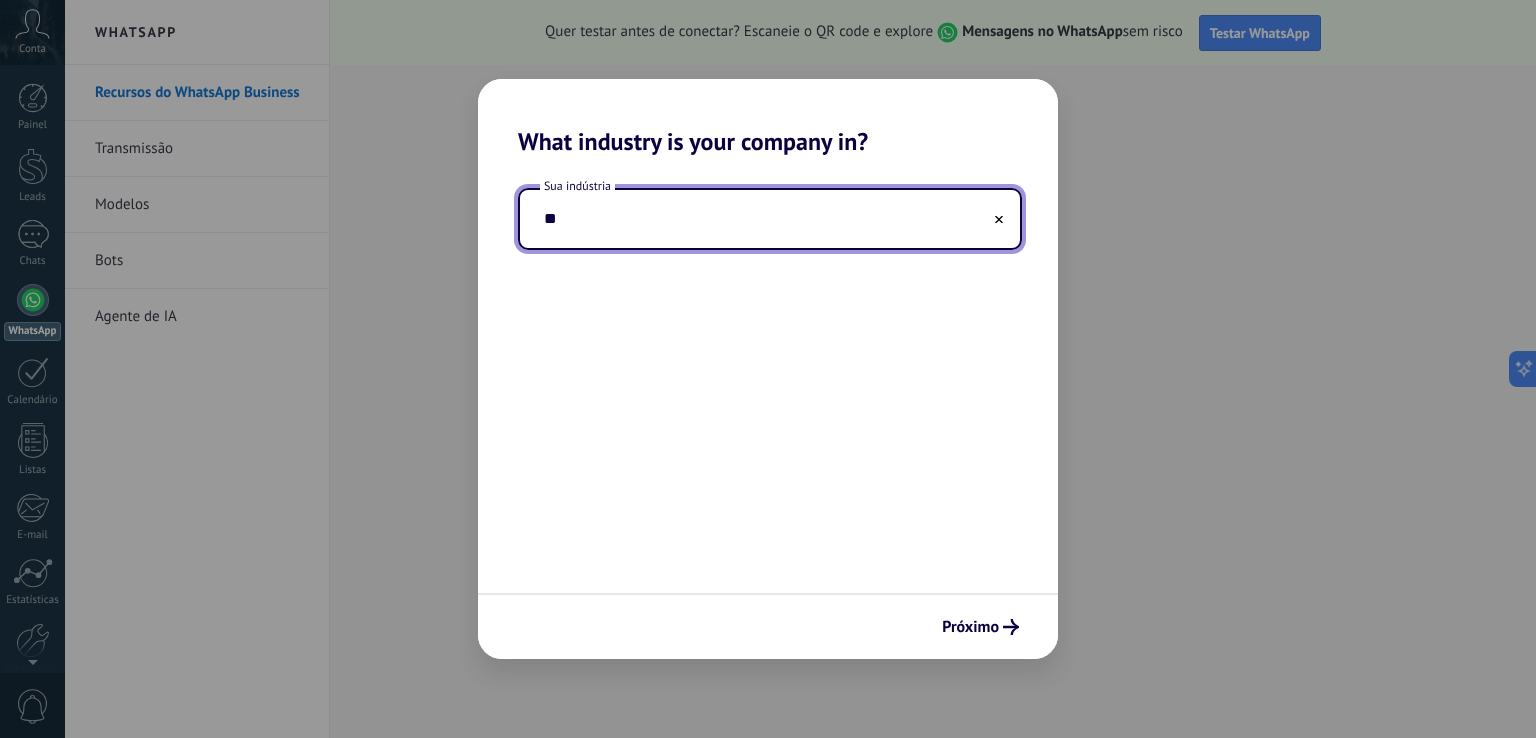 type on "*" 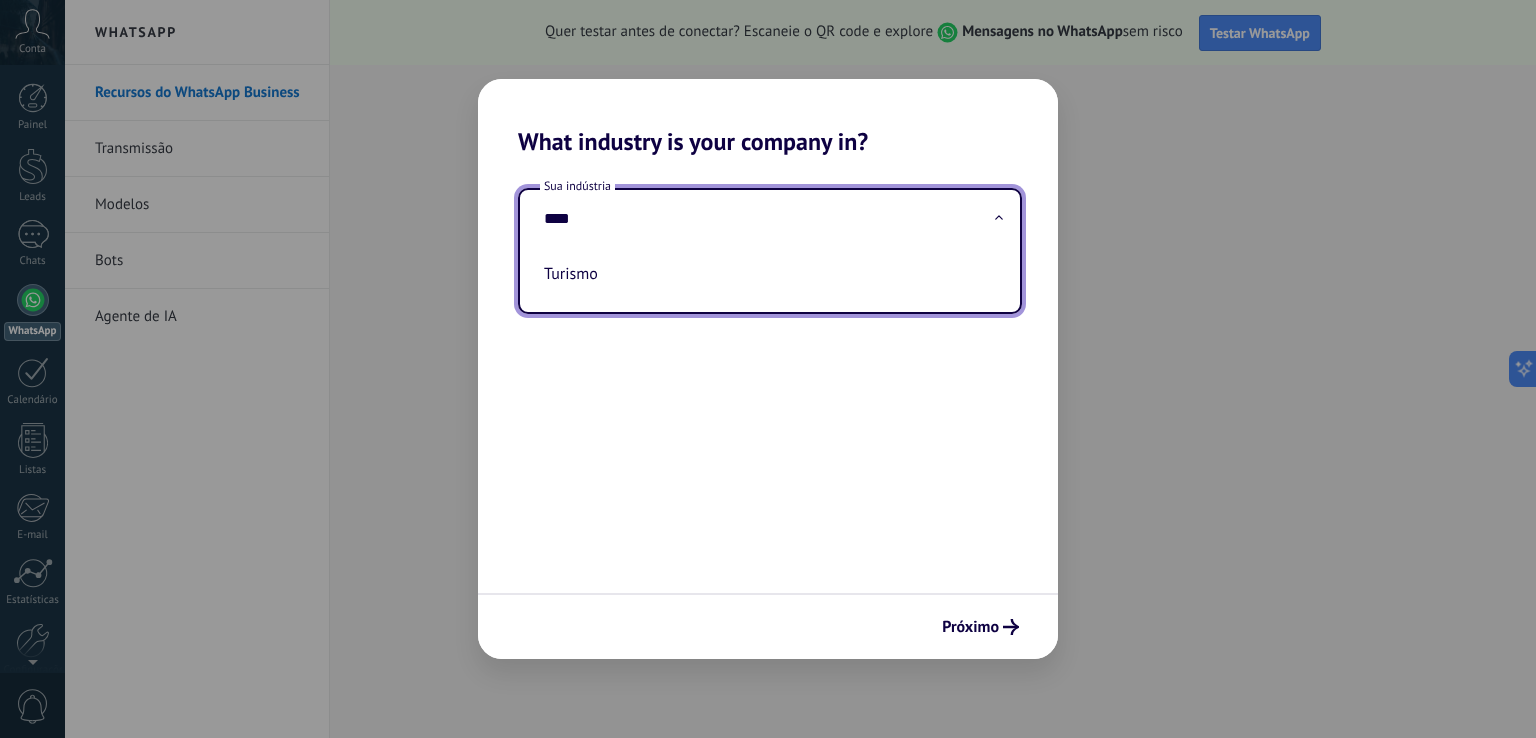 click on "Turismo" at bounding box center (766, 274) 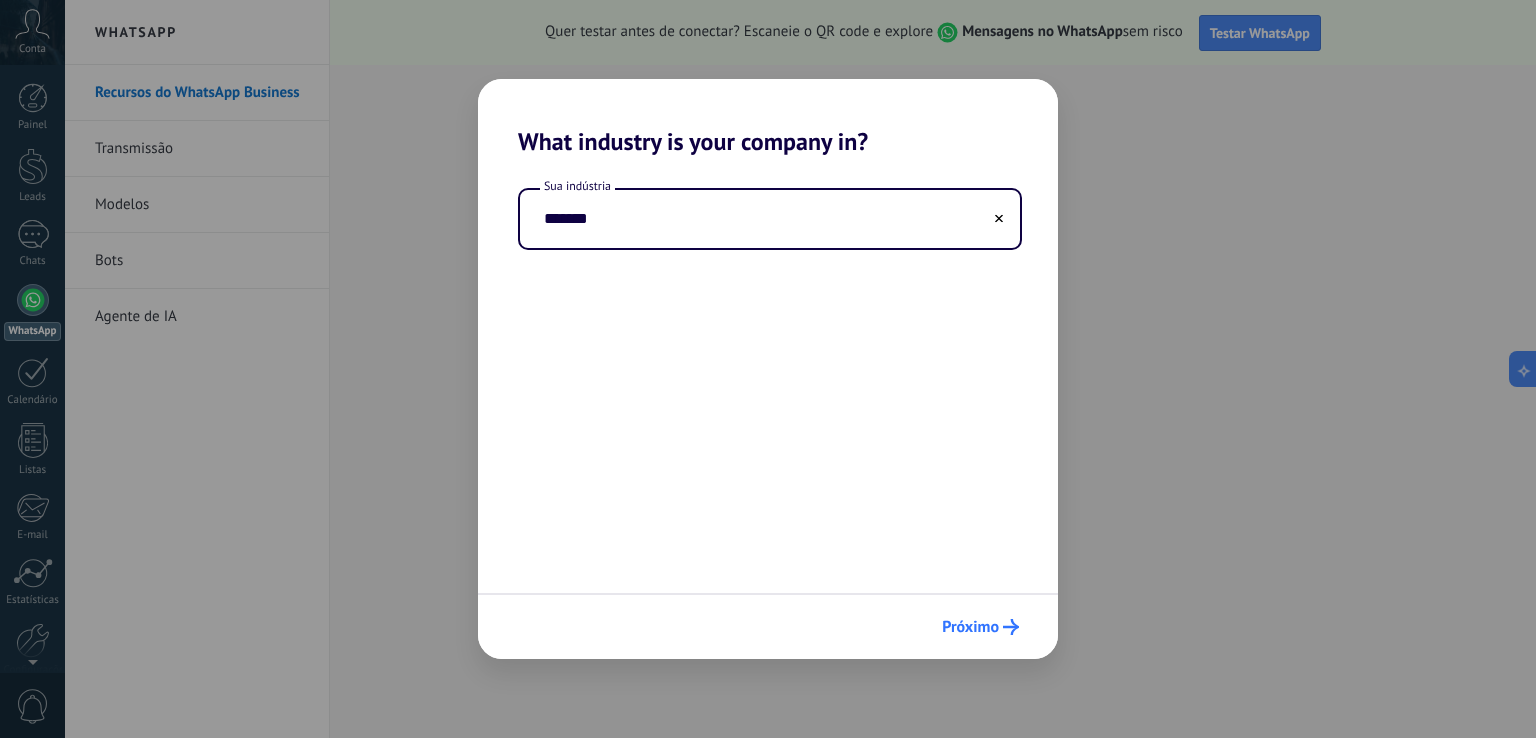 click on "Próximo" at bounding box center [980, 627] 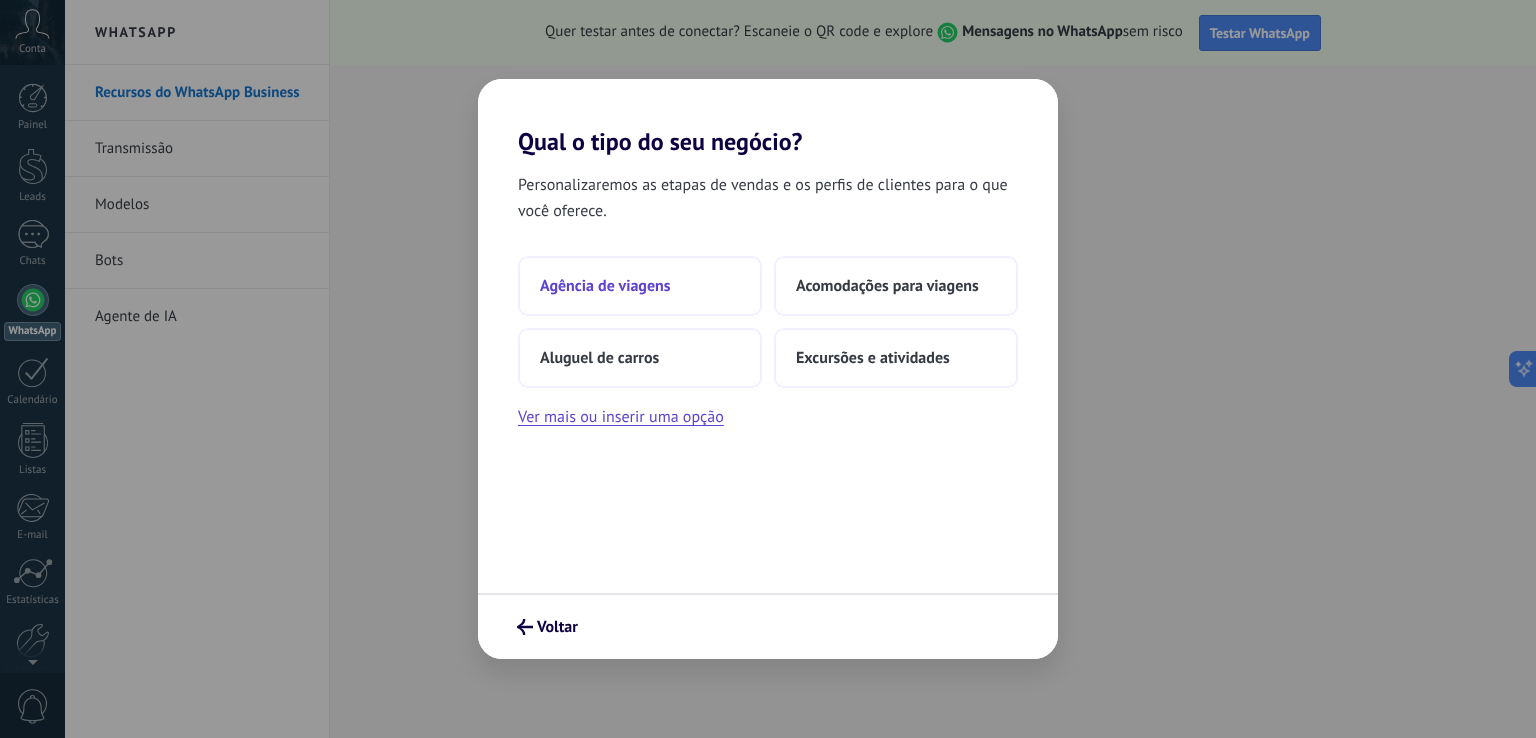 click on "Agência de viagens" at bounding box center [640, 286] 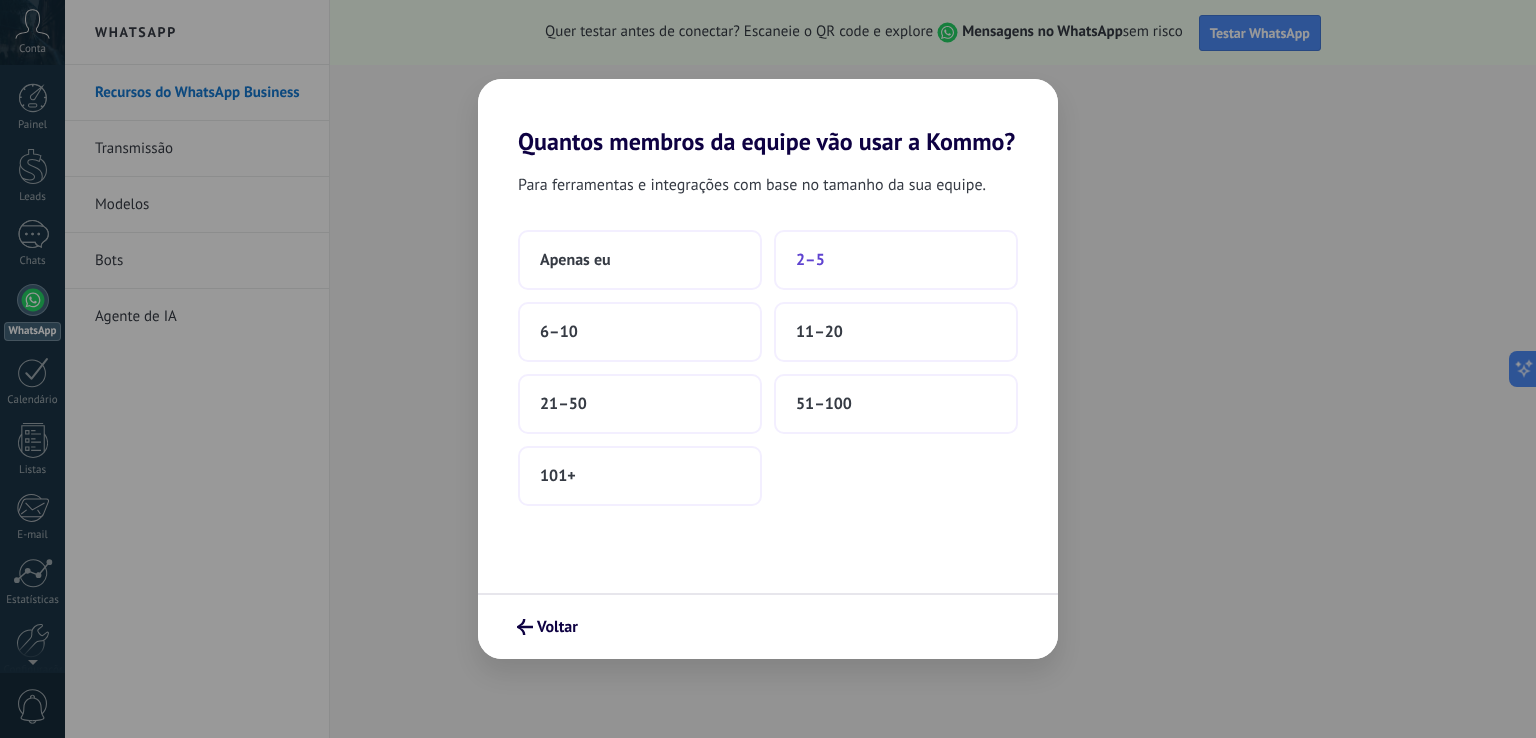 click on "2–5" at bounding box center (810, 260) 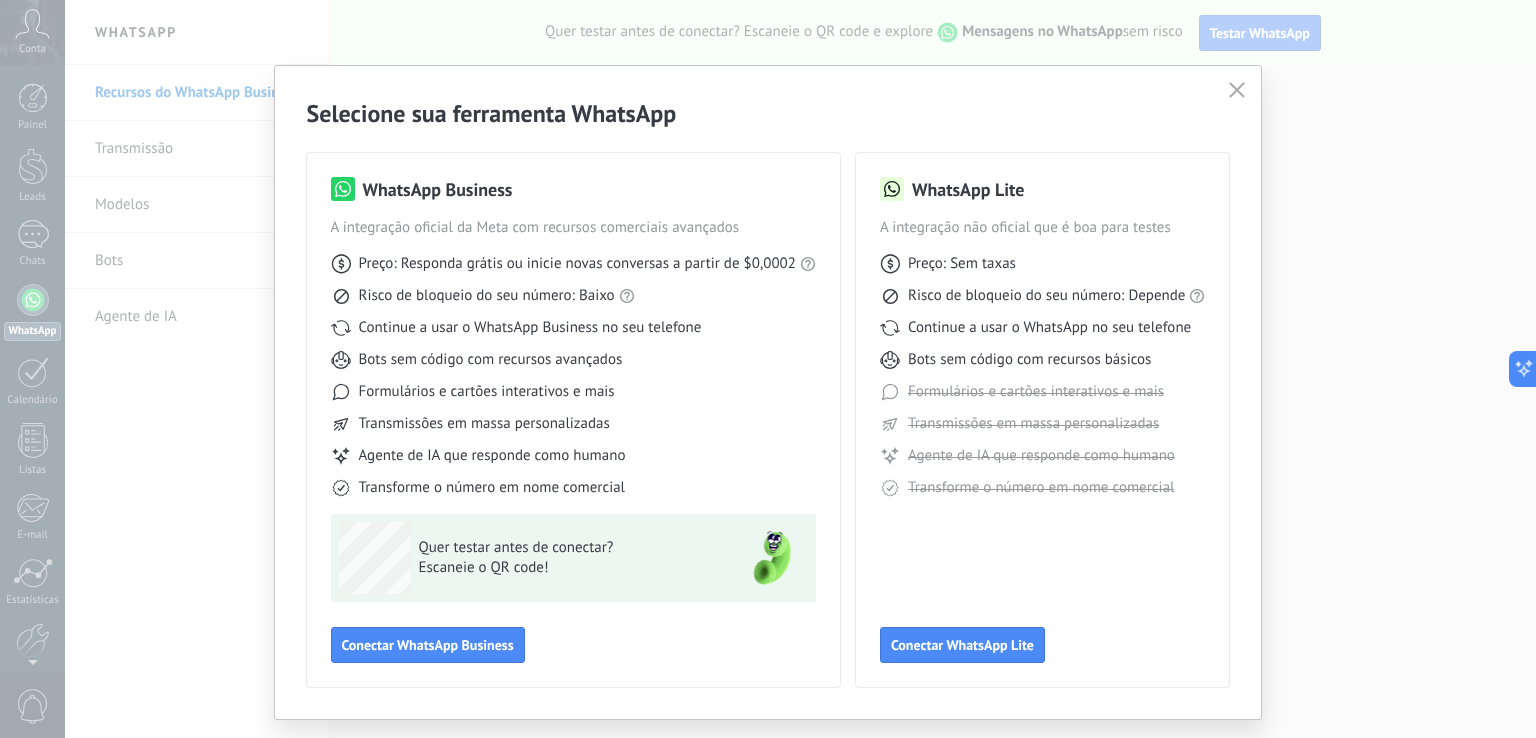 scroll, scrollTop: 47, scrollLeft: 0, axis: vertical 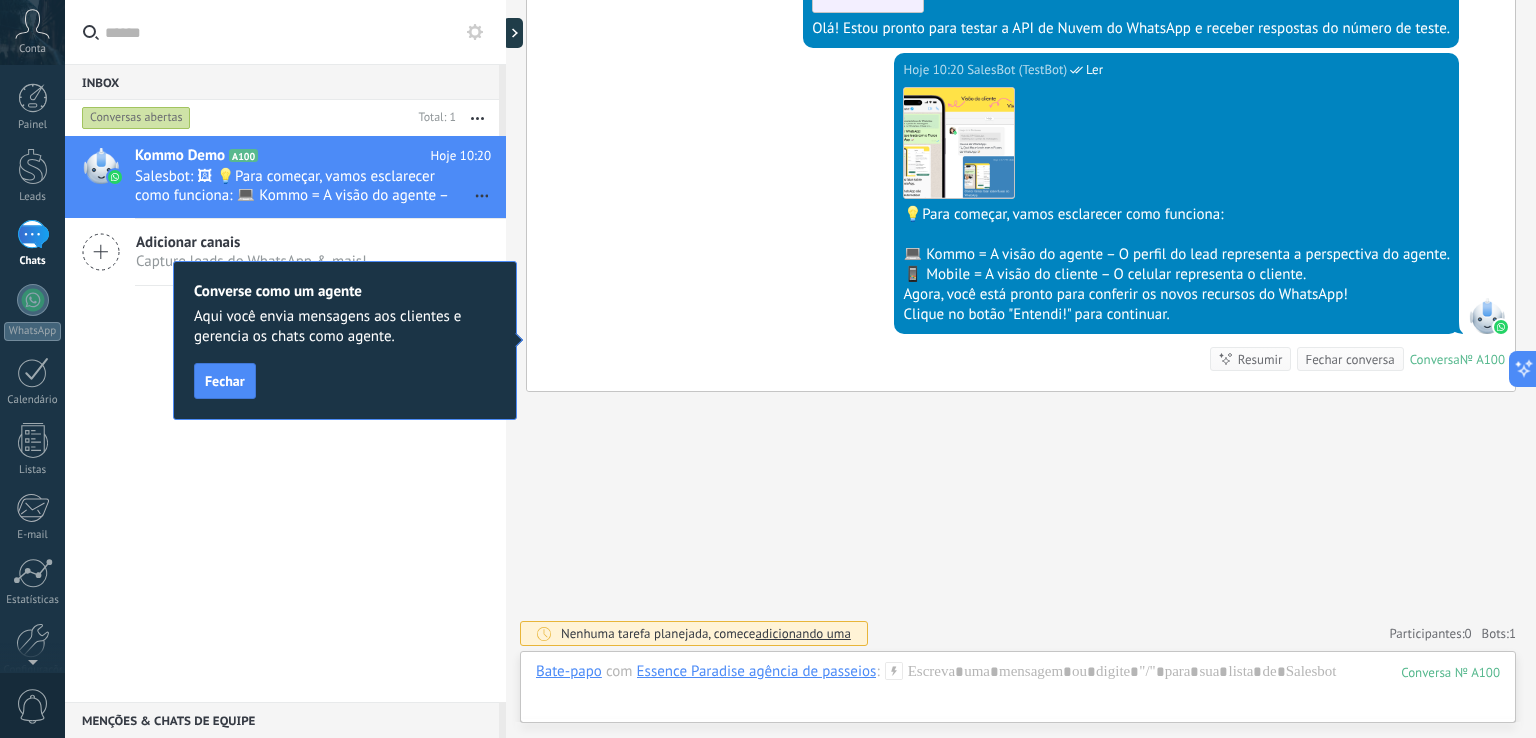 click on "Fechar" at bounding box center [225, 381] 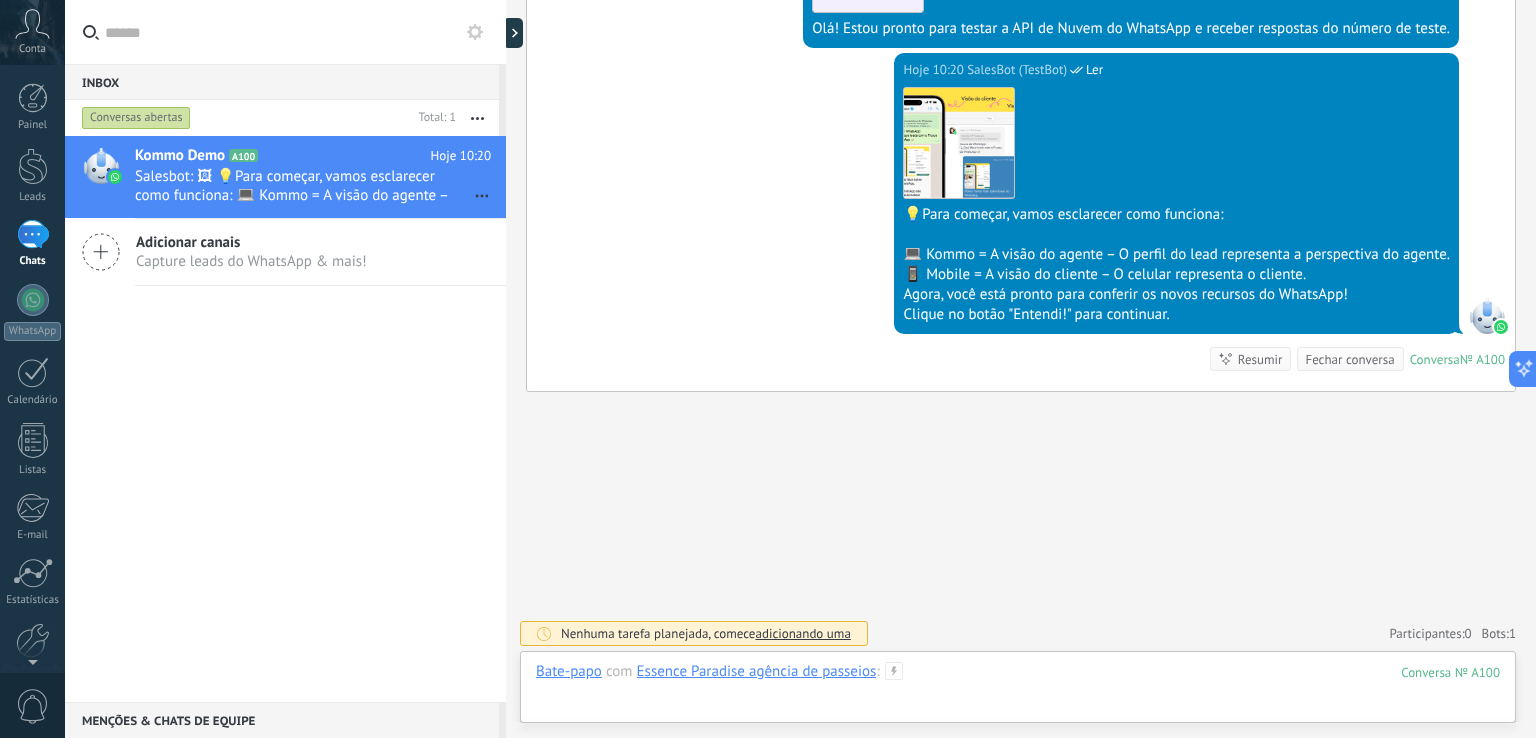 click at bounding box center (1018, 692) 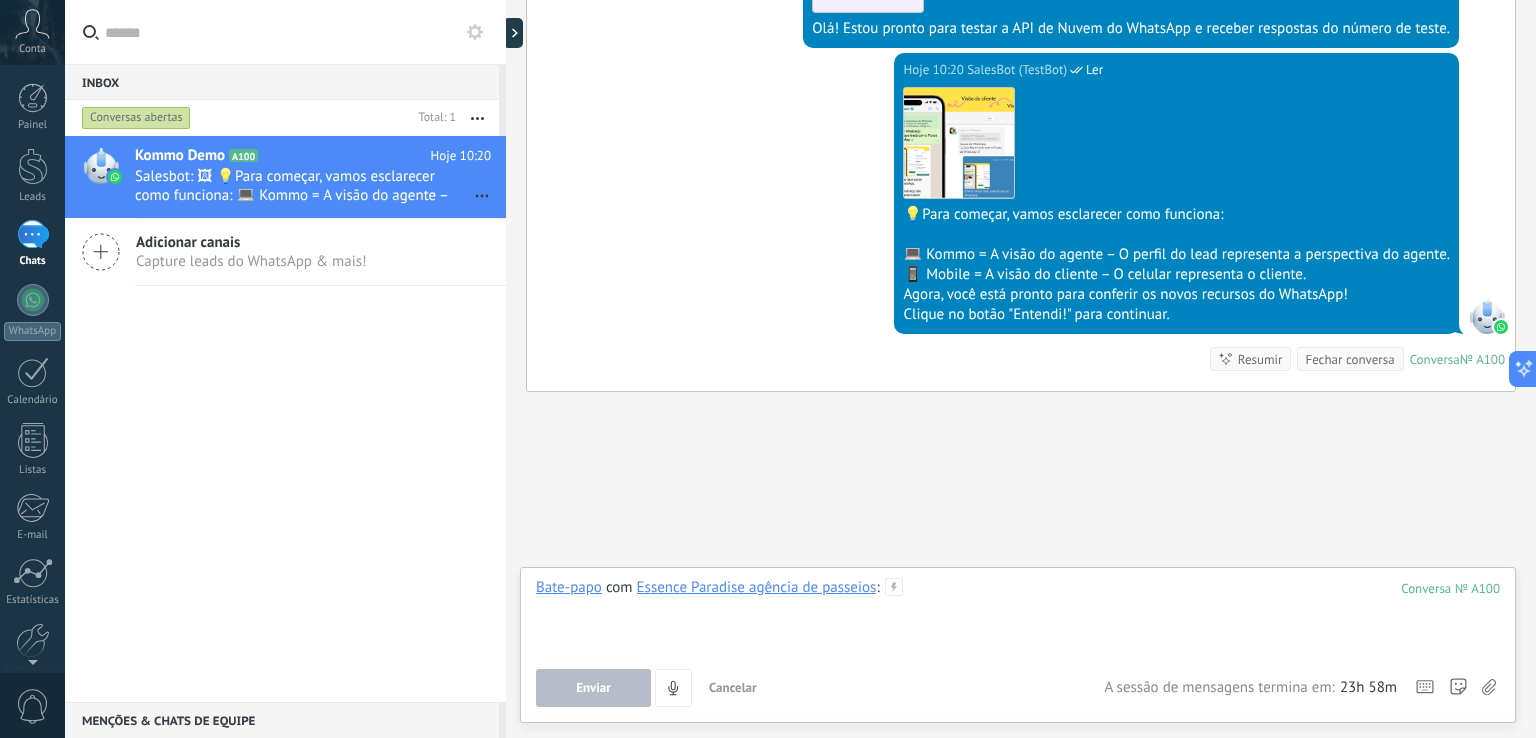 click at bounding box center (1018, 616) 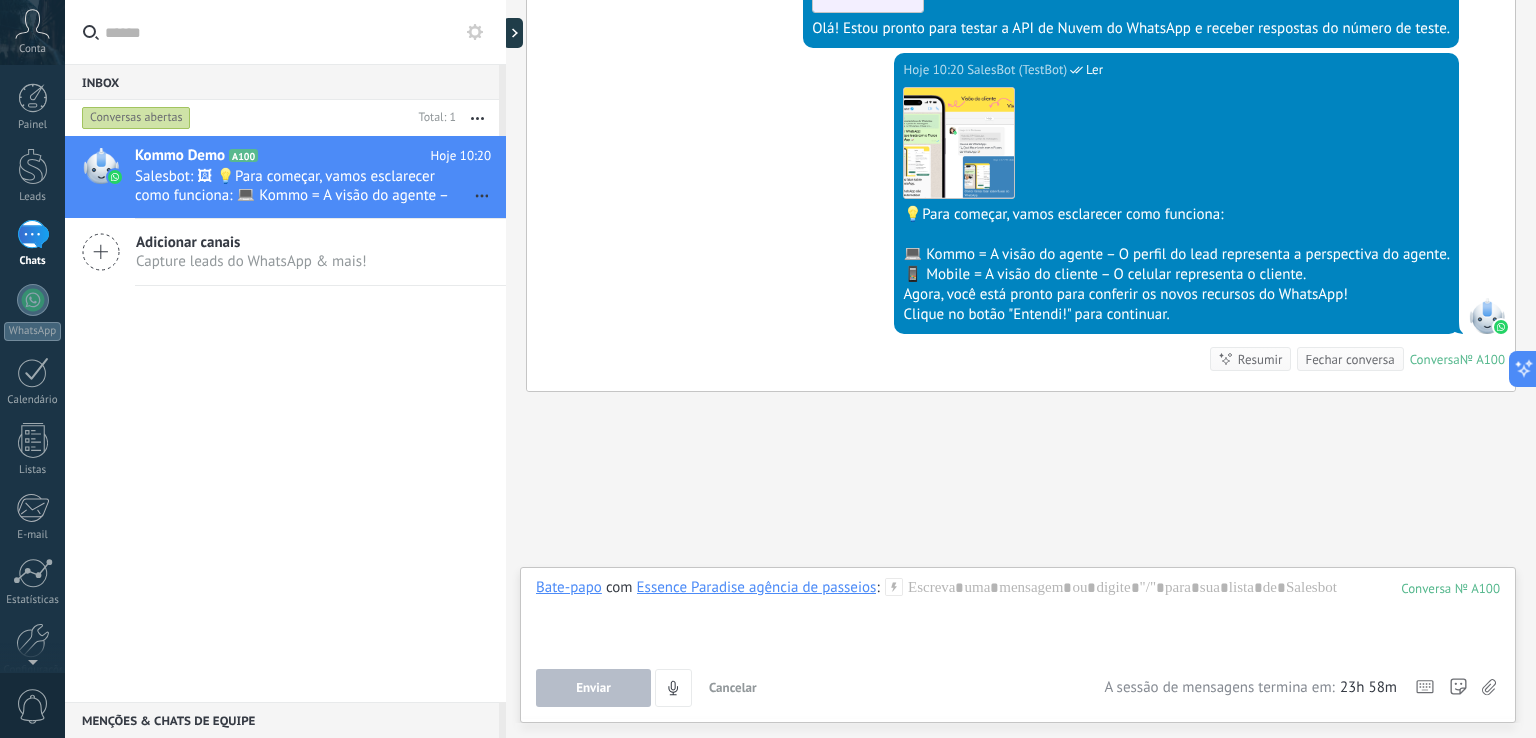 click on "Buscar Carregar mais Hoje Hoje Criar:  2  eventos   Expandir Hoje 10:20 Essence Paradise agência de passeios  Olá! Estou pronto para testar o WhatsApp na Kommo. Meu código de verificação é TrtJxG Conversa  № A100 Conversa № A100 Hoje 10:20 Robô  O valor do campo «Nome»  está definido para «Kommo Demo» Hoje 10:20 Robô  O valor do campo «Telefone»  está definido para «+556799841883» Essence Paradise agência de passeios Essence Paradise agência de passeios  Hoje 10:20 SalesBot (TestBot)  Ler Download Olá! Estou pronto para testar a API de Nuvem do WhatsApp e receber respostas do número de teste. Hoje 10:20 SalesBot (TestBot)  Ler Download 💡Para começar, vamos esclarecer como funciona:   💻 Kommo = A visão do agente – O perfil do lead representa a perspectiva do agente. 📱 Mobile = A visão do cliente – O celular representa o cliente. Agora, você está pronto para conferir os novos recursos do WhatsApp! Clique no botão "Entendi!" para continuar. Conversa  0 1" at bounding box center (1021, 108) 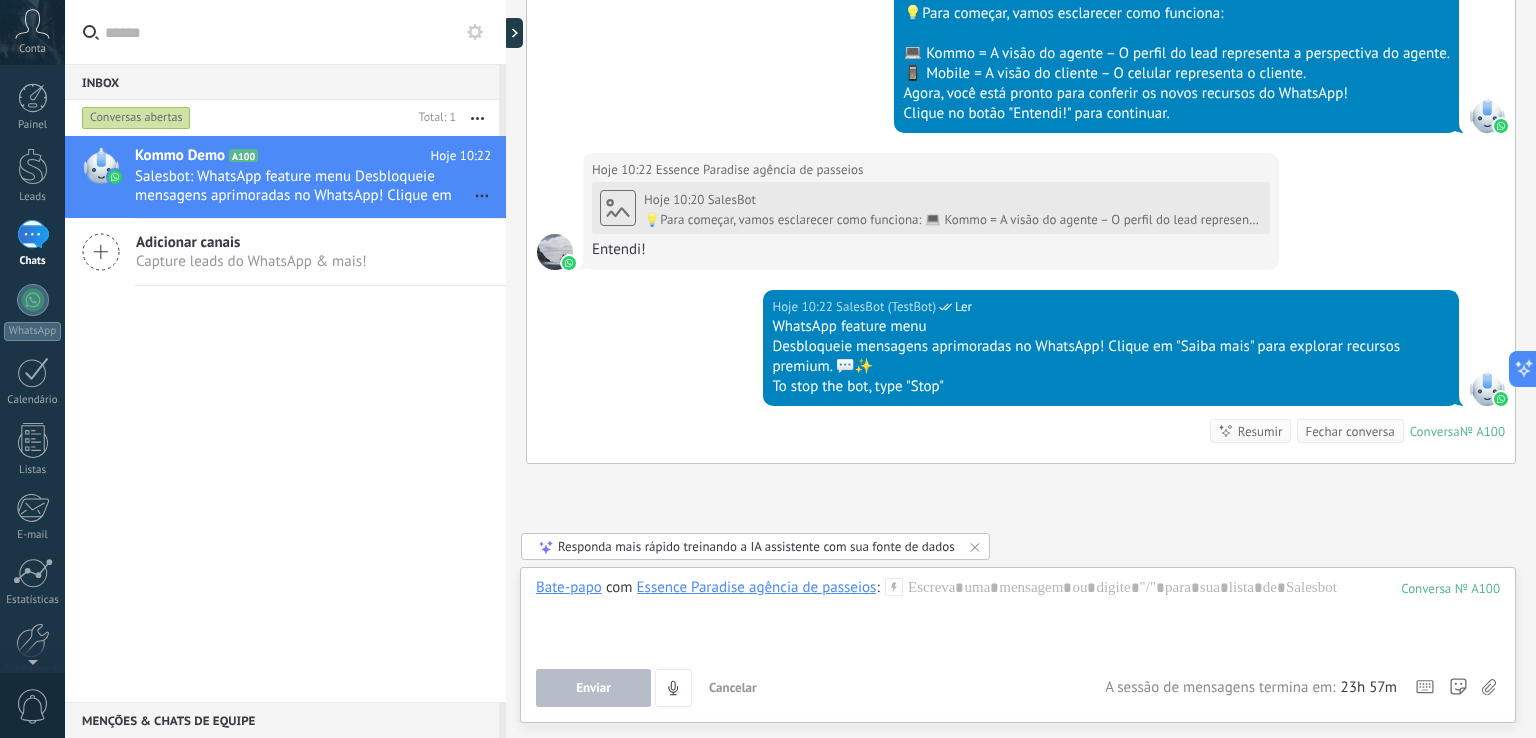 scroll, scrollTop: 697, scrollLeft: 0, axis: vertical 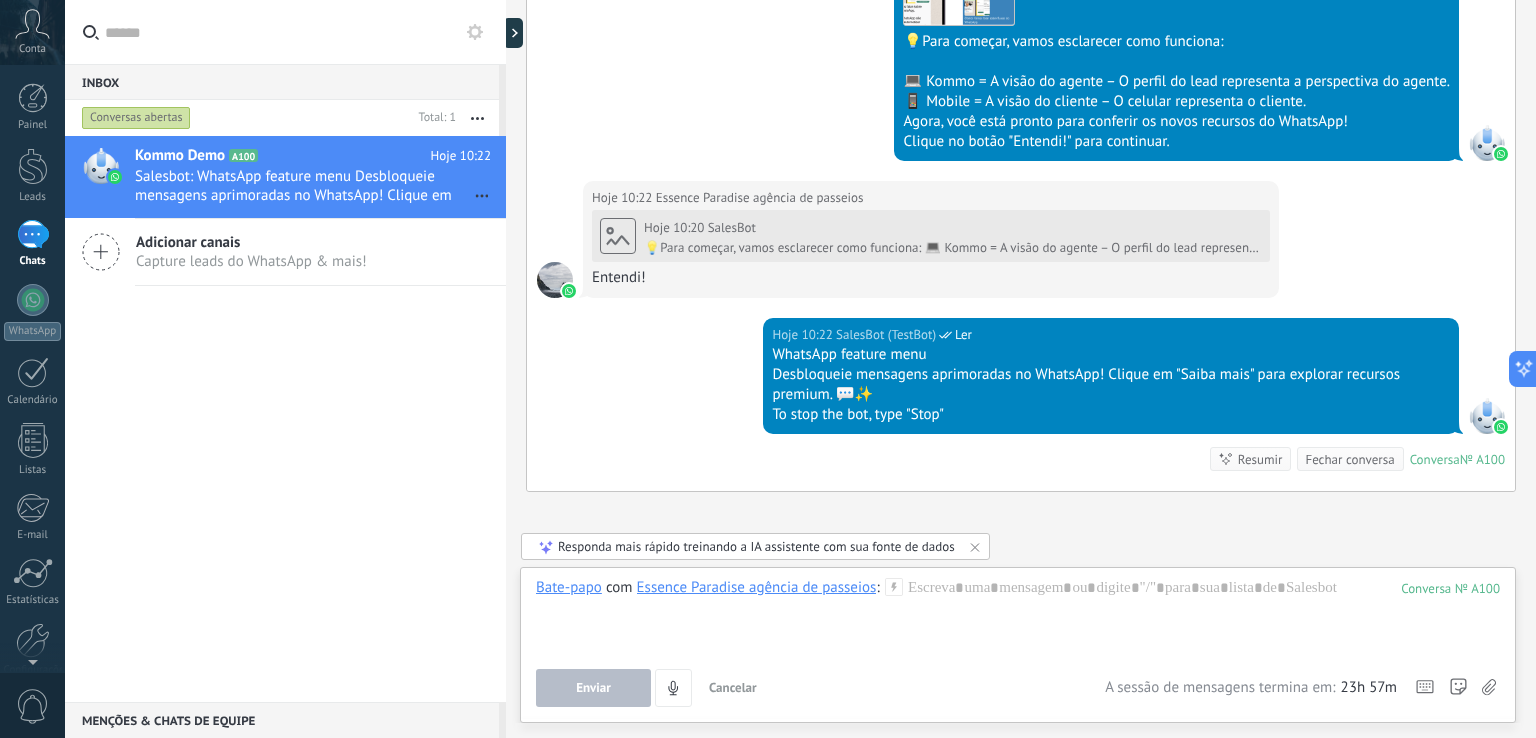 click at bounding box center [555, -497] 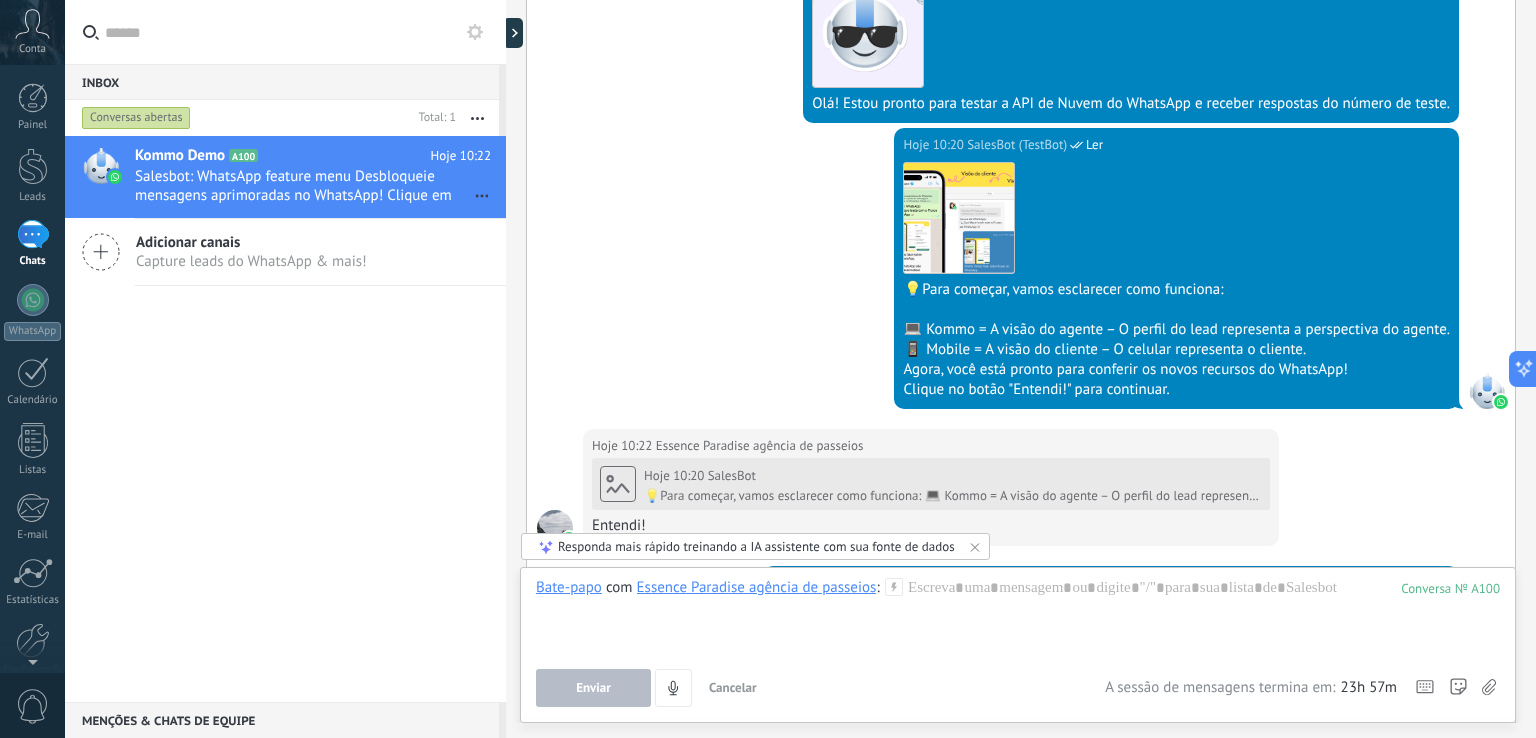 scroll, scrollTop: 797, scrollLeft: 0, axis: vertical 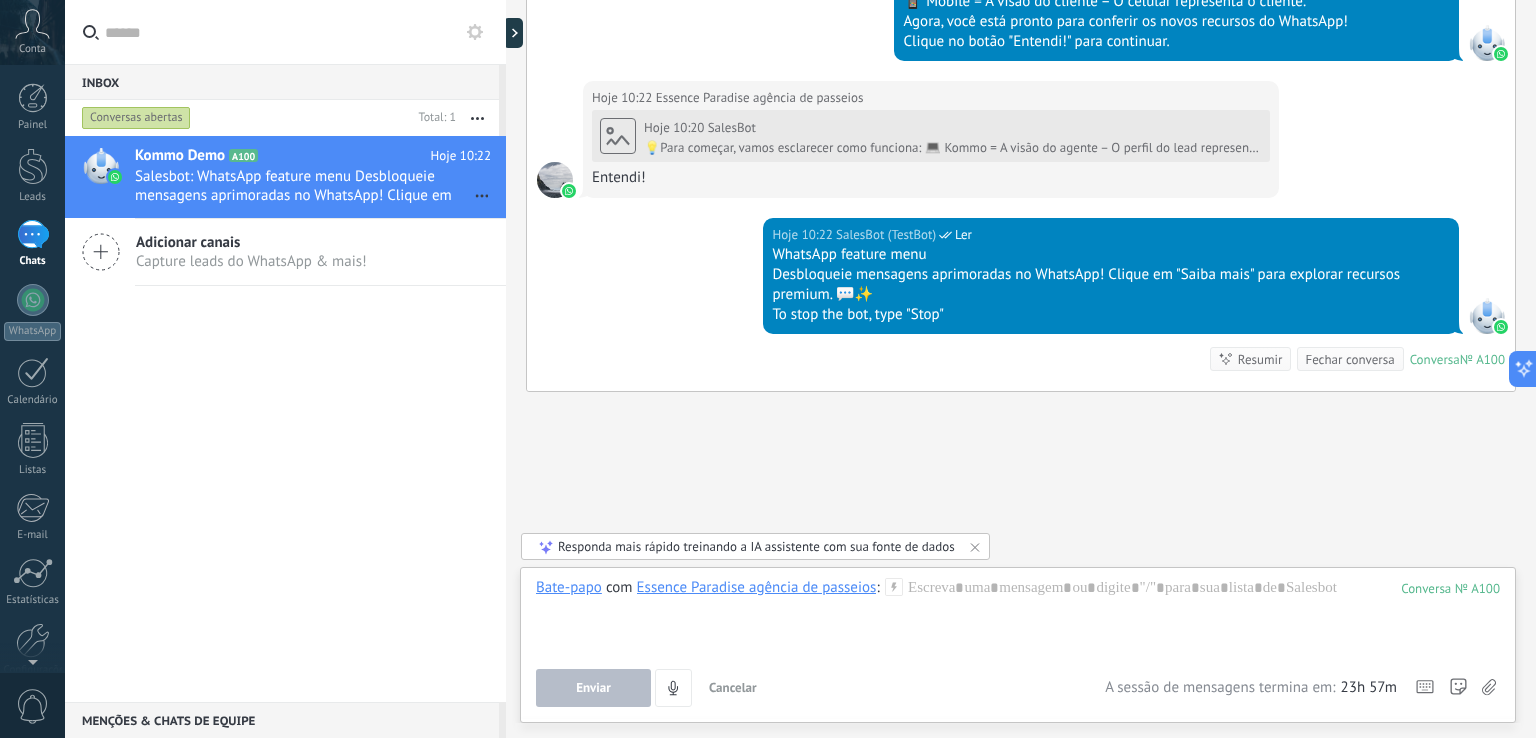 click 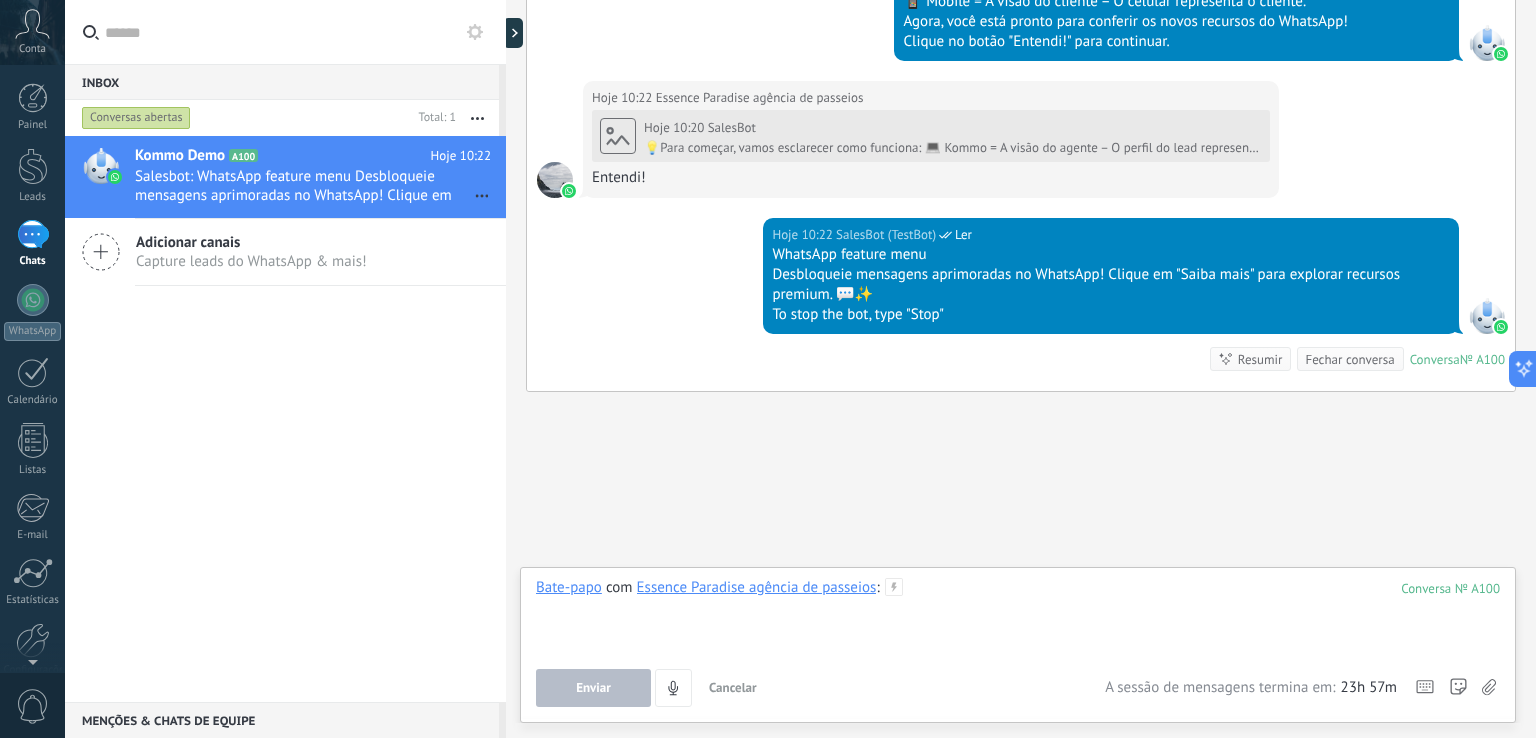 click at bounding box center [1018, 616] 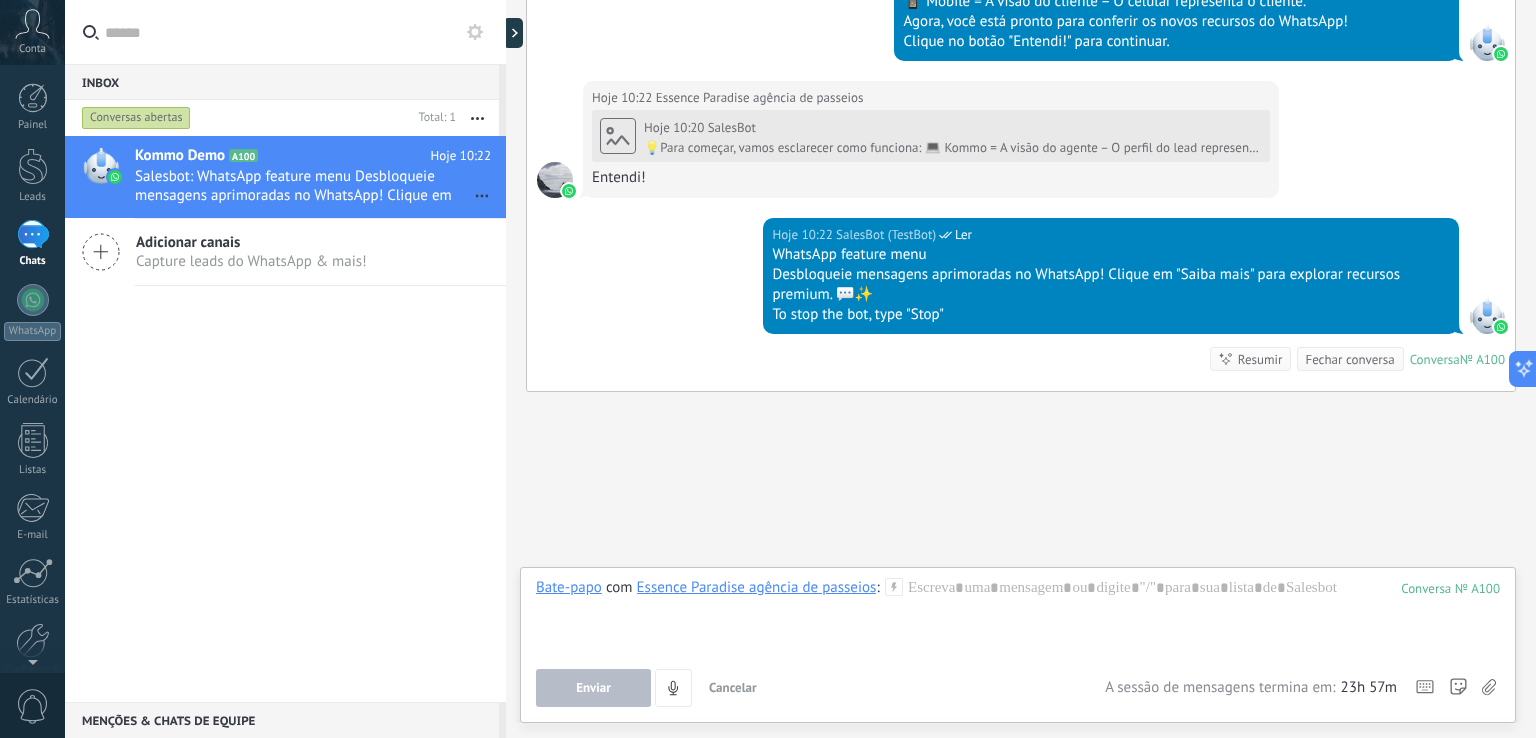 click on "Enviar" at bounding box center (593, 688) 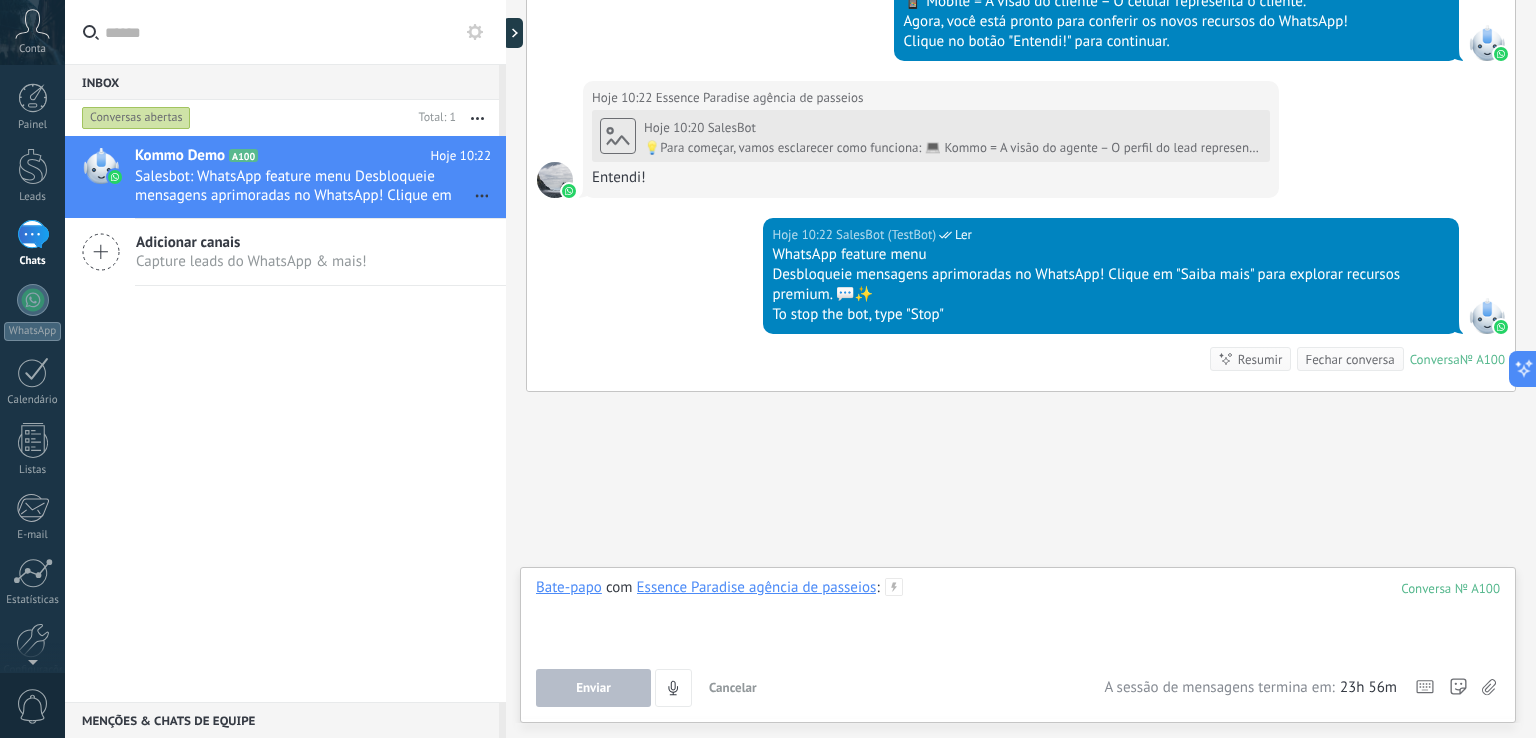 click at bounding box center [1018, 616] 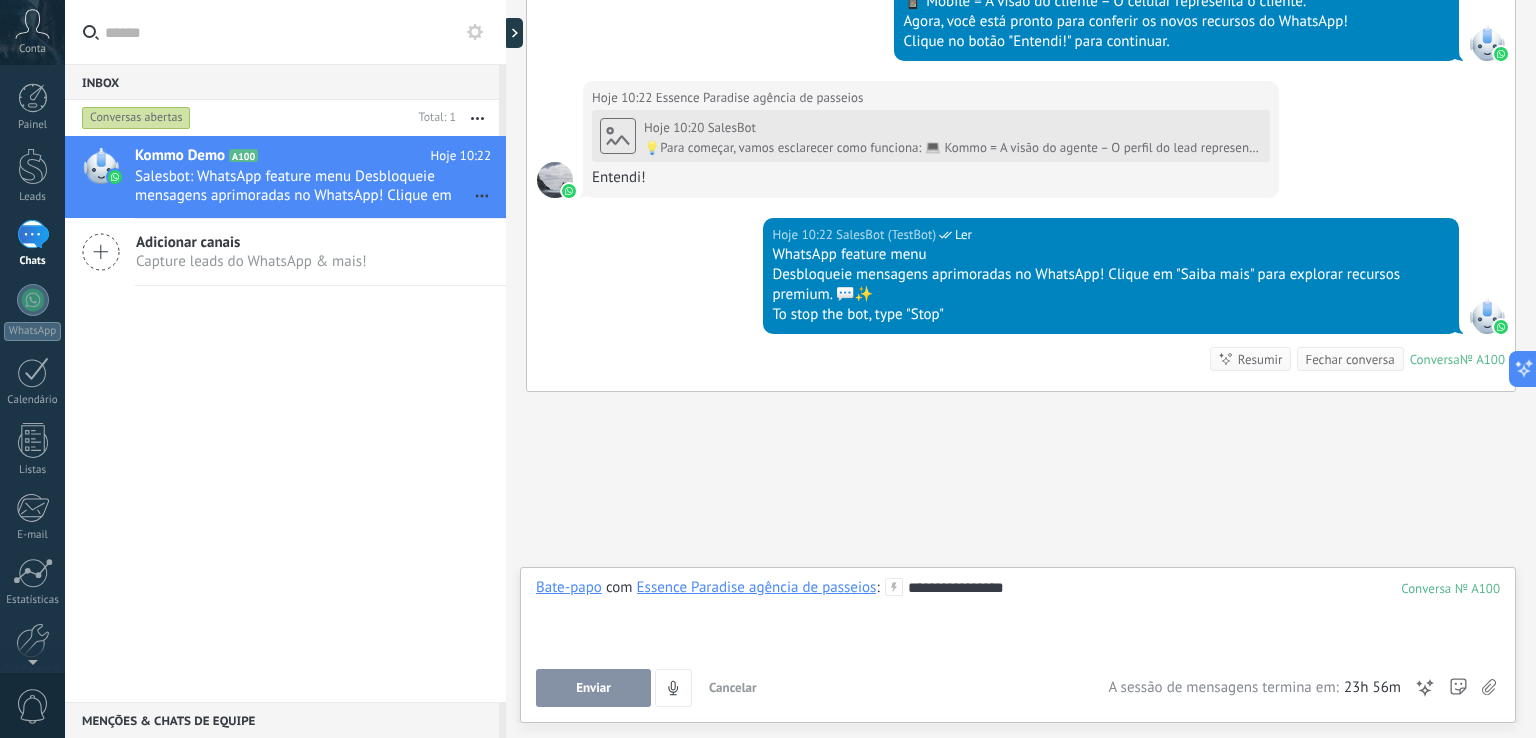 click on "Enviar" at bounding box center [593, 688] 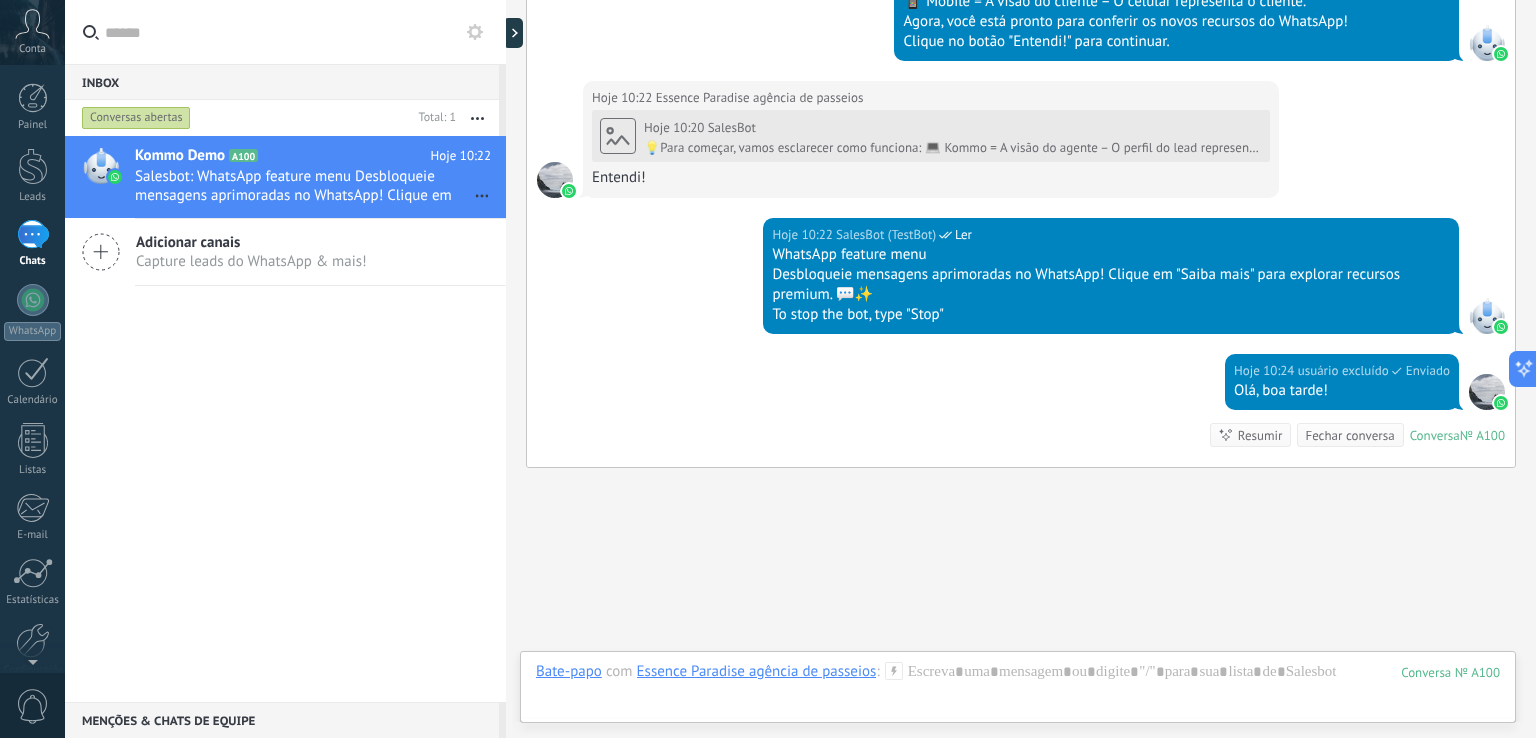 scroll, scrollTop: 873, scrollLeft: 0, axis: vertical 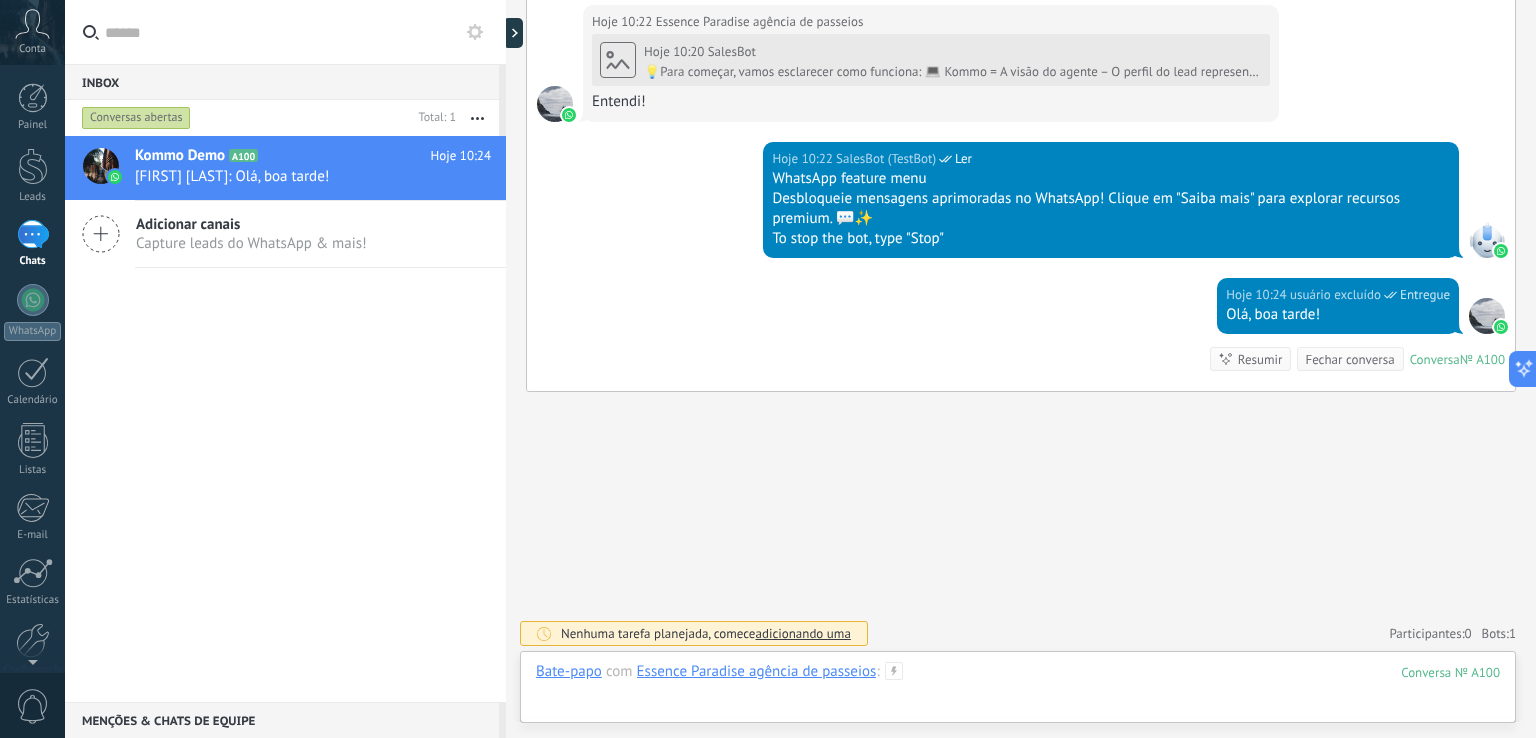 click at bounding box center (1018, 692) 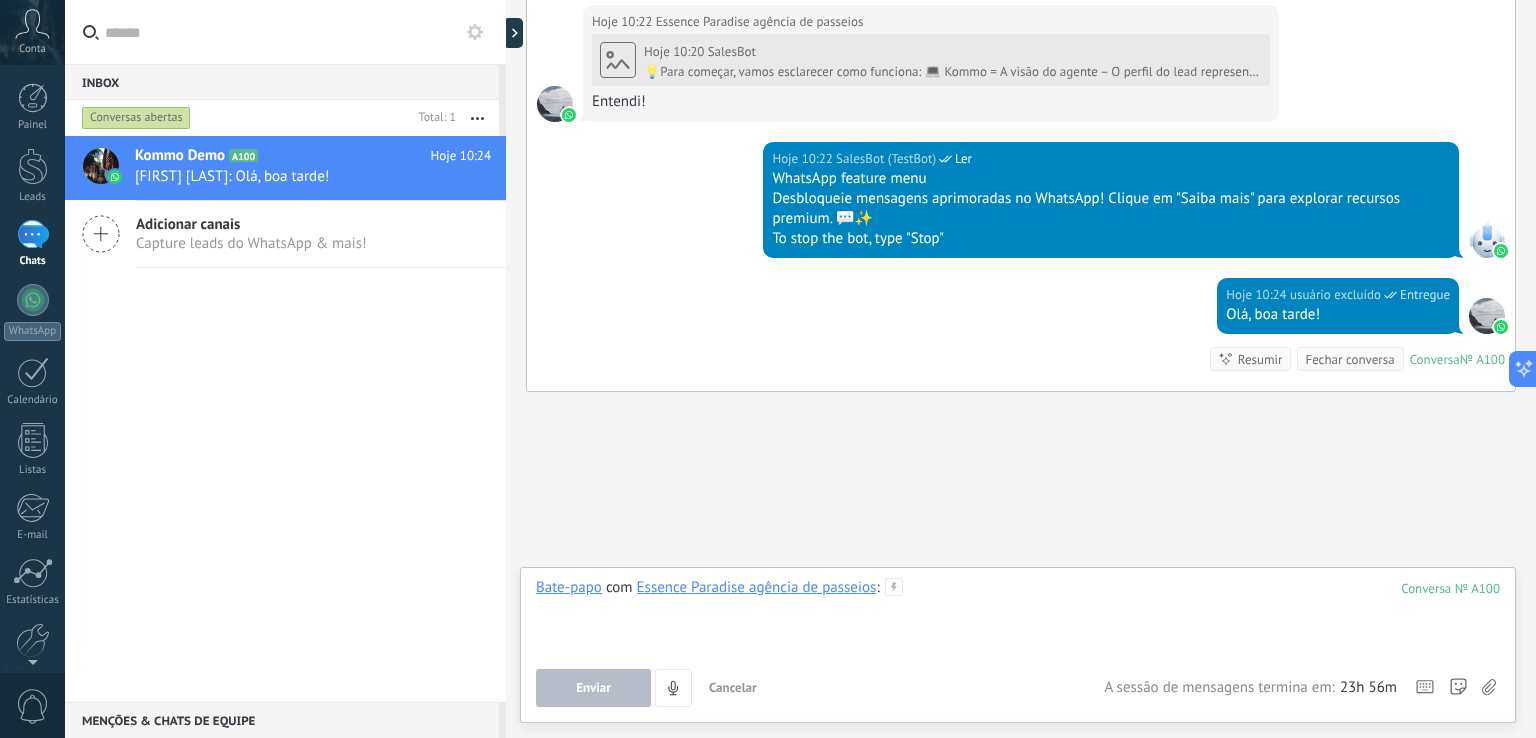 type 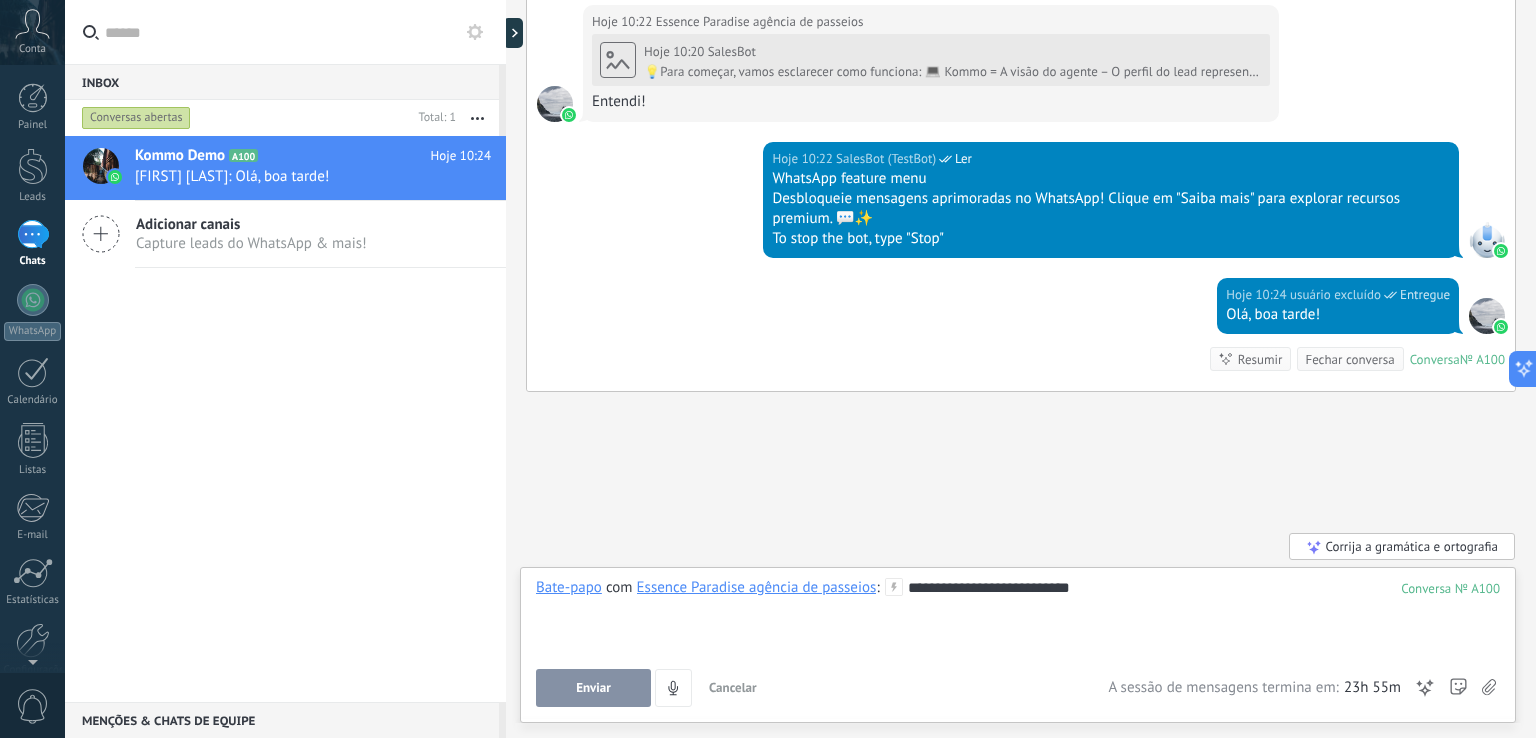 click on "Enviar" at bounding box center (593, 688) 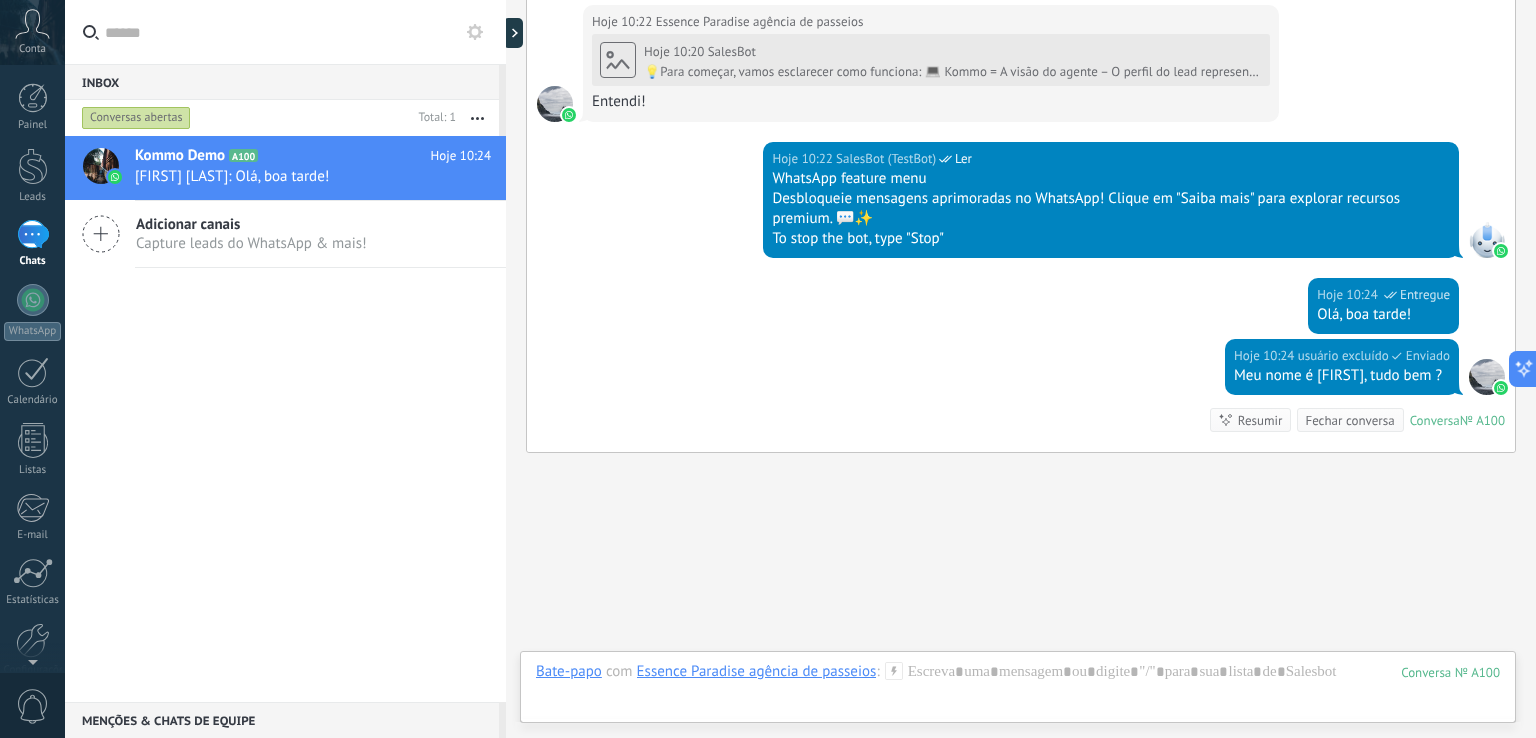 scroll, scrollTop: 935, scrollLeft: 0, axis: vertical 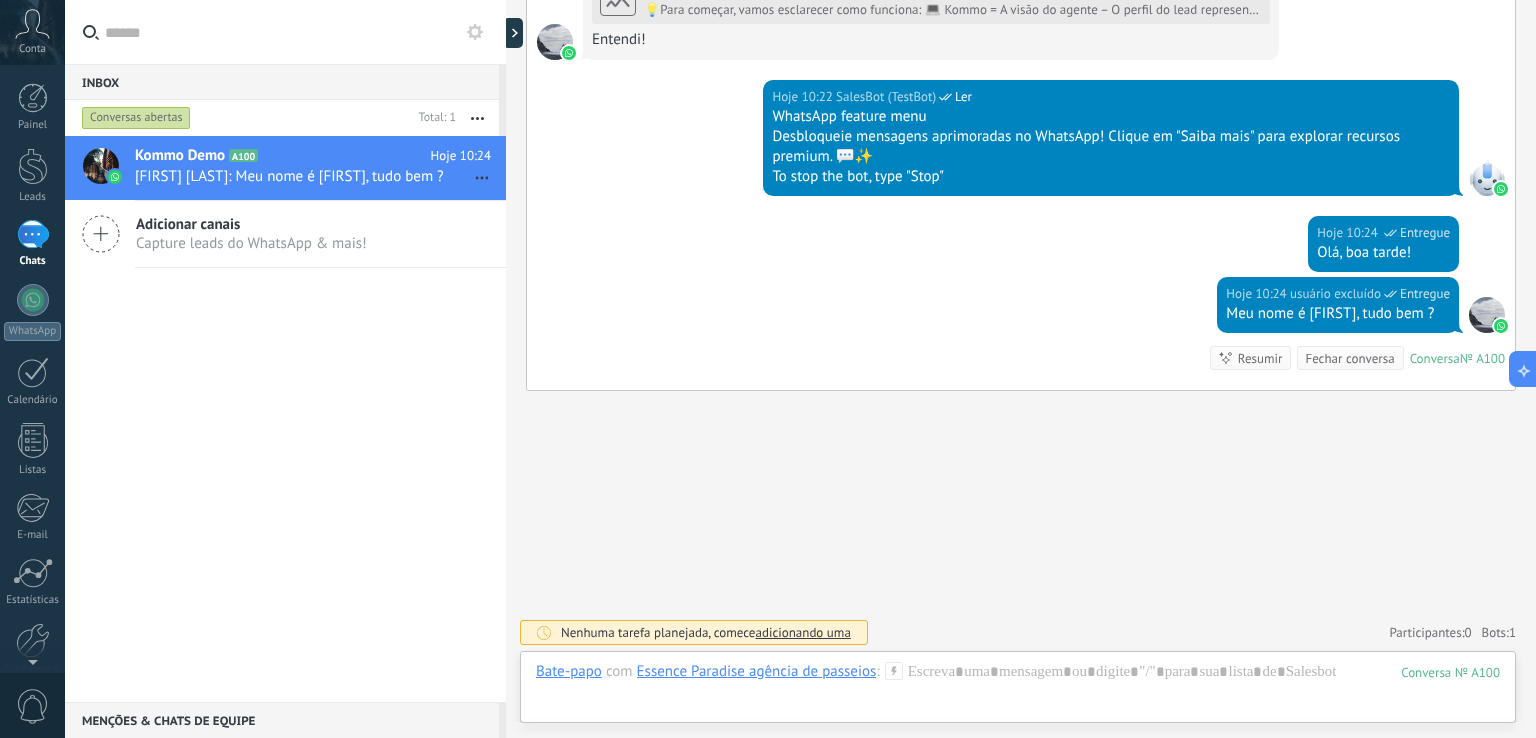 click at bounding box center (477, 118) 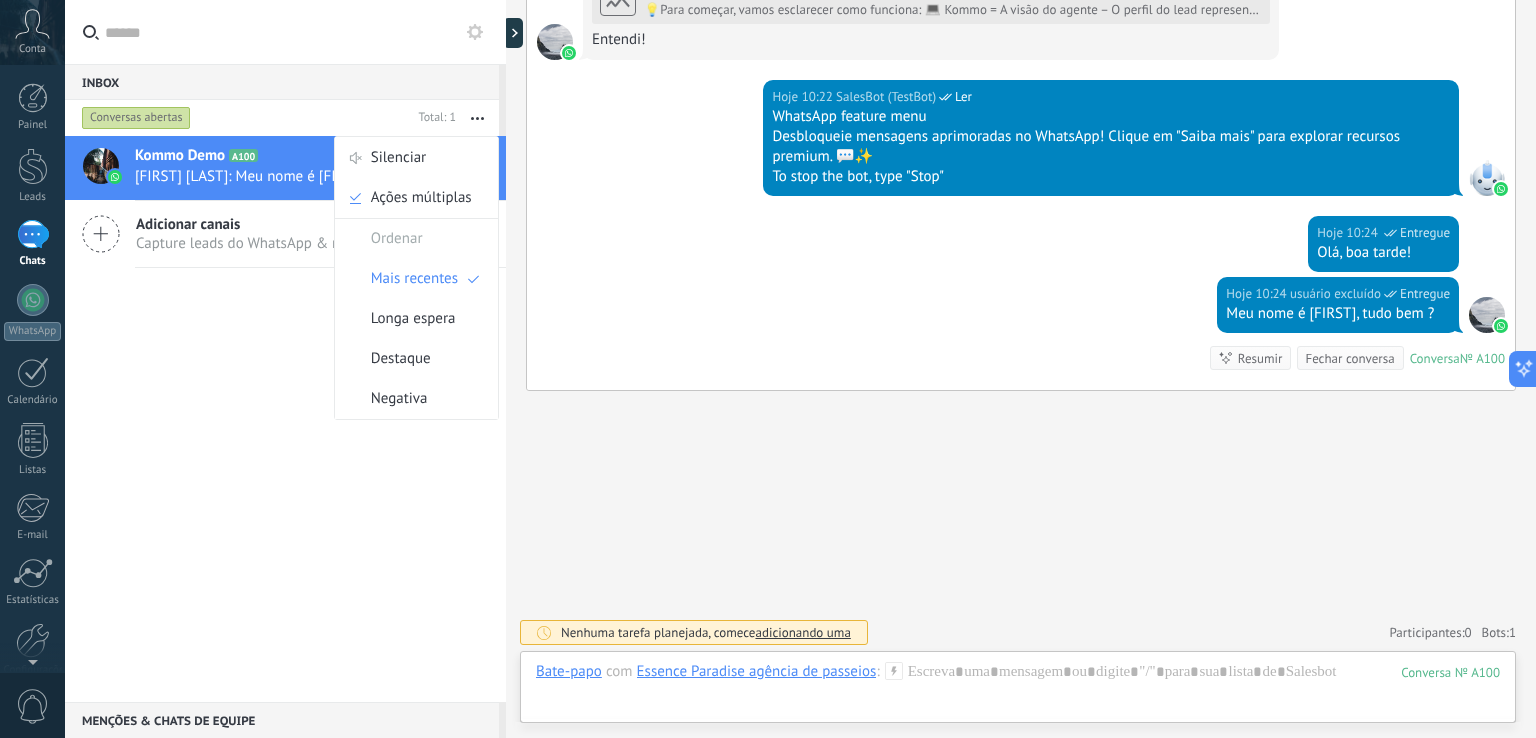 drag, startPoint x: 985, startPoint y: 458, endPoint x: 1032, endPoint y: 448, distance: 48.052055 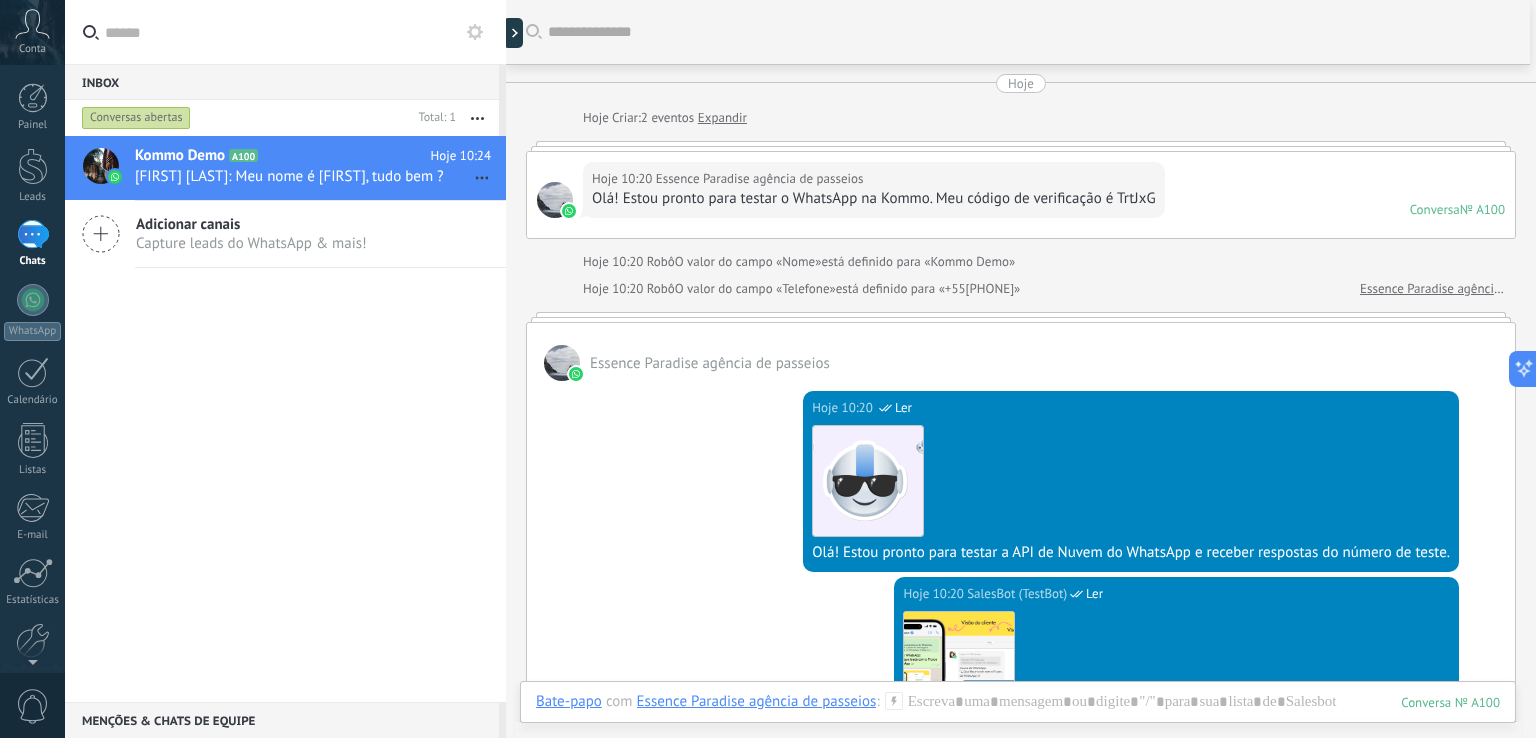 scroll, scrollTop: 0, scrollLeft: 0, axis: both 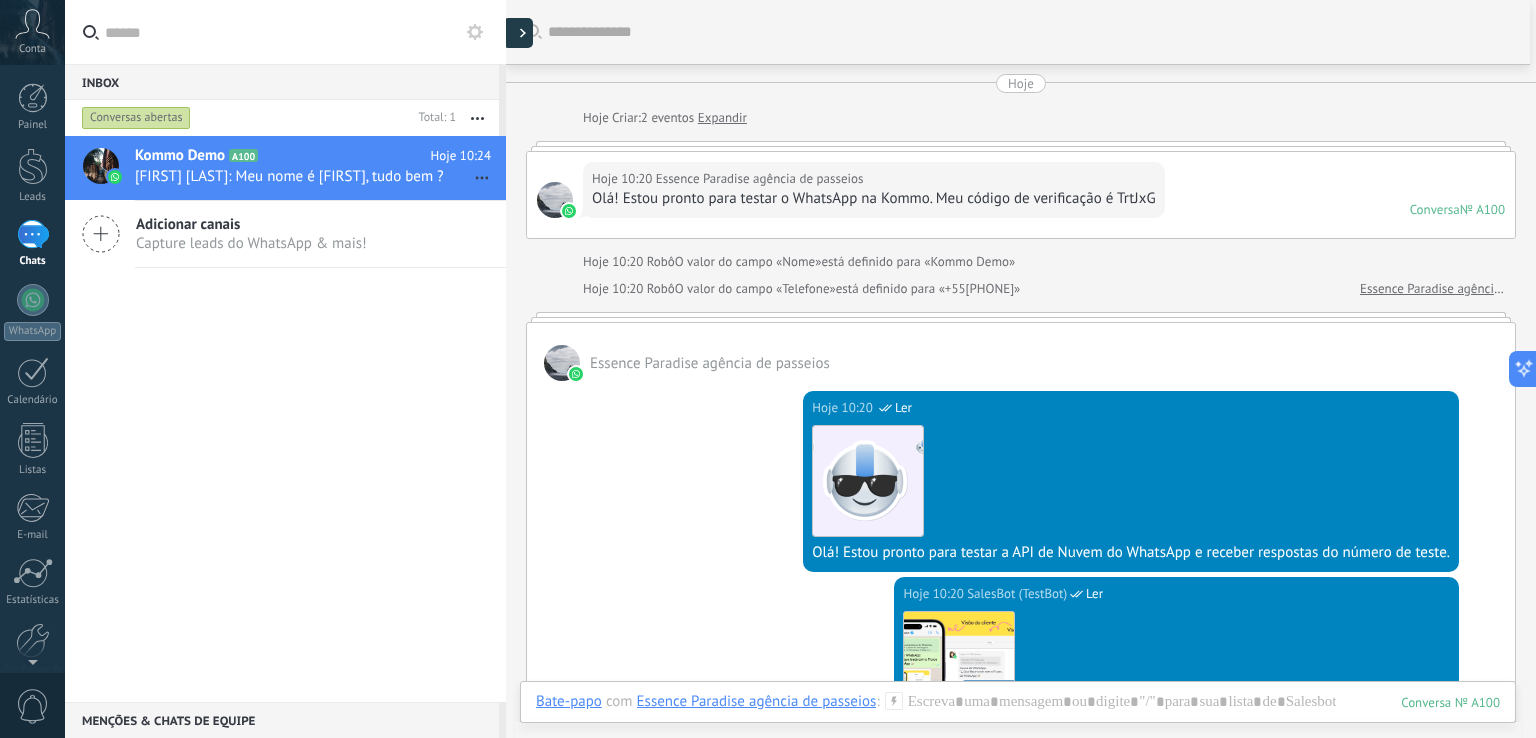 click 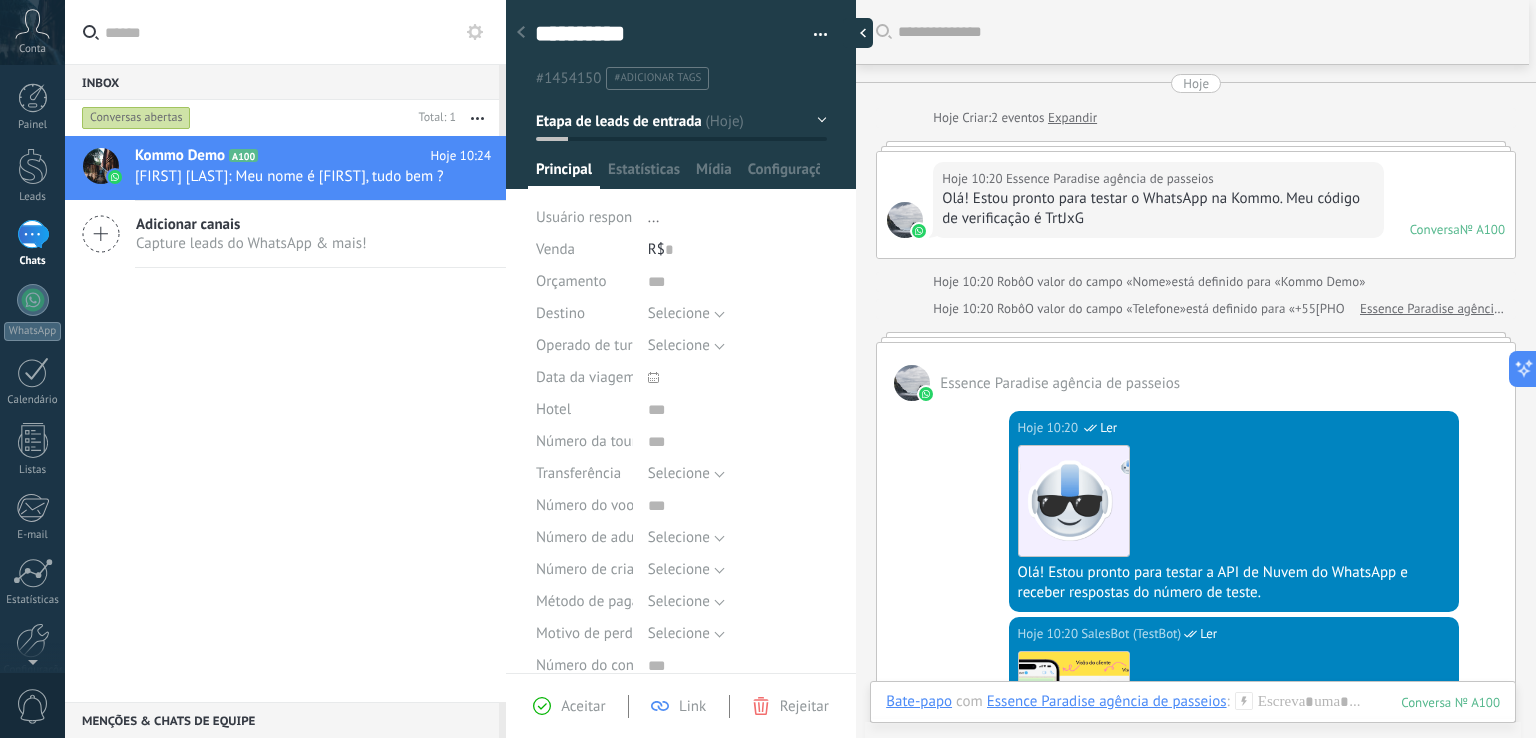 scroll, scrollTop: 29, scrollLeft: 0, axis: vertical 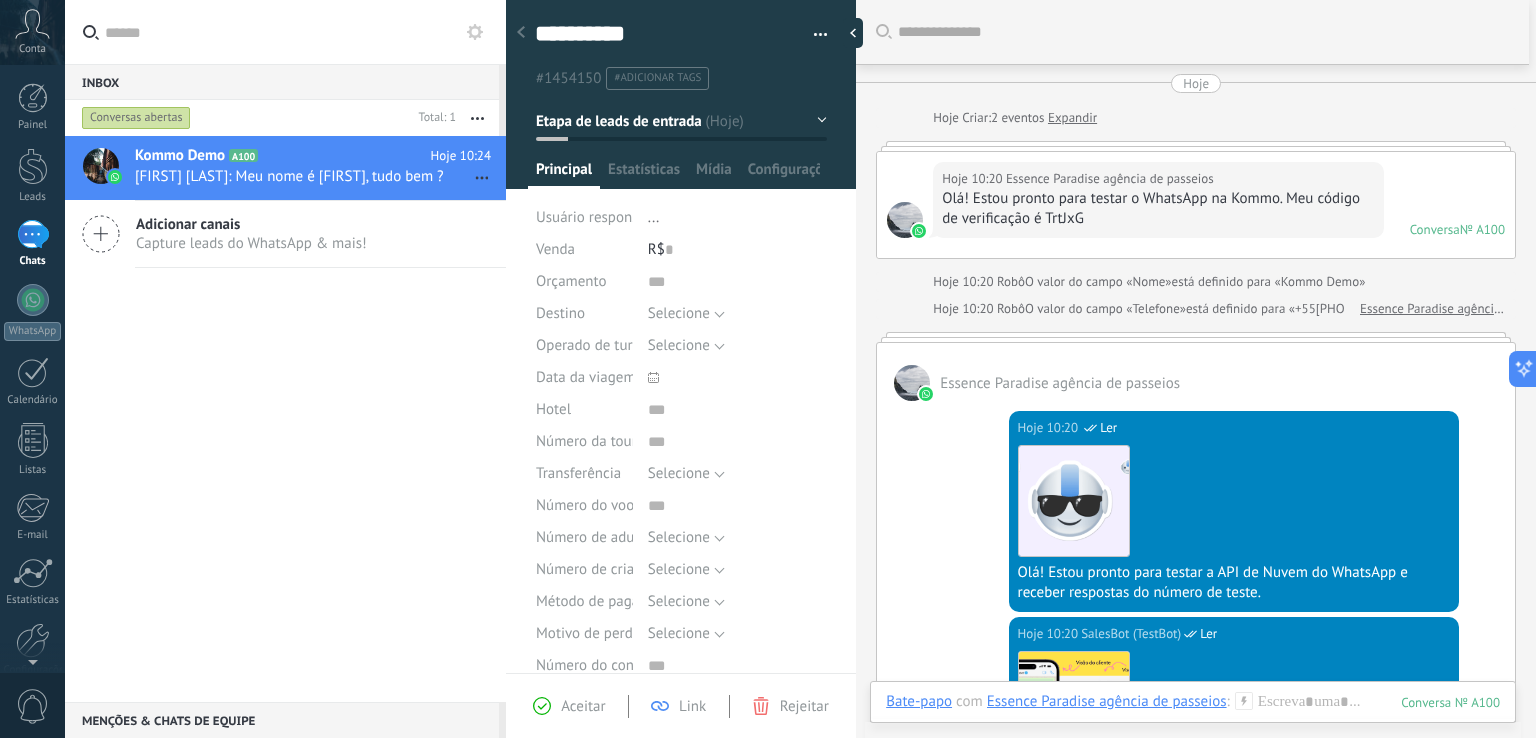 click on "Kommo Demo
A100
Hoje 10:24
Rian Henrique Pinheiro: Meu nome é Rian, tudo bem ?
Adicionar canais
Capture leads do WhatsApp & mais!" at bounding box center [285, 419] 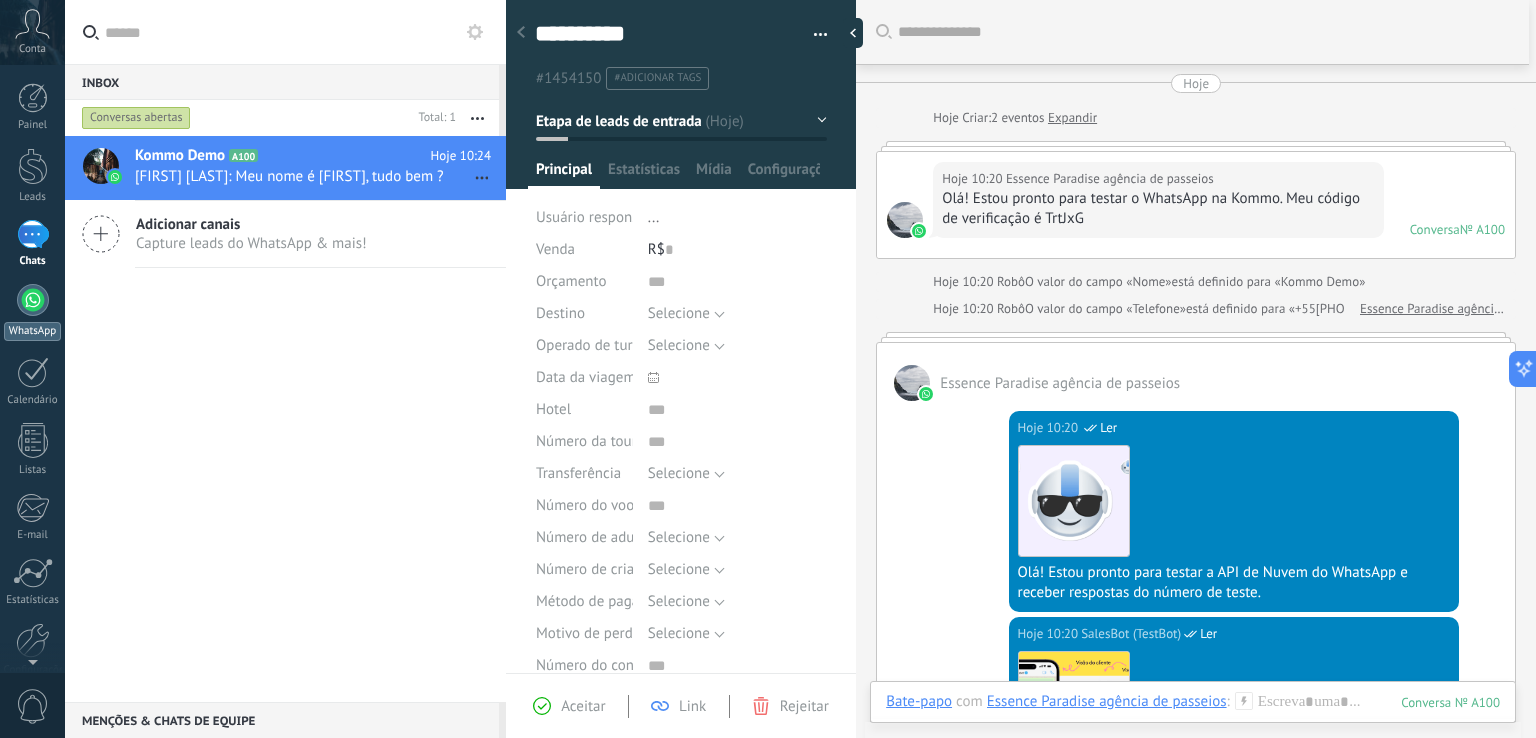 click at bounding box center [33, 300] 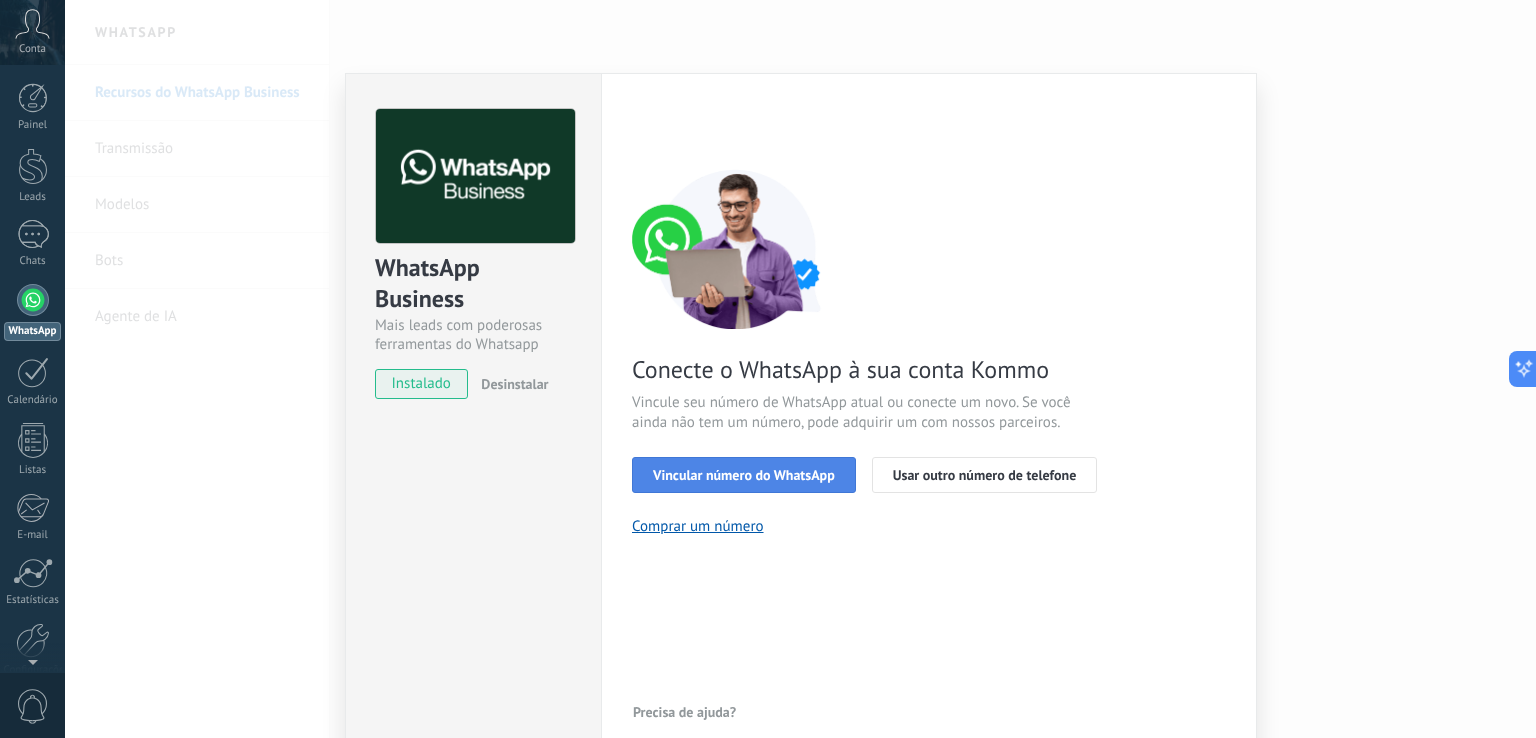 click on "Vincular número do WhatsApp" at bounding box center [744, 475] 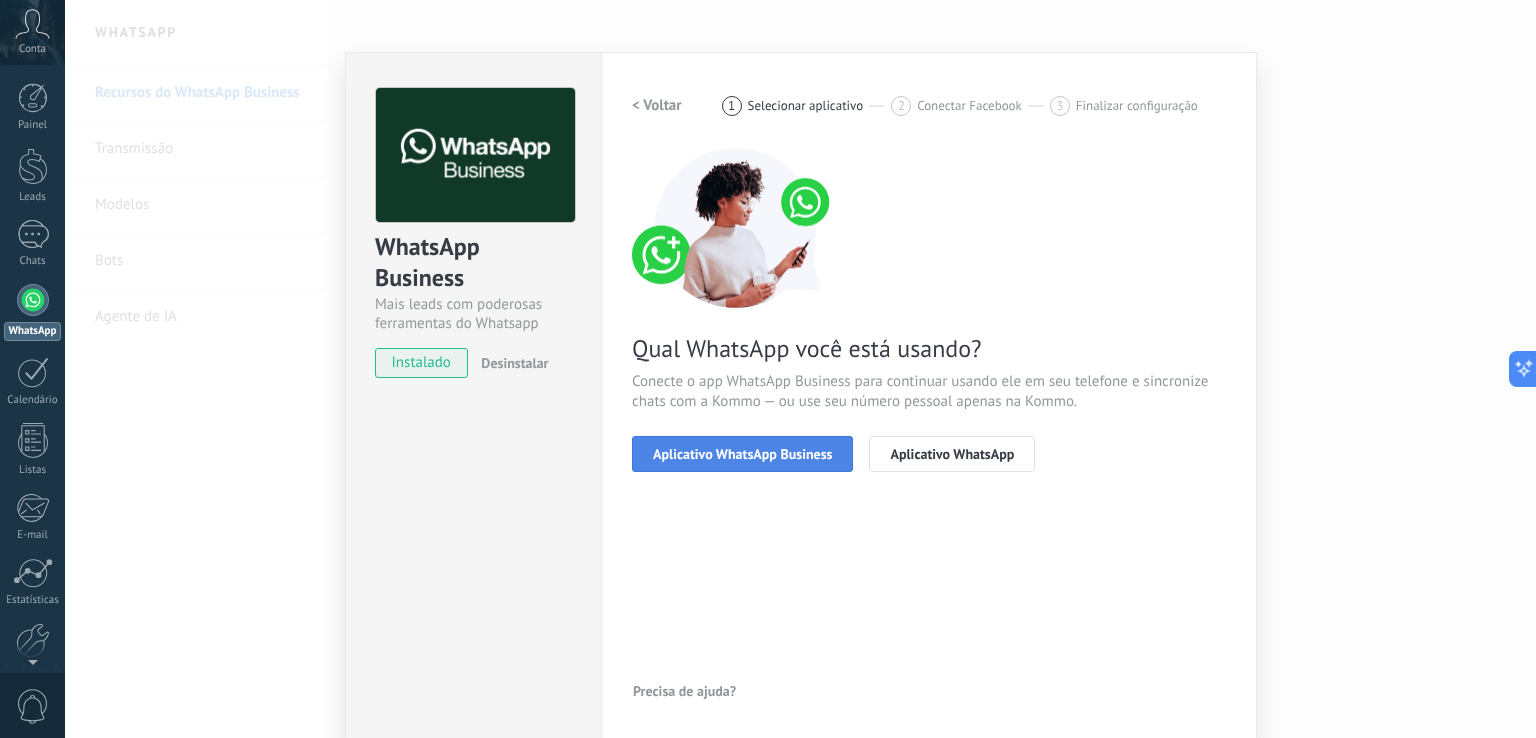 scroll, scrollTop: 24, scrollLeft: 0, axis: vertical 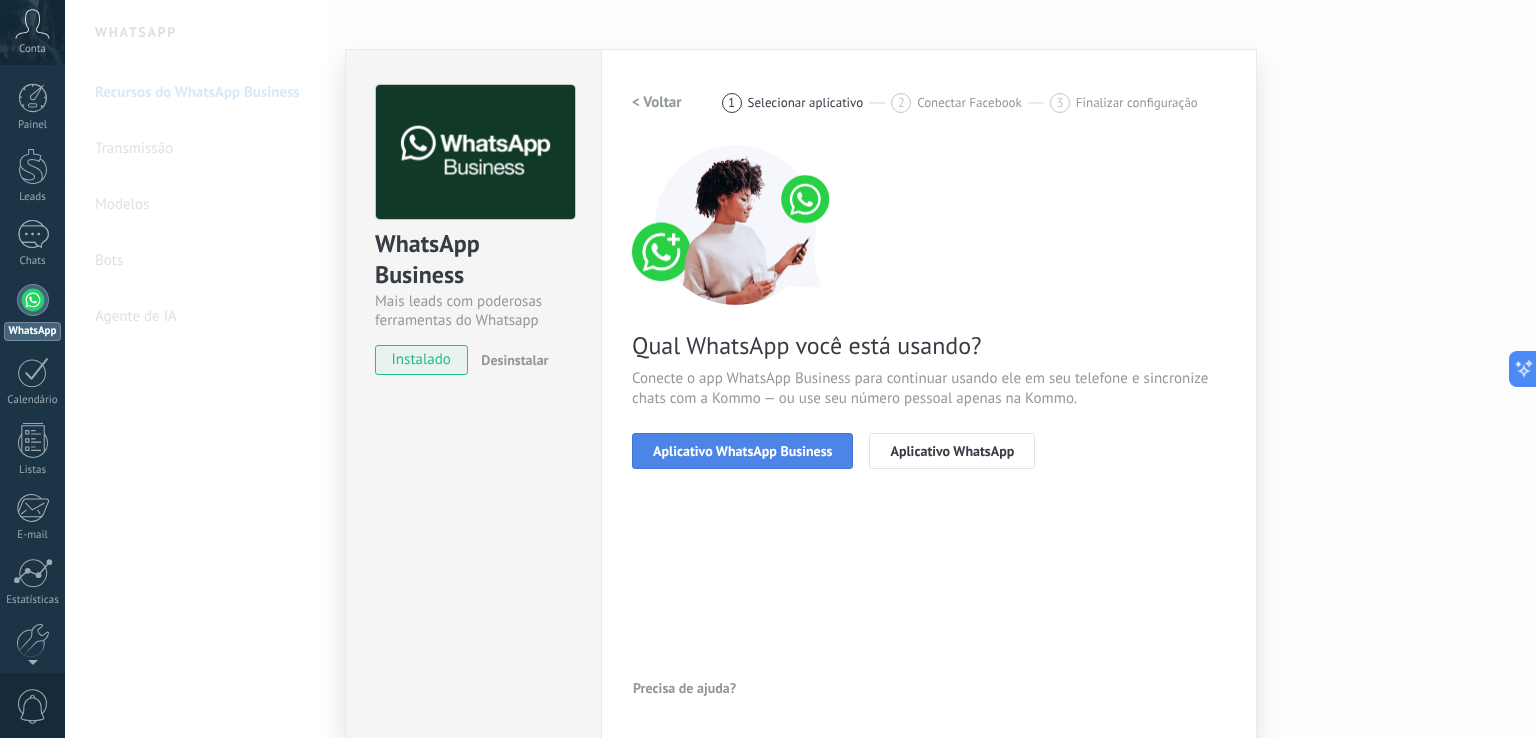 click on "Aplicativo WhatsApp Business" at bounding box center [742, 451] 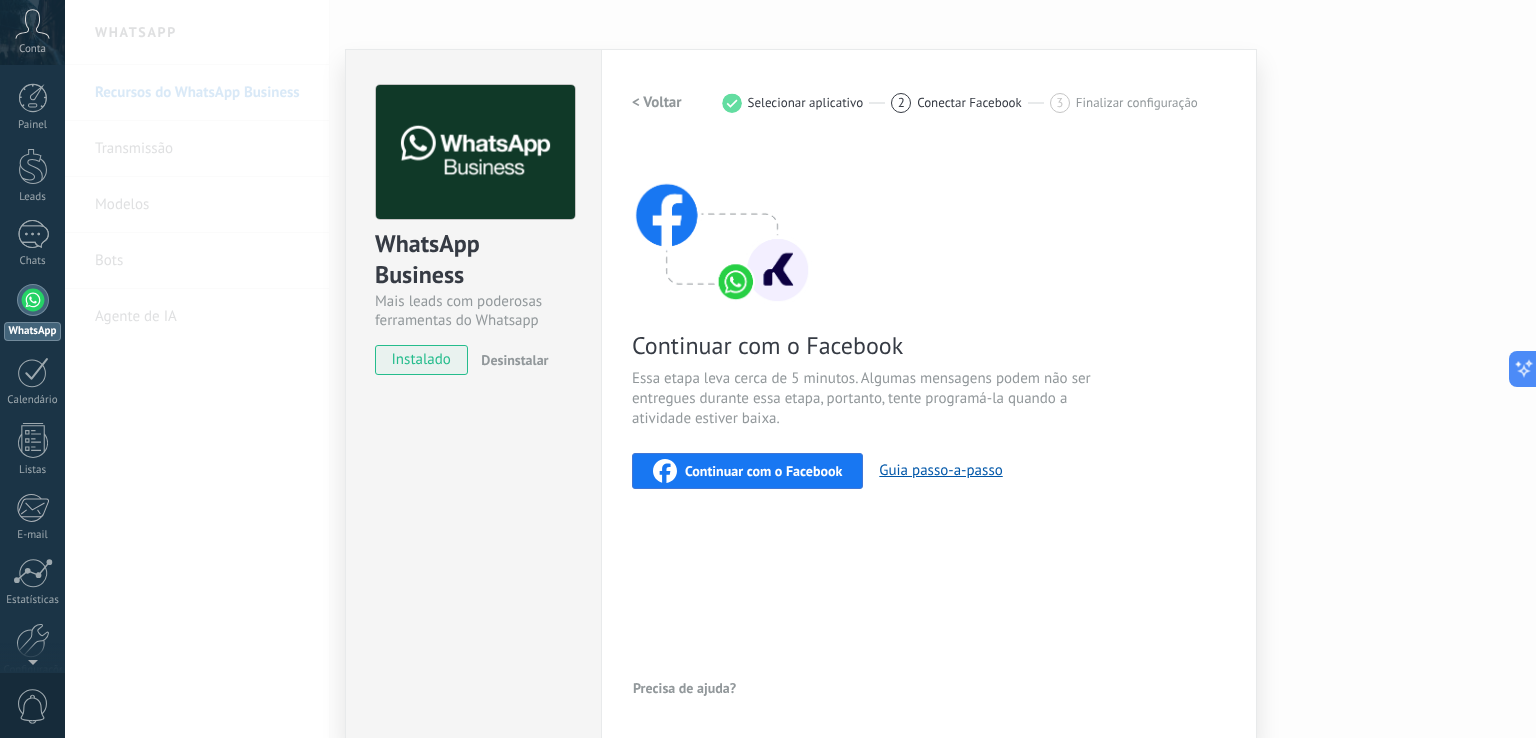click on "WhatsApp Business Mais leads com poderosas ferramentas do Whatsapp instalado Desinstalar" at bounding box center (473, 220) 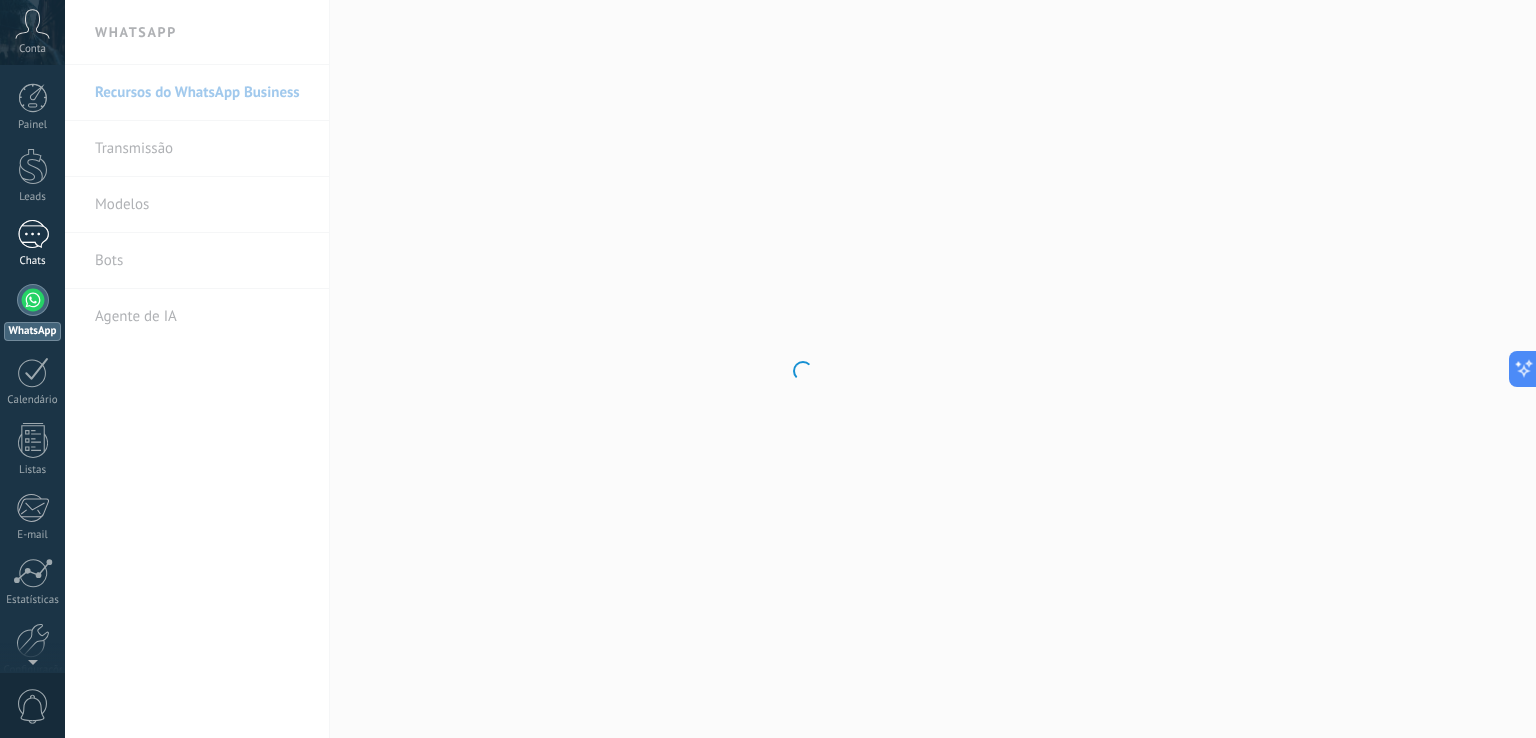 click on "1" at bounding box center [33, 234] 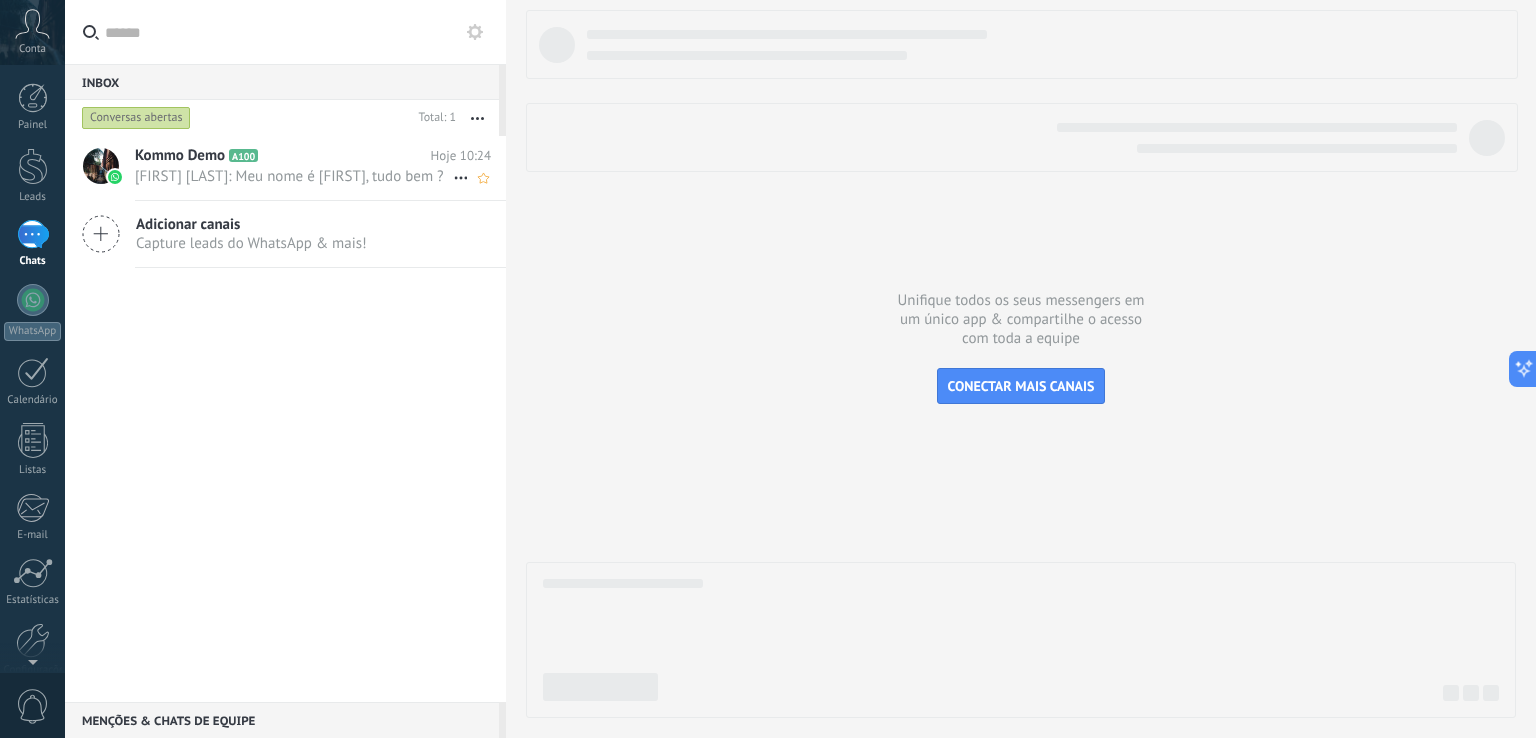 click on "[FIRST] [LAST]: Meu nome é [FIRST], tudo bem ?" at bounding box center (294, 176) 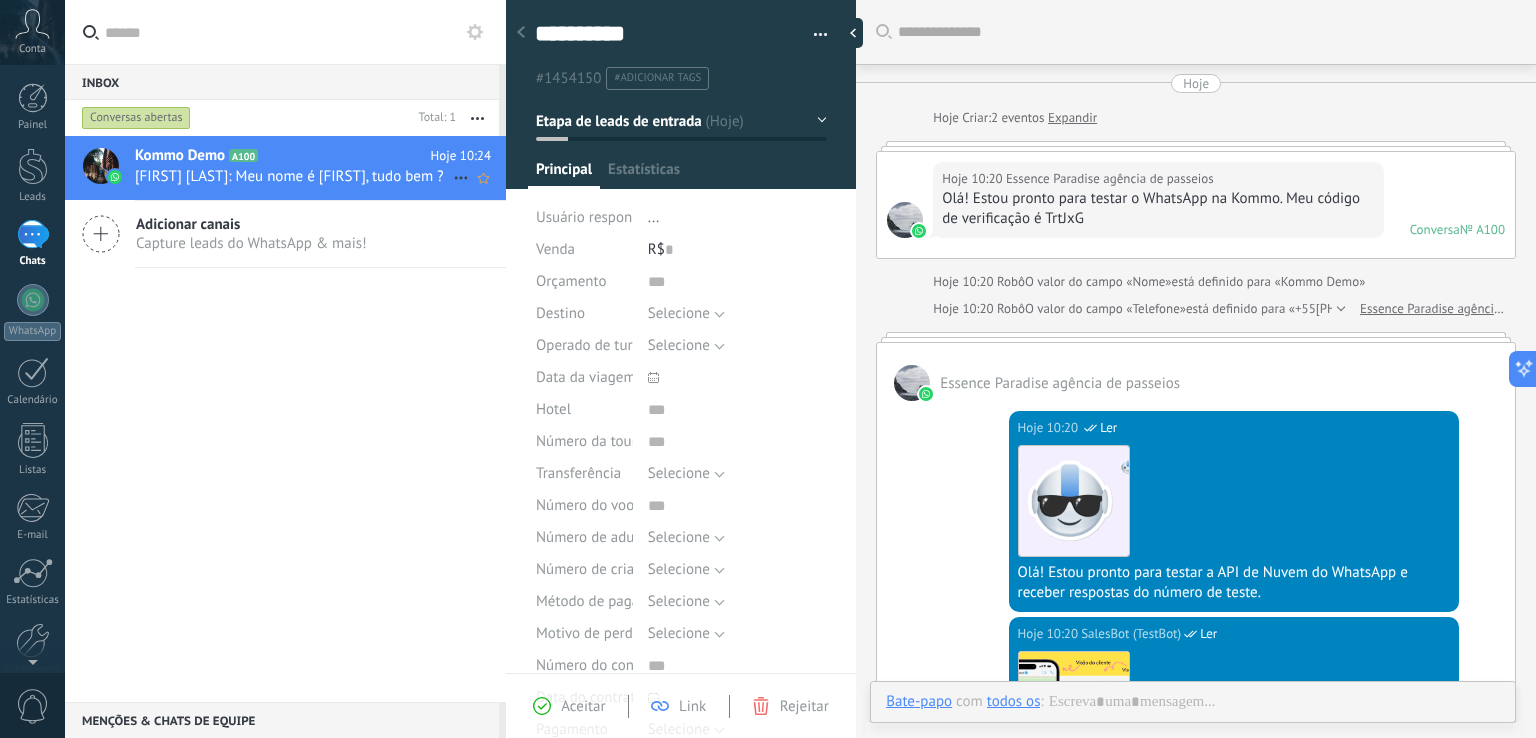 scroll, scrollTop: 29, scrollLeft: 0, axis: vertical 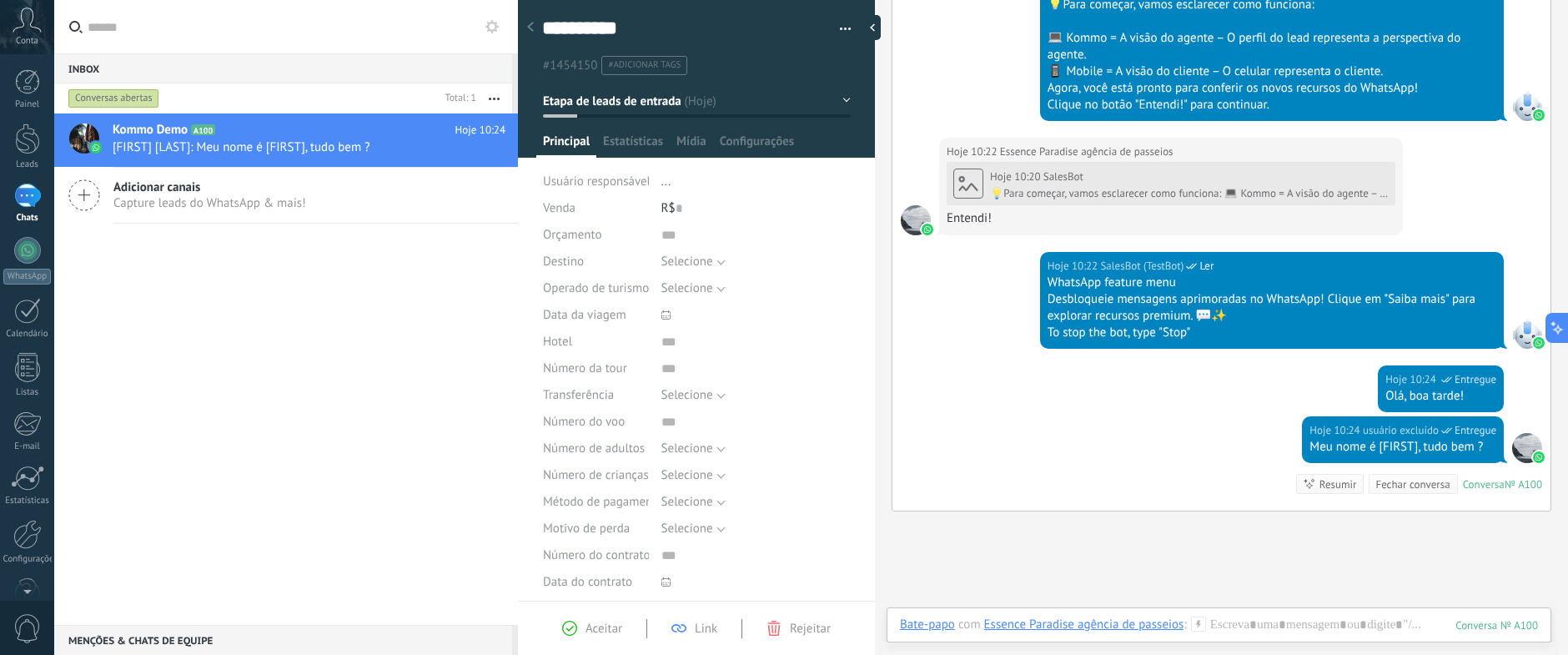 type on "**********" 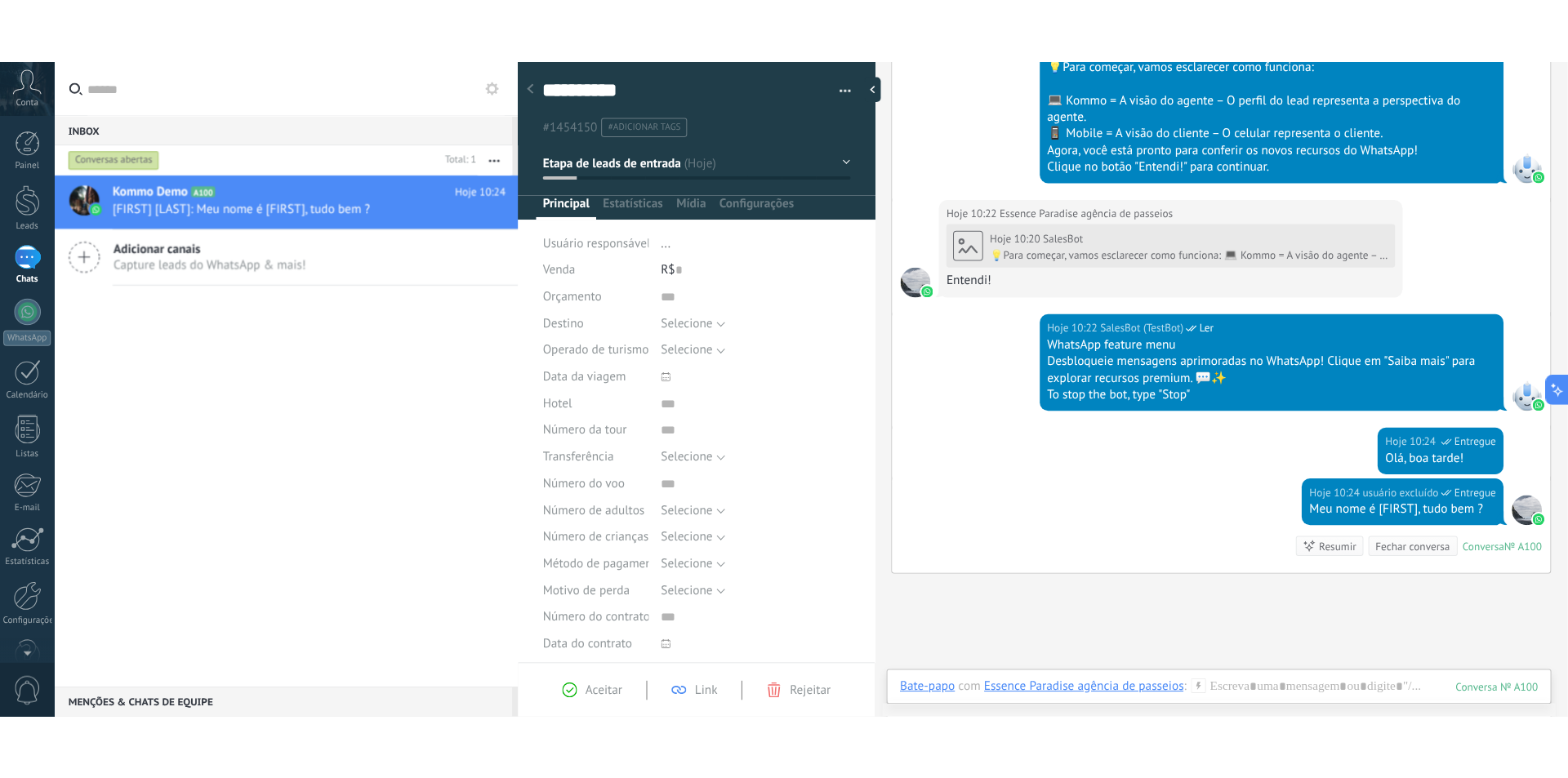 scroll, scrollTop: 622, scrollLeft: 0, axis: vertical 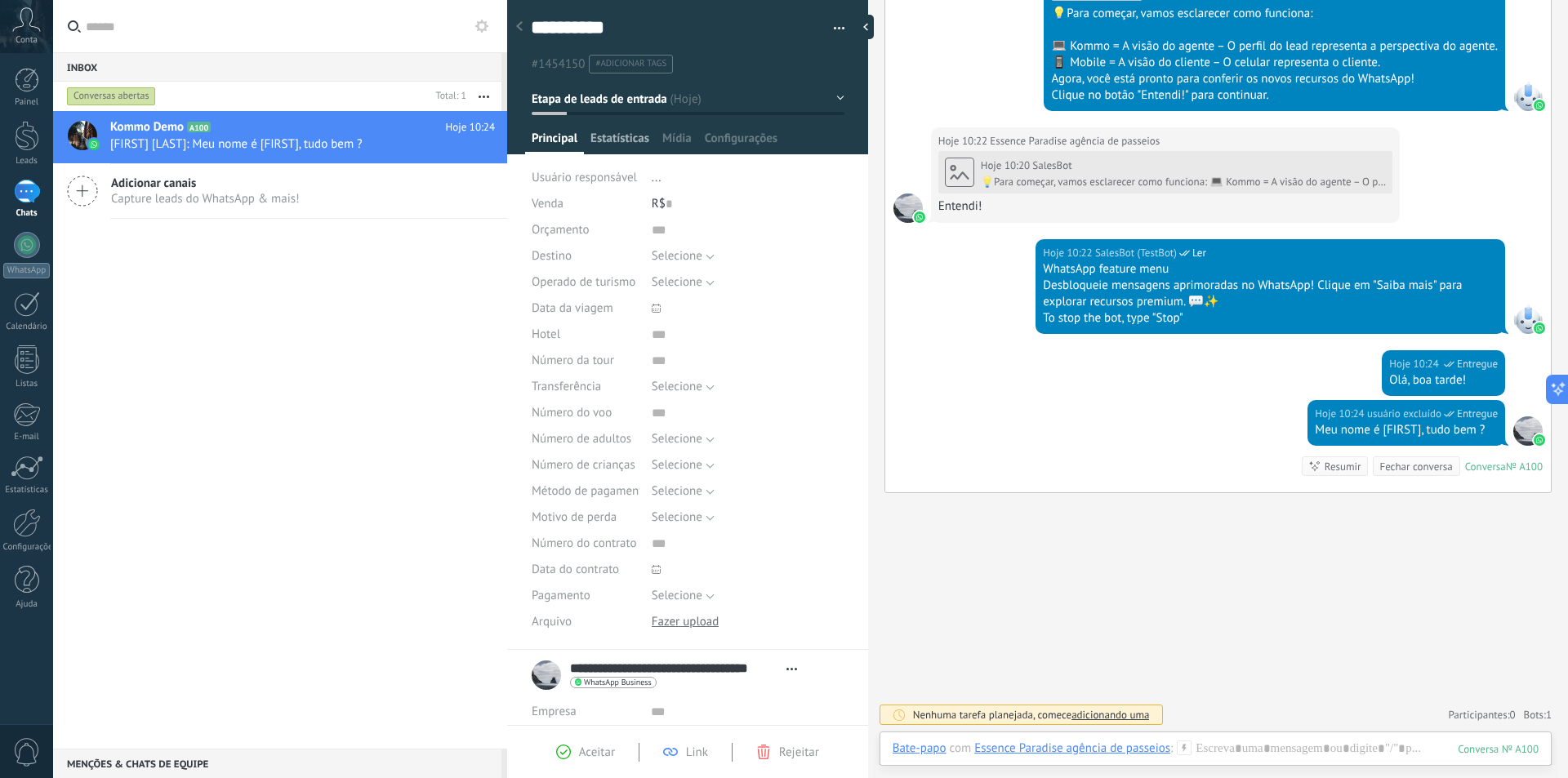 click on "Estatísticas" at bounding box center (620, 142) 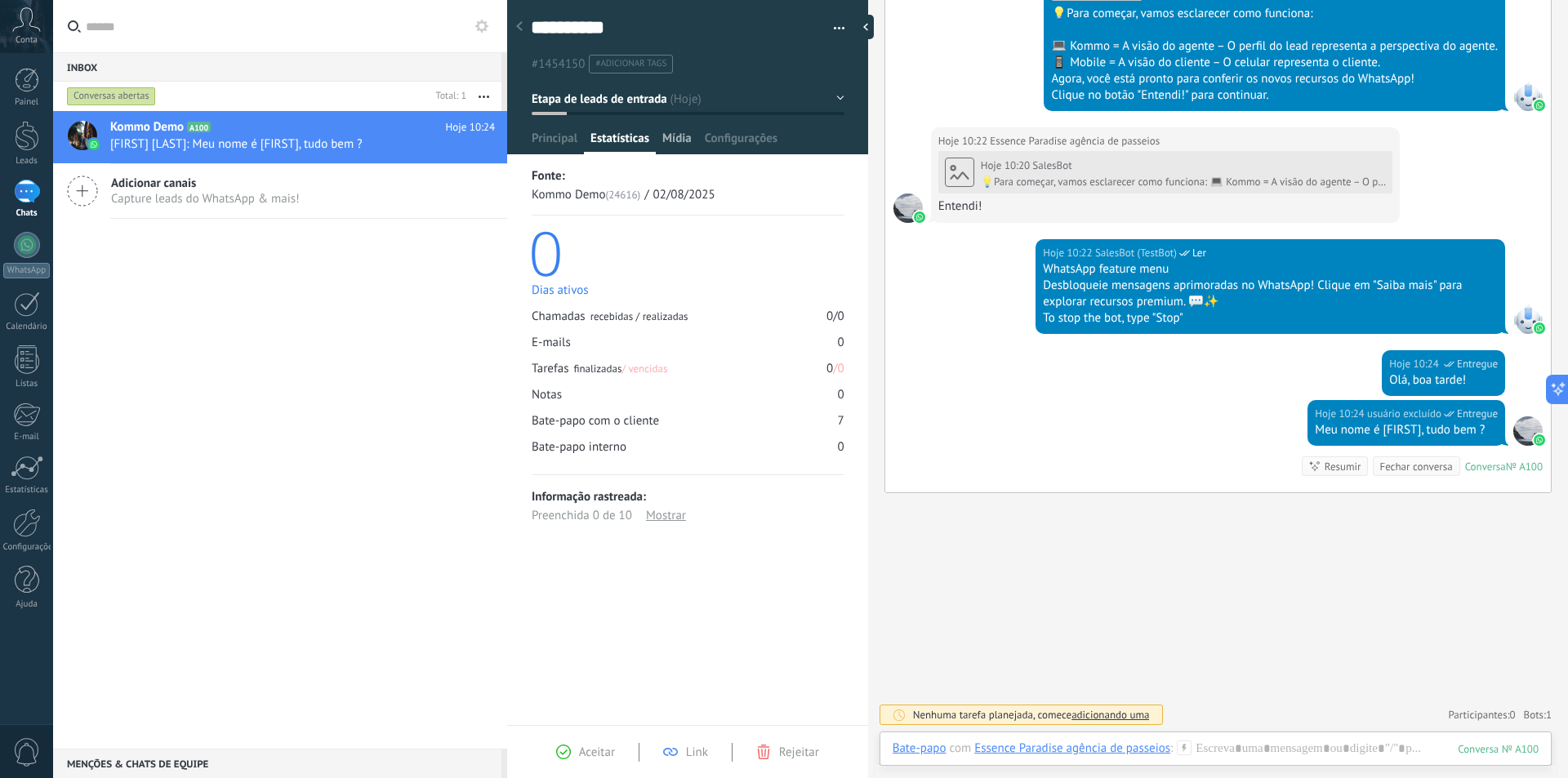 click on "Mídia" at bounding box center [677, 142] 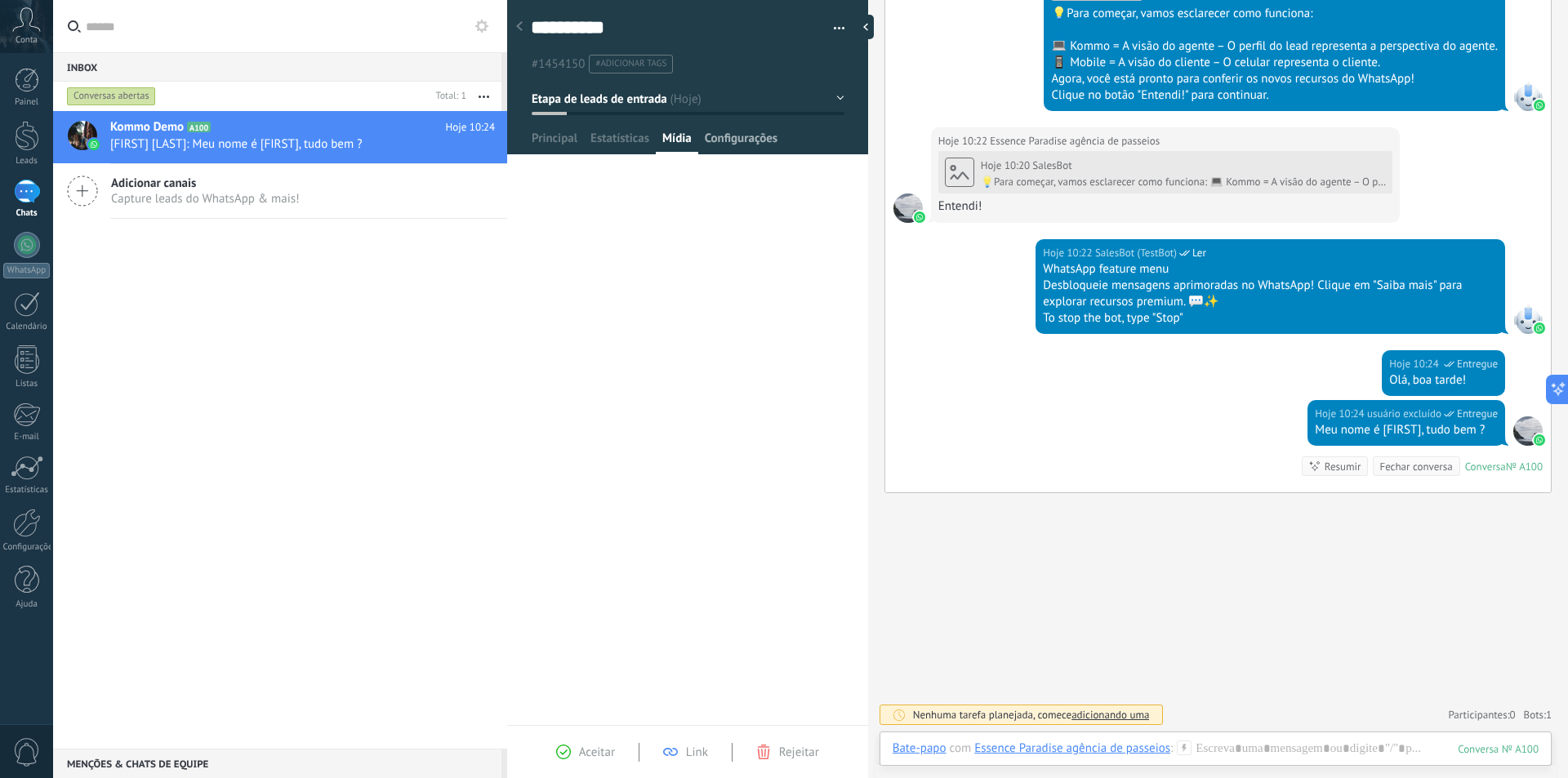click on "Configurações" at bounding box center [741, 142] 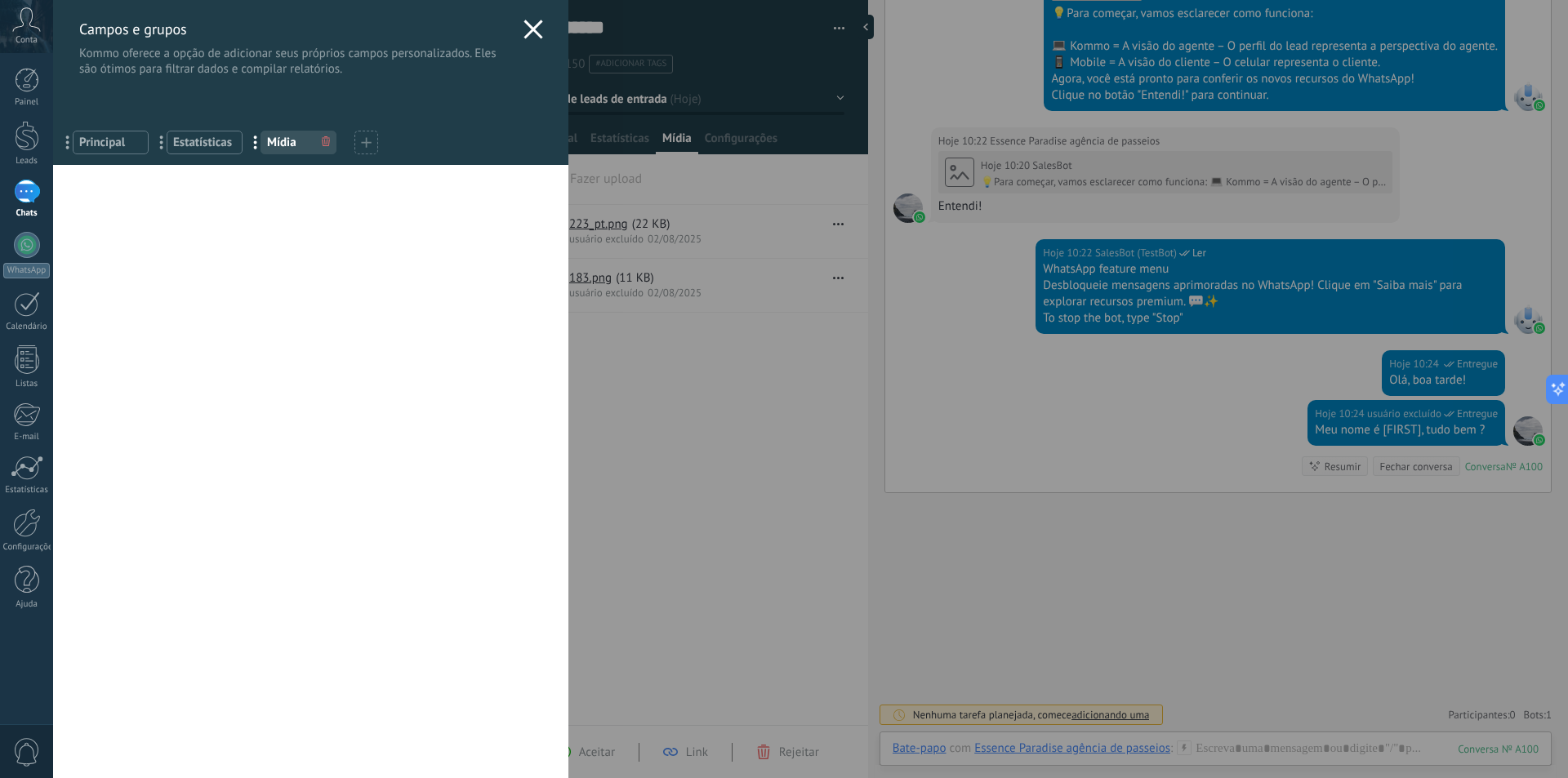 click on "Campos e grupos Kommo oferece a opção de adicionar seus próprios campos personalizados. Eles são ótimos para filtrar dados e compilar relatórios." at bounding box center [310, 38] 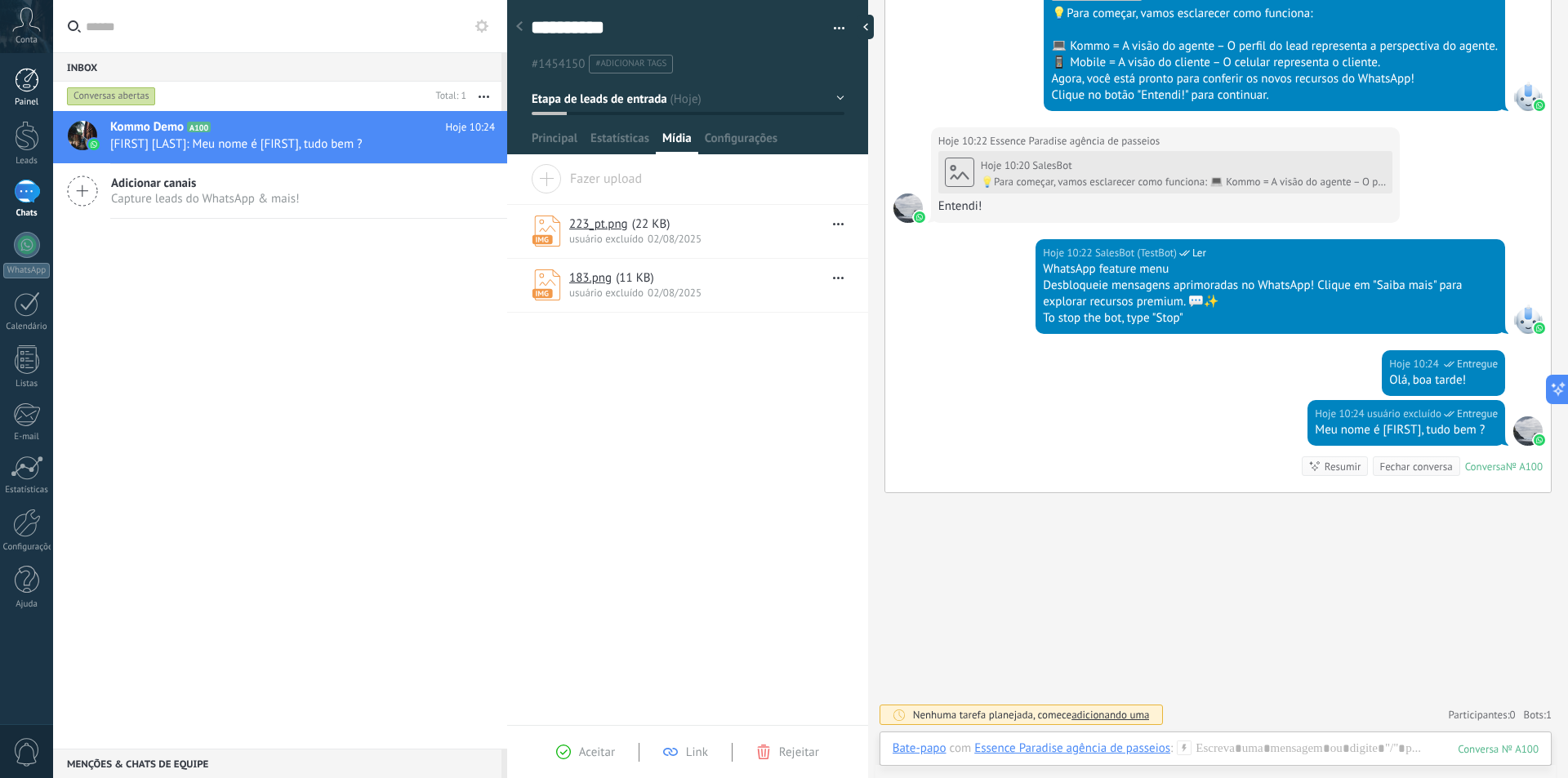 click at bounding box center [27, 80] 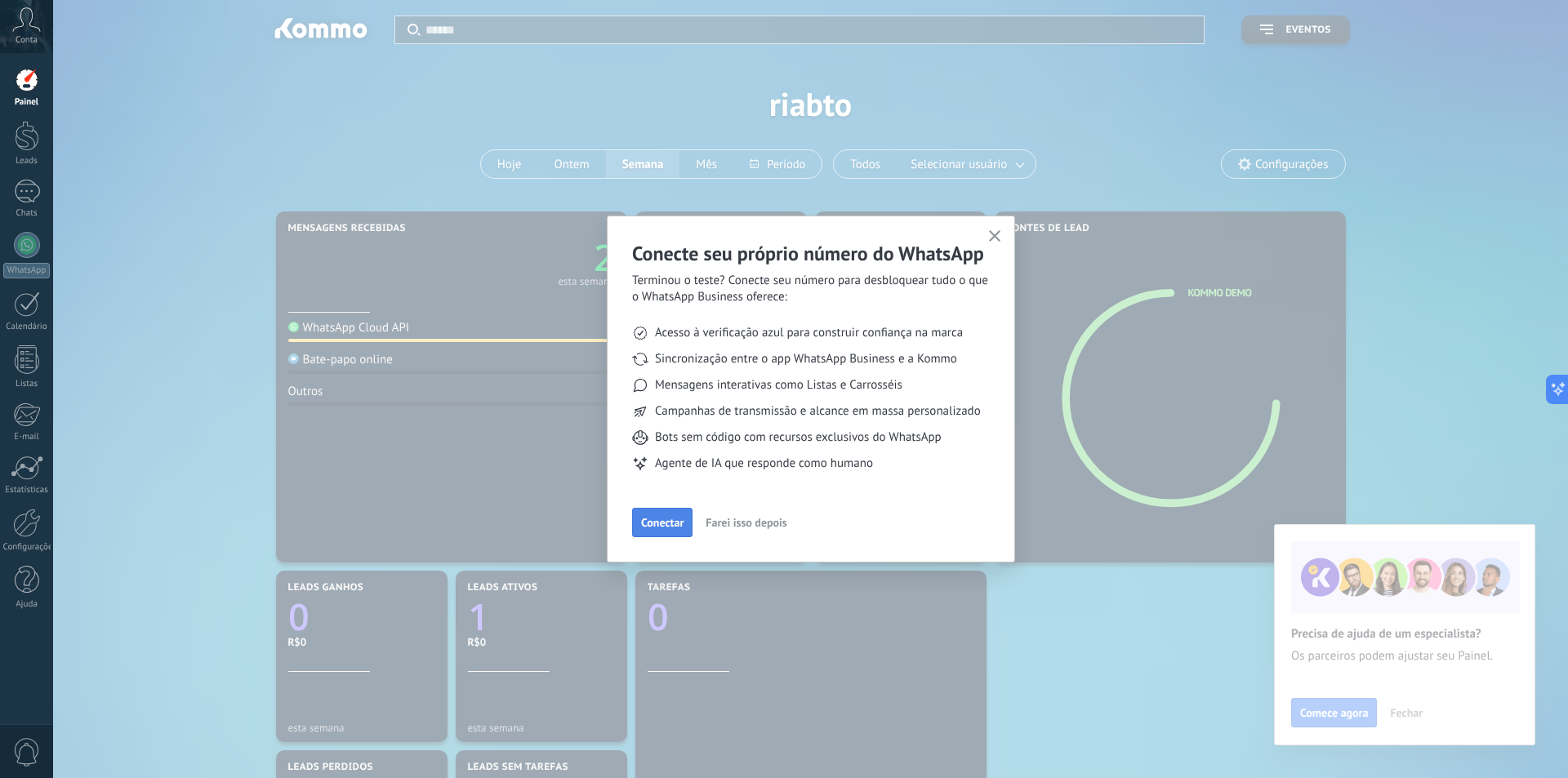 click on "Conectar" at bounding box center [662, 522] 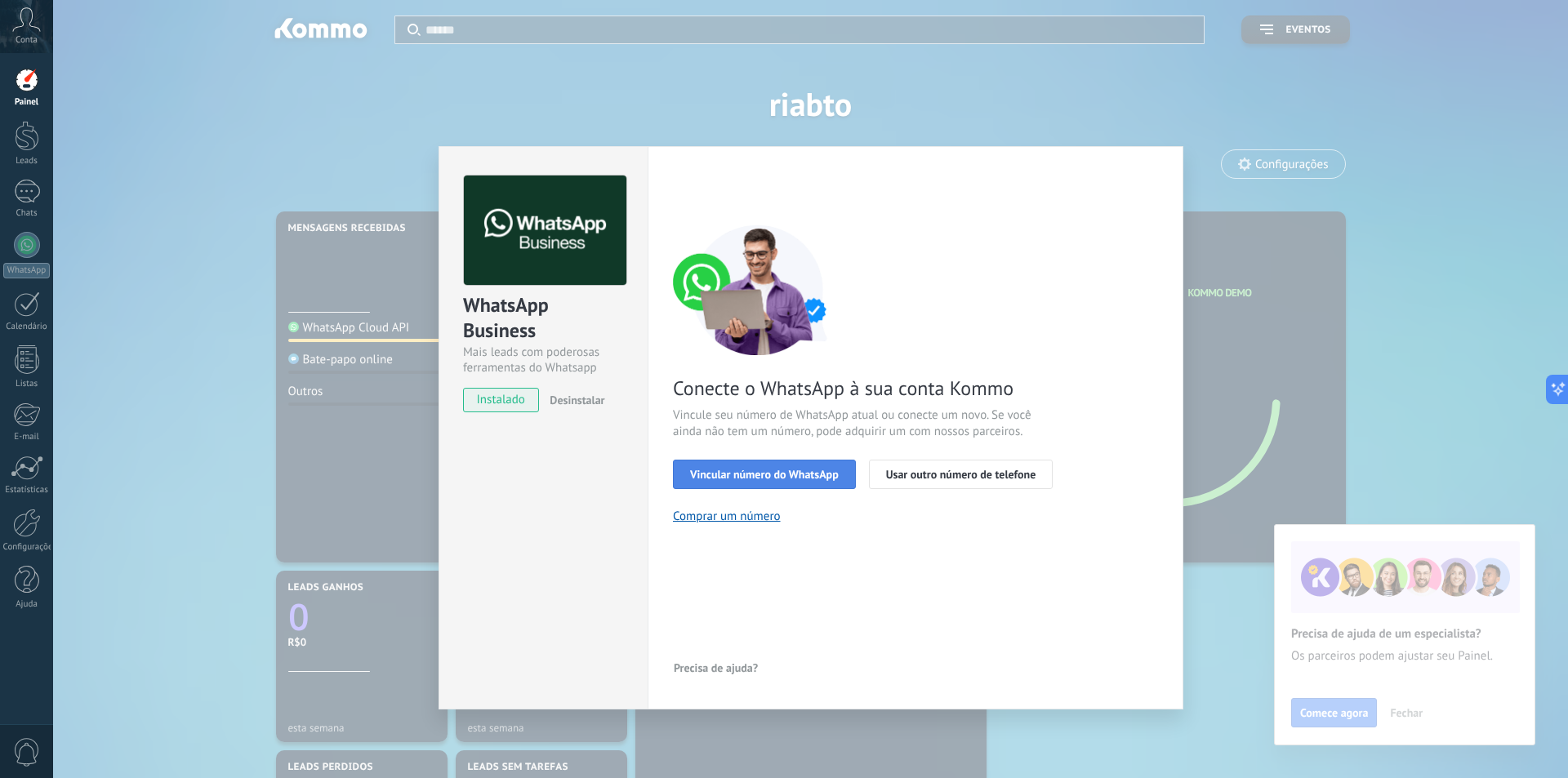 click on "Vincular número do WhatsApp" at bounding box center [764, 474] 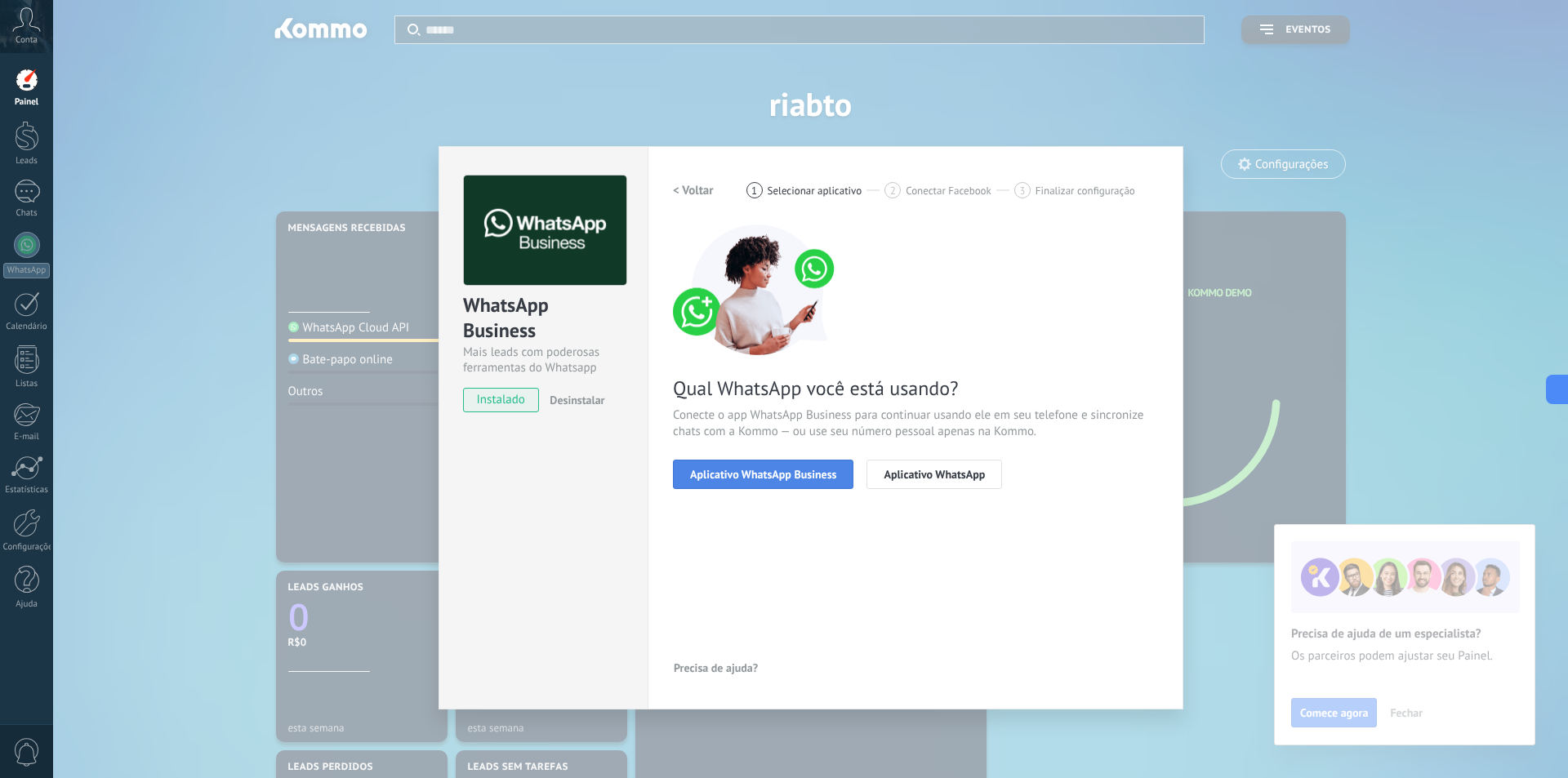 click on "Aplicativo WhatsApp Business" at bounding box center [763, 474] 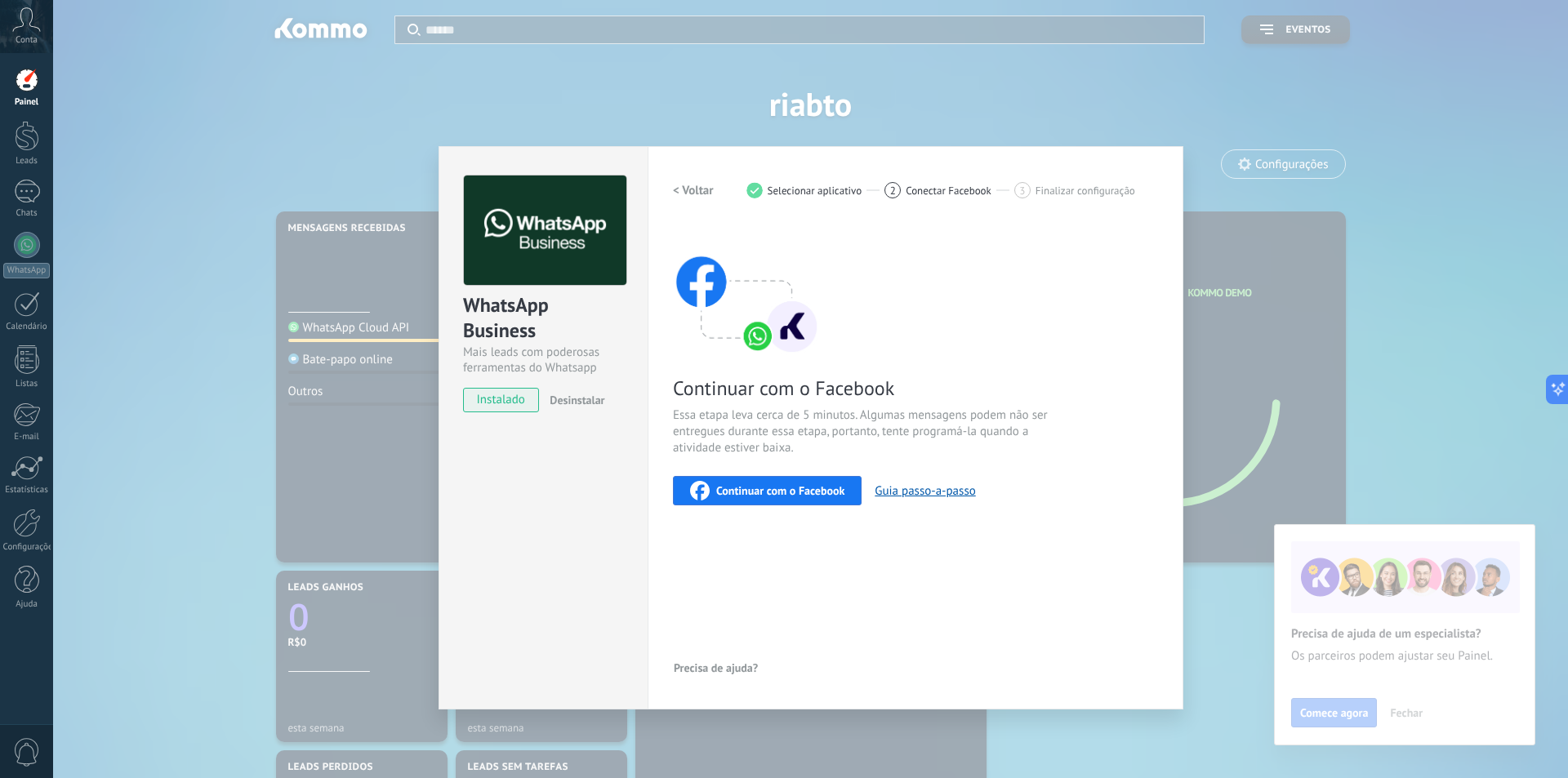 click on "Continuar com o Facebook" at bounding box center (767, 491) 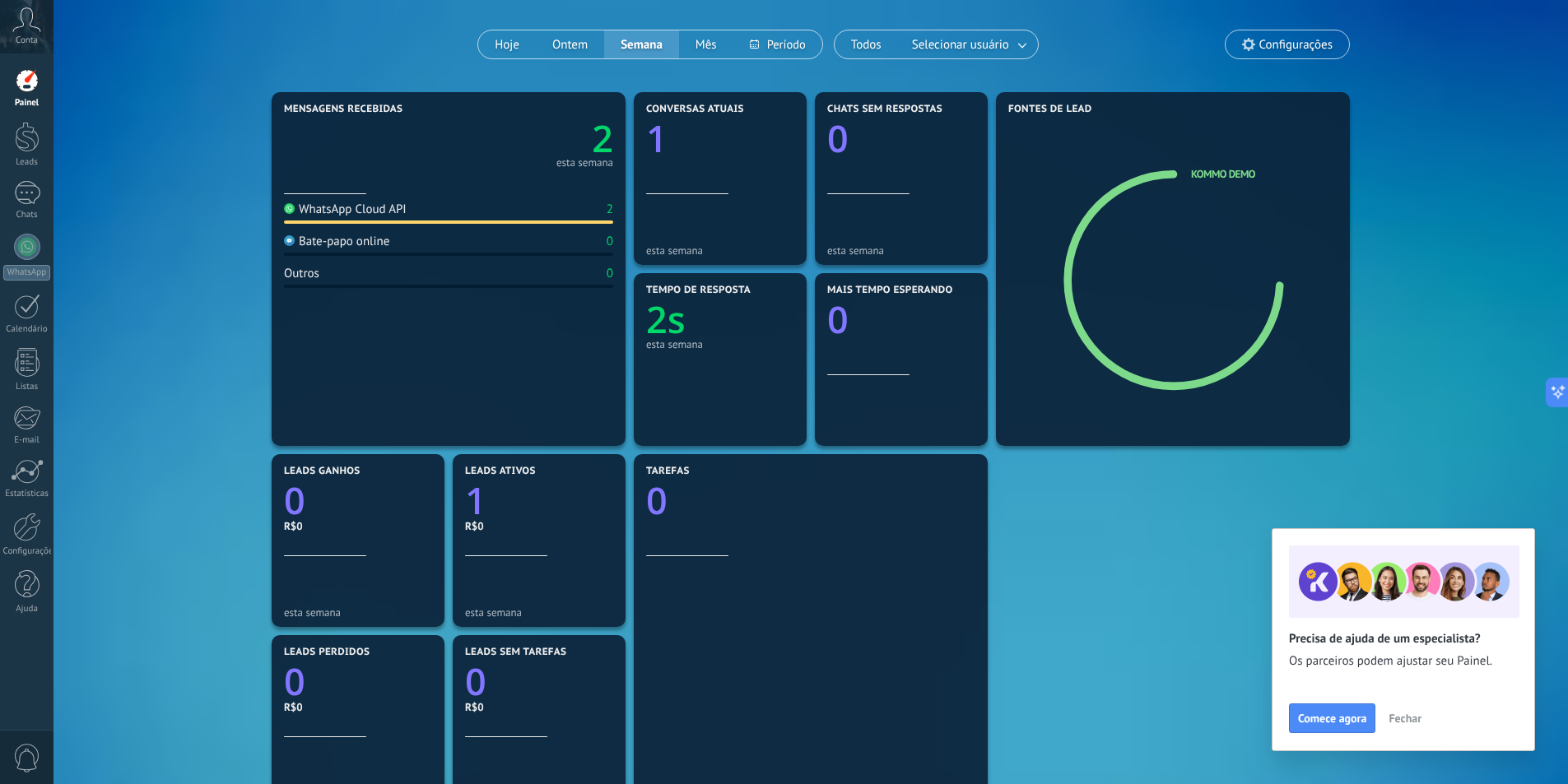 scroll, scrollTop: 82, scrollLeft: 0, axis: vertical 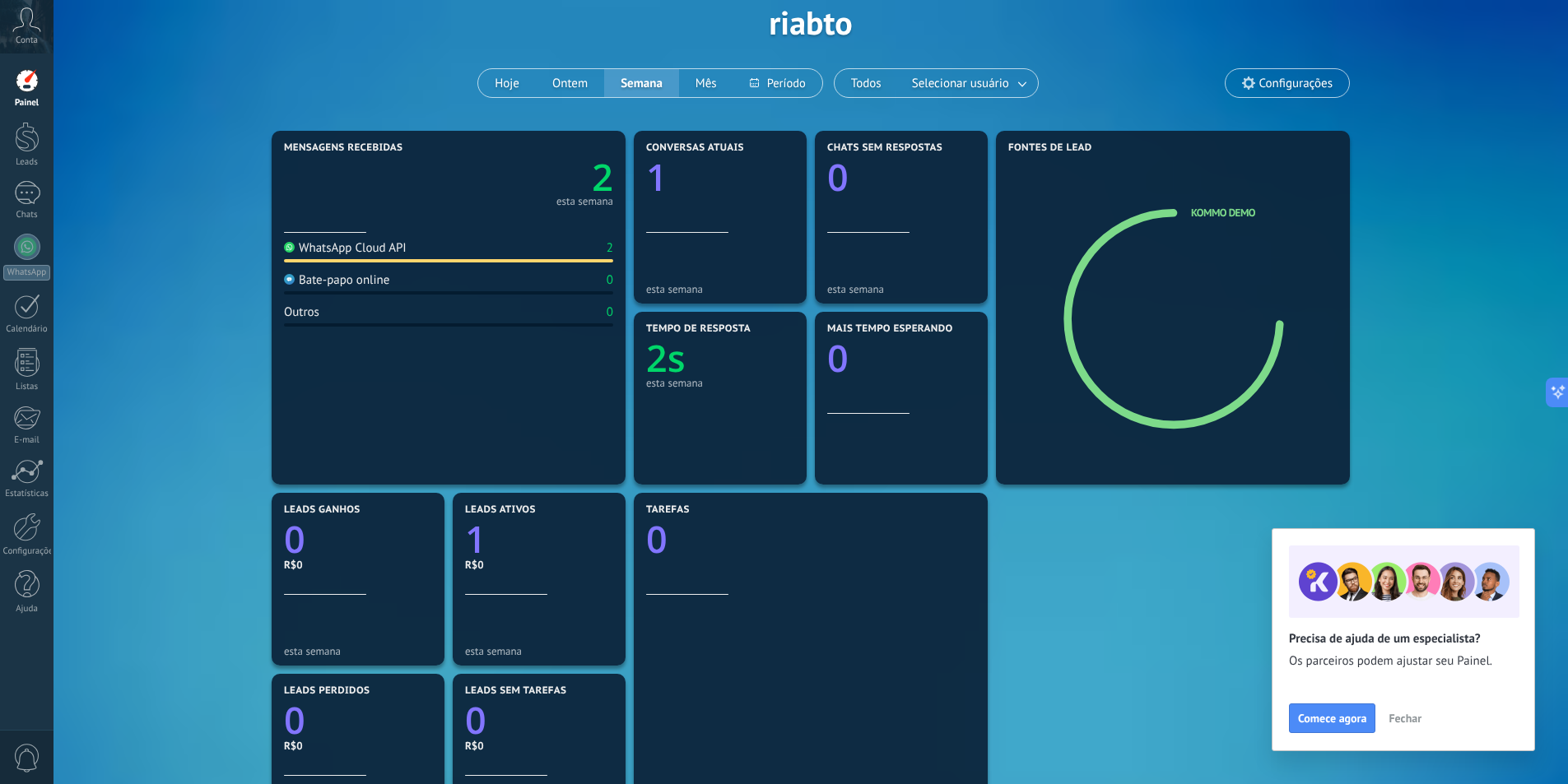 click on "Configurações" at bounding box center (1296, 83) 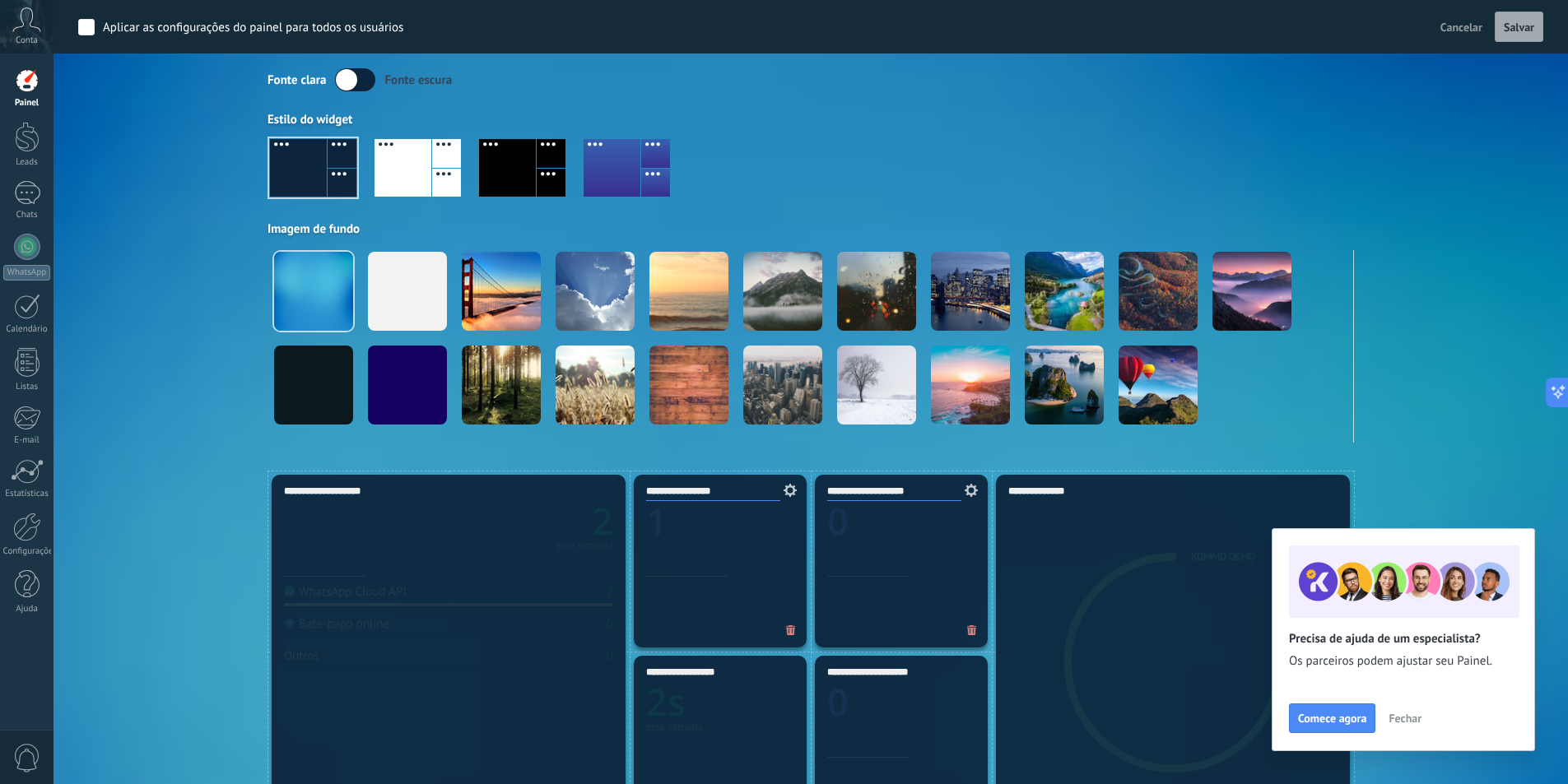 click at bounding box center [612, 168] 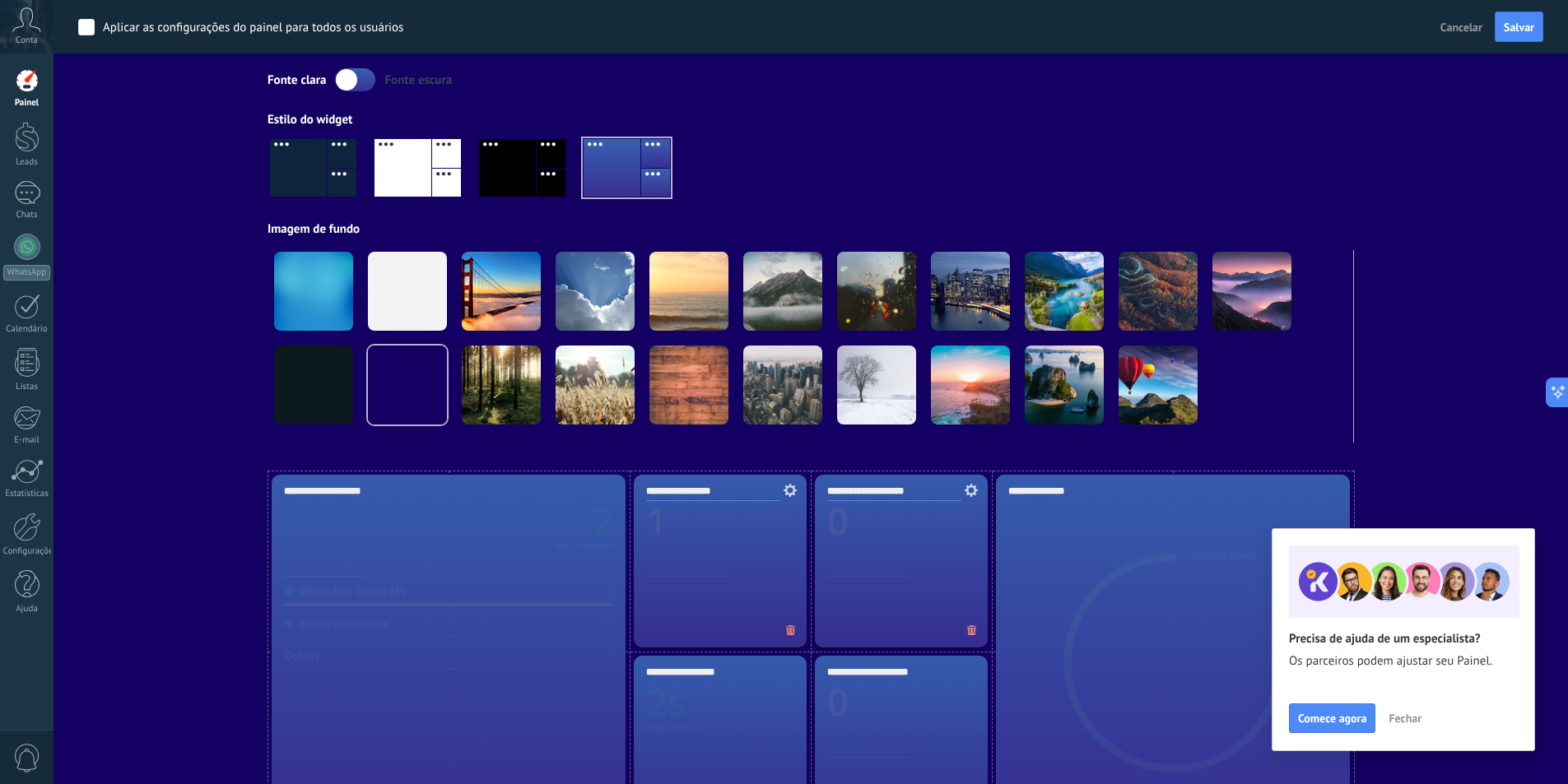 click at bounding box center [507, 168] 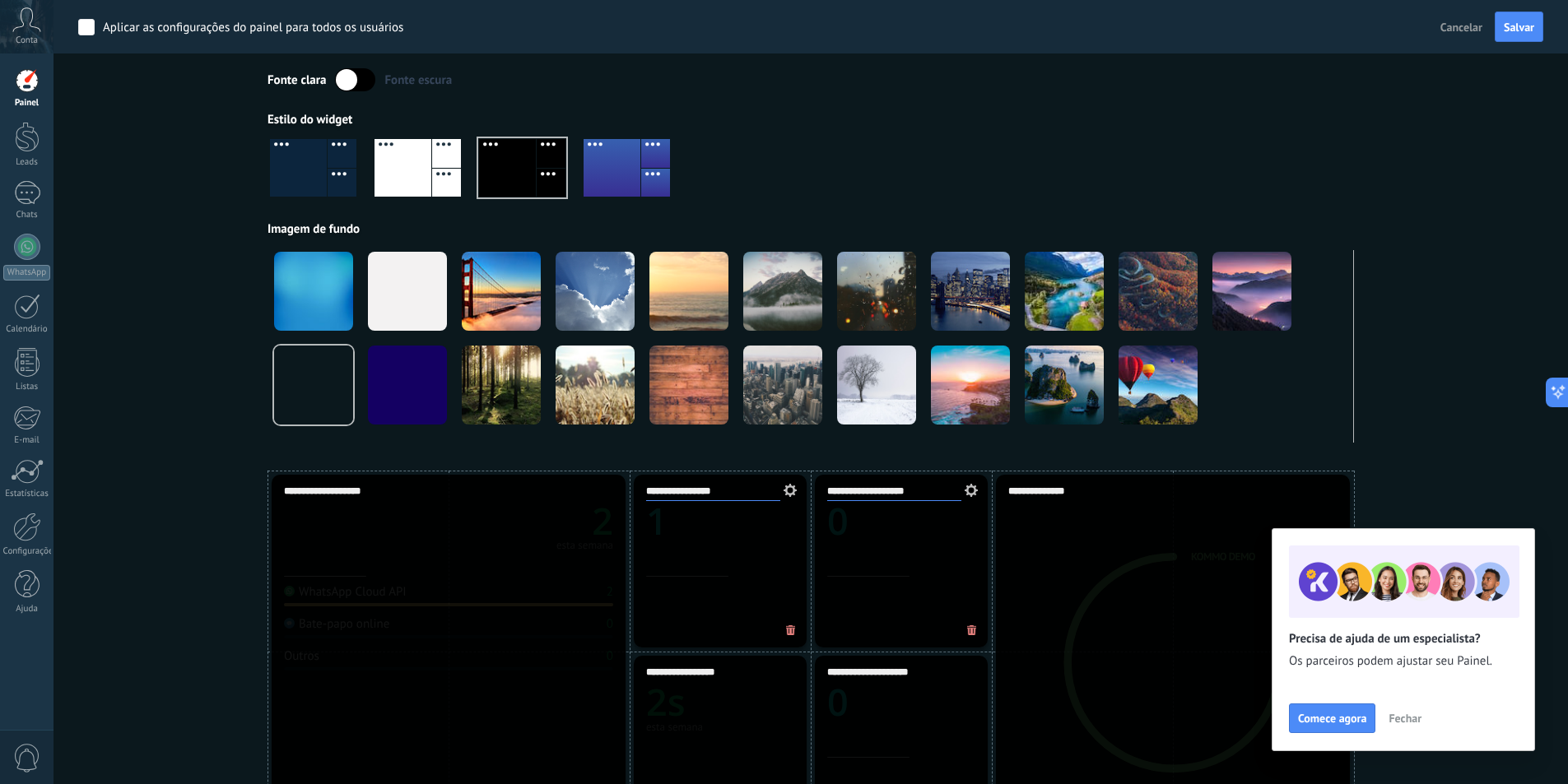 click at bounding box center [402, 168] 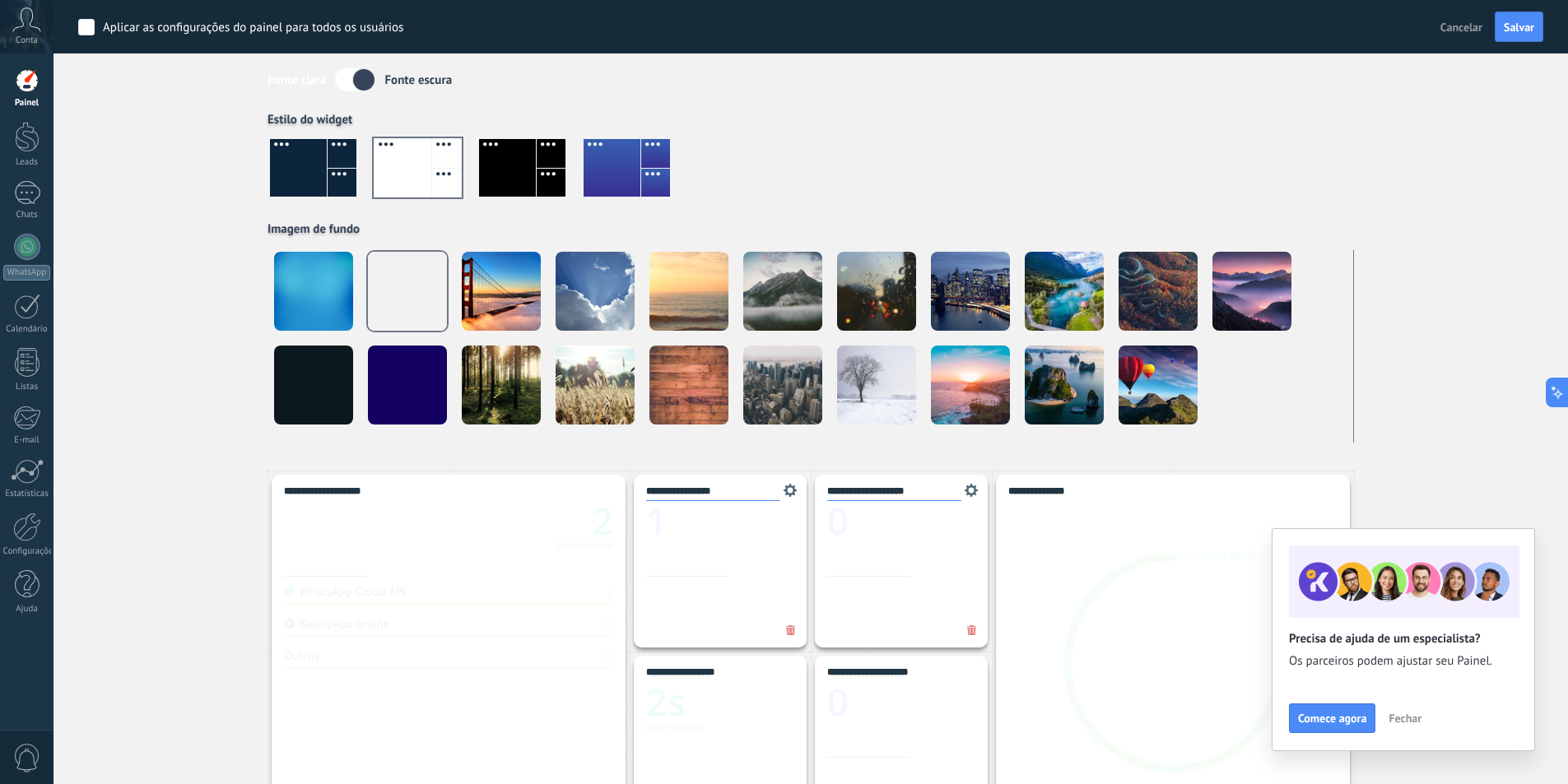 click at bounding box center [298, 168] 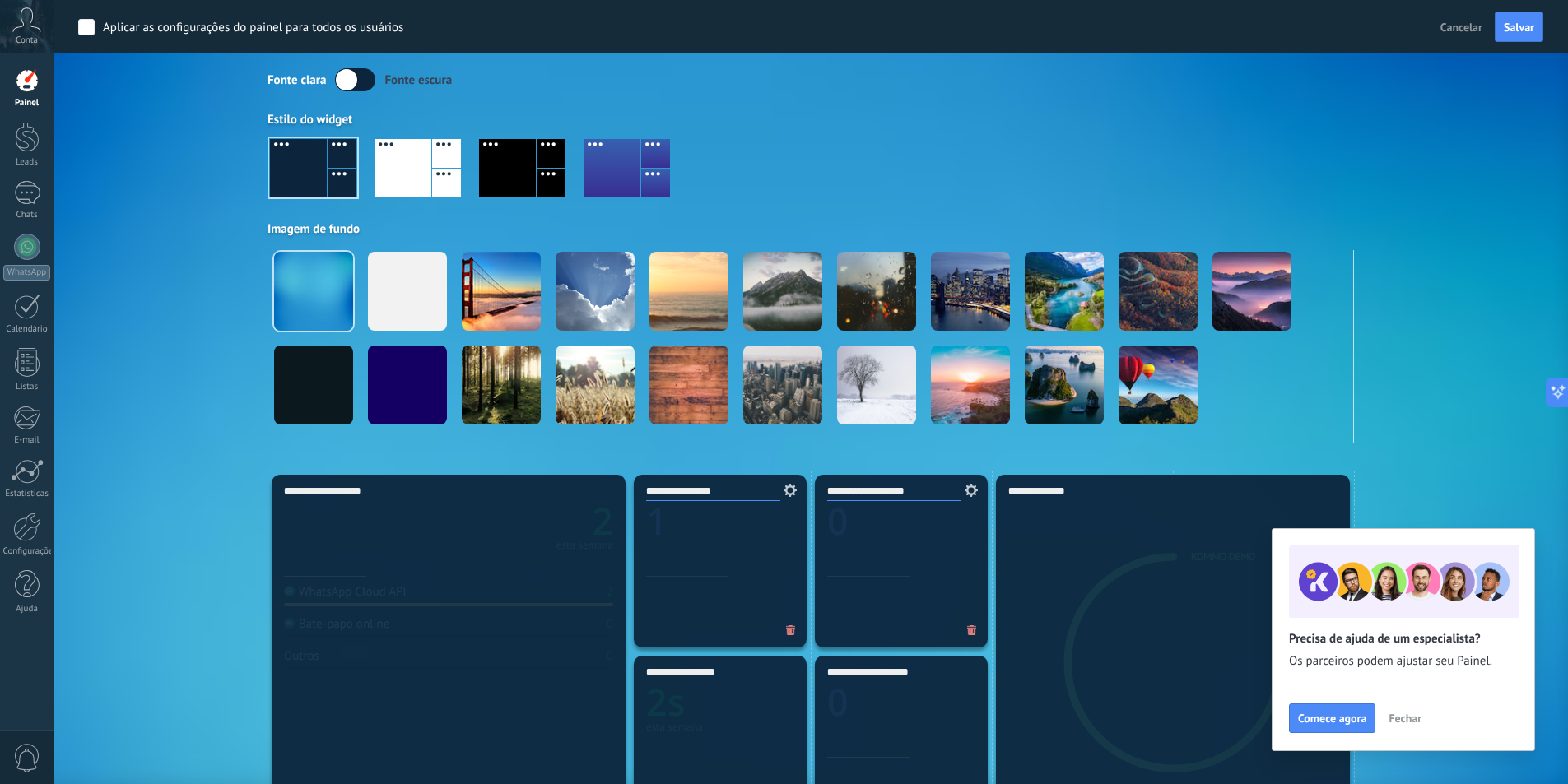 click at bounding box center (355, 80) 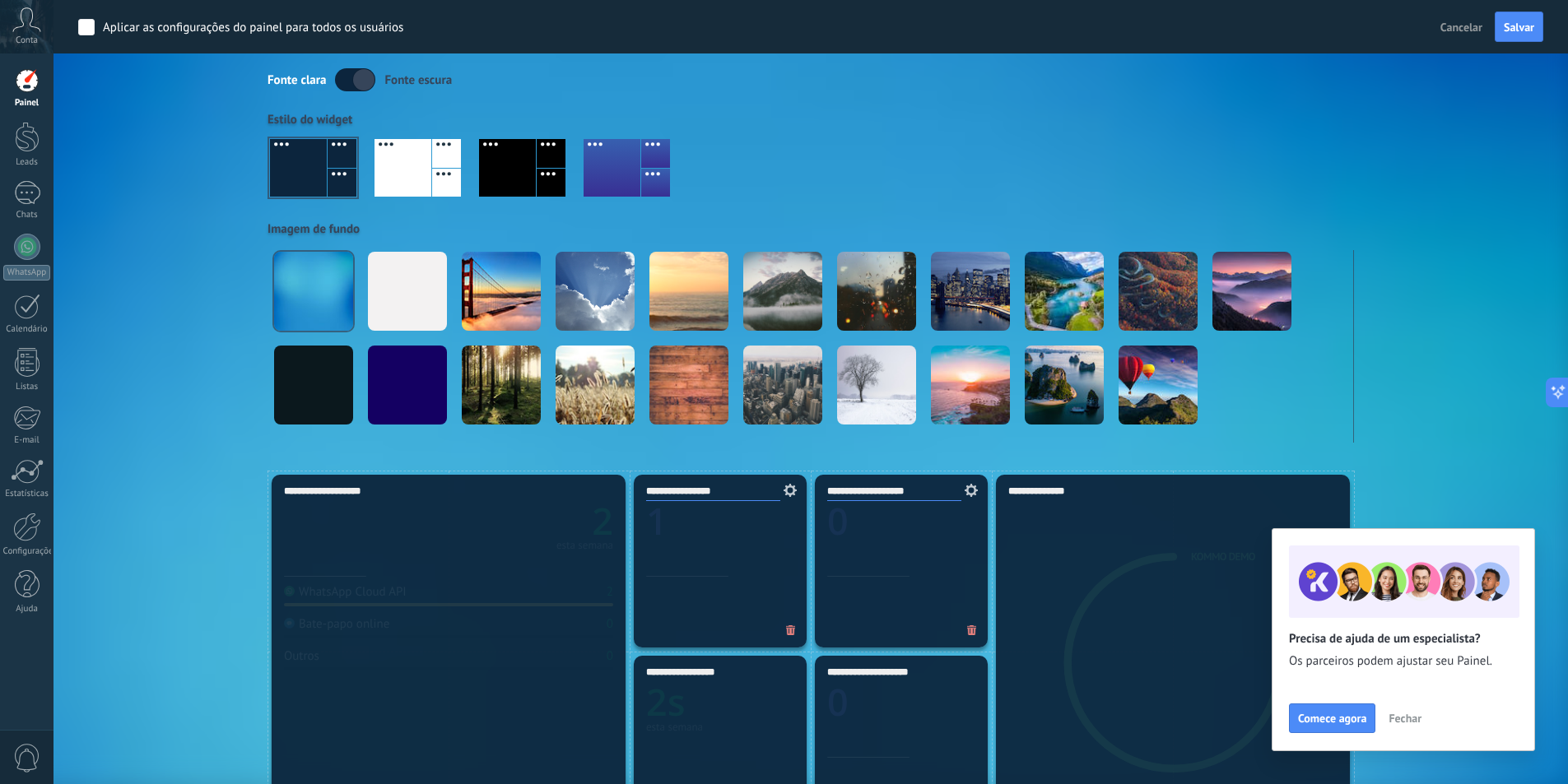 click at bounding box center (355, 80) 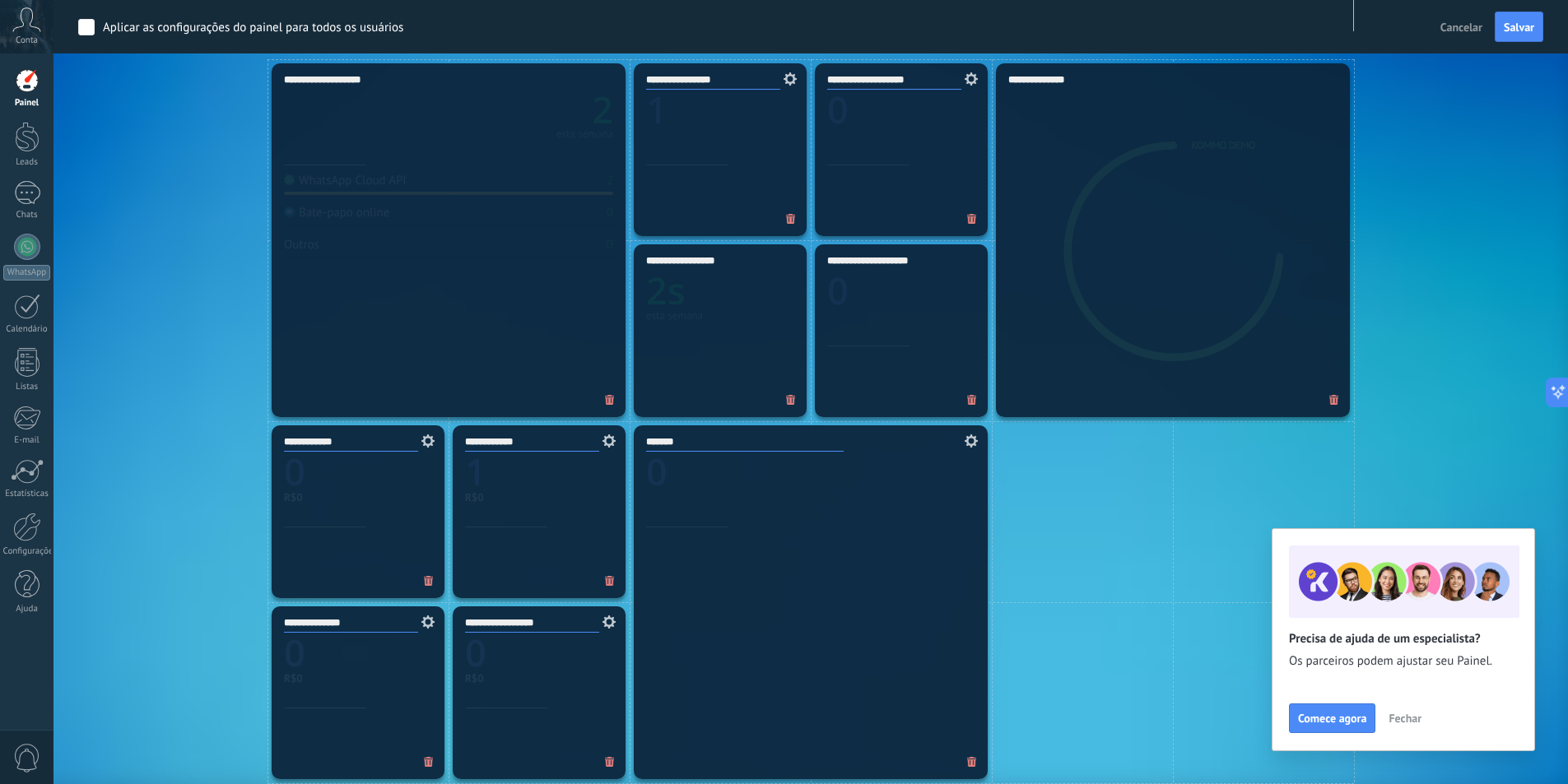 click on "**********" at bounding box center [811, 693] 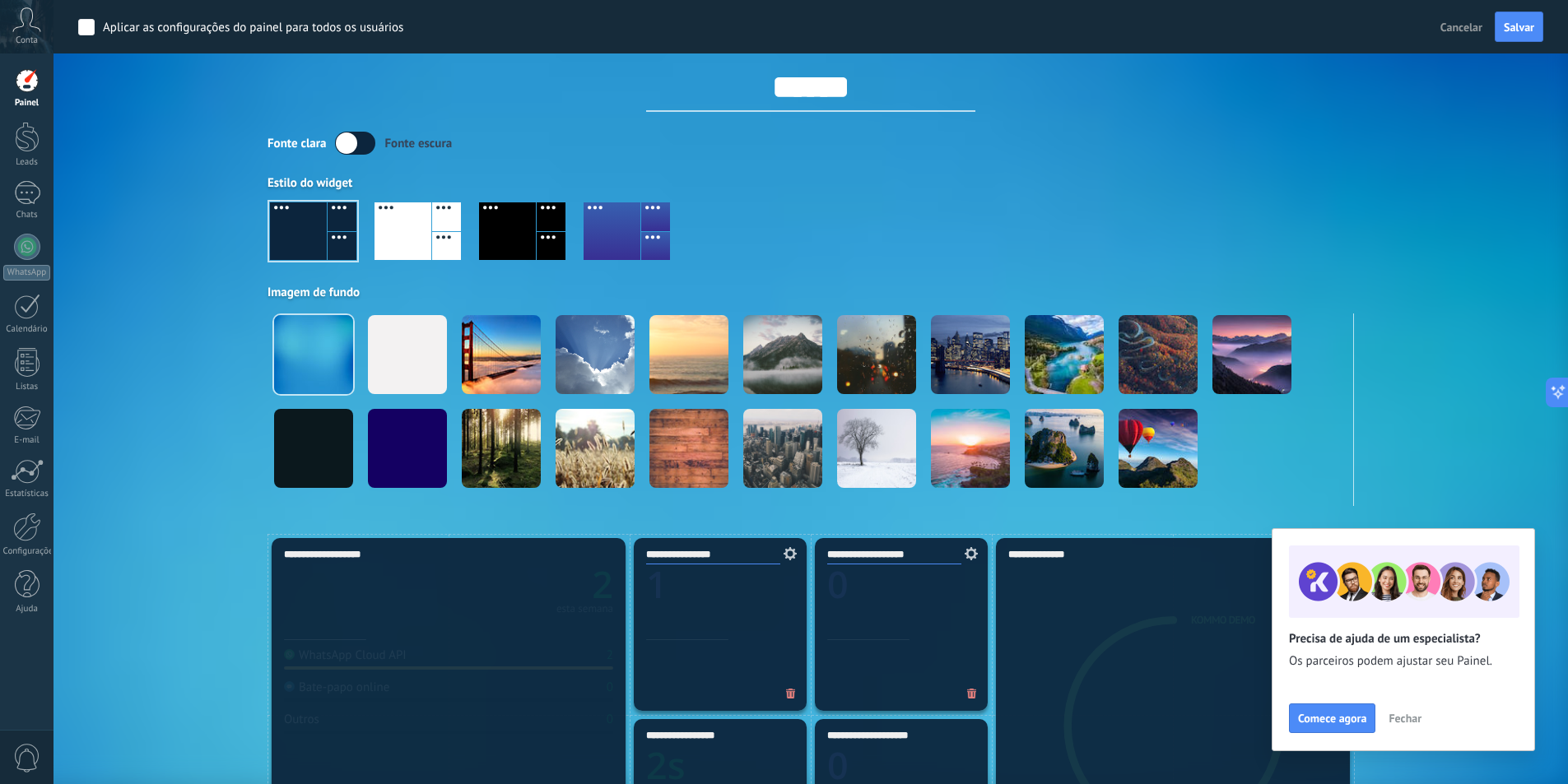 scroll, scrollTop: 0, scrollLeft: 0, axis: both 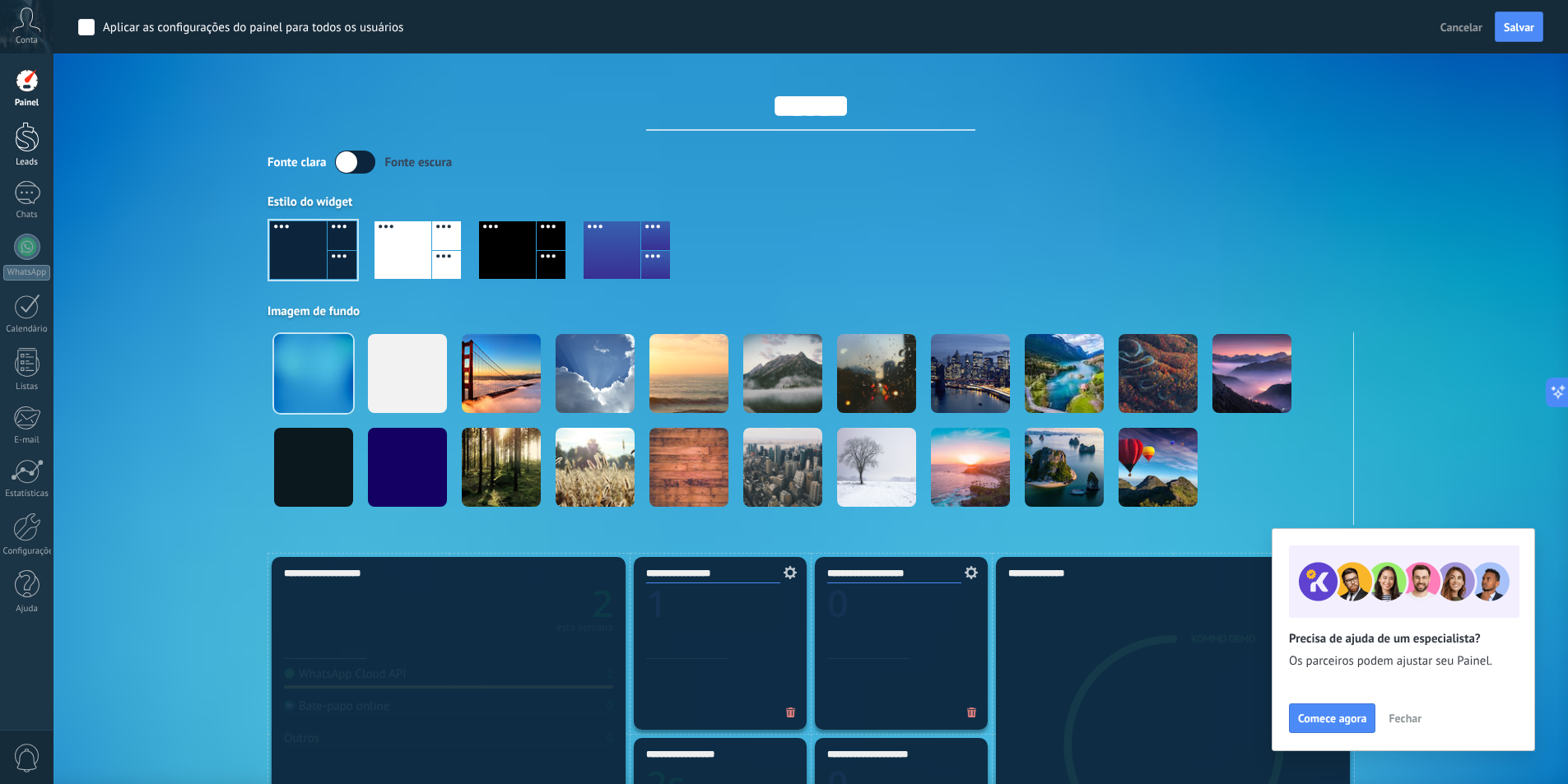 click at bounding box center [27, 137] 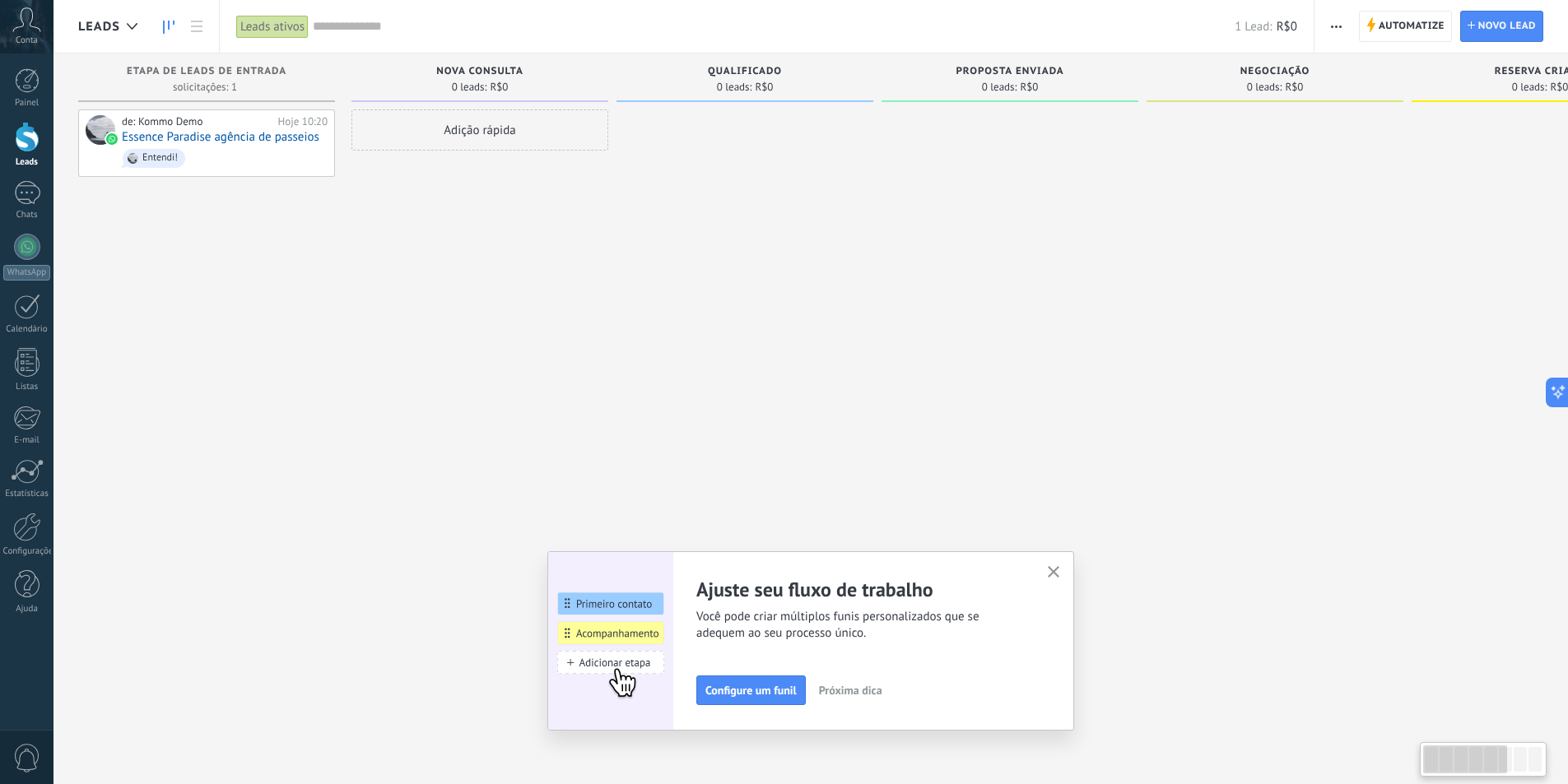 click on "Adição rápida" at bounding box center (480, 394) 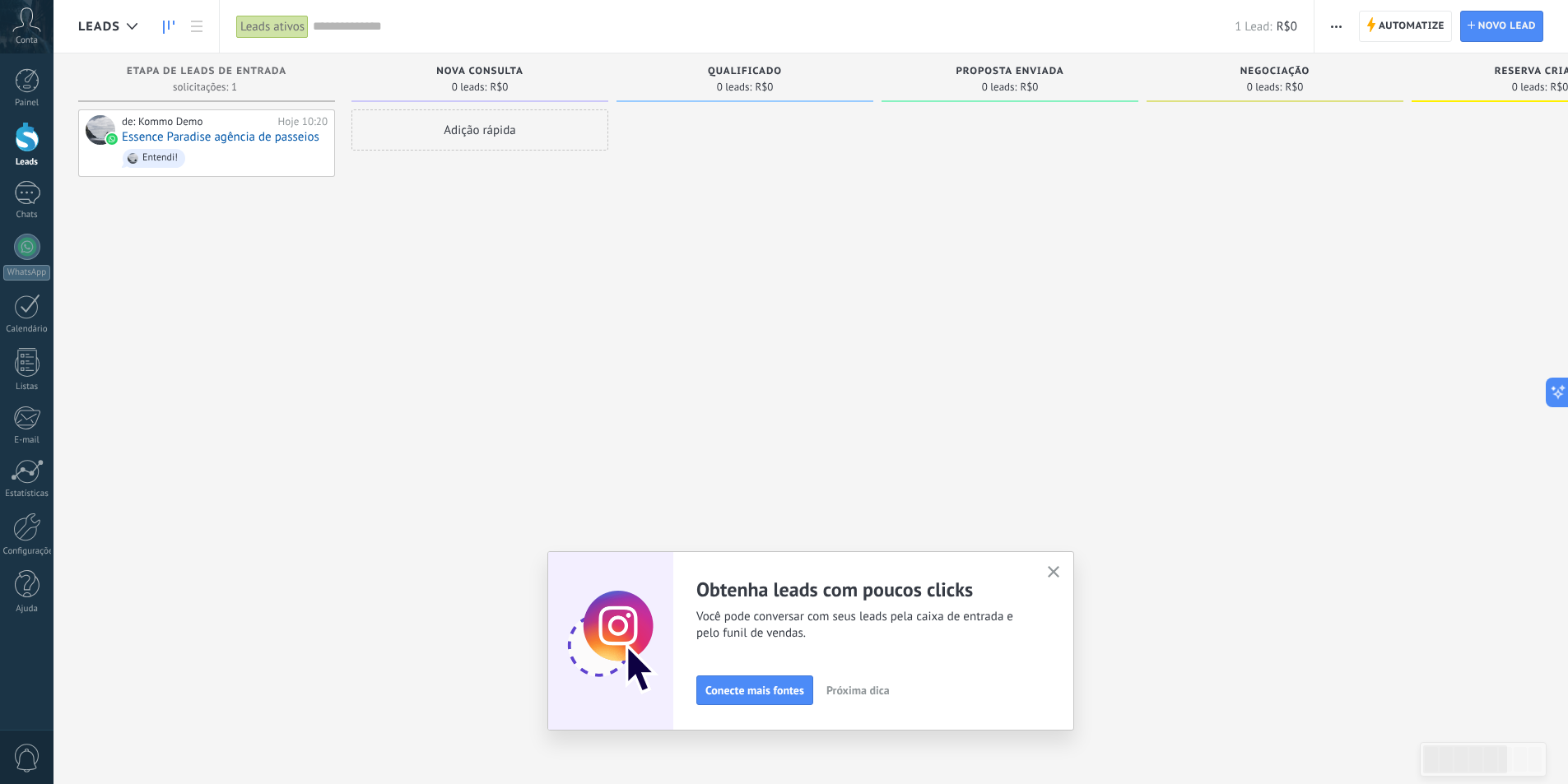 click on "Adição rápida" at bounding box center (480, 130) 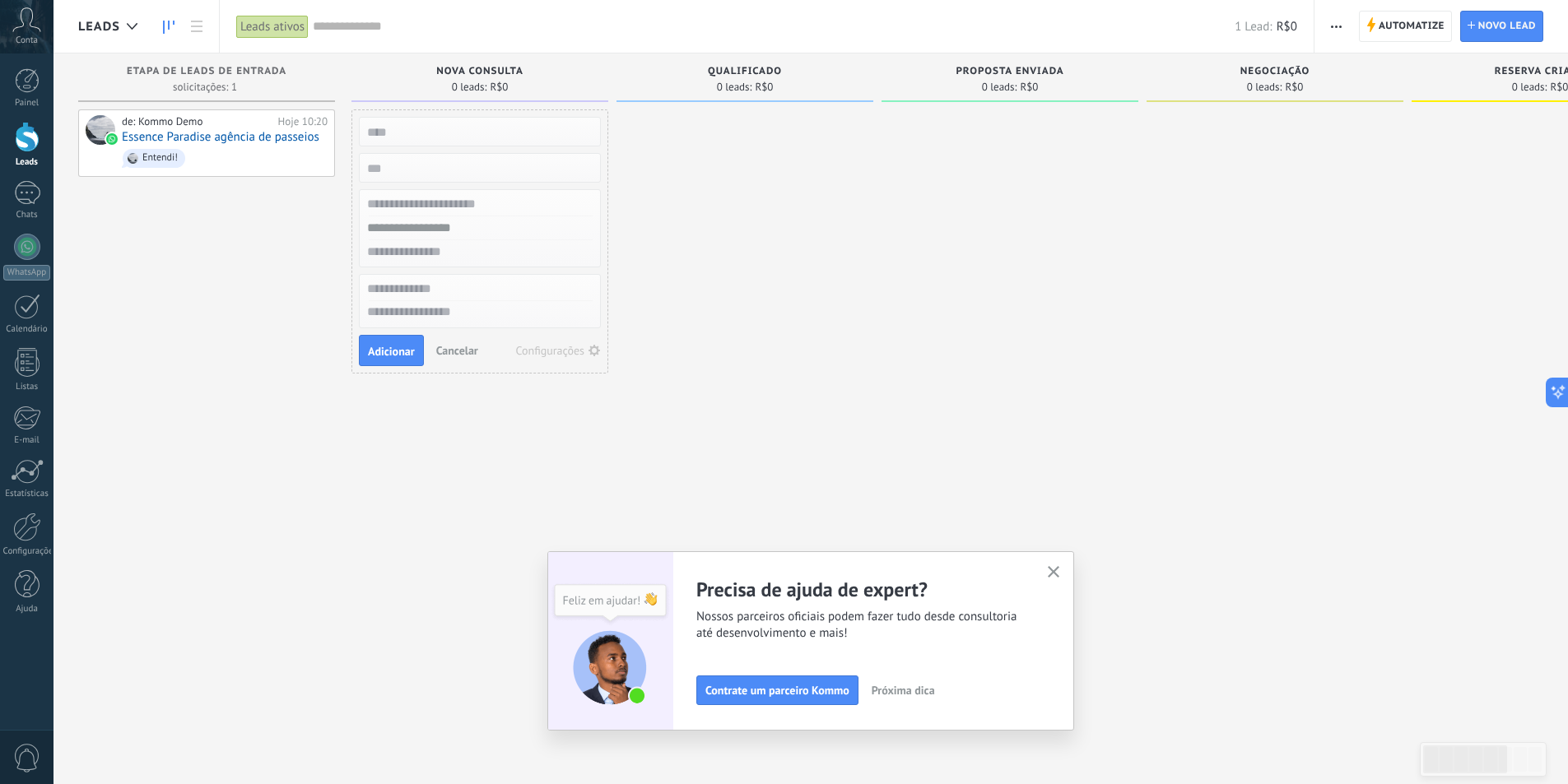 click at bounding box center [1054, 573] 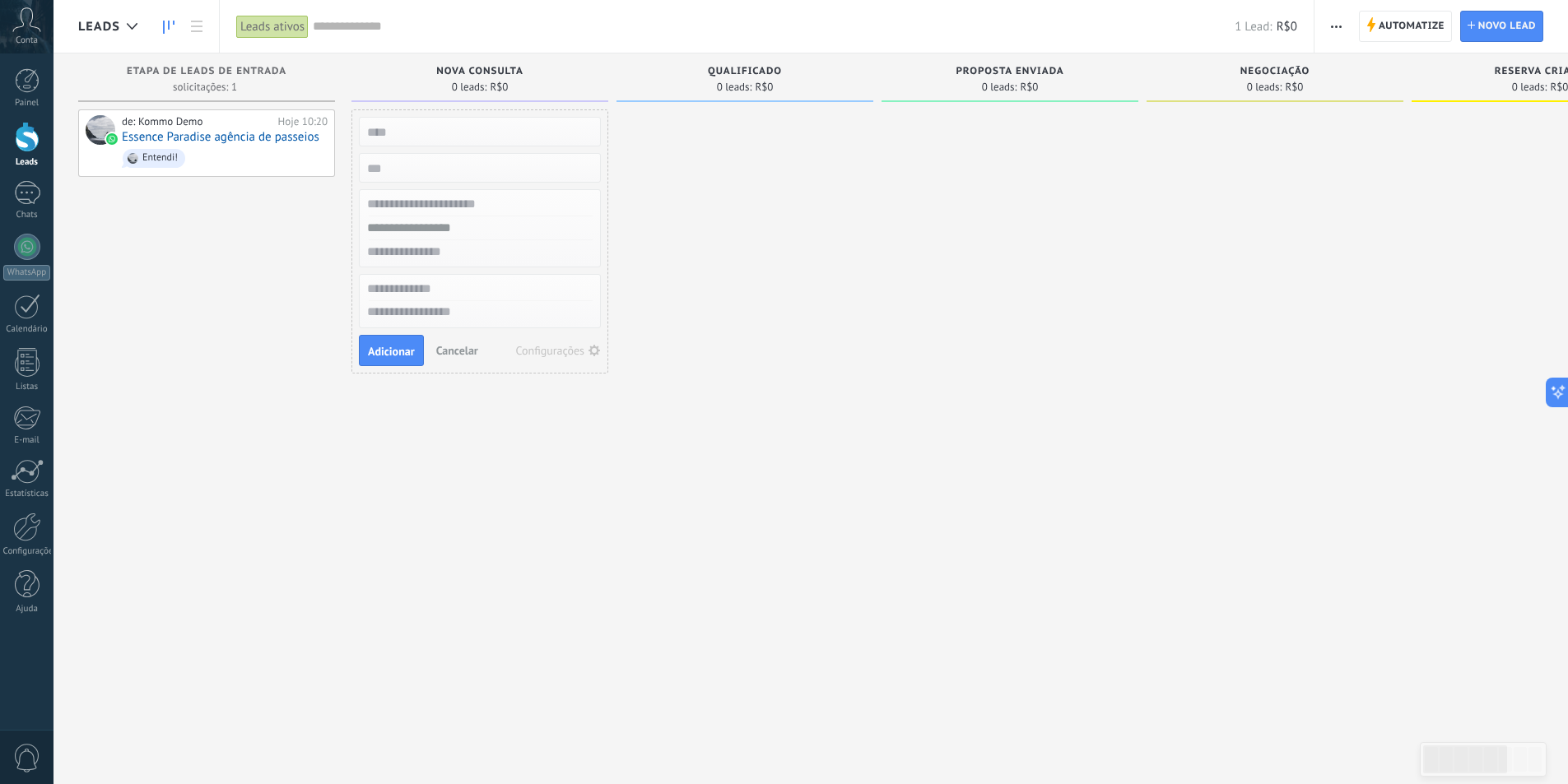 click on "de: Kommo Demo Hoje 10:20 Essence Paradise agência de passeios Entendi!" at bounding box center (207, 394) 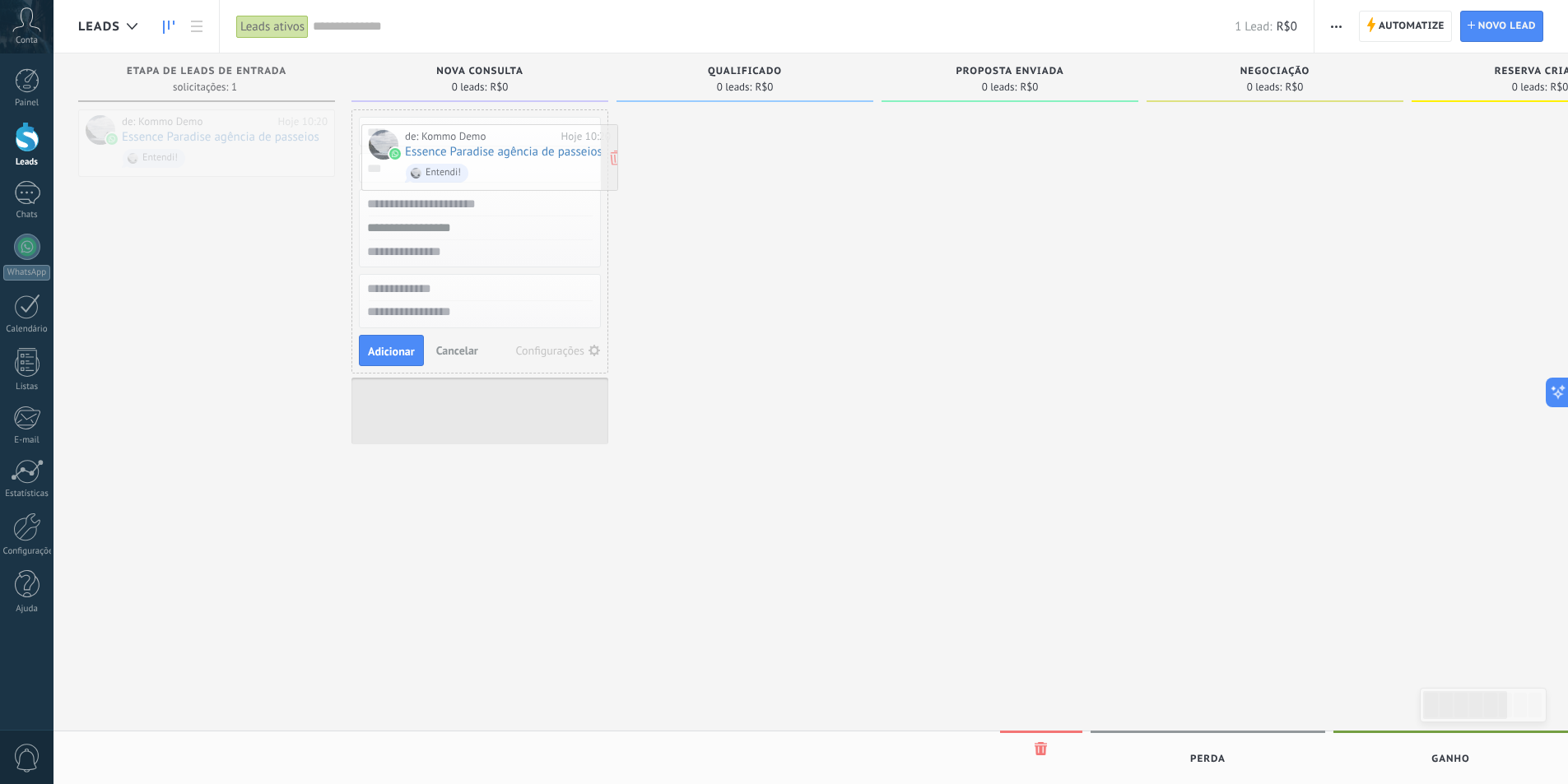 drag, startPoint x: 233, startPoint y: 154, endPoint x: 519, endPoint y: 169, distance: 286.39309 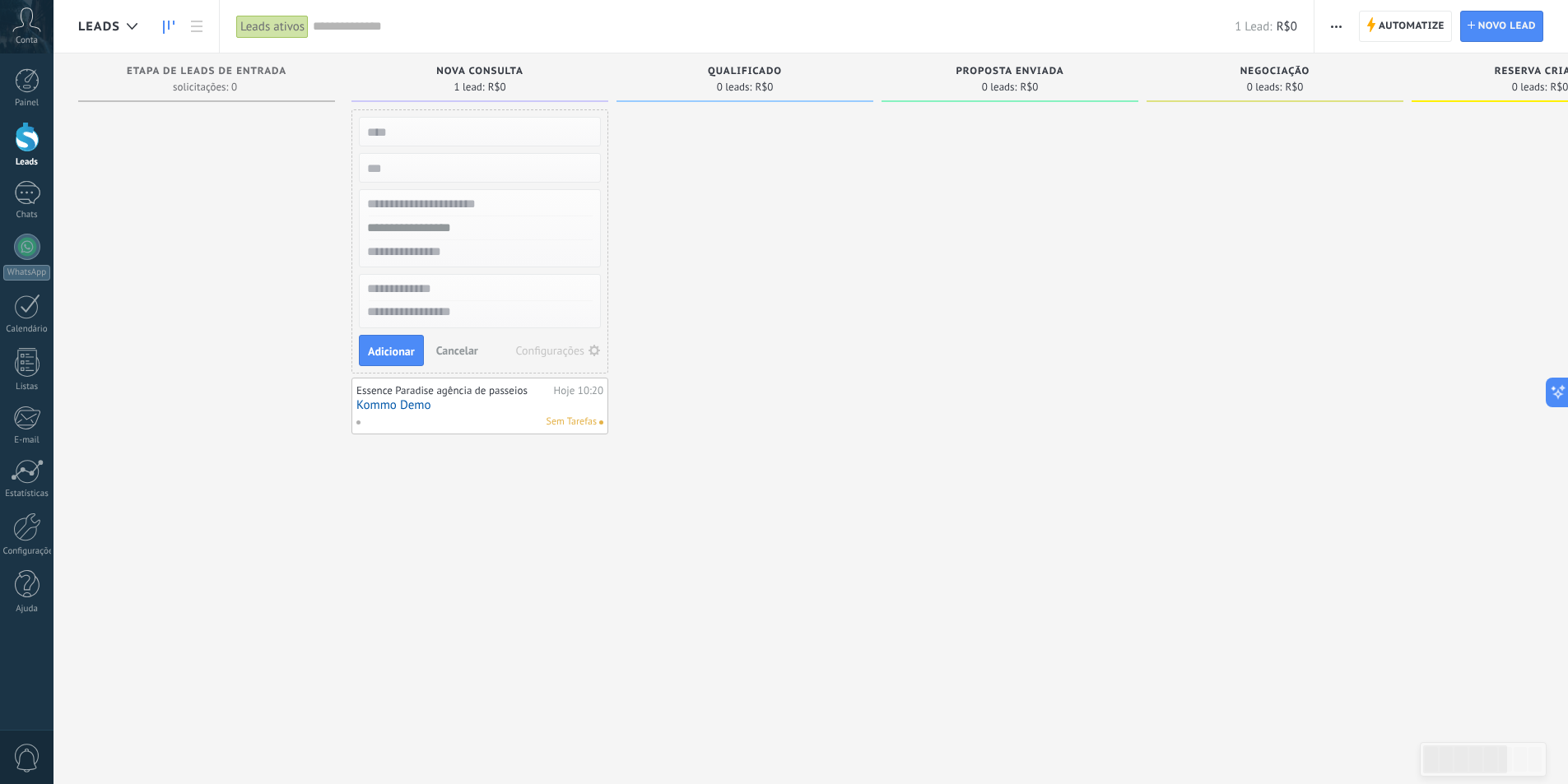 click at bounding box center (1010, 394) 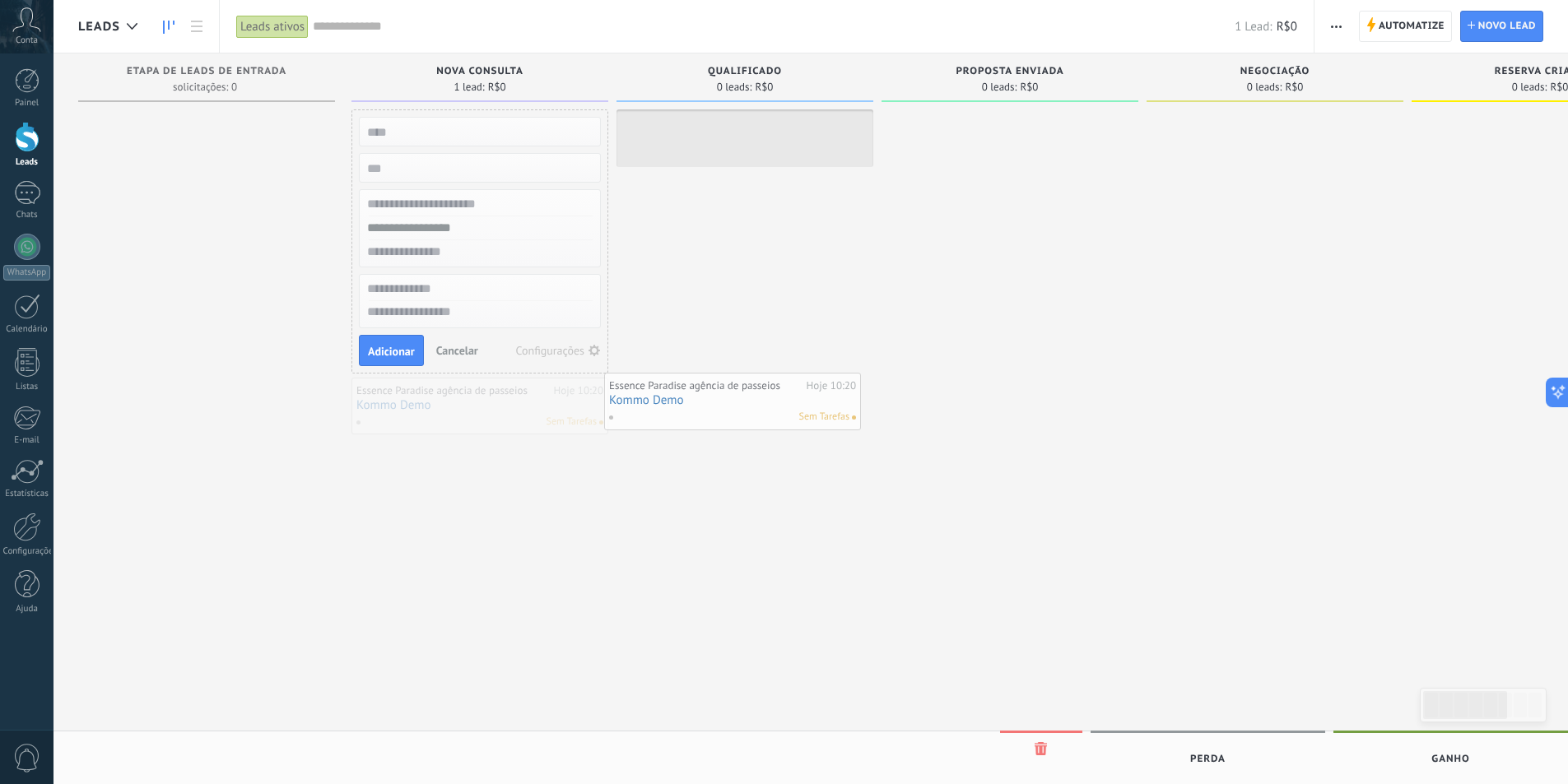 drag, startPoint x: 463, startPoint y: 415, endPoint x: 715, endPoint y: 411, distance: 252.03174 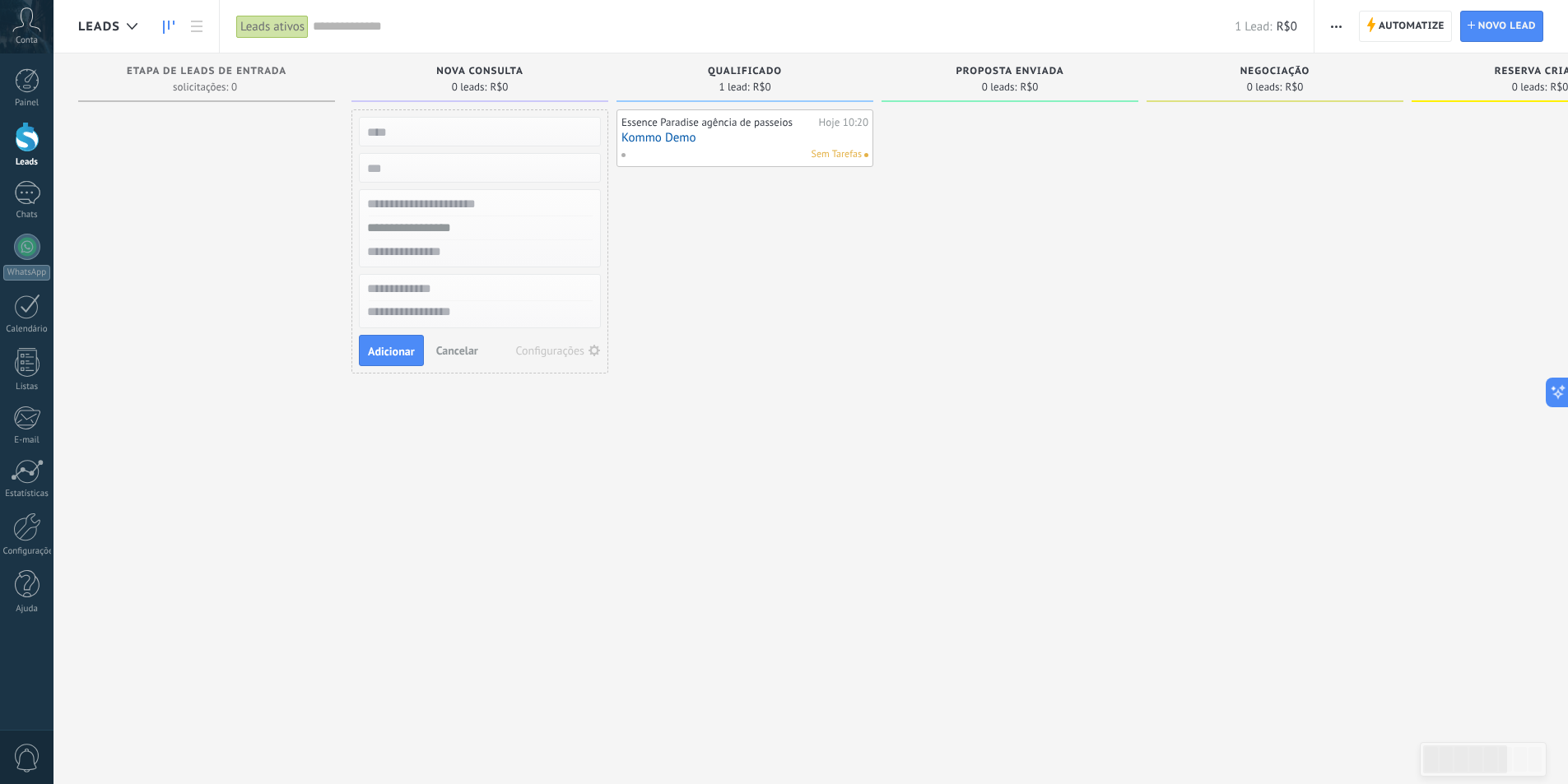 click on "Negociação 0 leads:  R$0" at bounding box center (1275, 77) 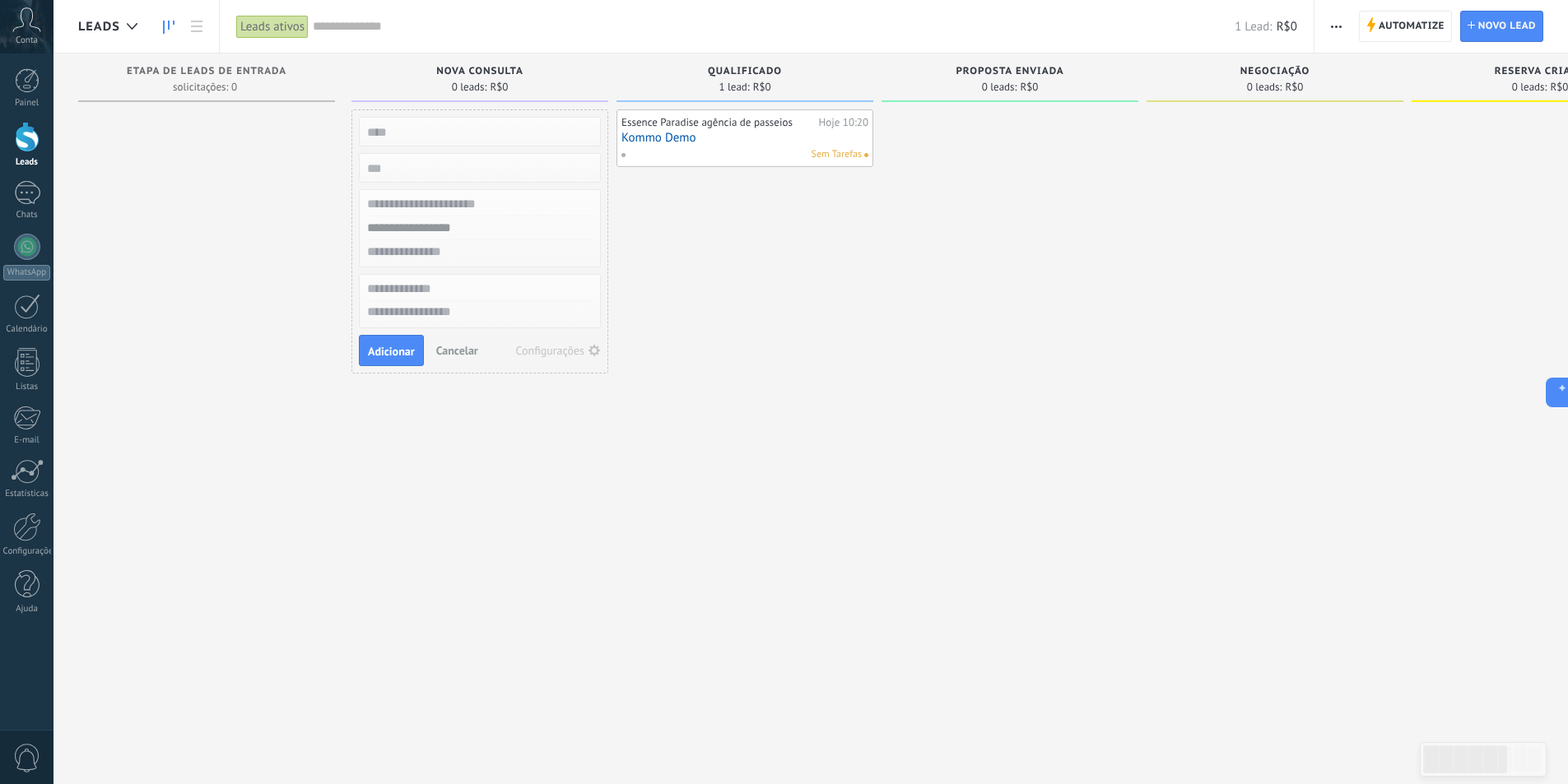 click on "Proposta enviada 0 leads:  R$0" at bounding box center [1010, 77] 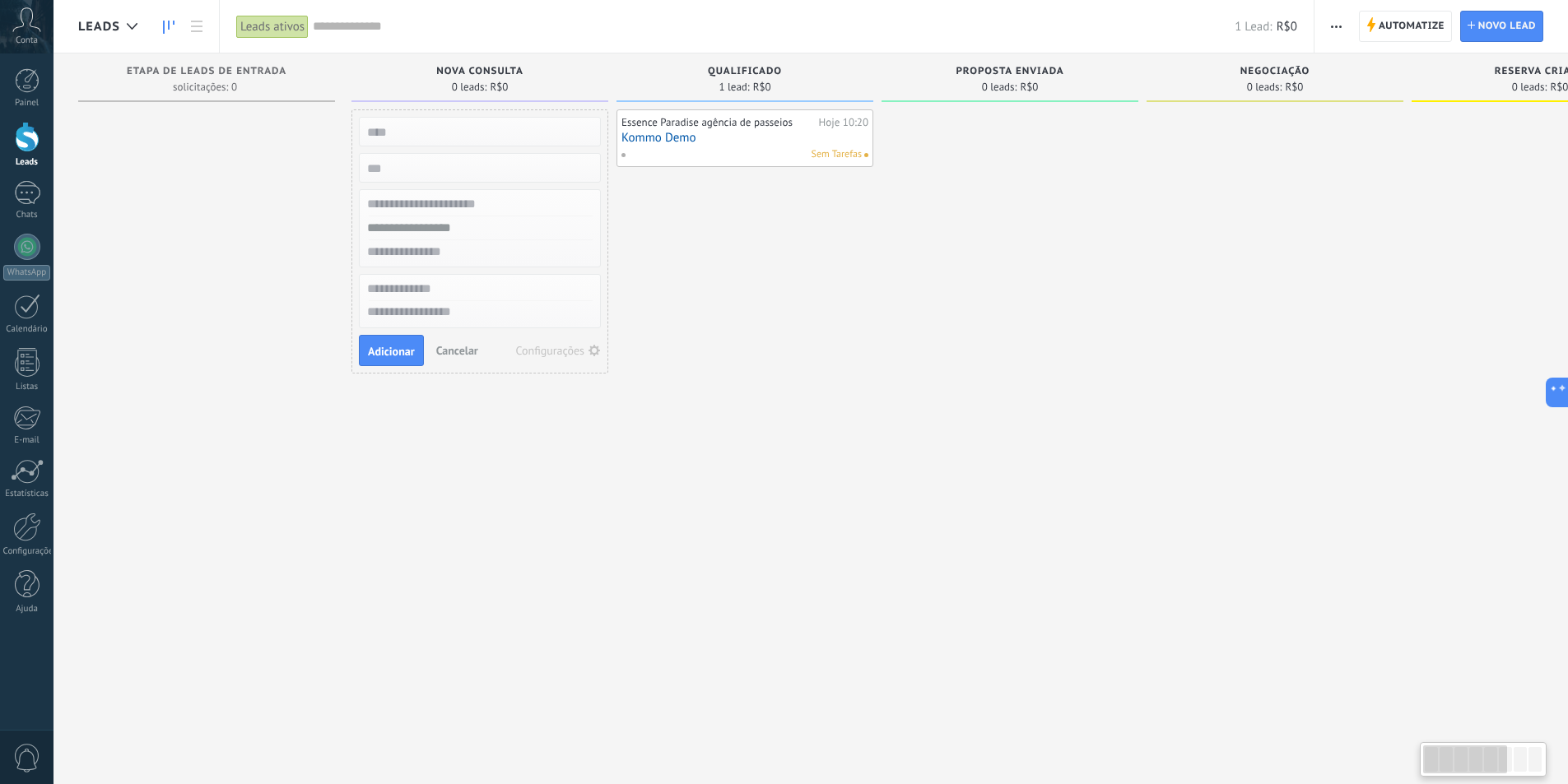 scroll, scrollTop: 0, scrollLeft: 1, axis: horizontal 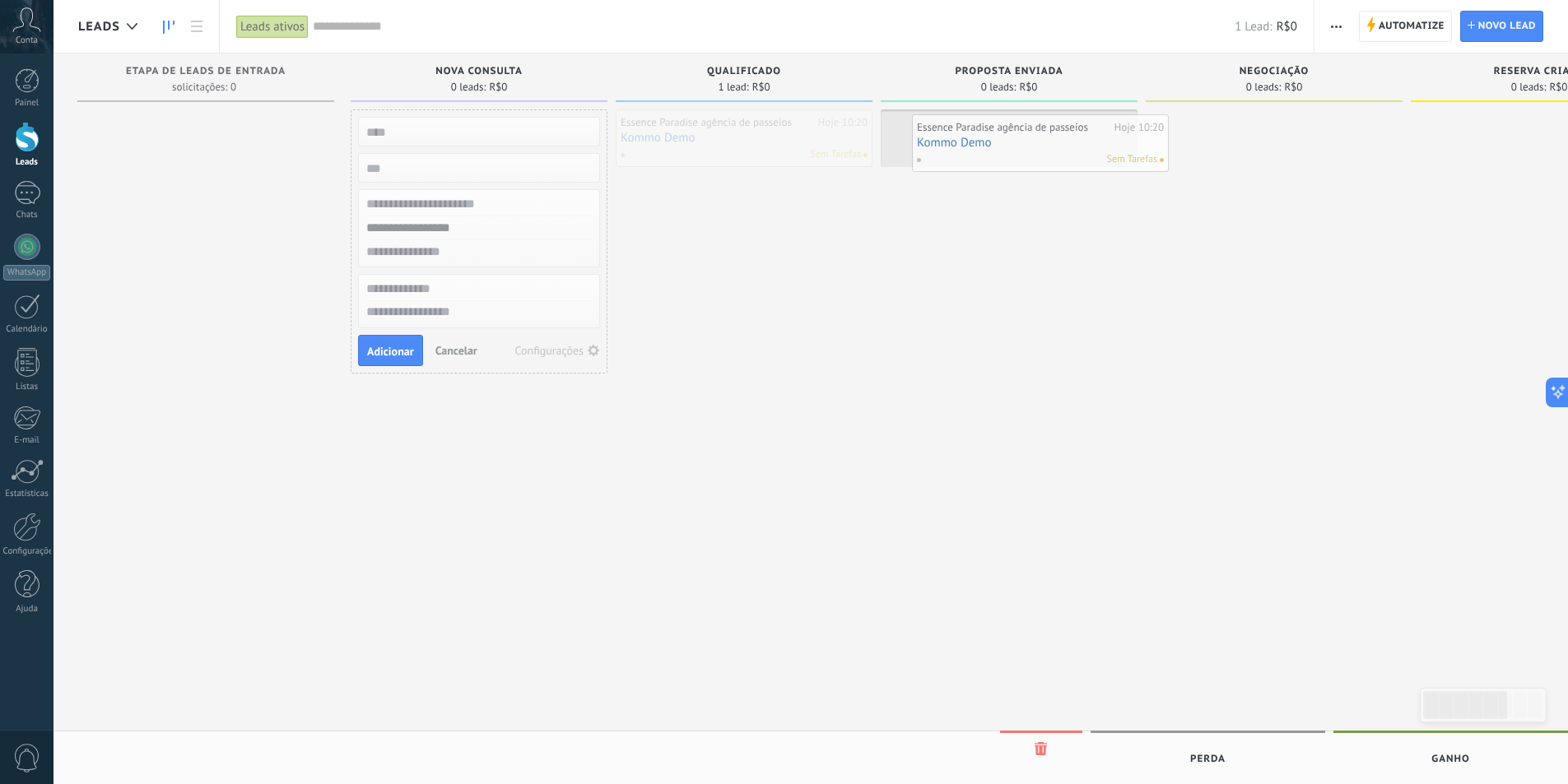 drag, startPoint x: 776, startPoint y: 143, endPoint x: 1070, endPoint y: 148, distance: 294.0425 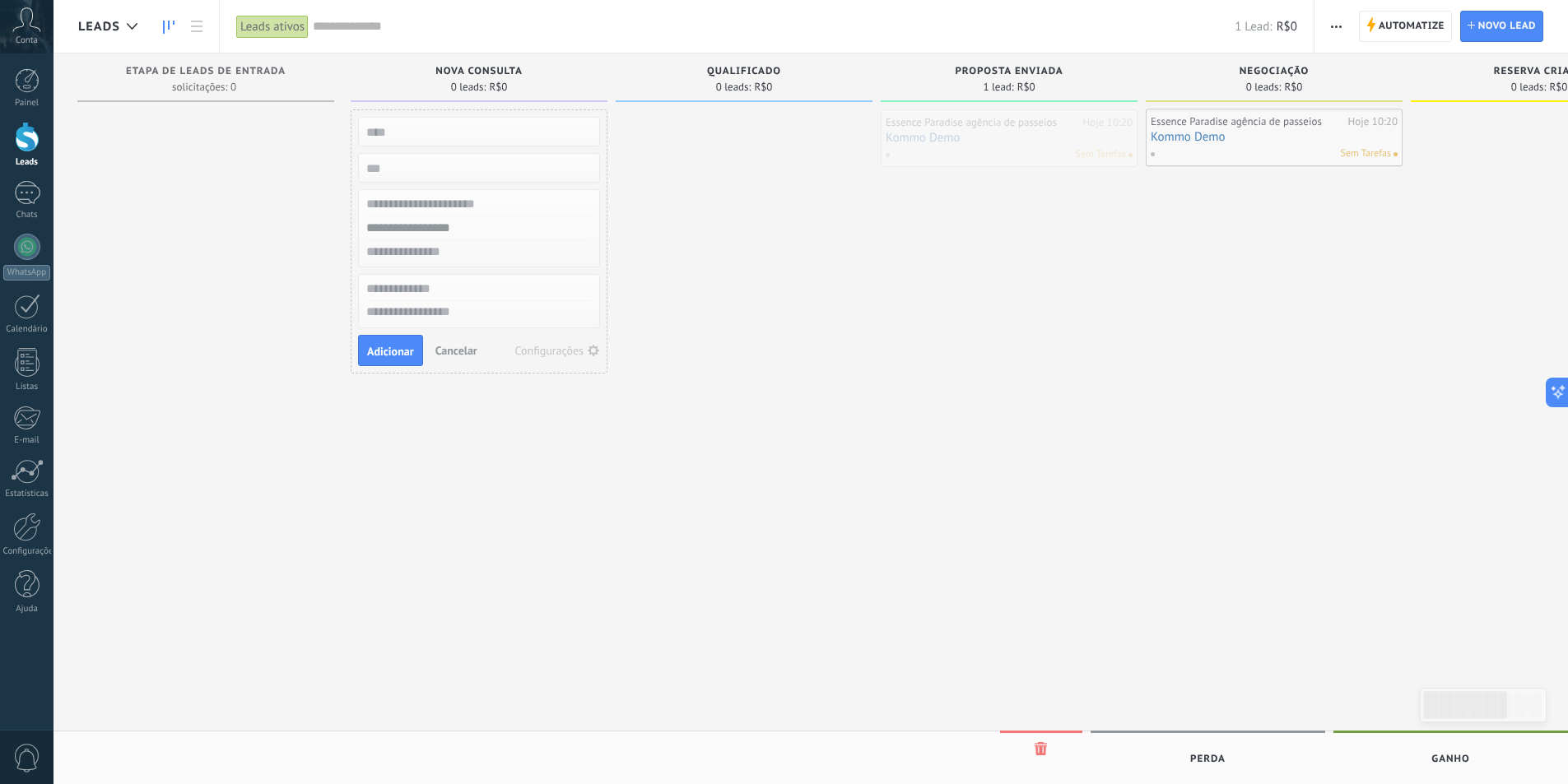drag, startPoint x: 1053, startPoint y: 148, endPoint x: 1318, endPoint y: 147, distance: 265.00189 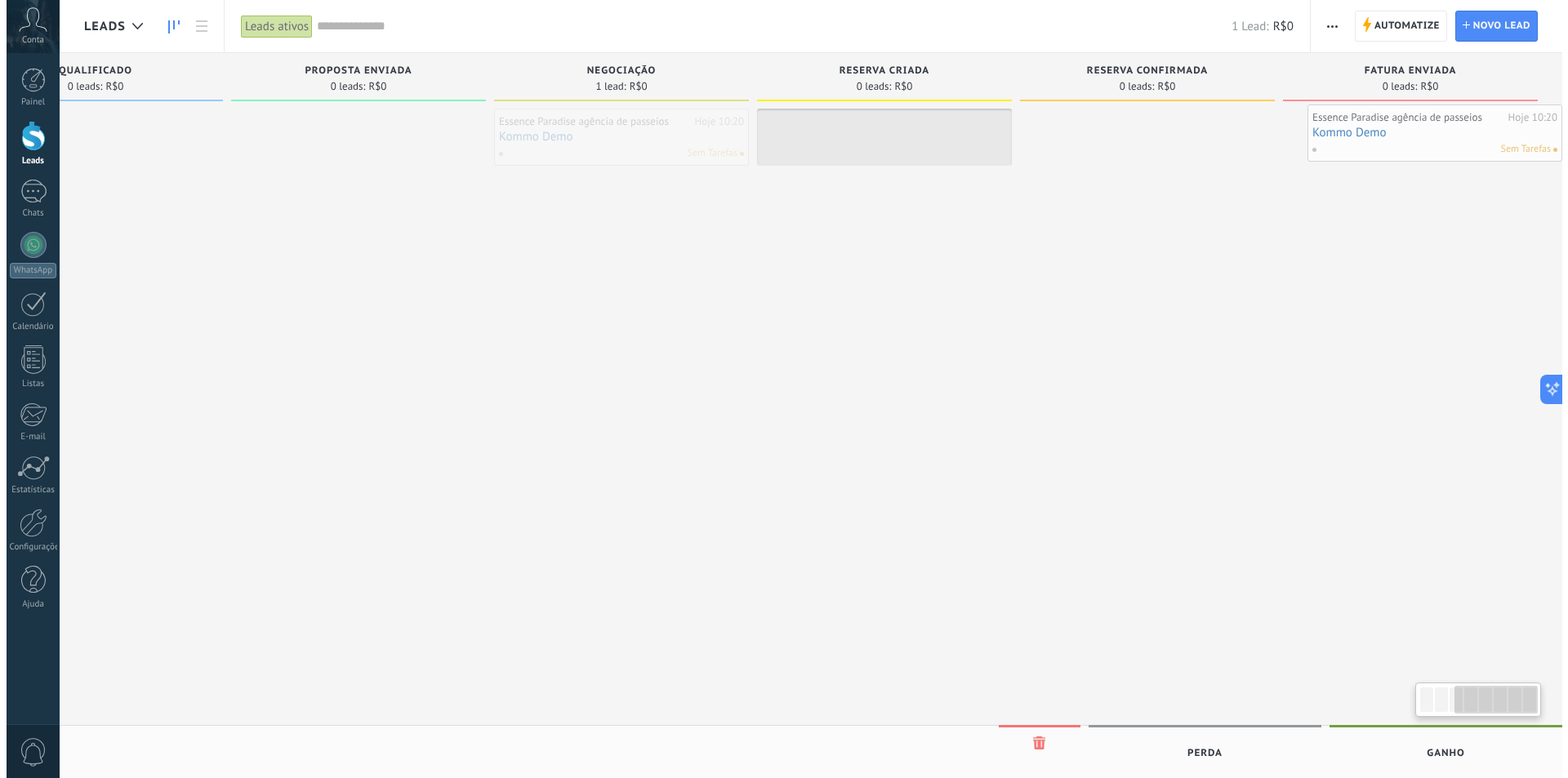 scroll, scrollTop: 0, scrollLeft: 650, axis: horizontal 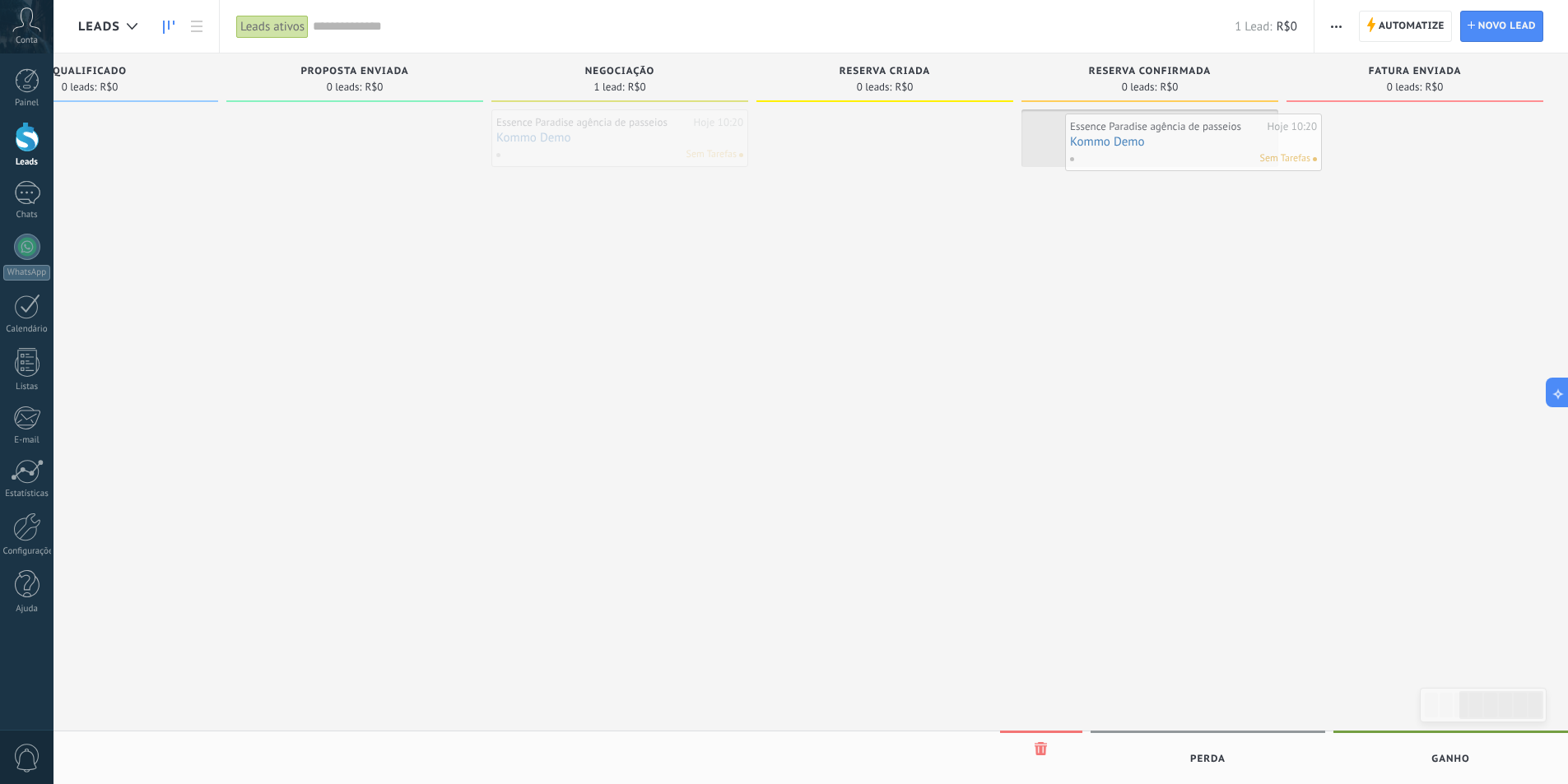 drag, startPoint x: 1371, startPoint y: 151, endPoint x: 1218, endPoint y: 155, distance: 153.0523 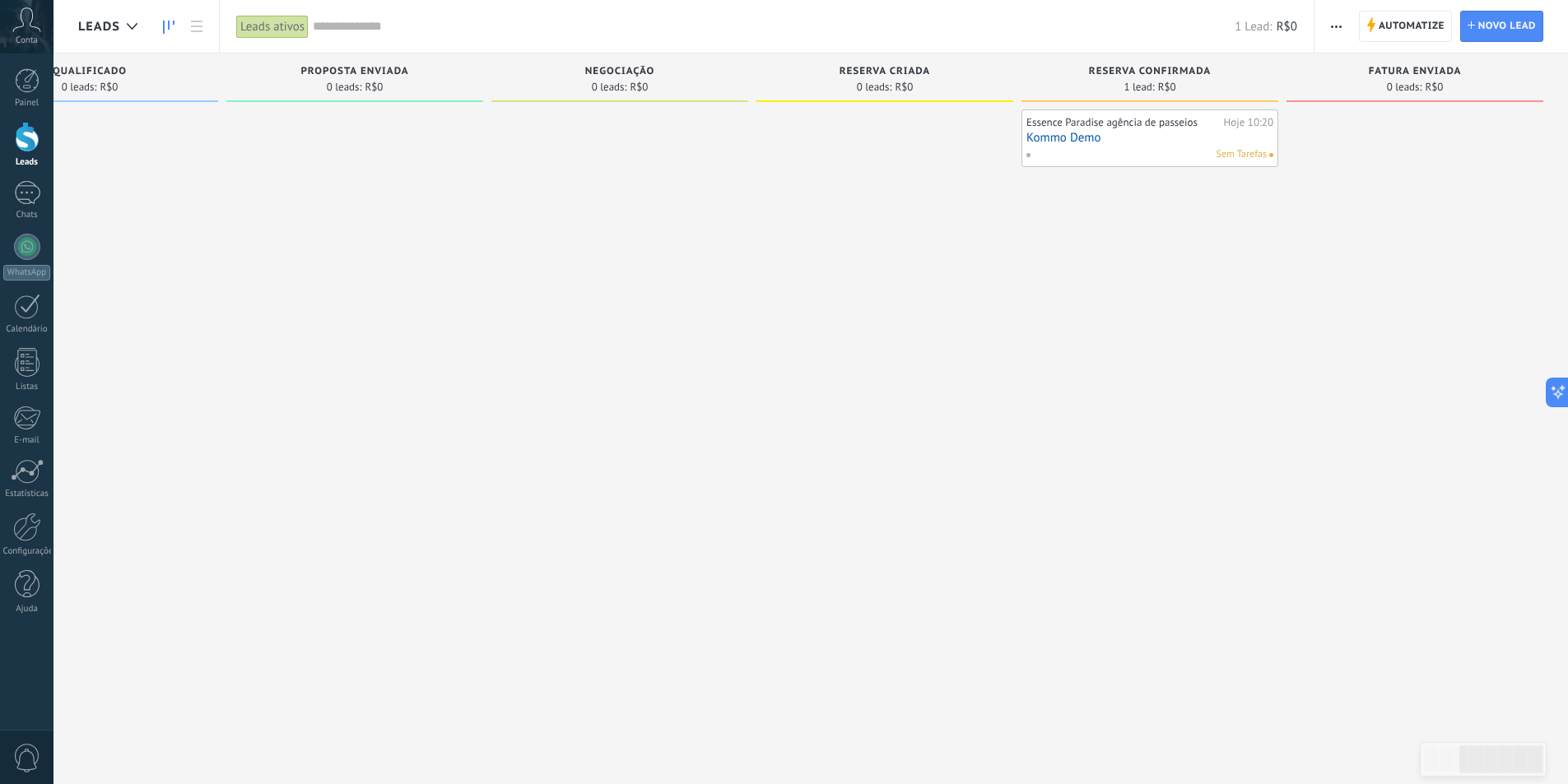 click at bounding box center [1336, 26] 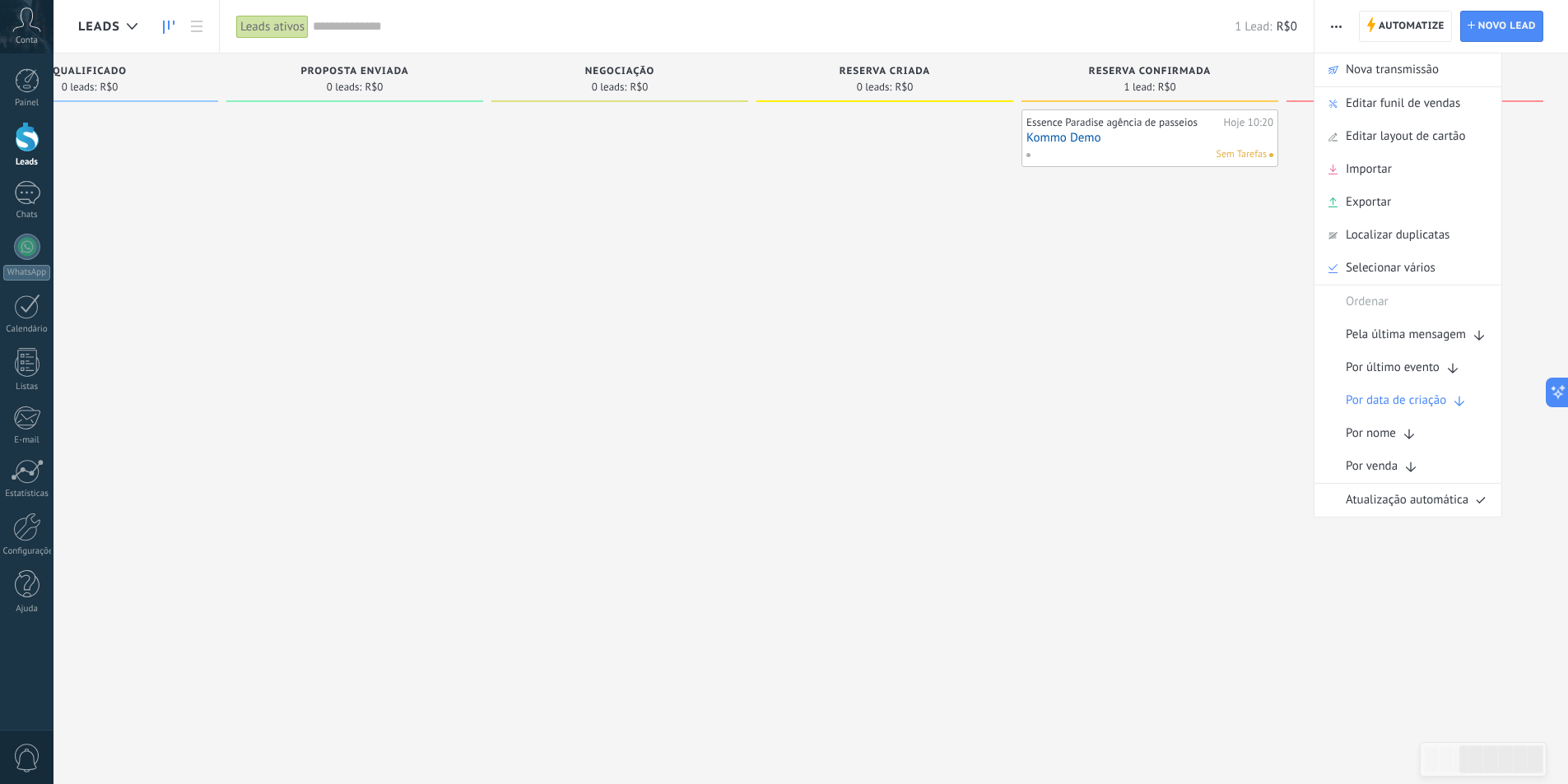 click on "Editar funil de vendas" at bounding box center [1403, 104] 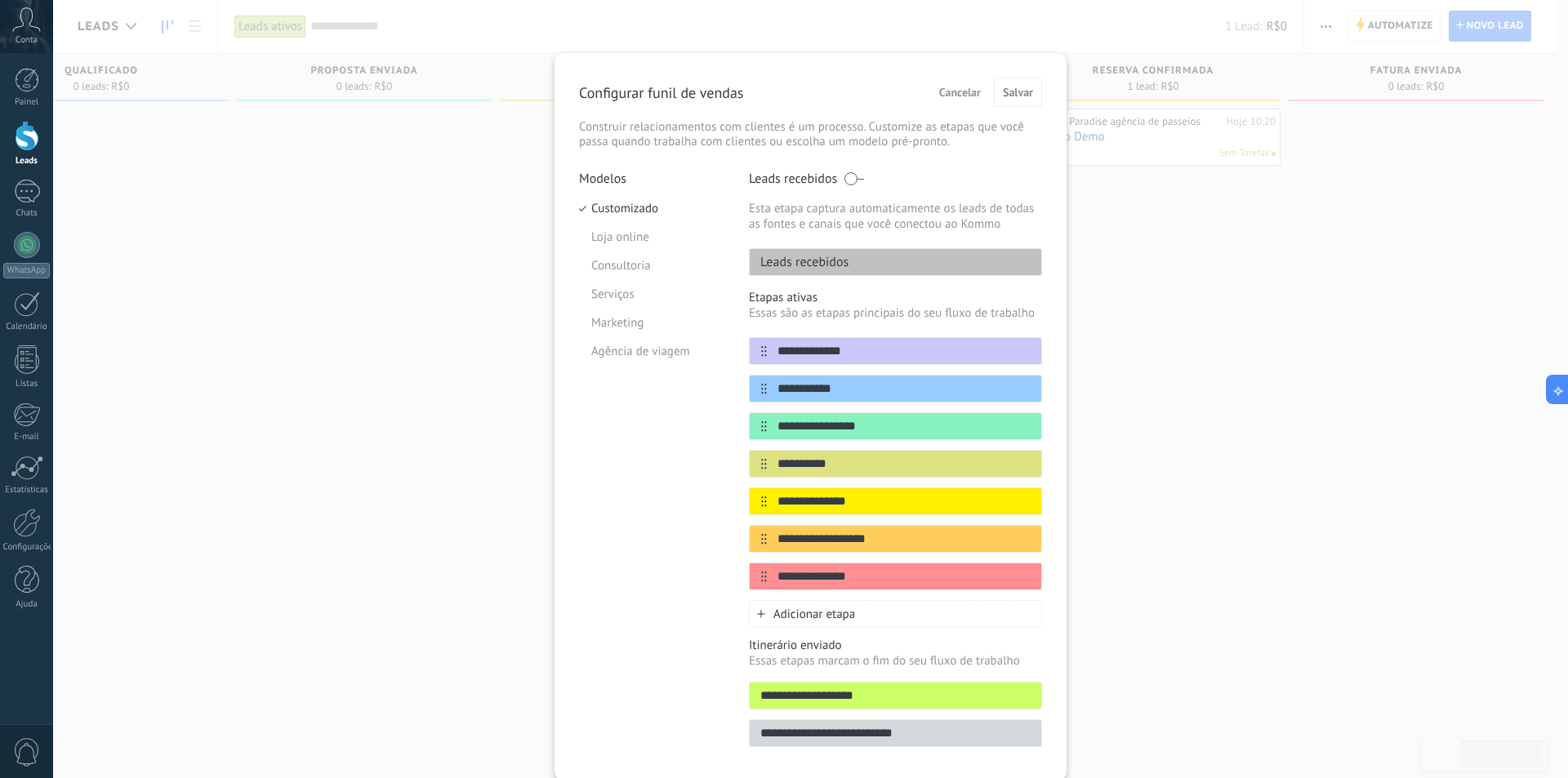click on "Leads recebidos" at bounding box center (895, 262) 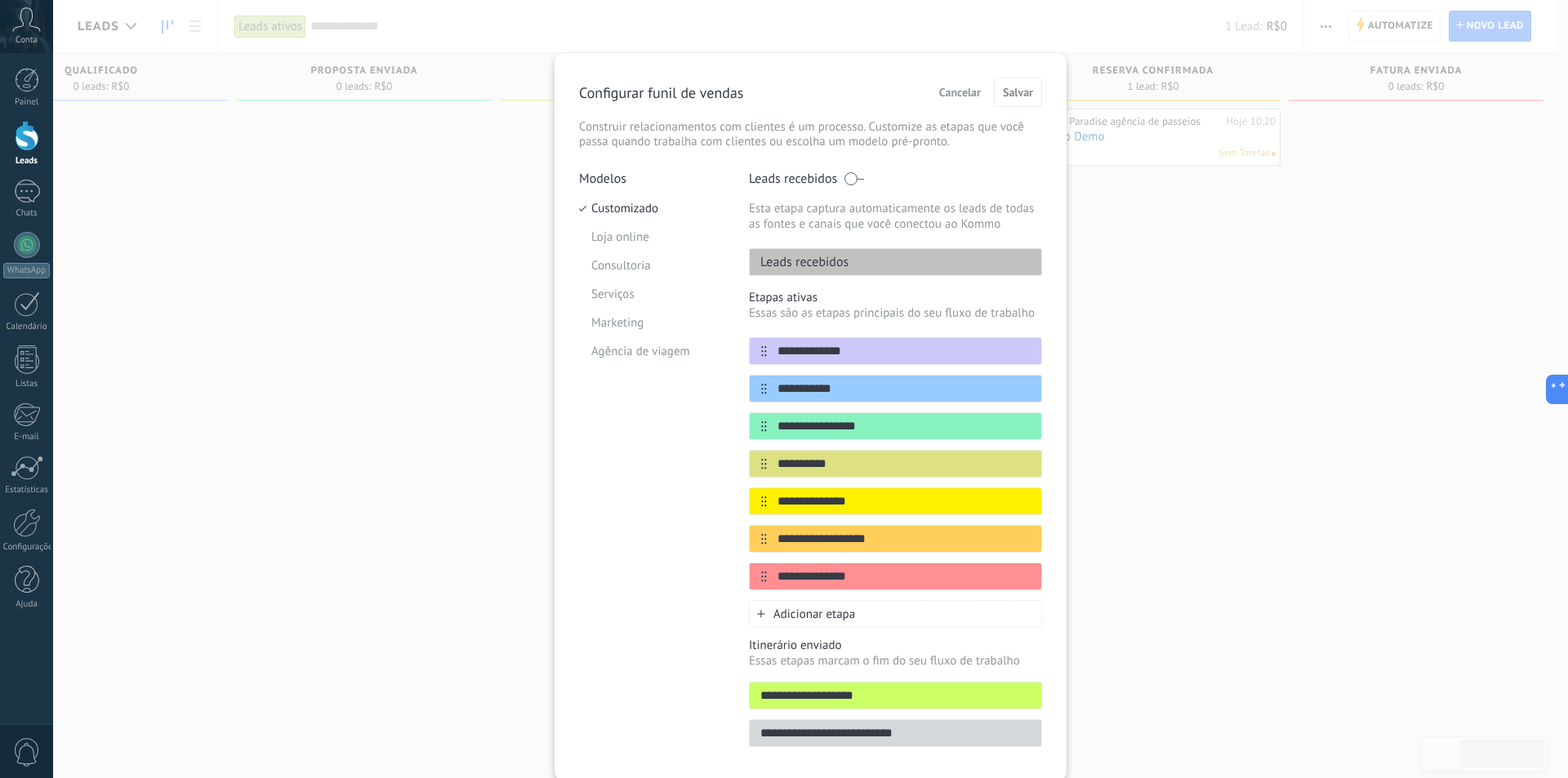click on "Leads recebidos" at bounding box center [895, 262] 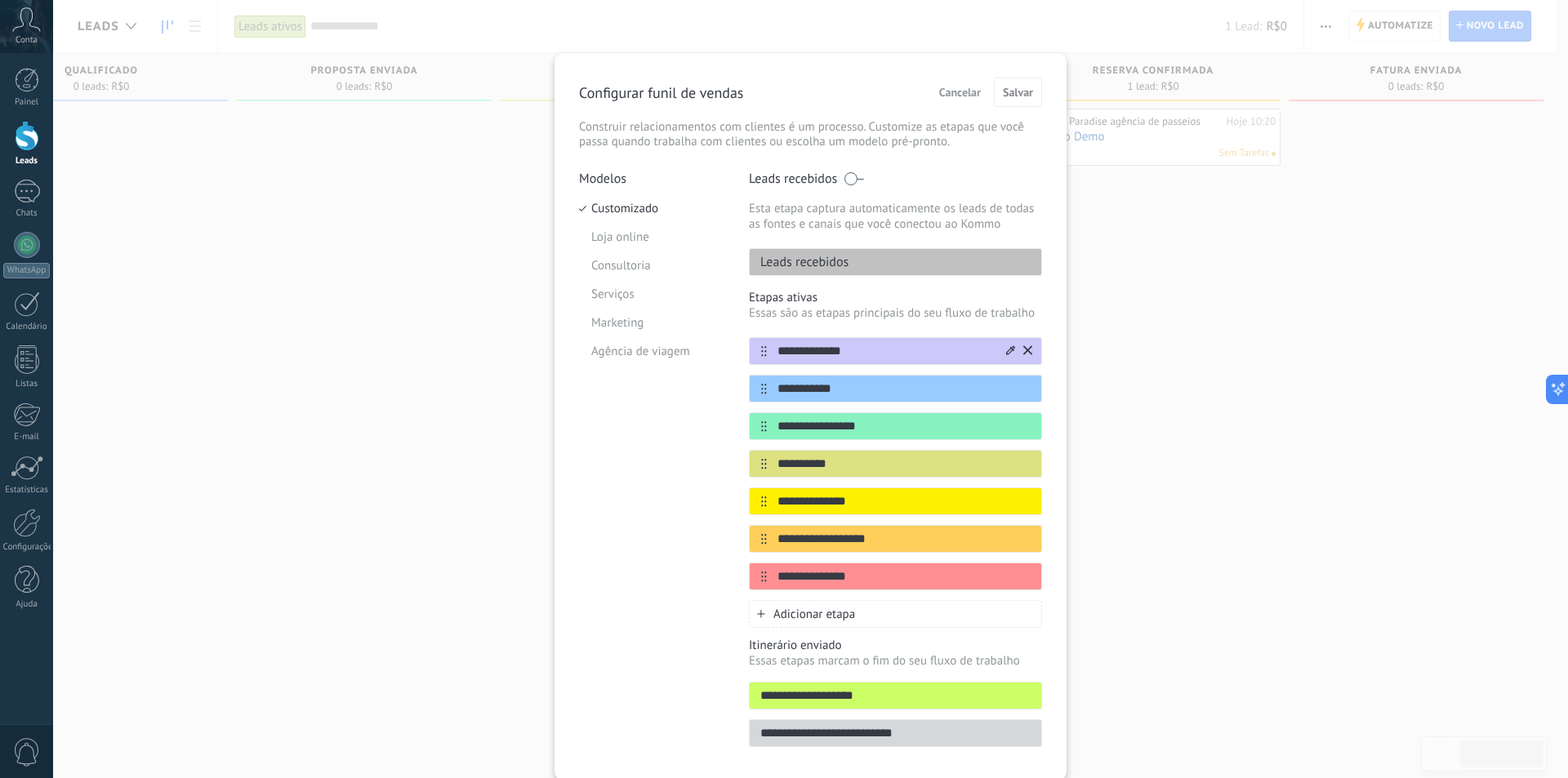 click 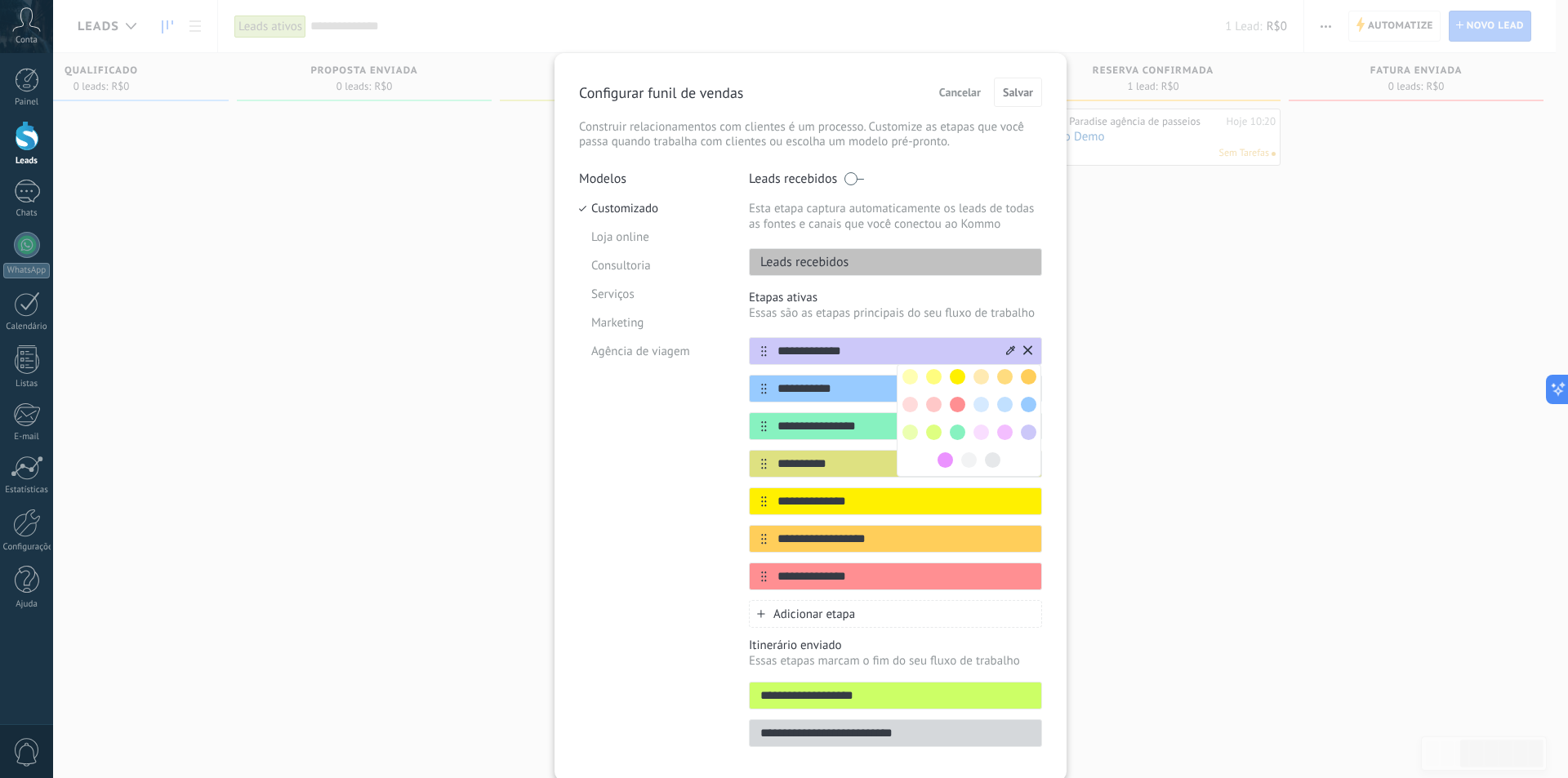 click on "**********" at bounding box center (885, 351) 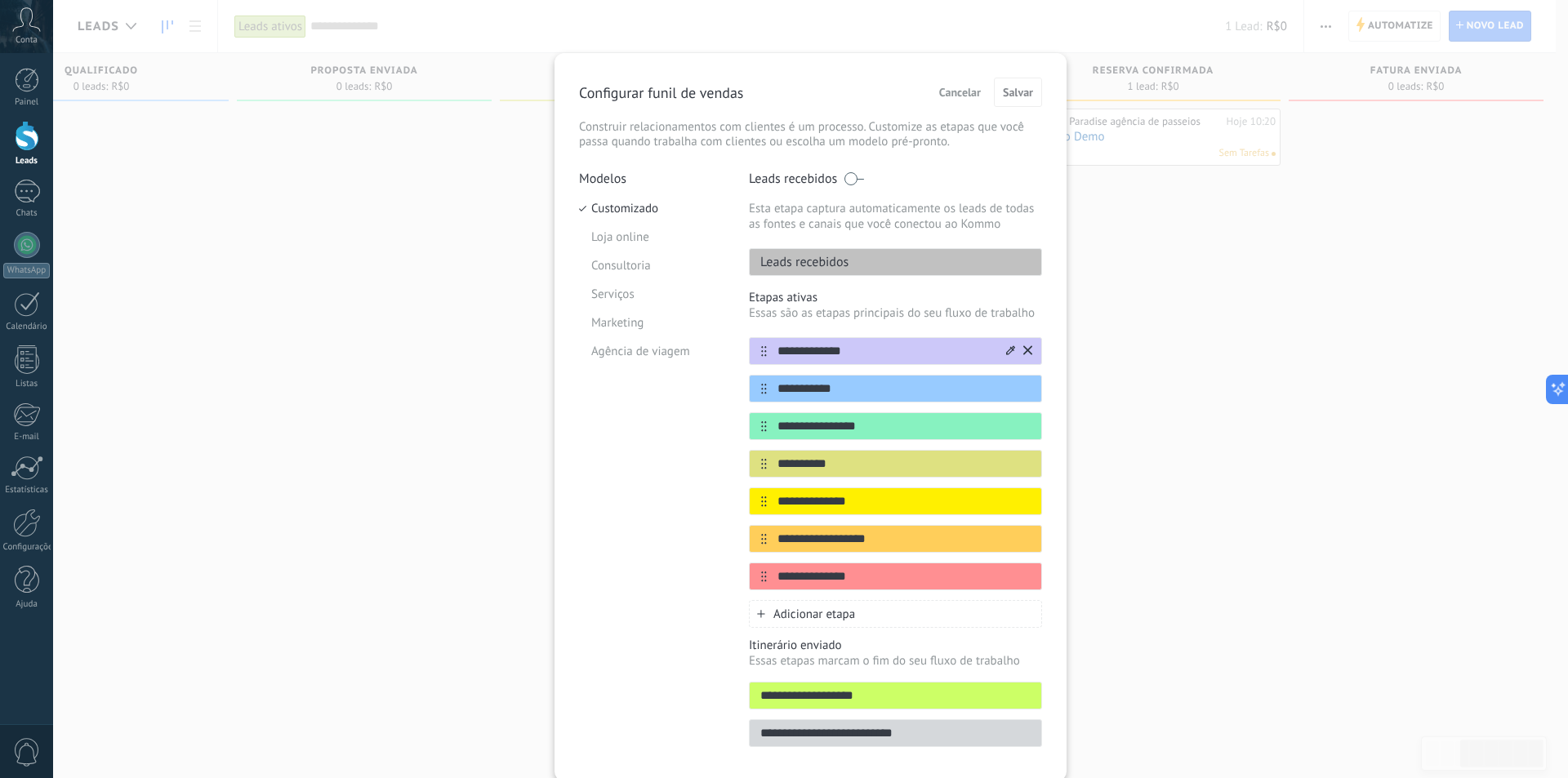 click on "**********" at bounding box center [885, 351] 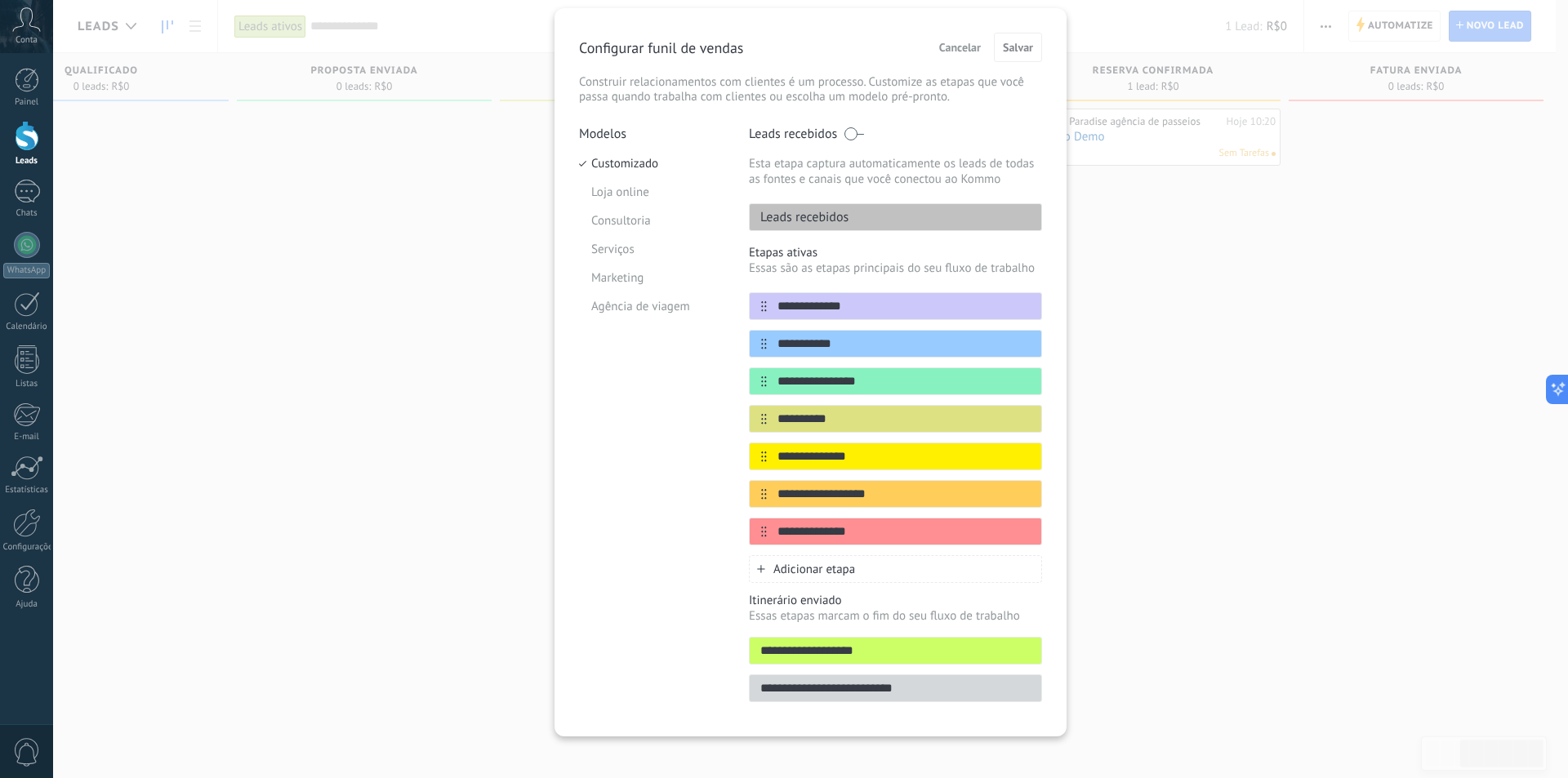scroll, scrollTop: 56, scrollLeft: 0, axis: vertical 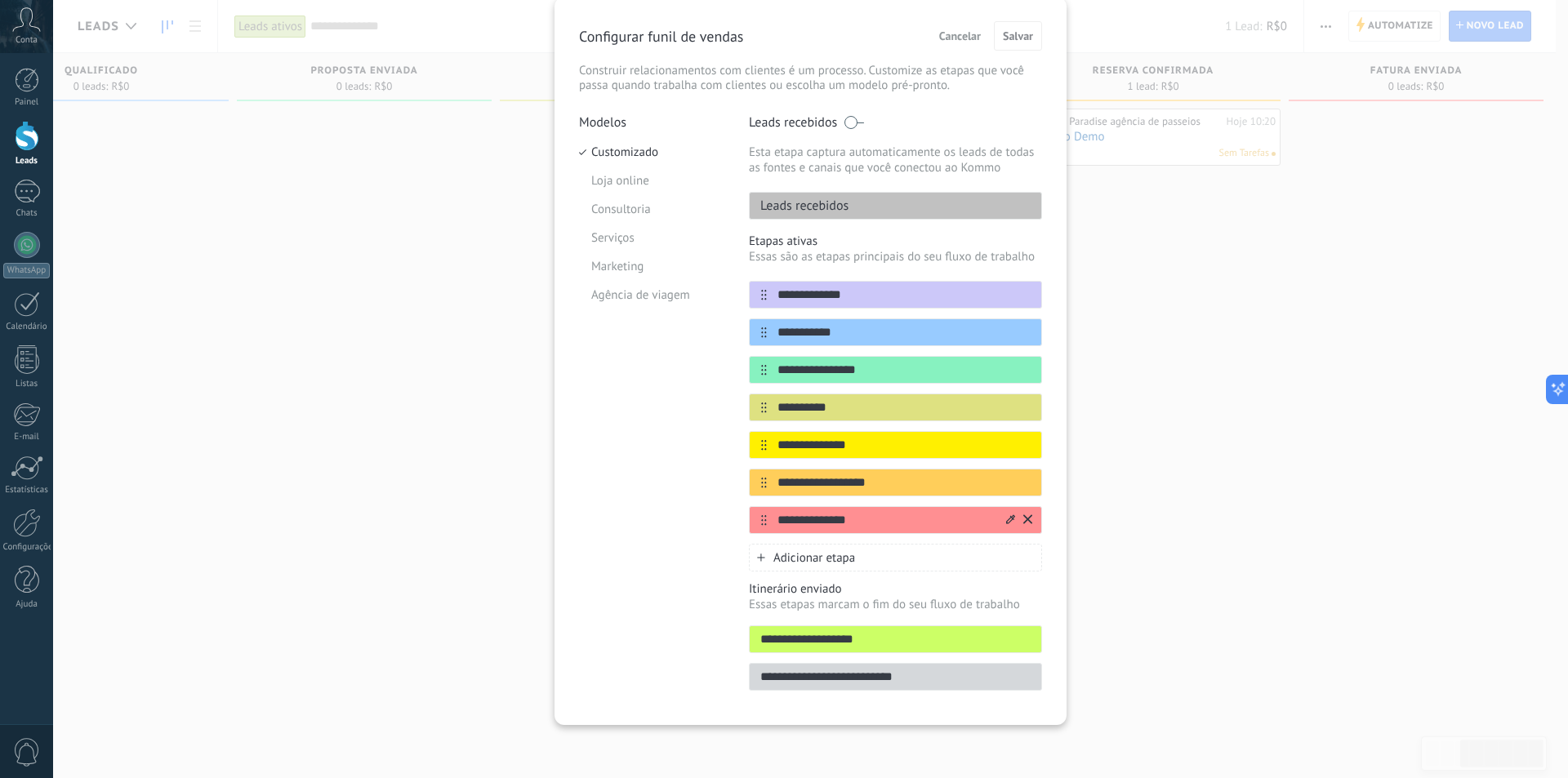 click 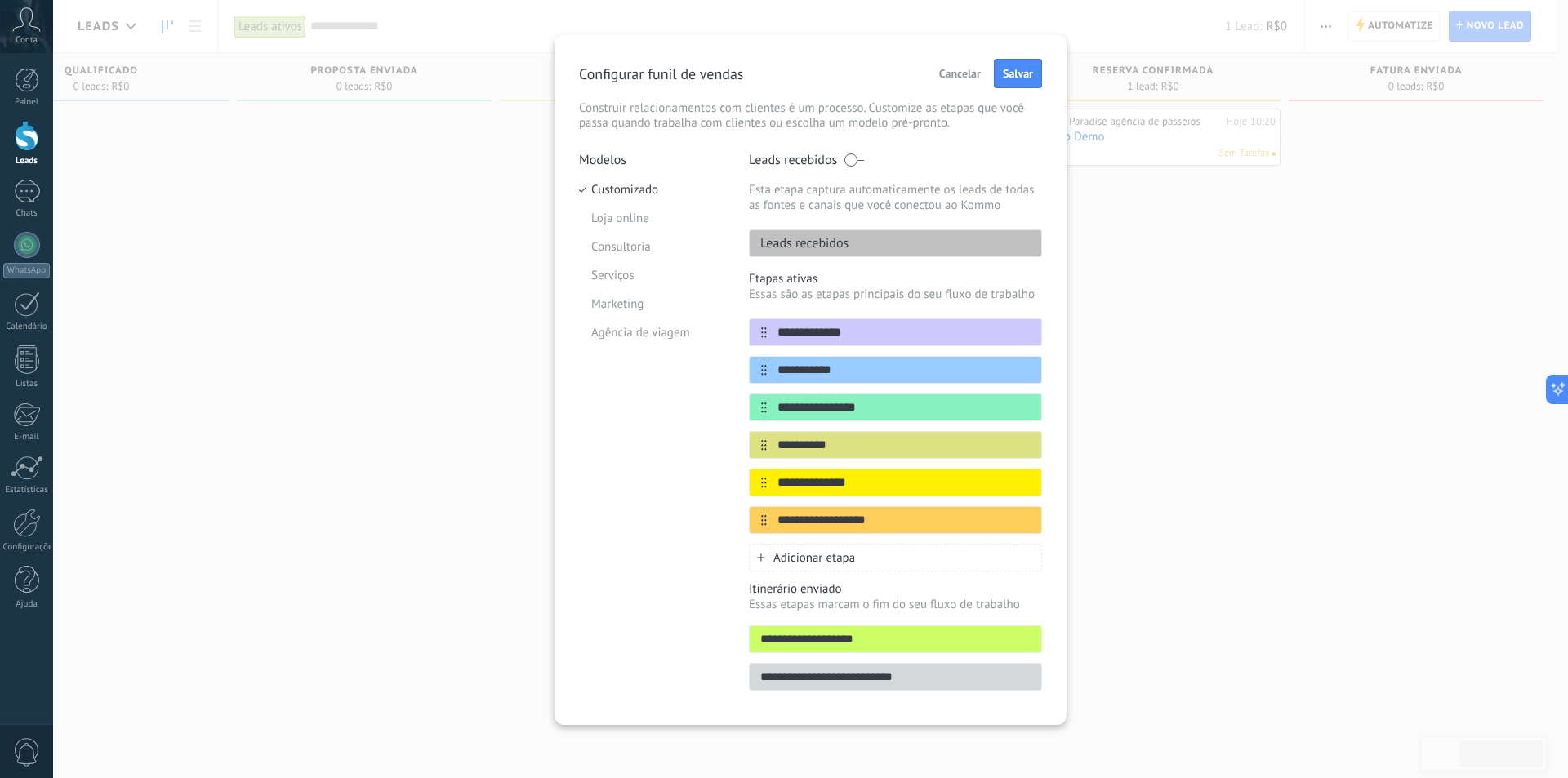scroll, scrollTop: 19, scrollLeft: 0, axis: vertical 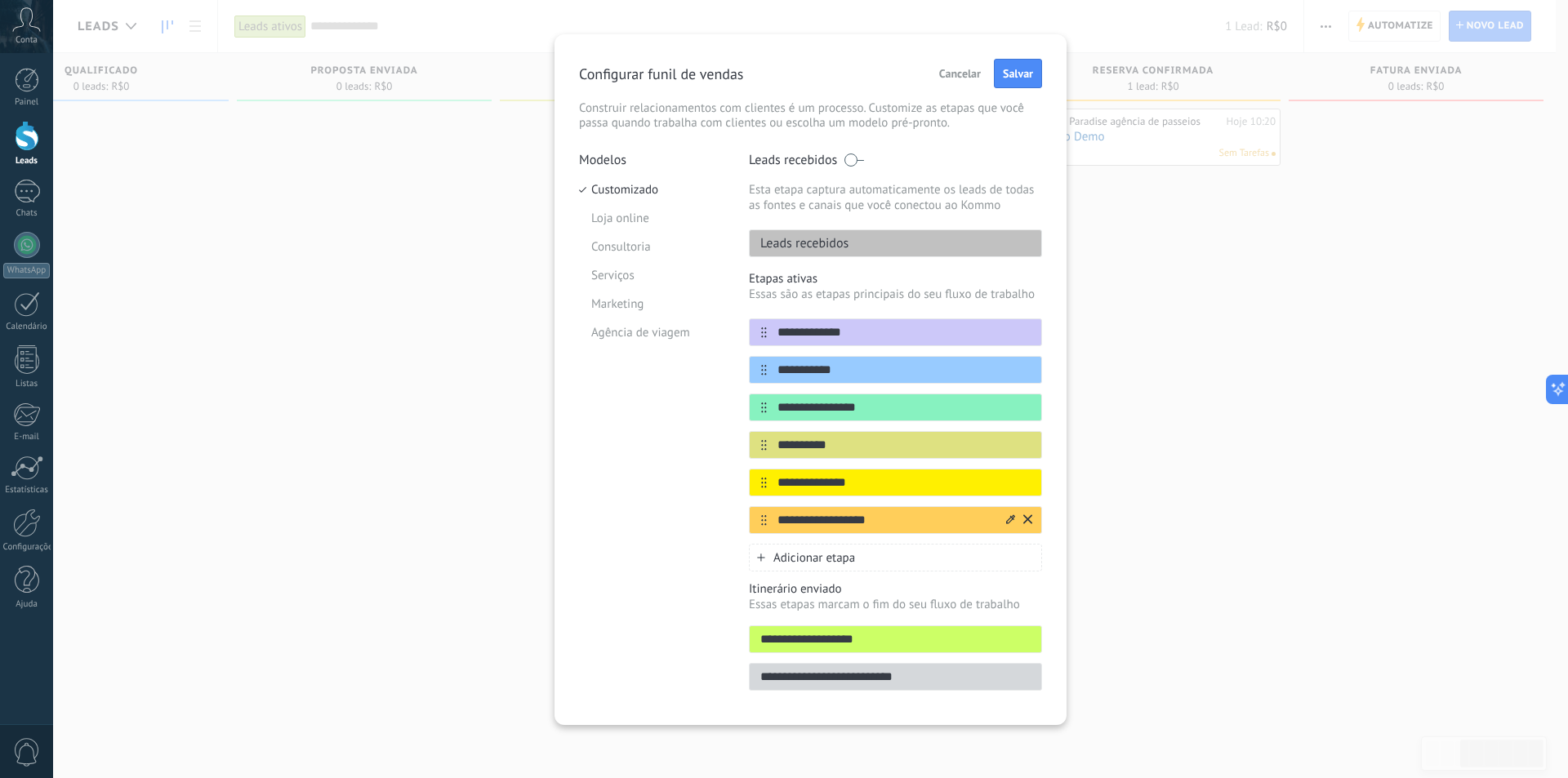 click 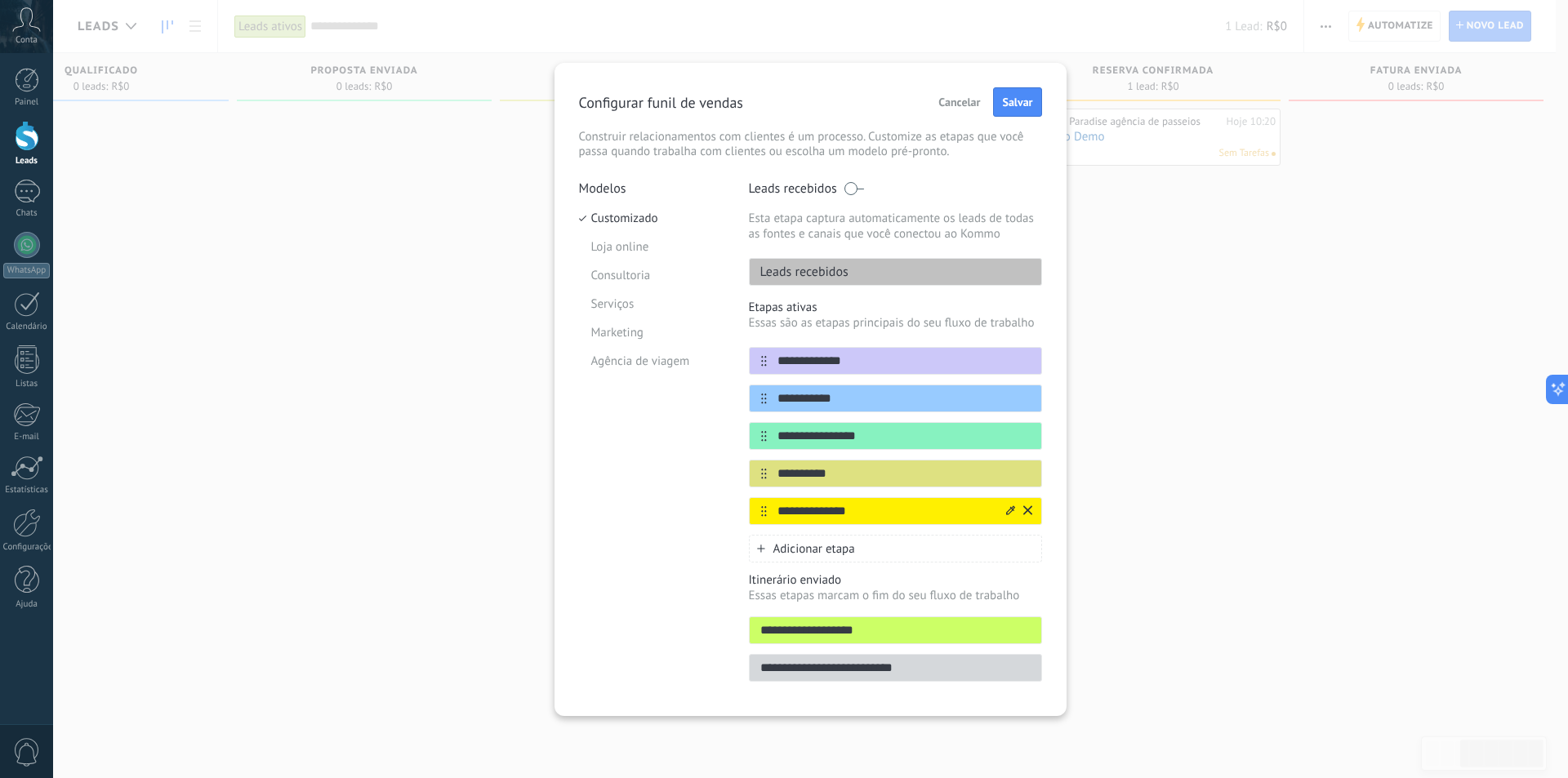 click 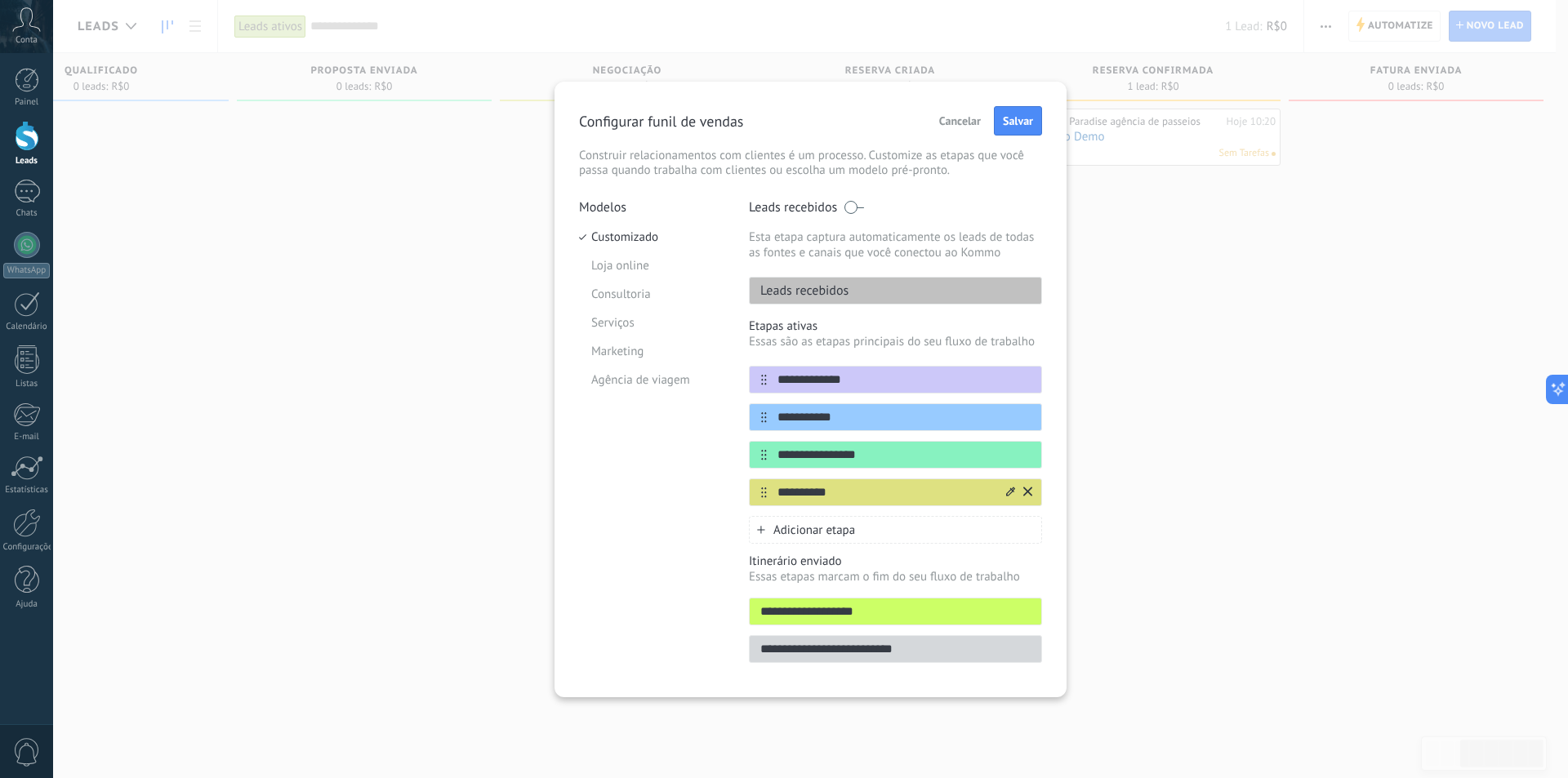 click 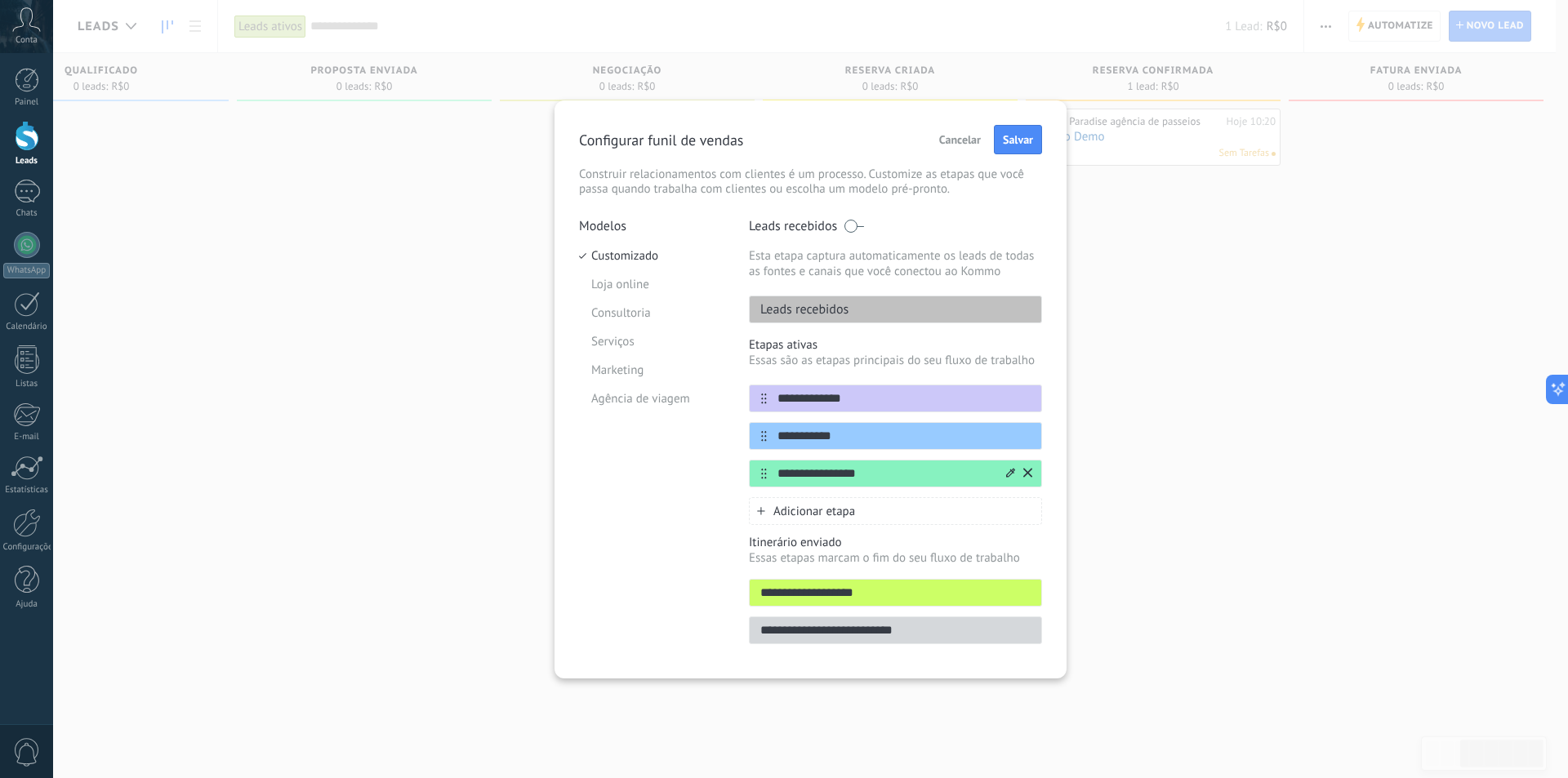 click 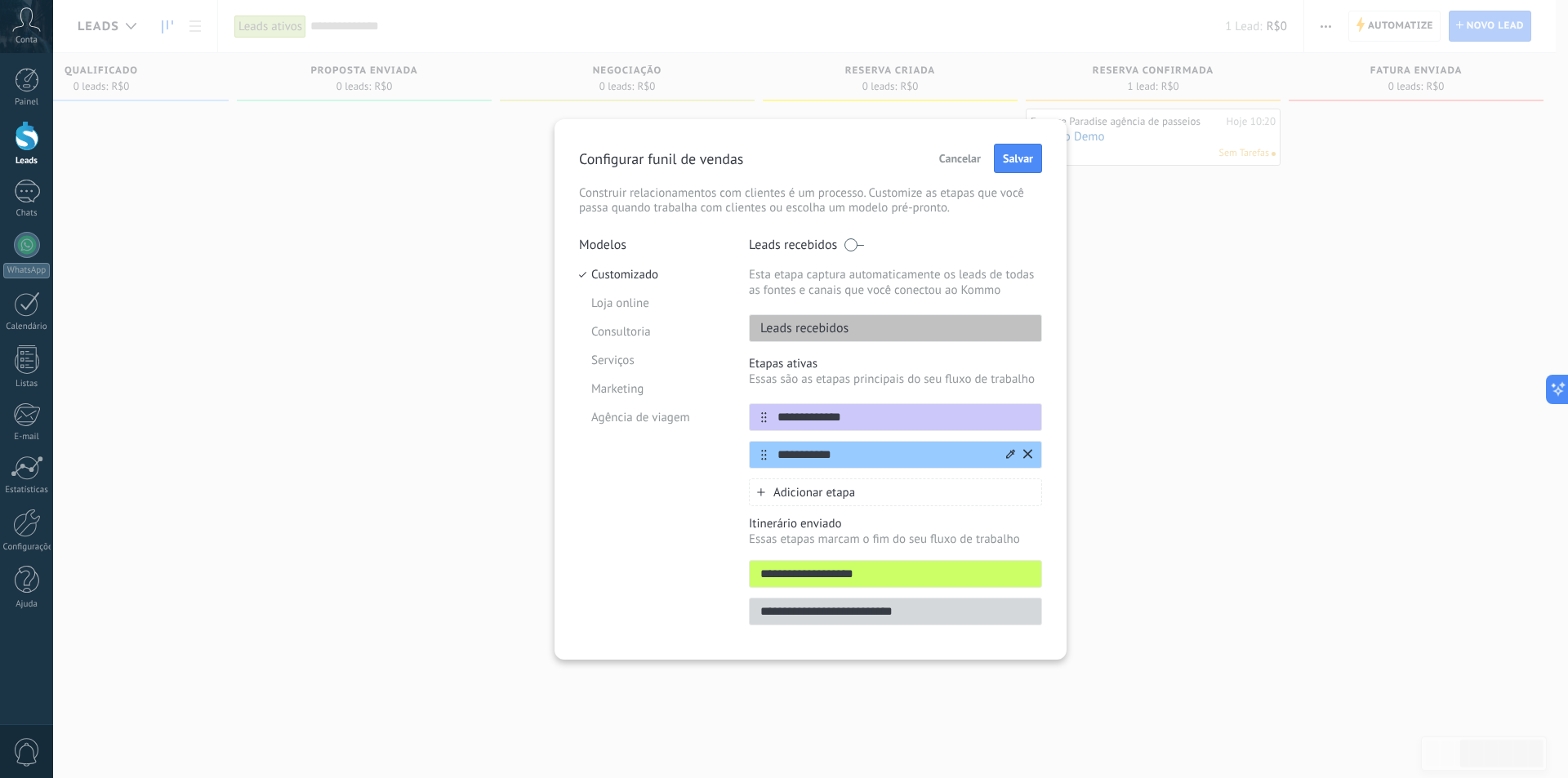 click 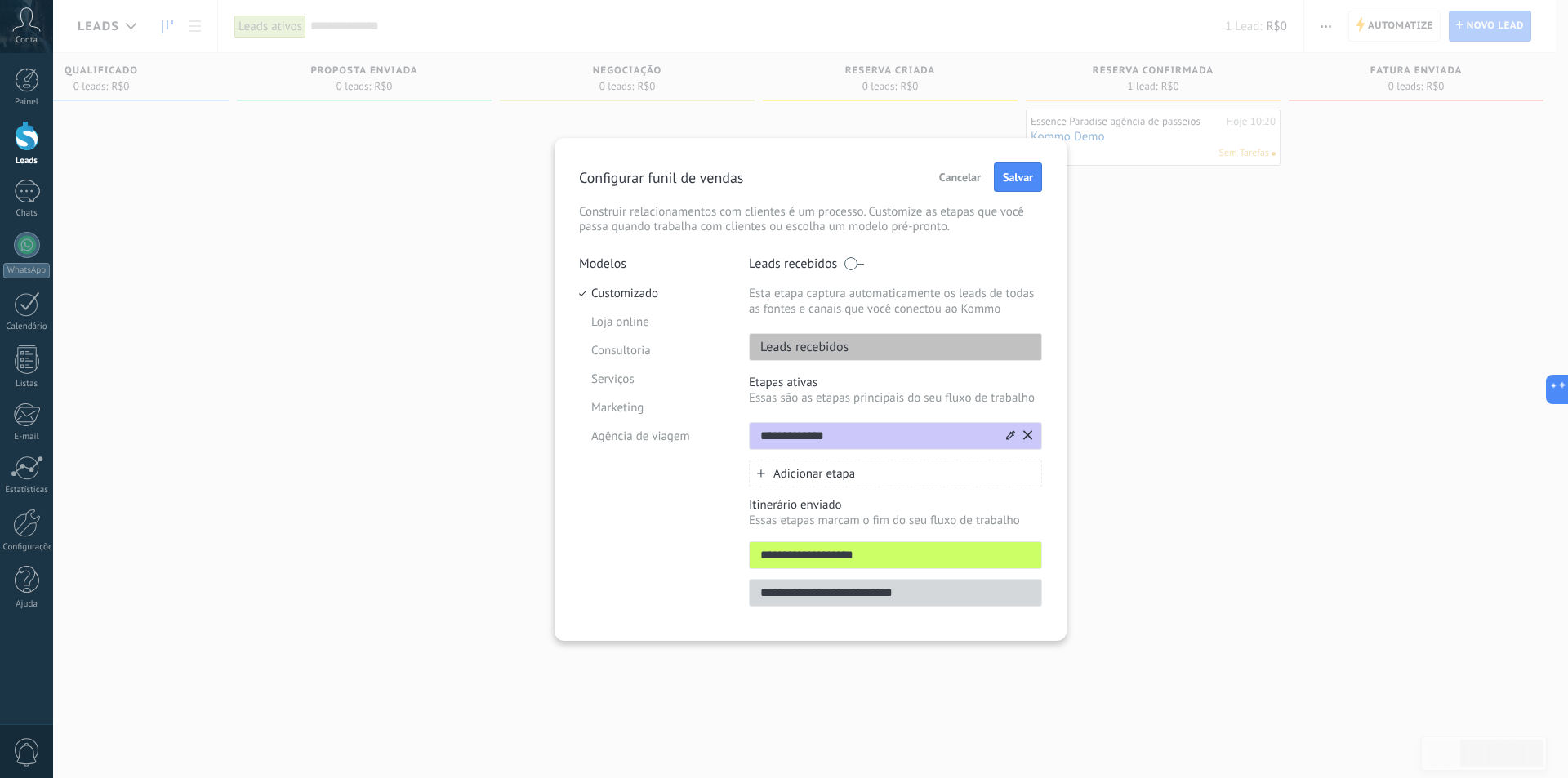 click 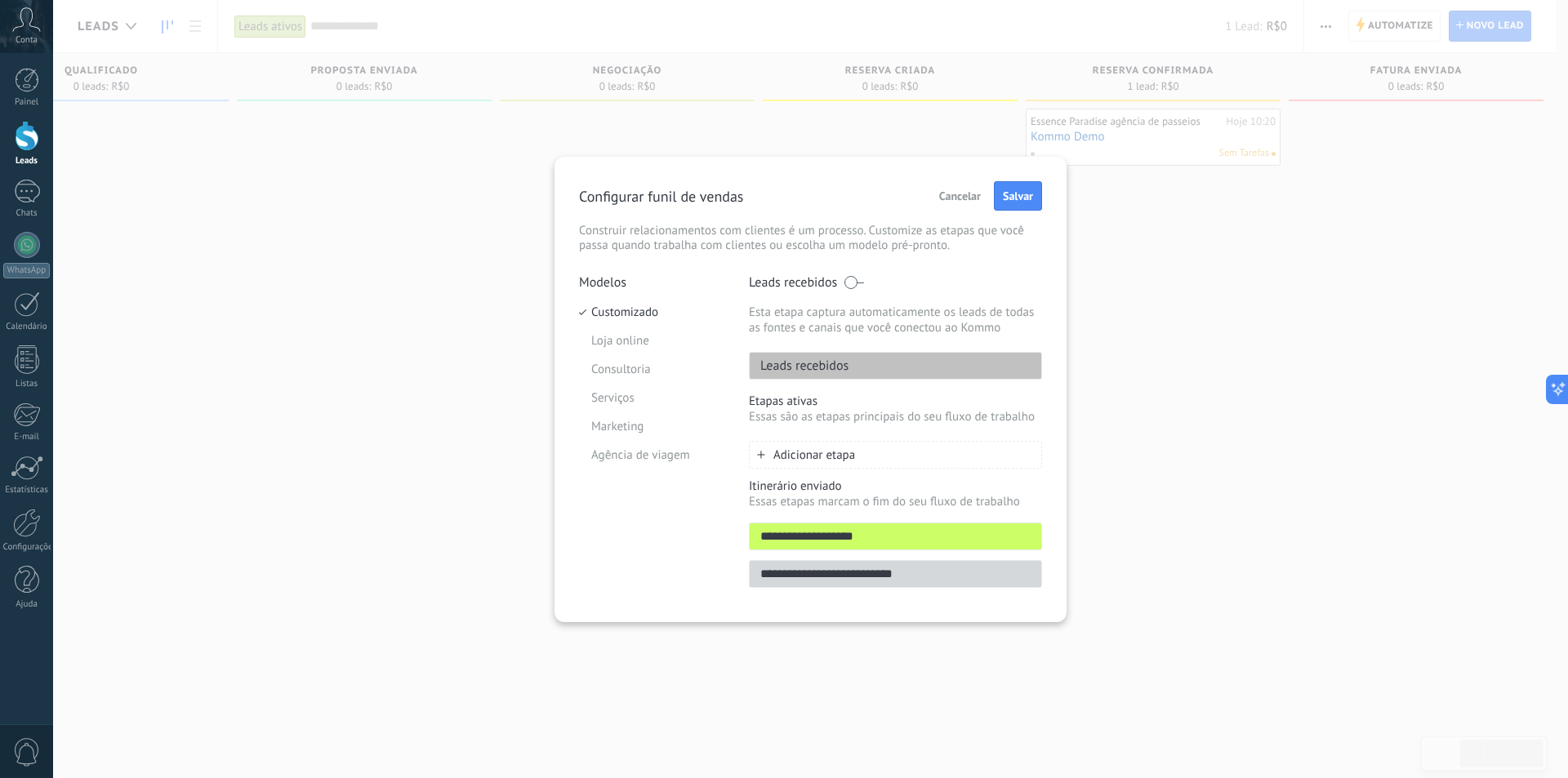 click on "Adicionar etapa" at bounding box center [895, 455] 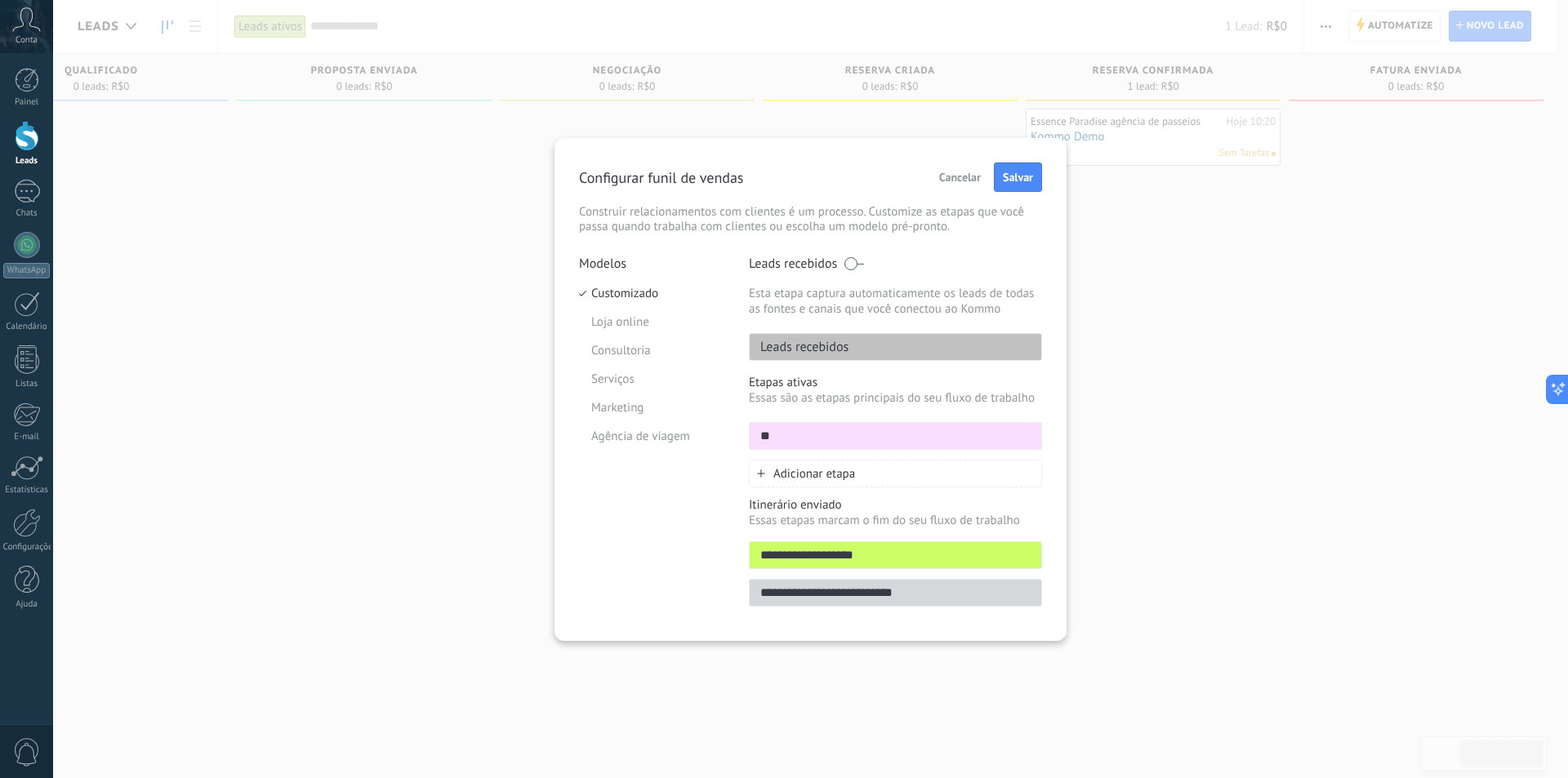 type on "*" 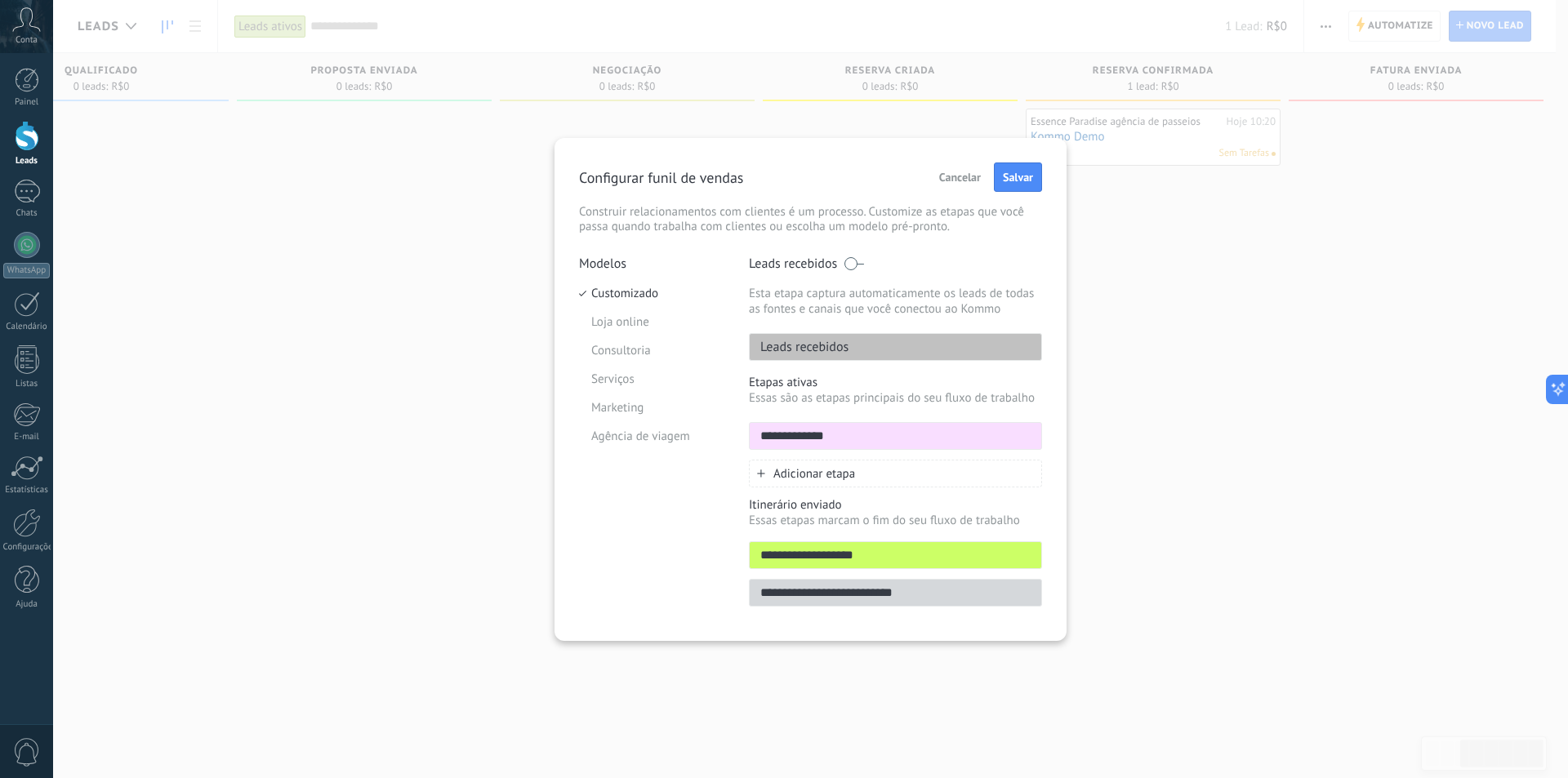 type on "**********" 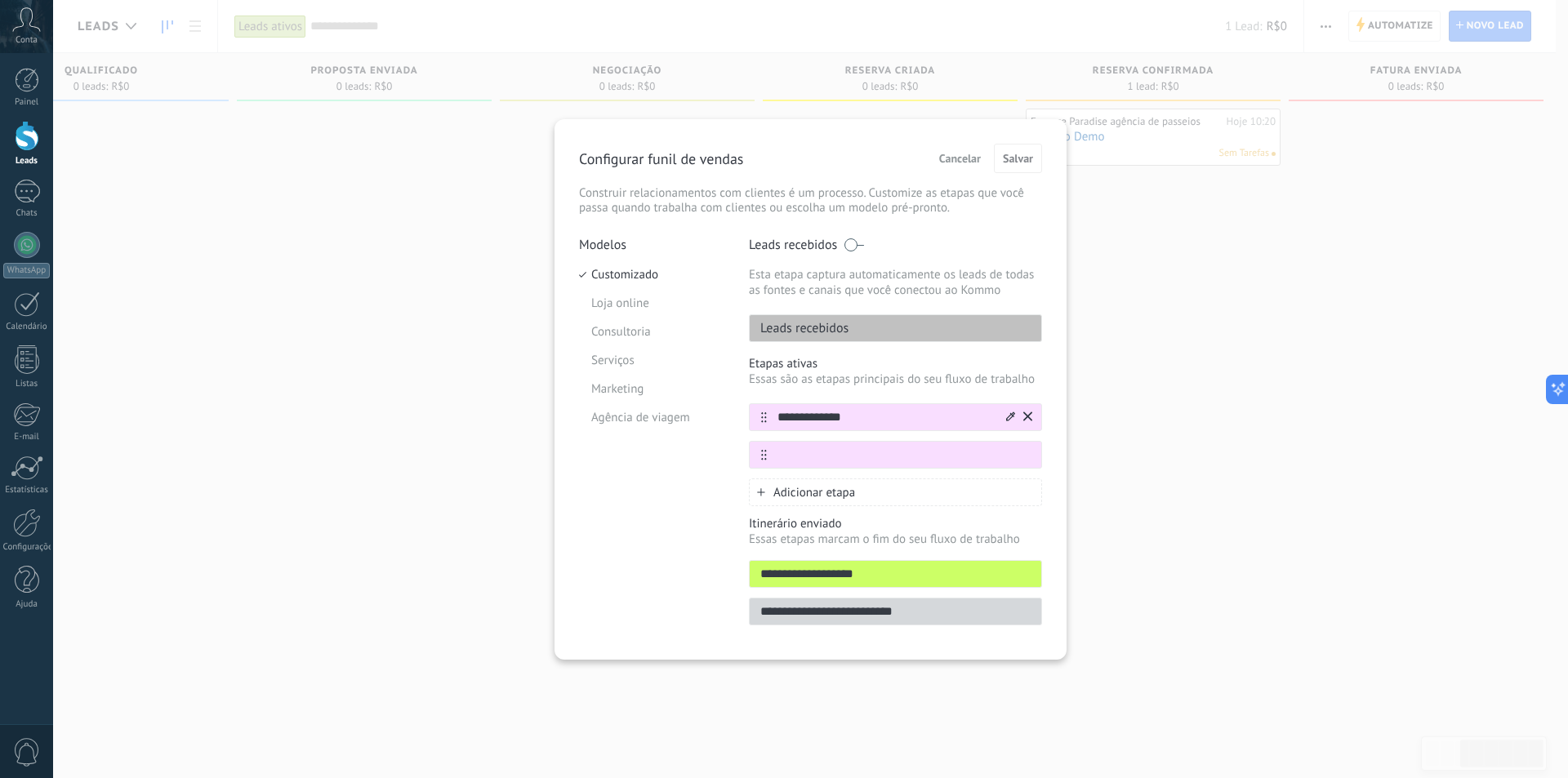 click 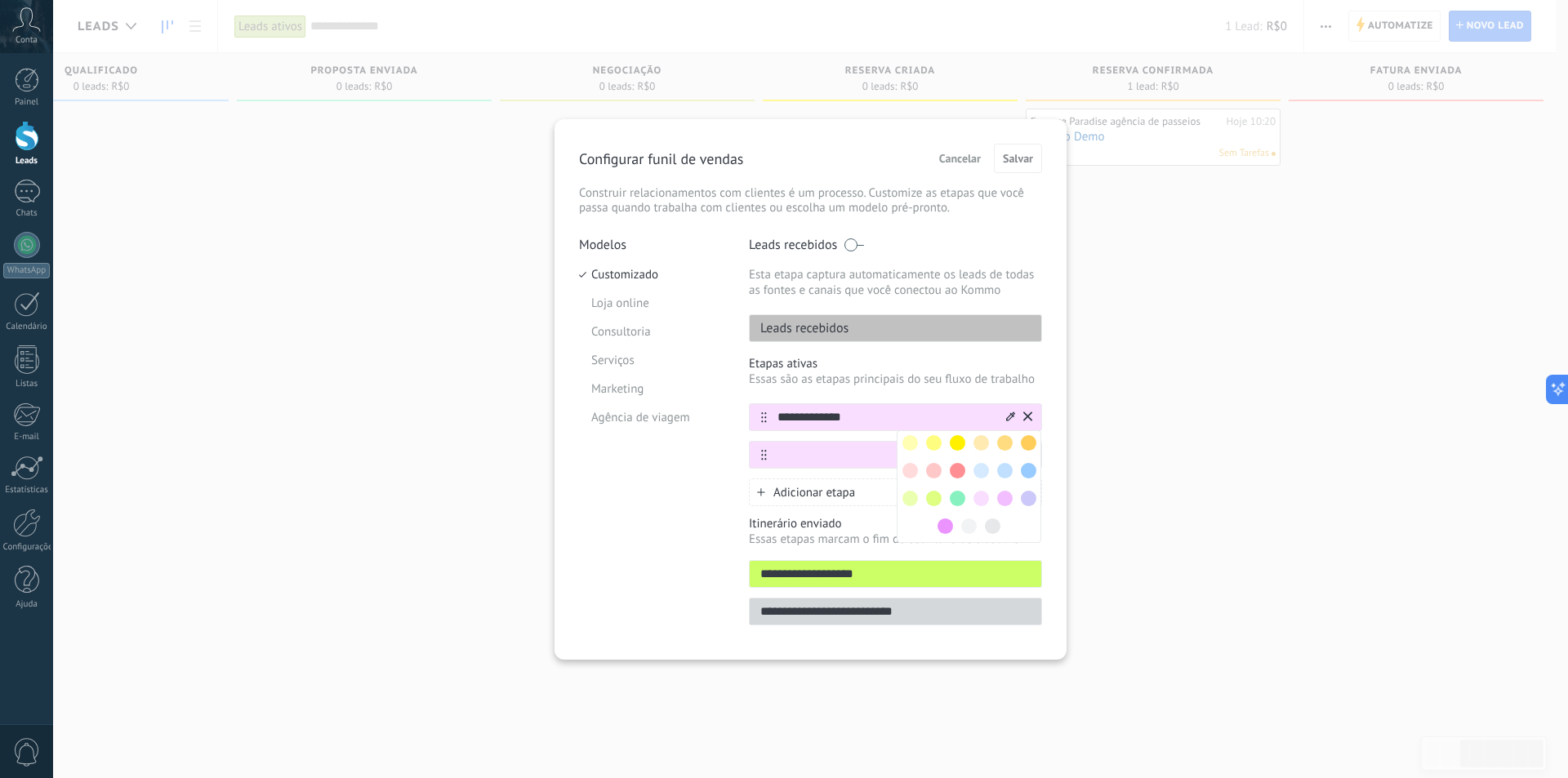 click at bounding box center (1028, 470) 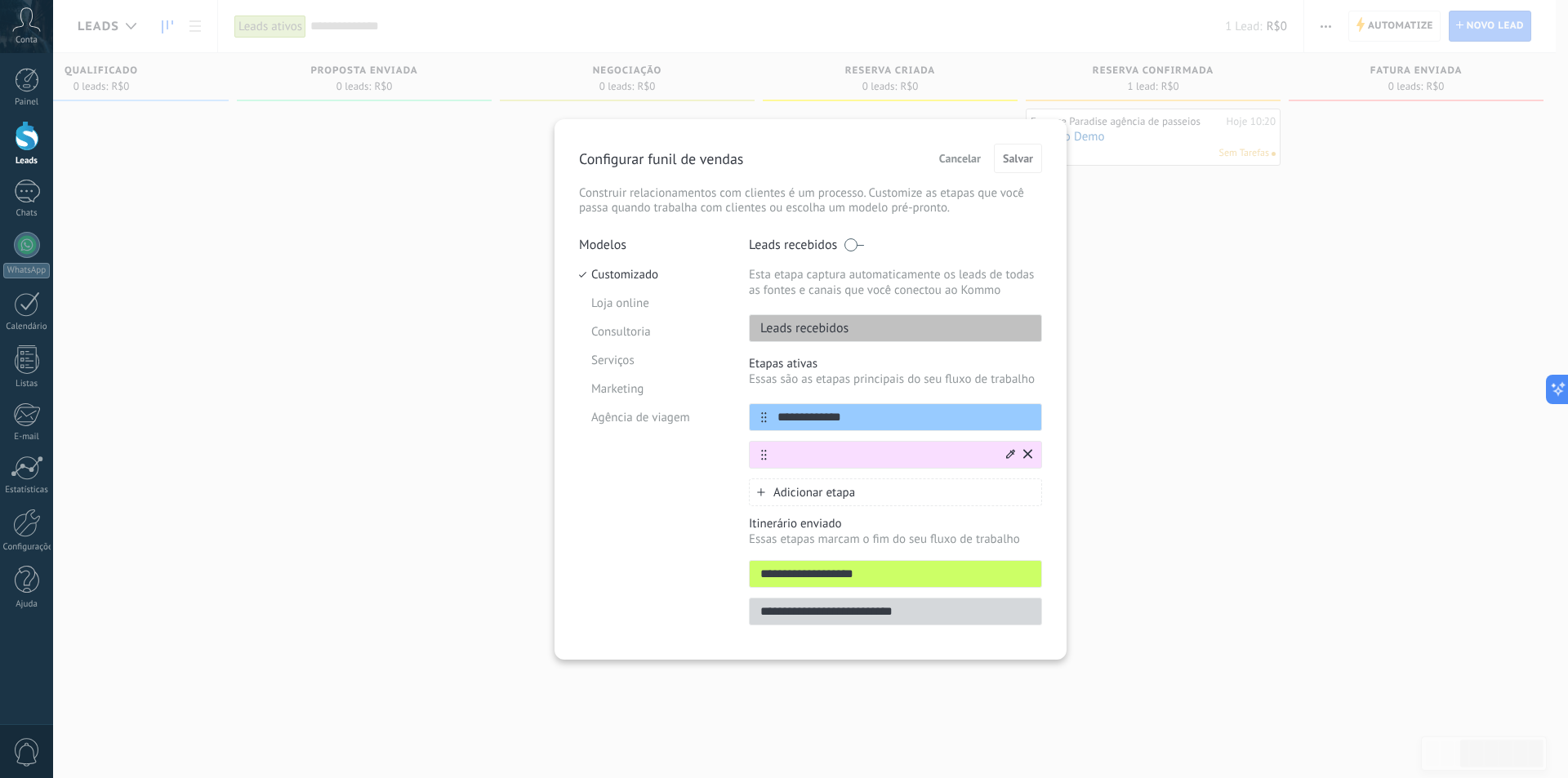 click 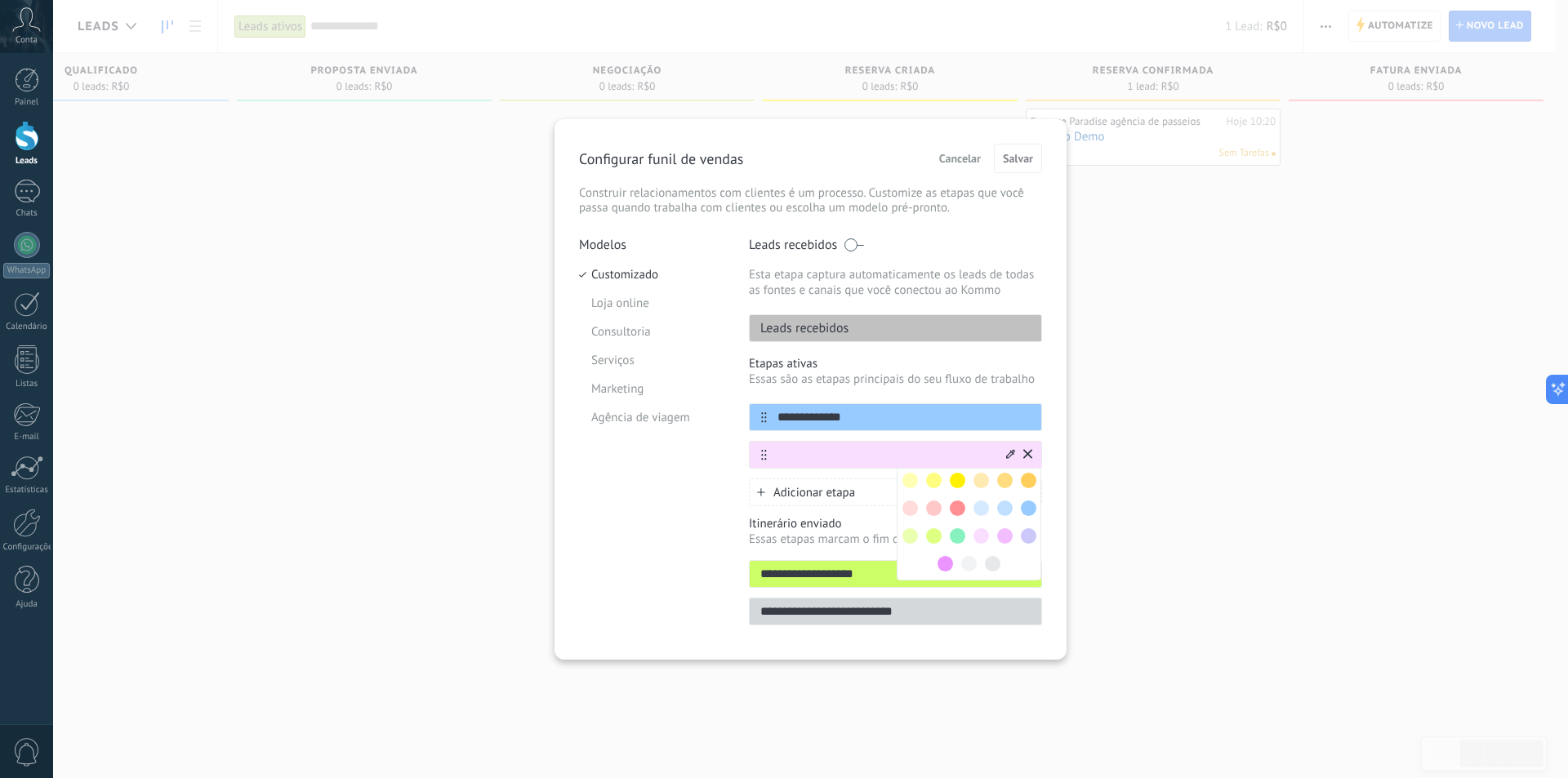 click at bounding box center [992, 563] 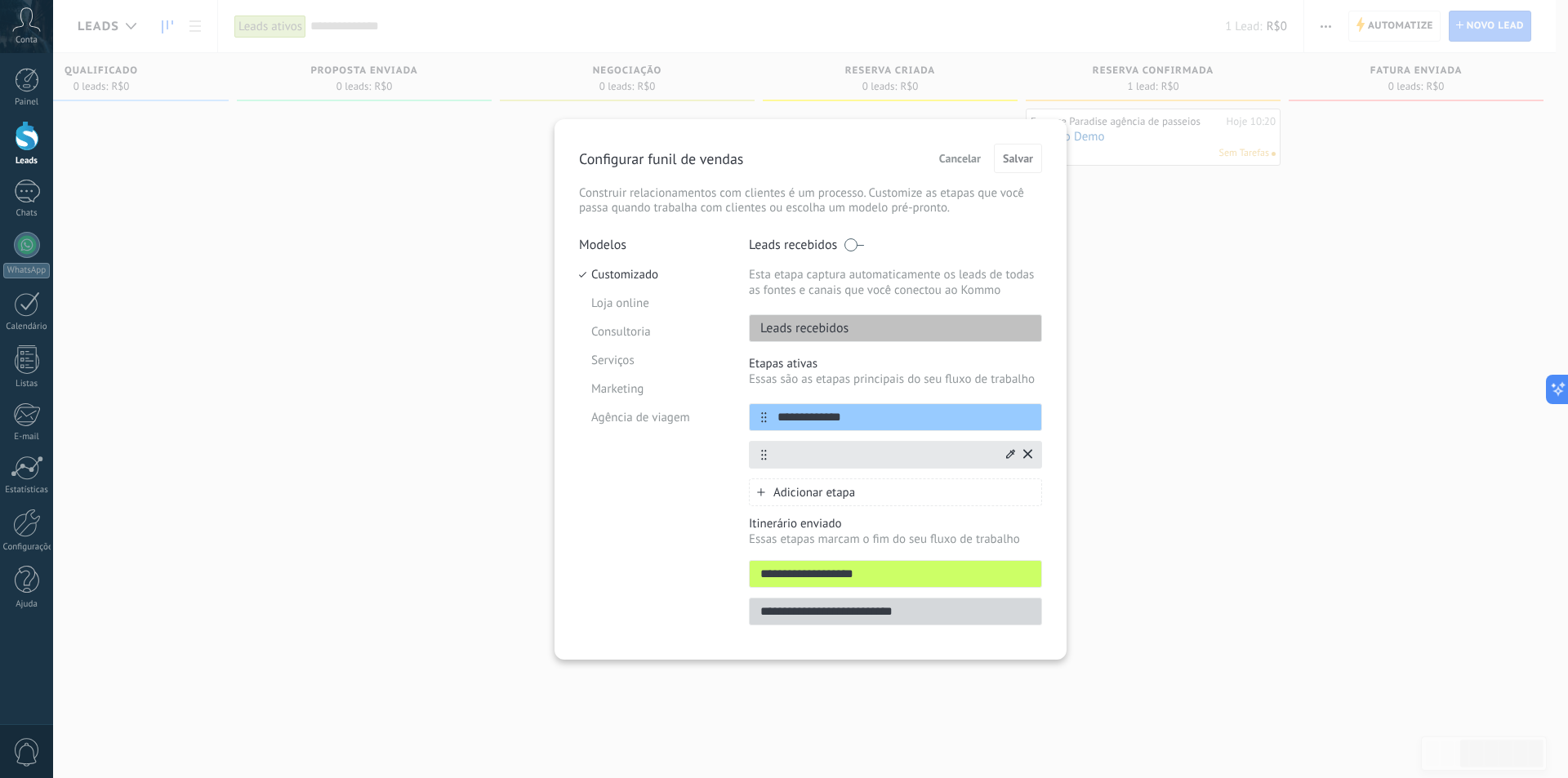 click at bounding box center [885, 455] 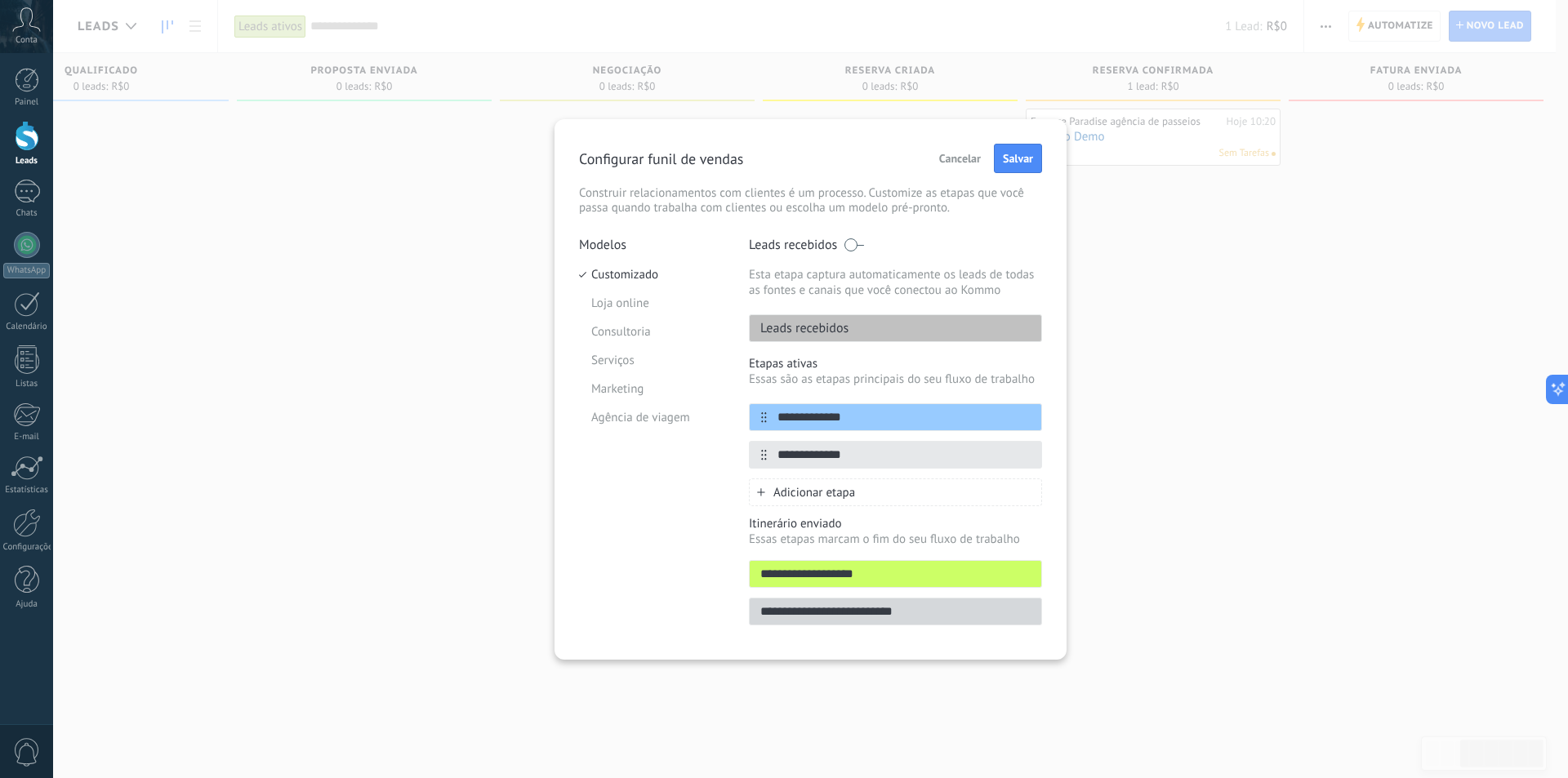 type on "**********" 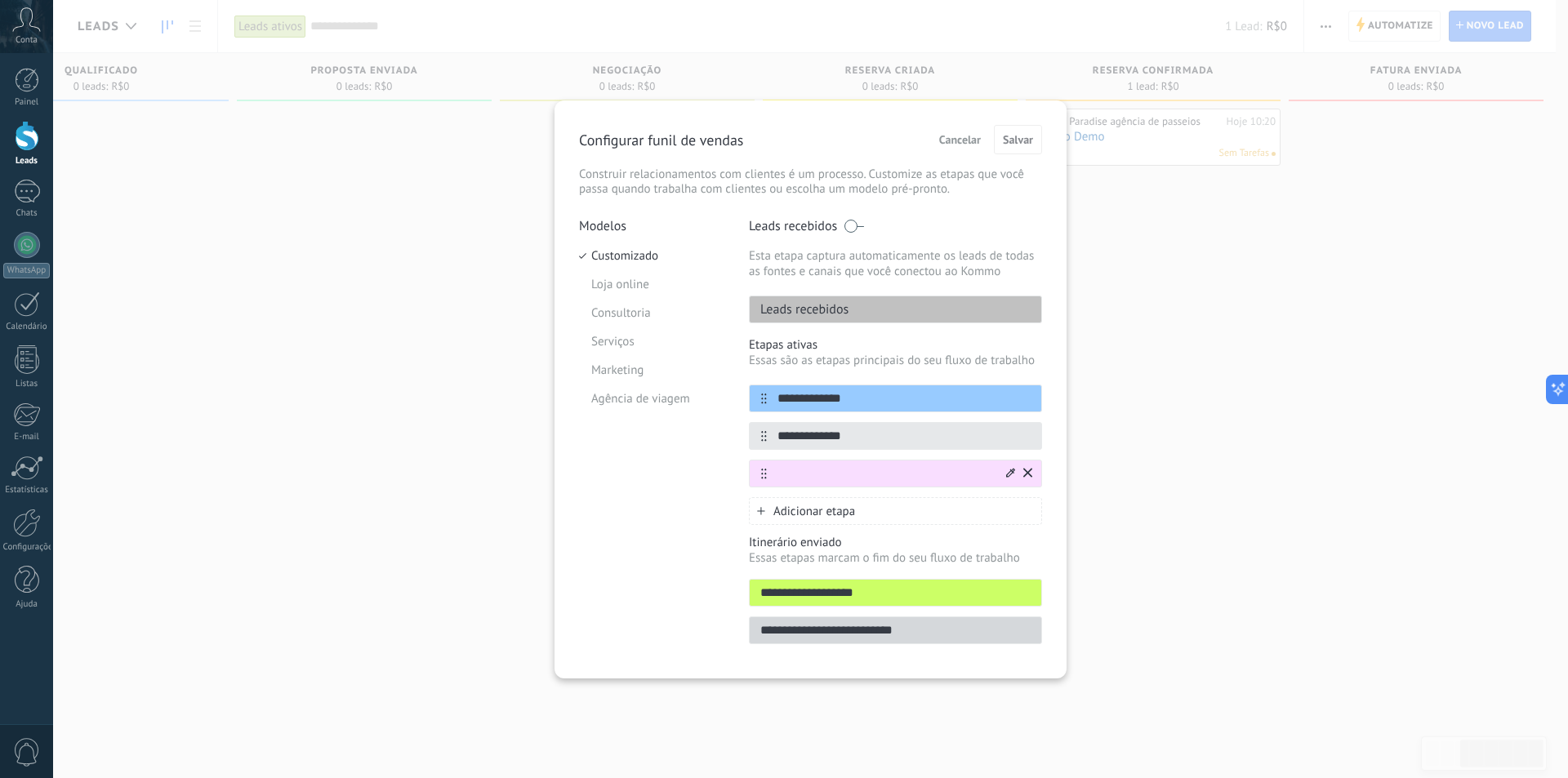 click 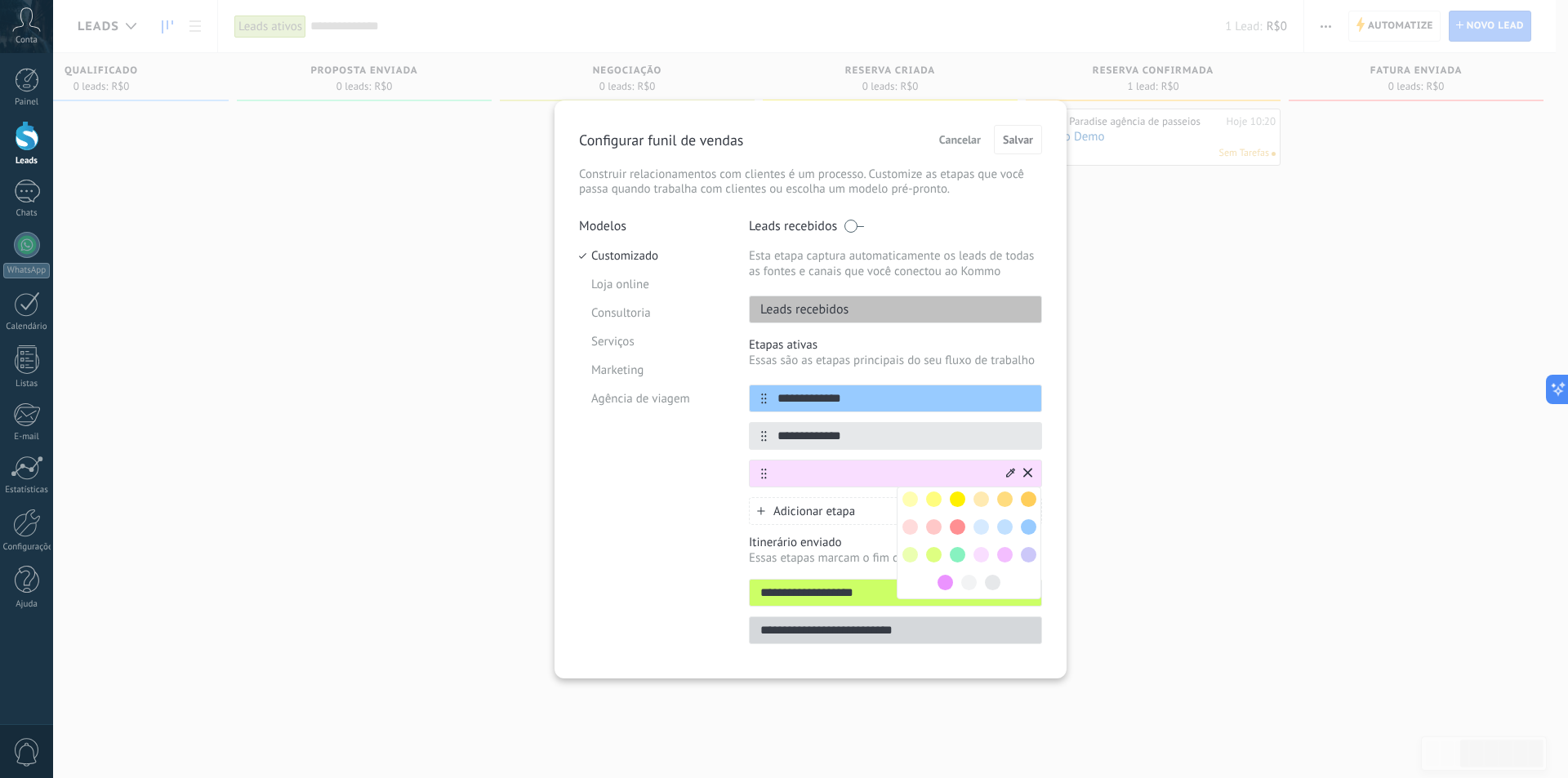 click at bounding box center [1028, 527] 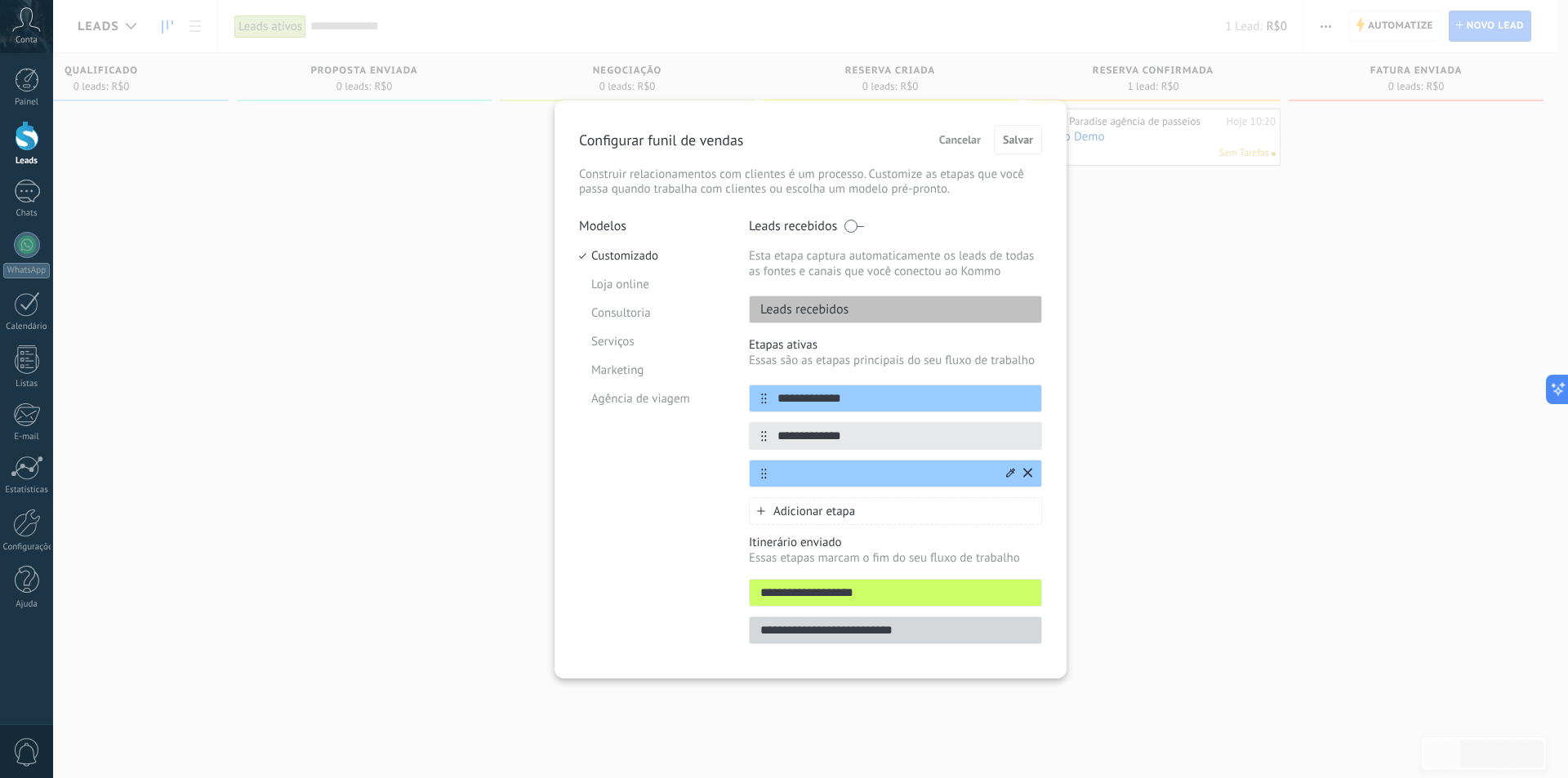 click at bounding box center [885, 473] 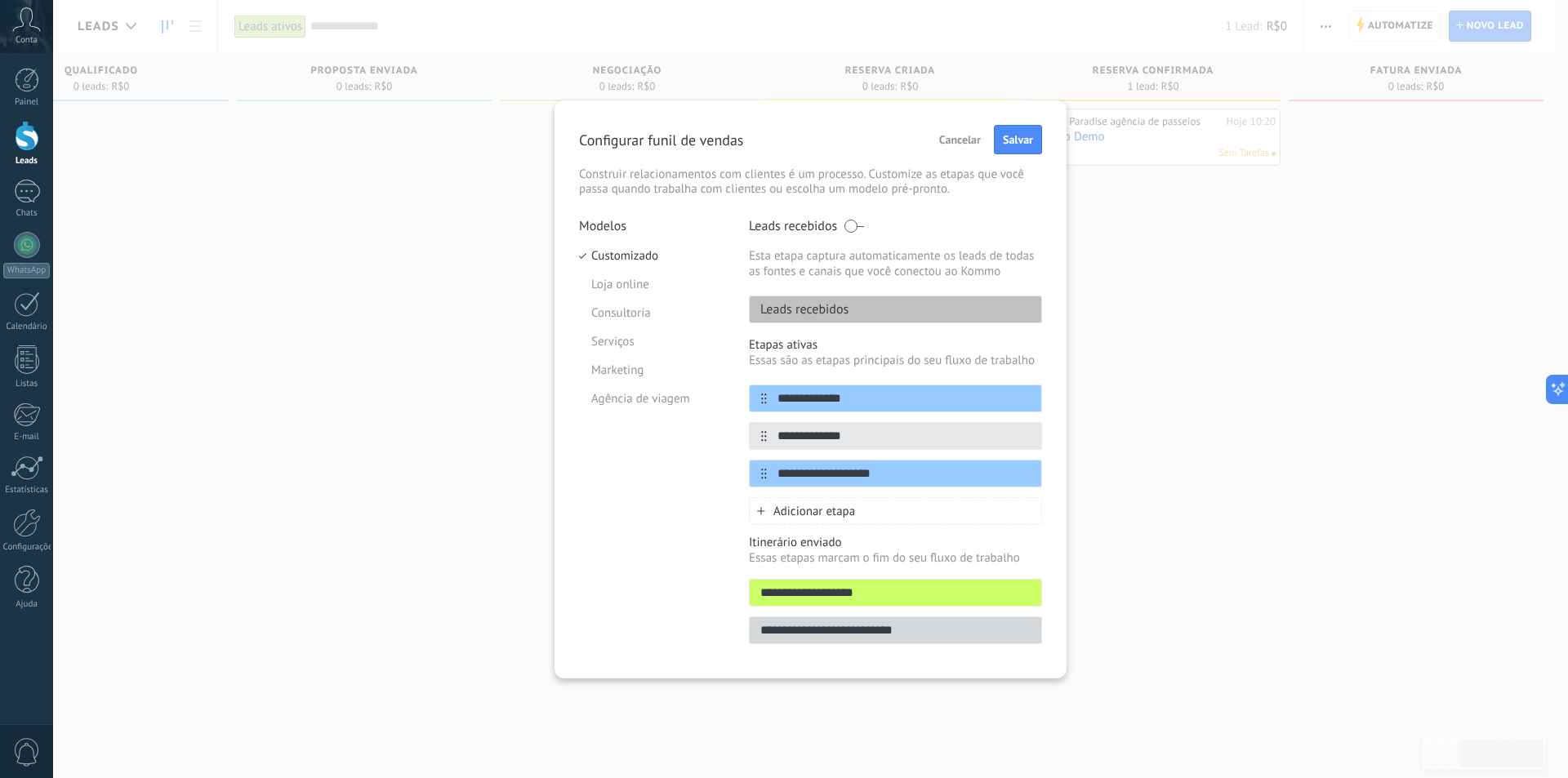 type on "**********" 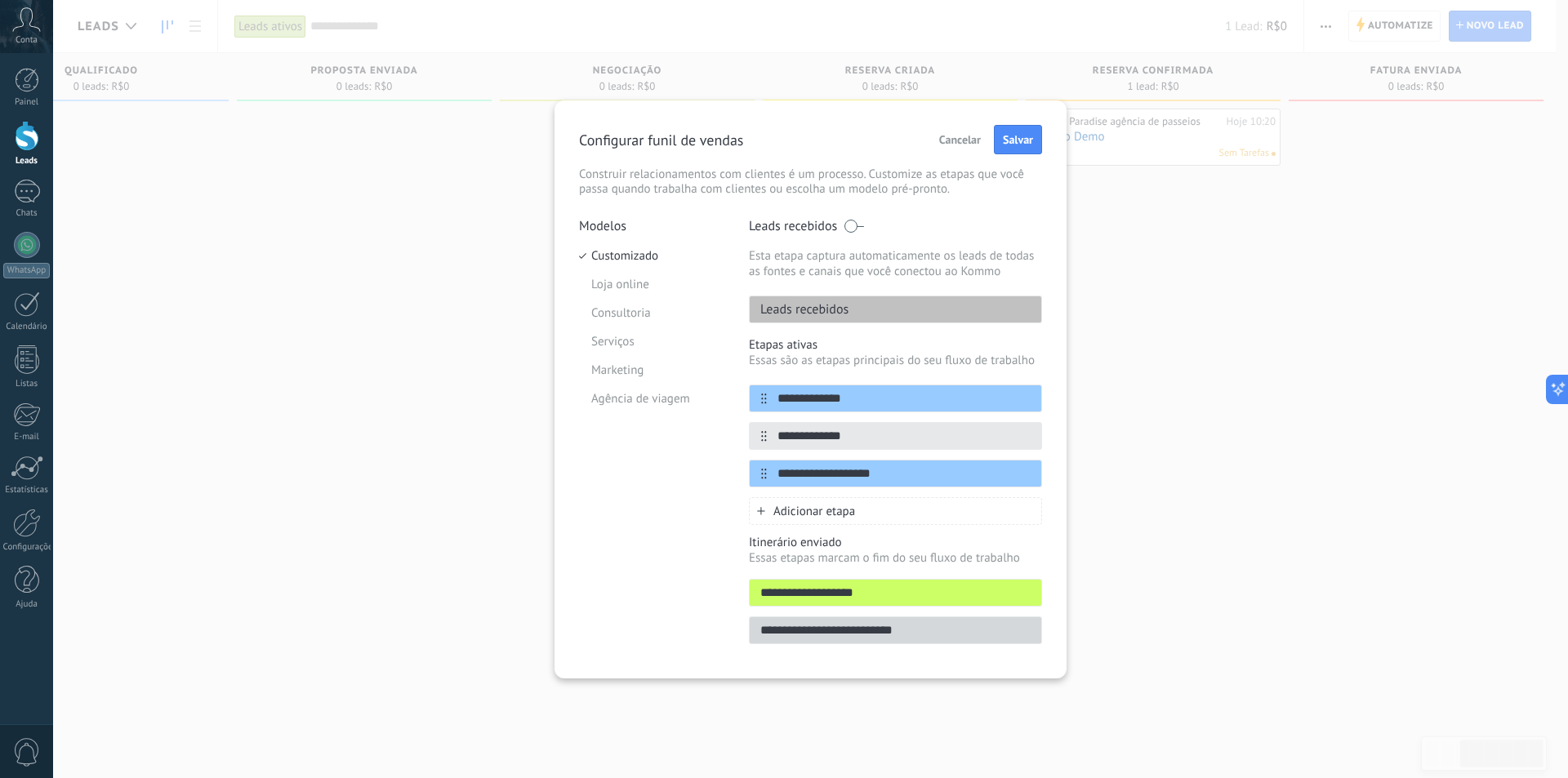click on "Adicionar etapa" at bounding box center [814, 511] 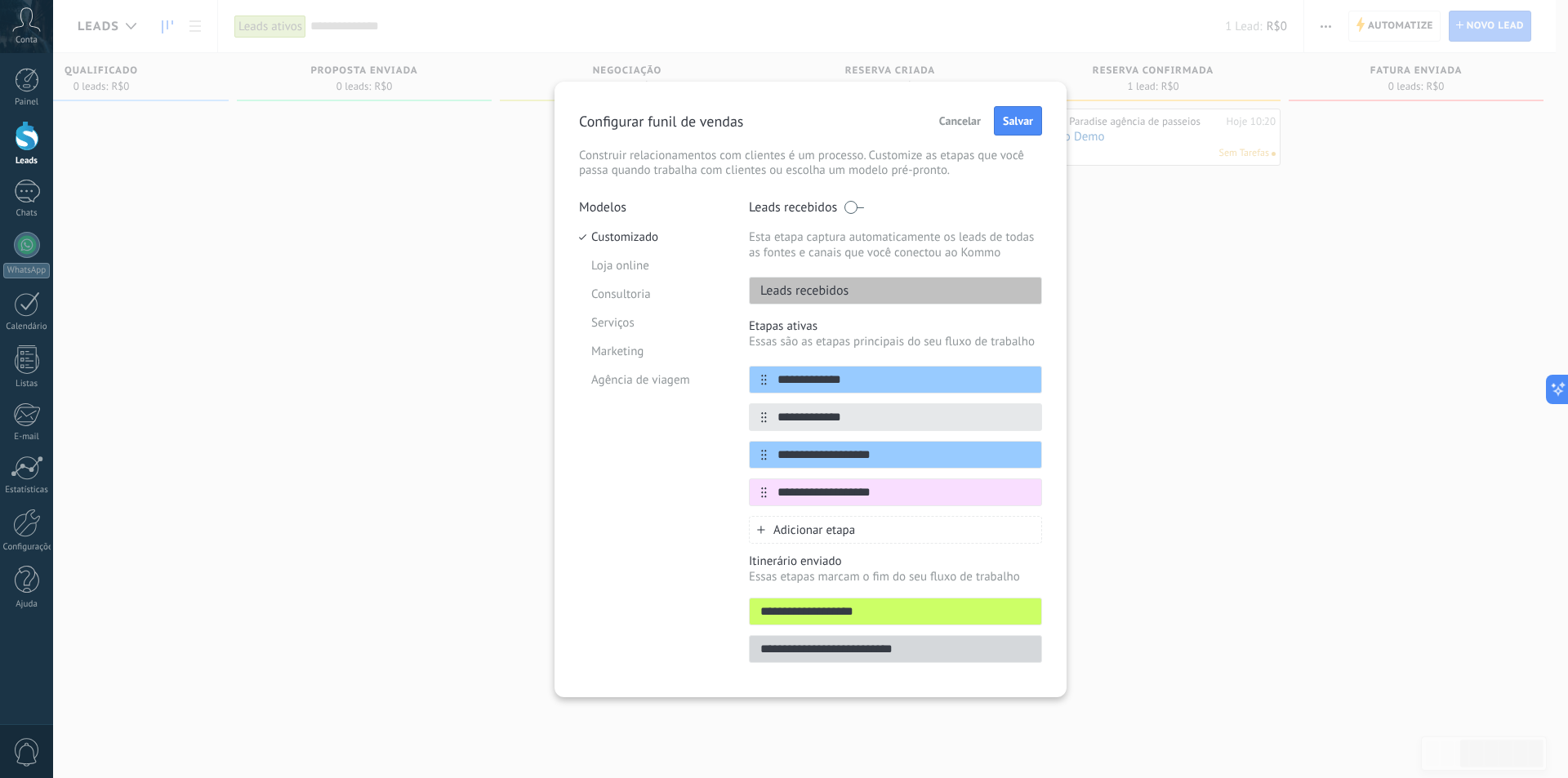 type on "**********" 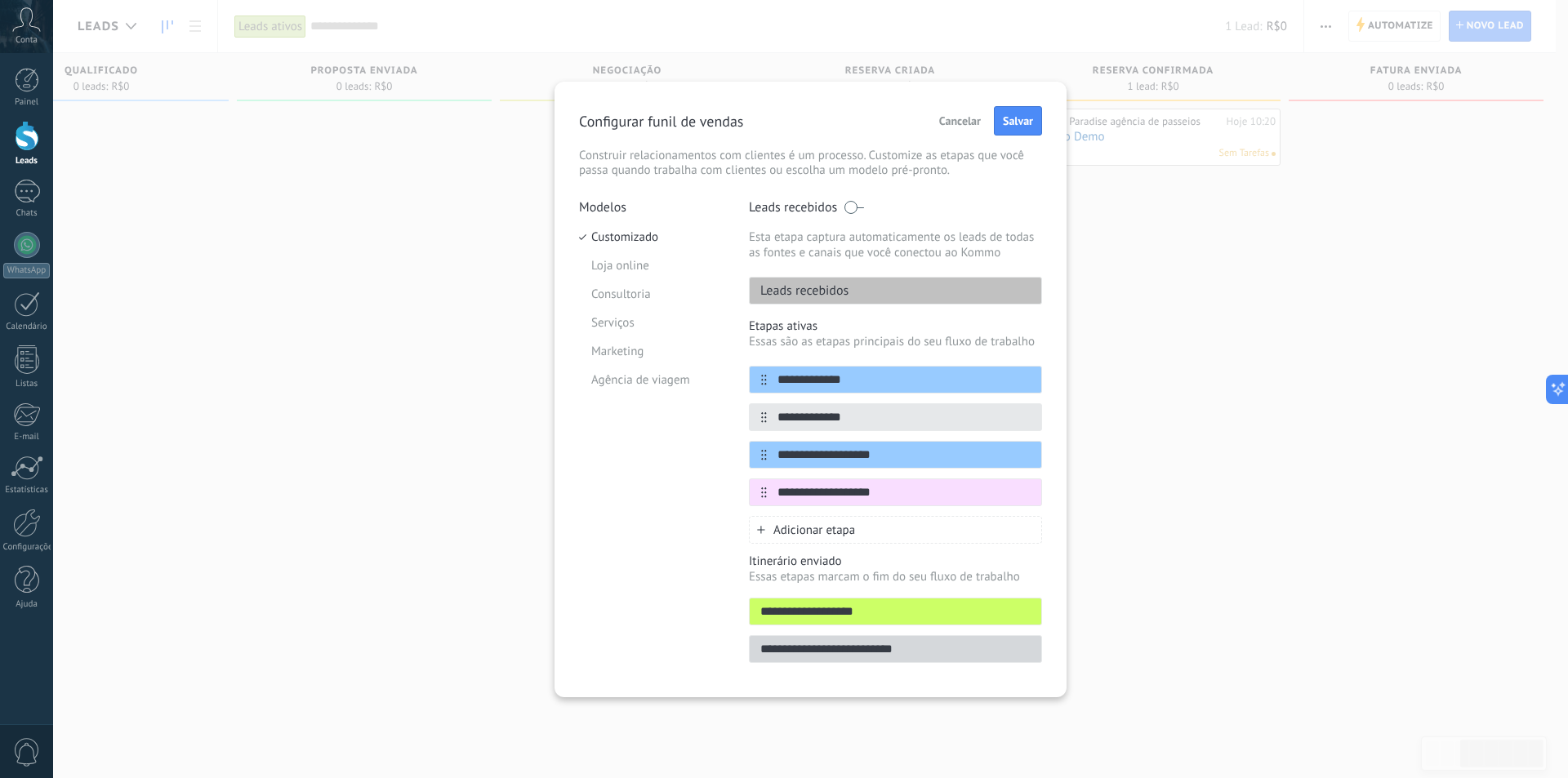 click on "Adicionar etapa" at bounding box center [814, 530] 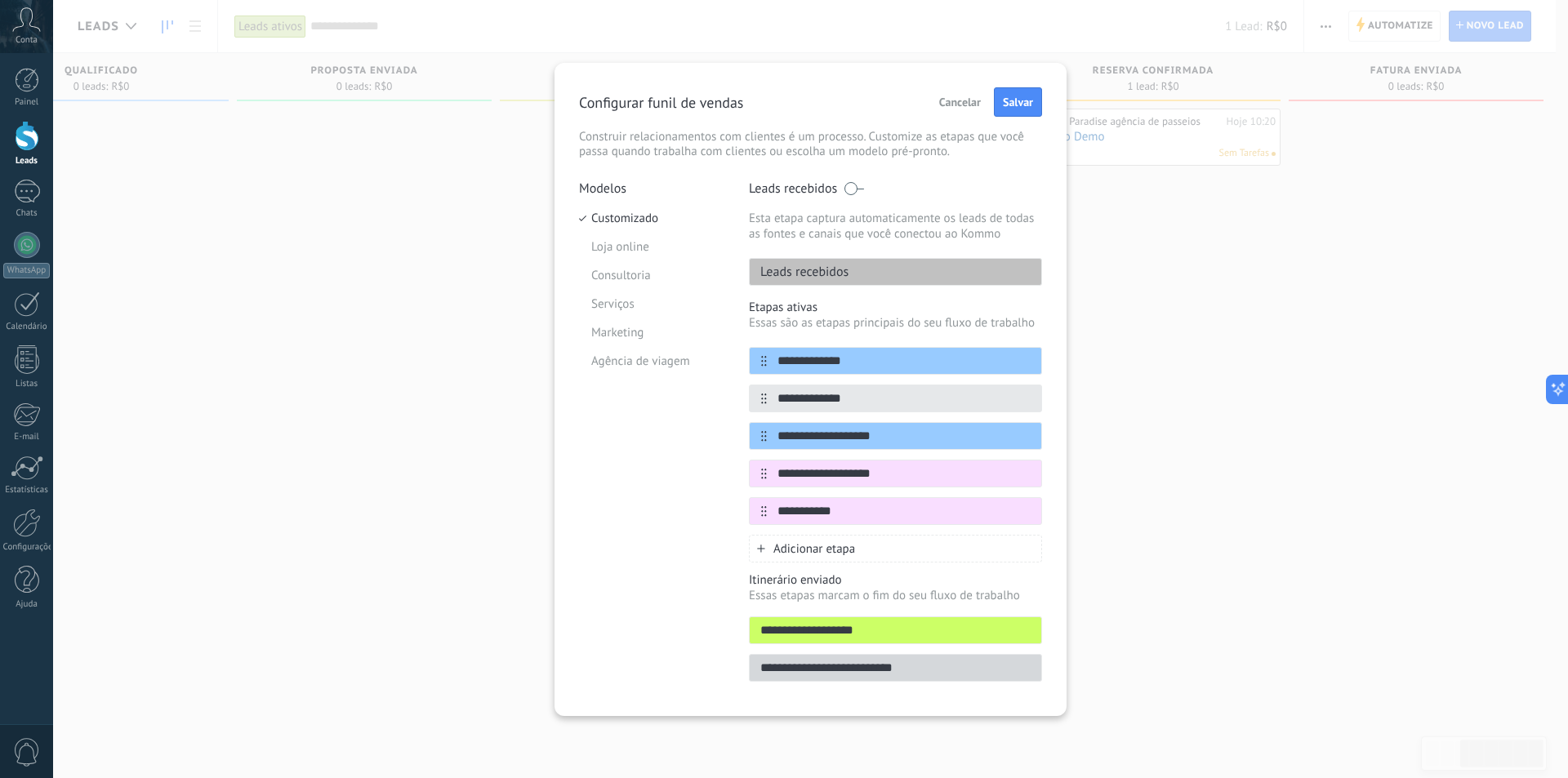 type on "**********" 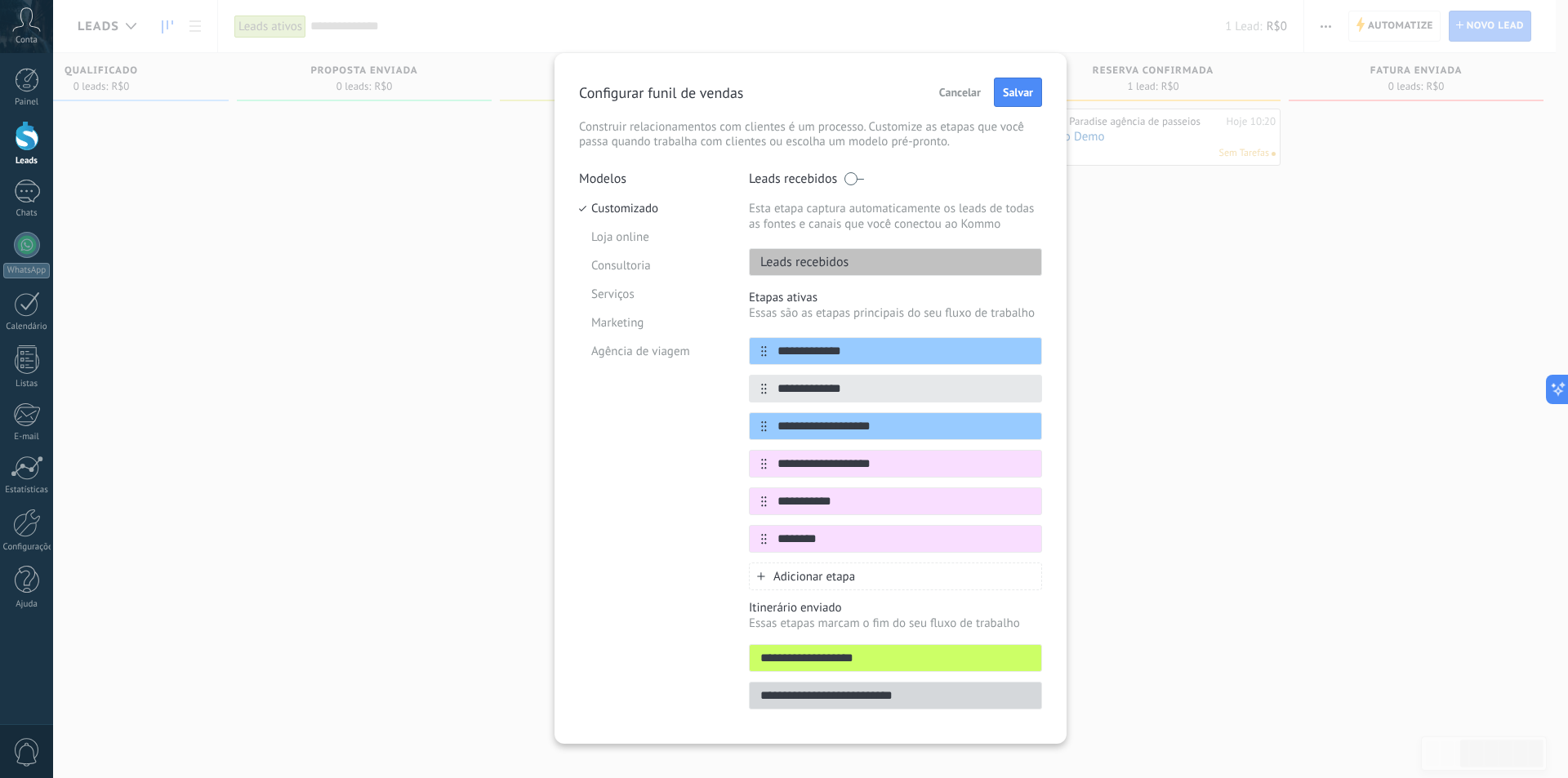 type on "*******" 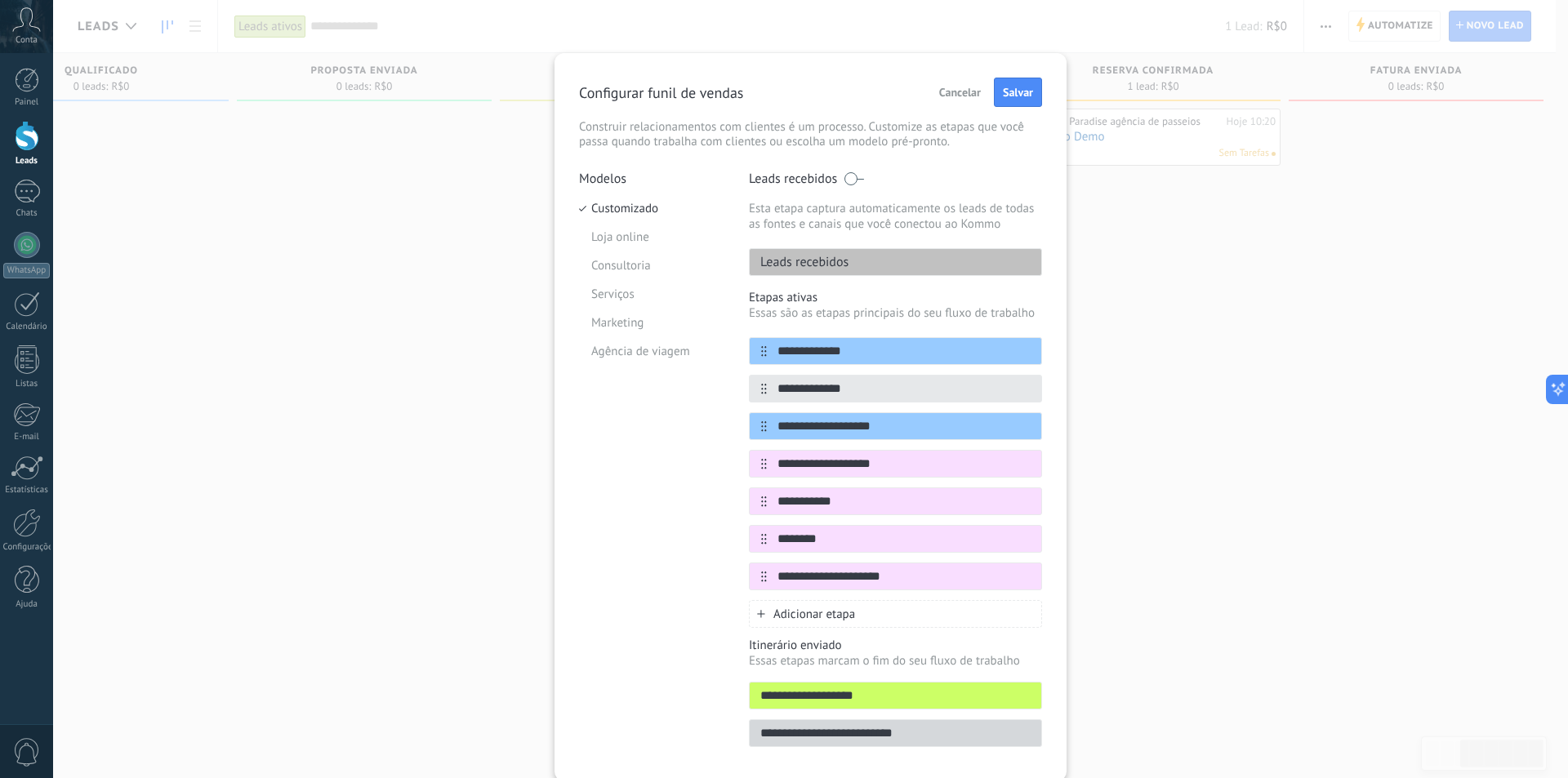 scroll, scrollTop: 56, scrollLeft: 0, axis: vertical 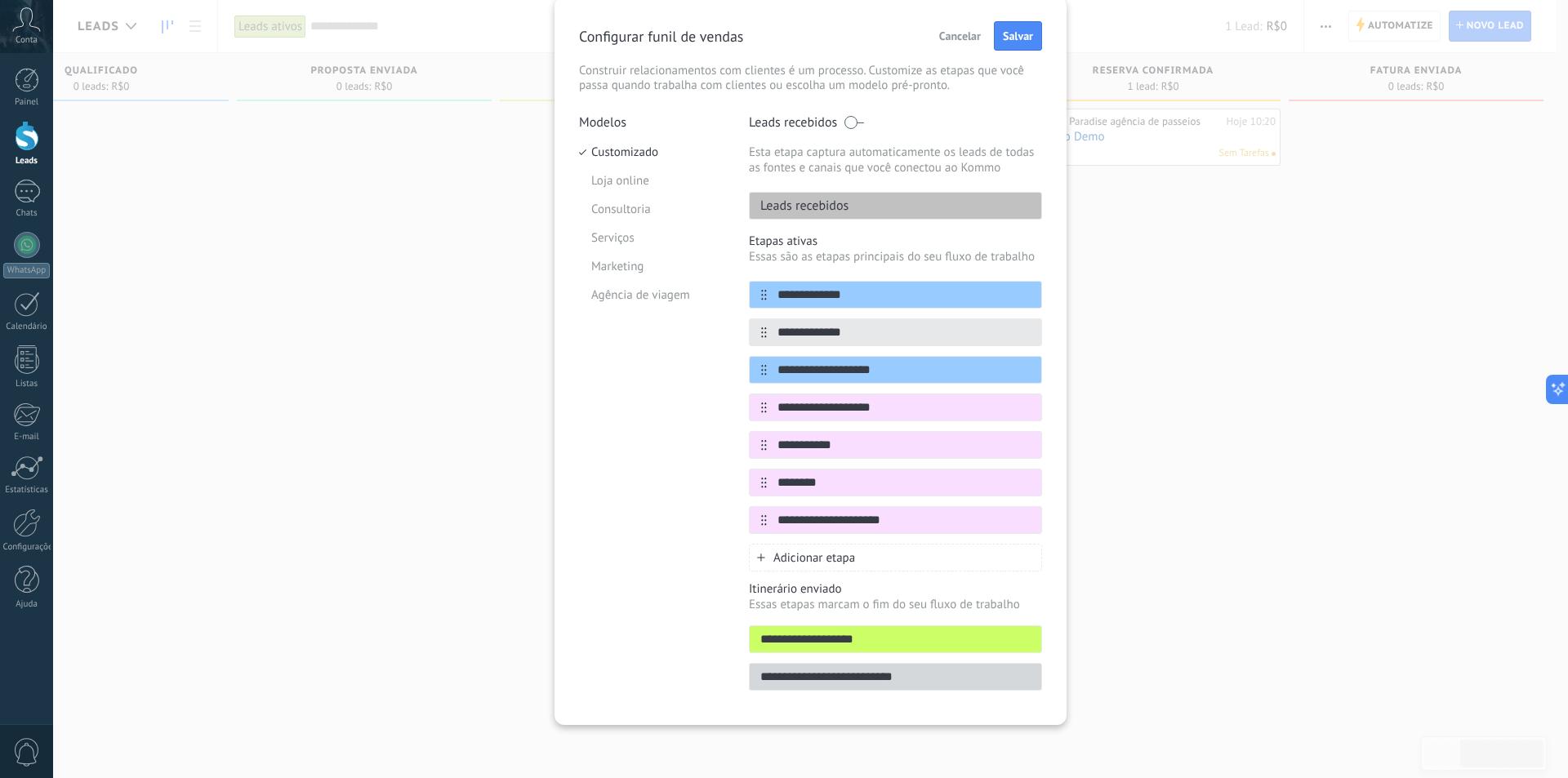 type on "**********" 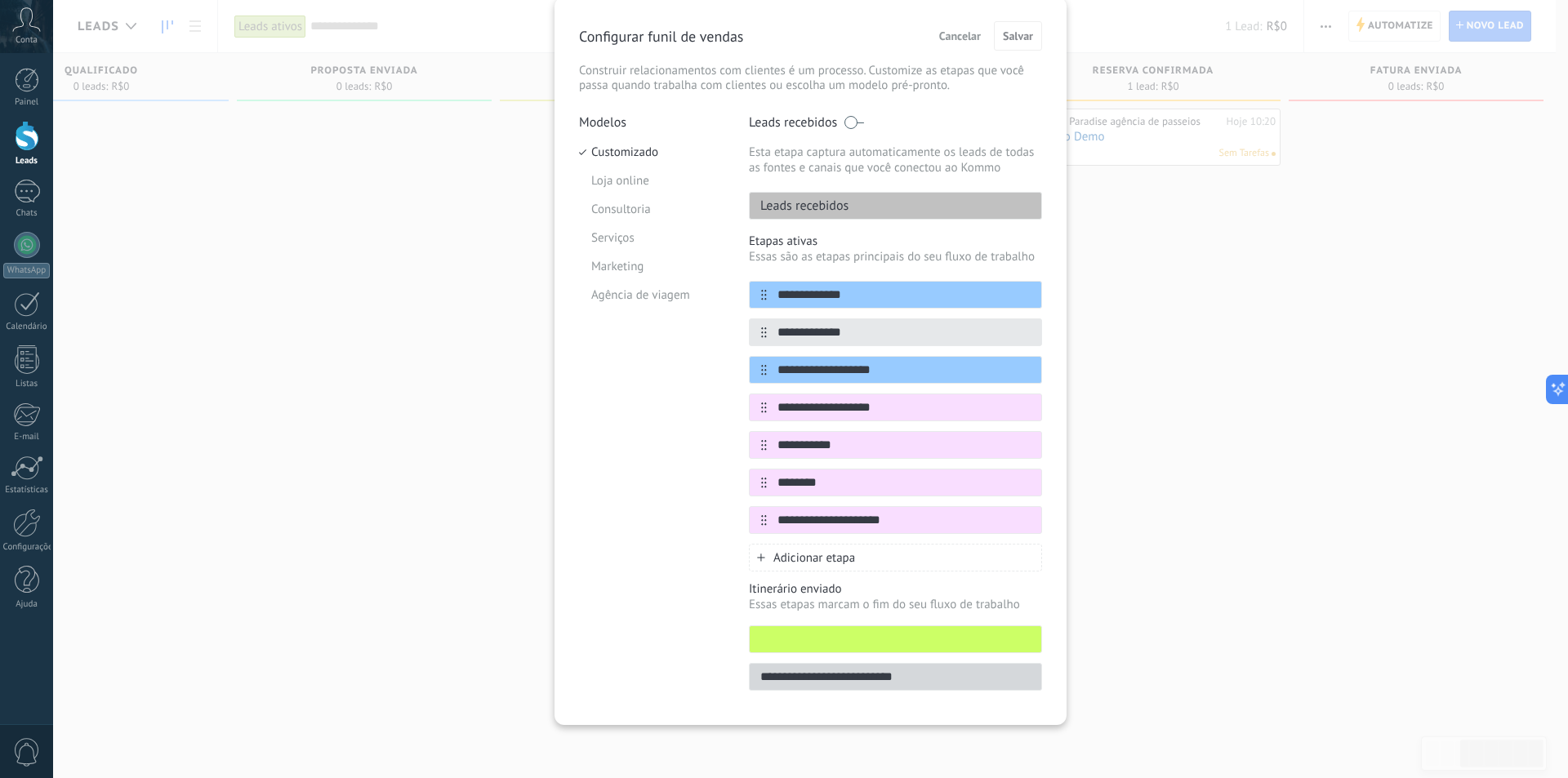 type on "*" 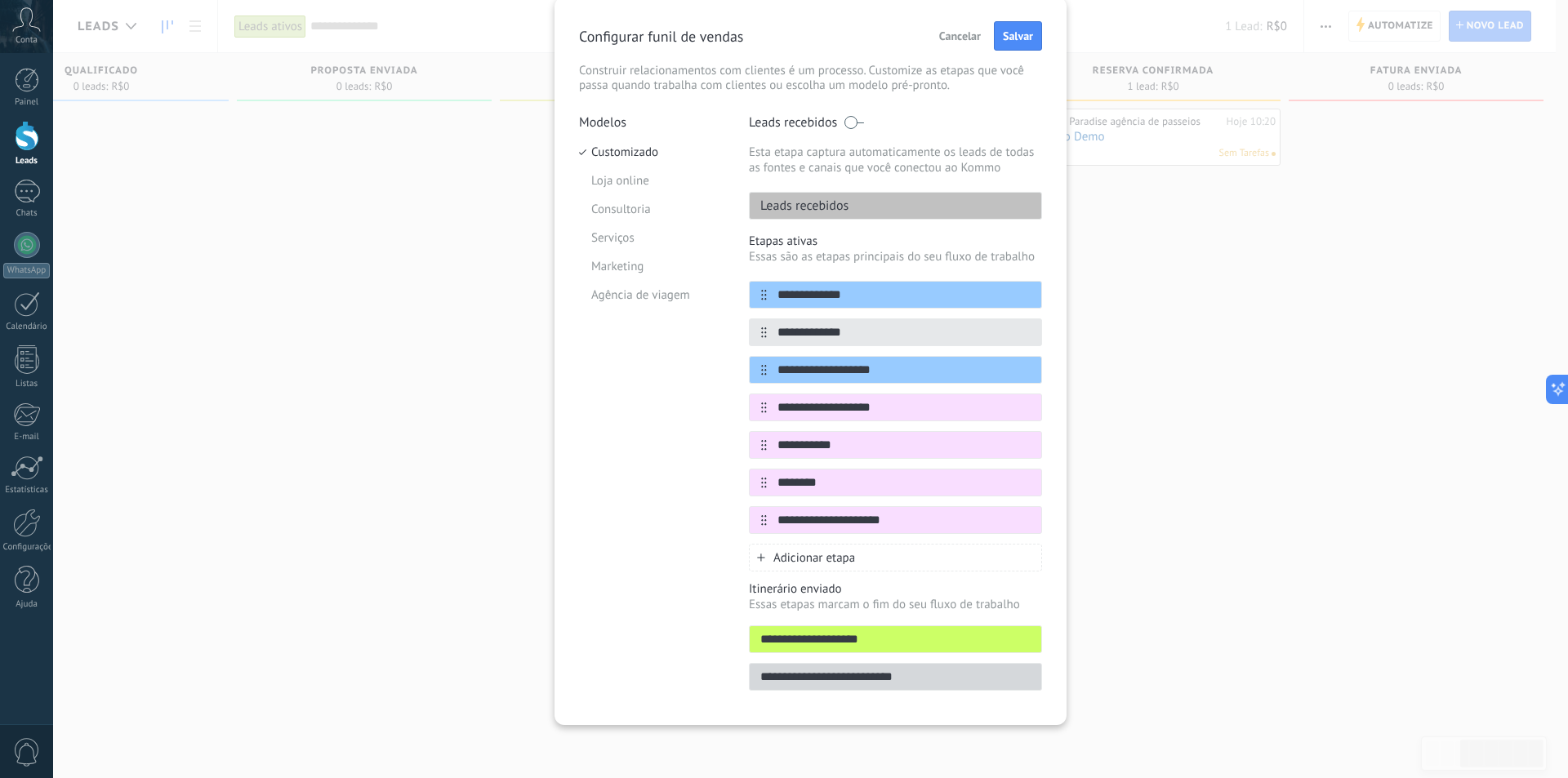 type on "**********" 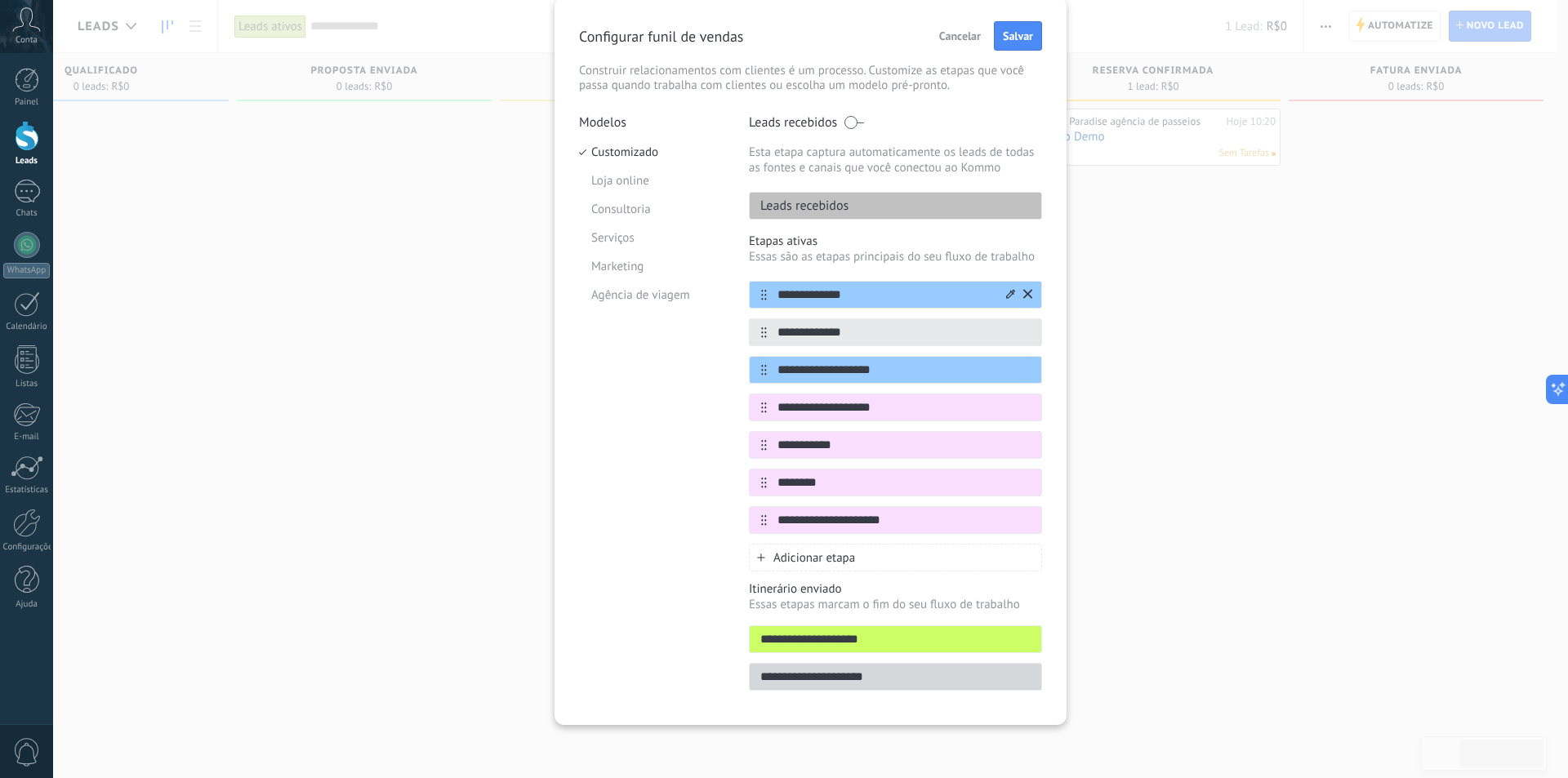 type on "**********" 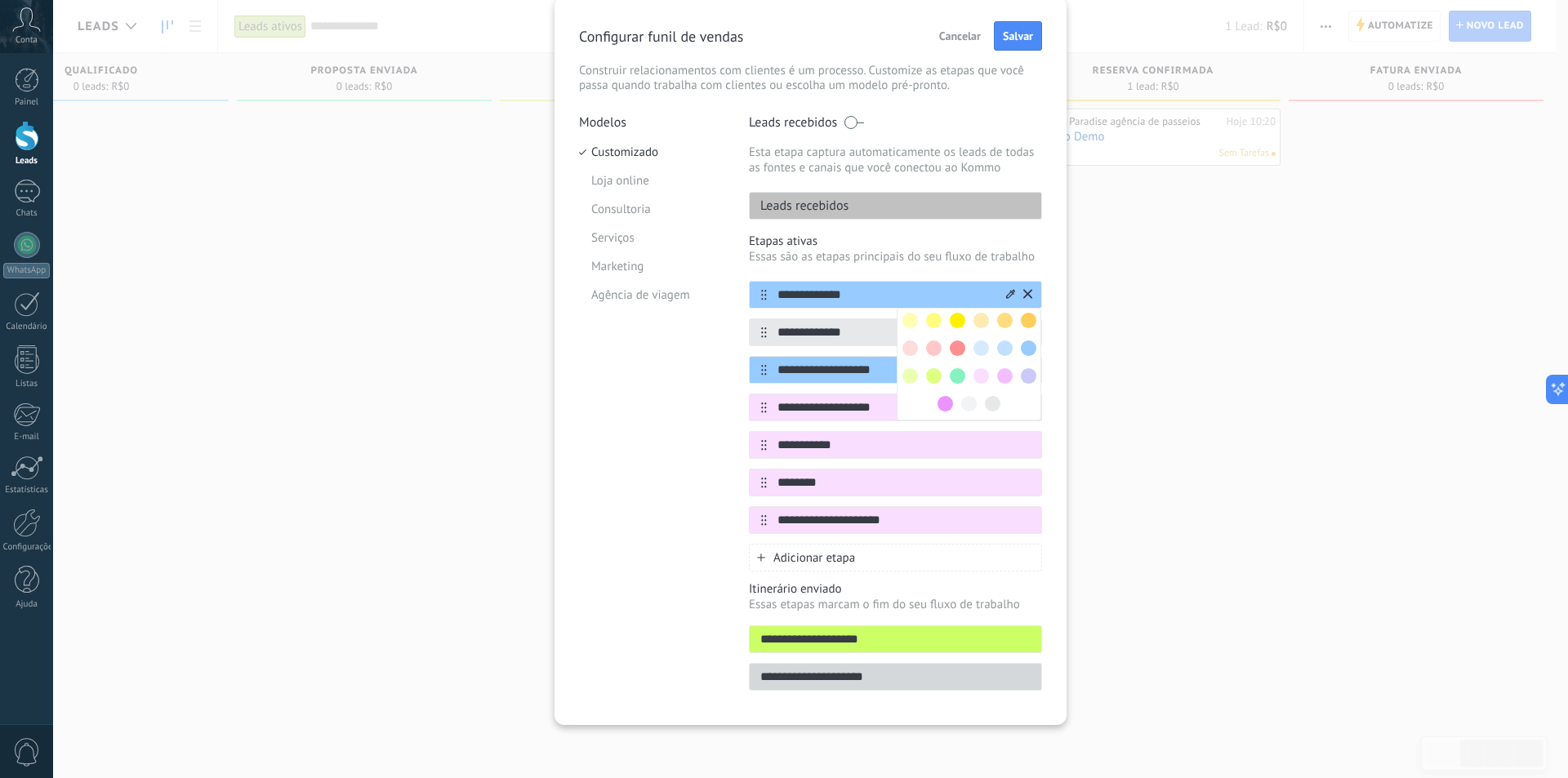 click at bounding box center [1028, 348] 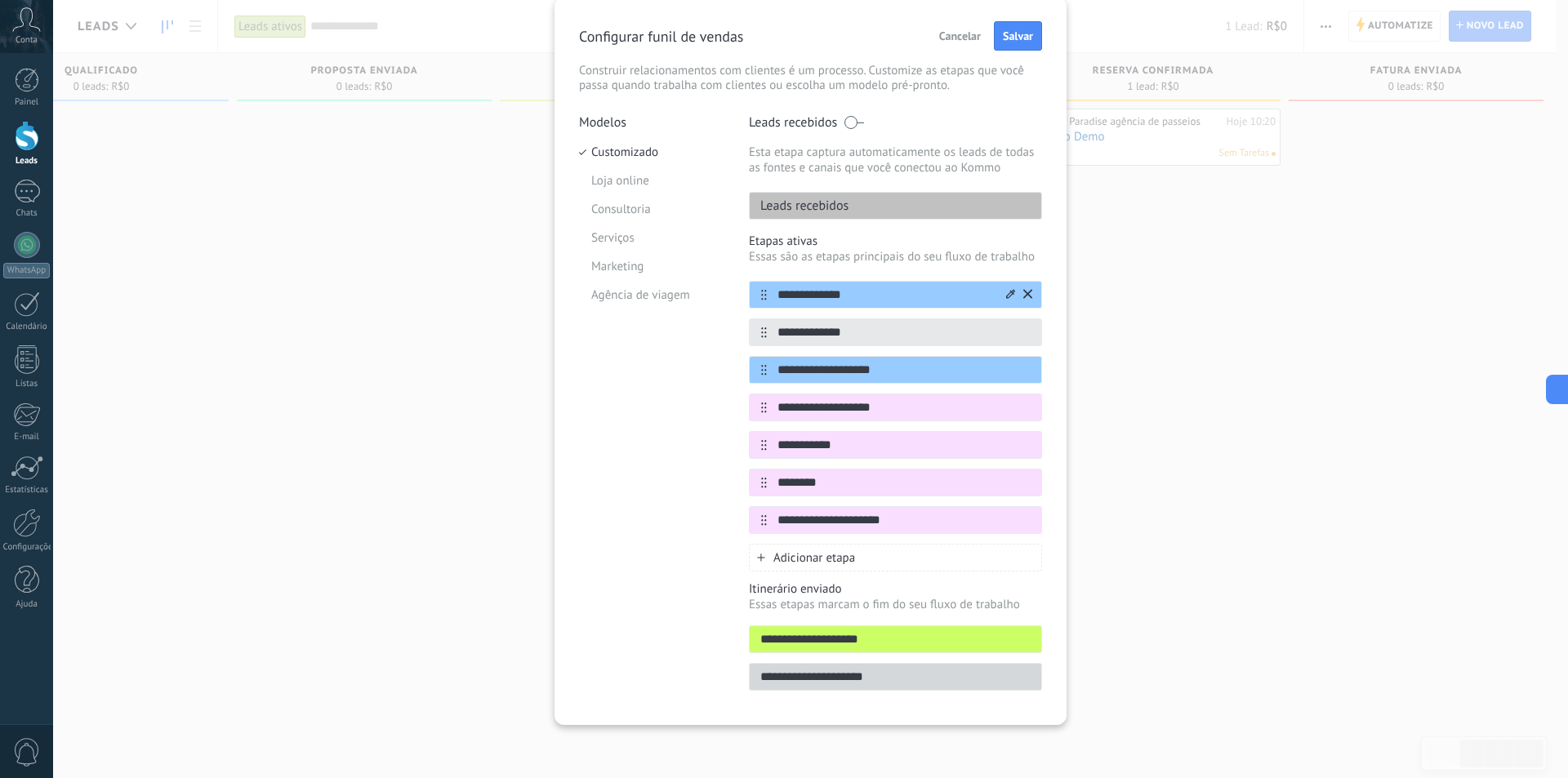 click 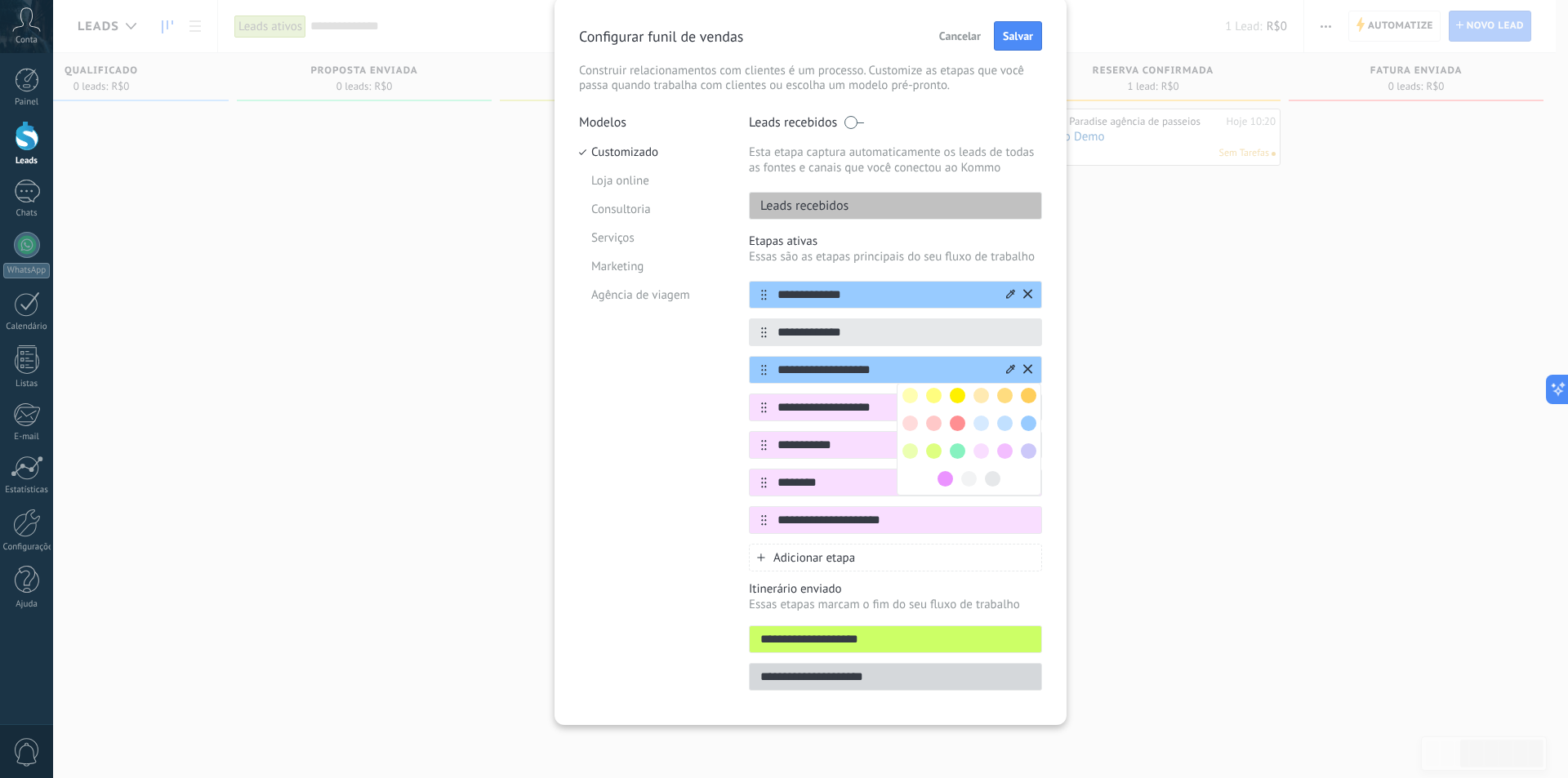 click at bounding box center [1028, 395] 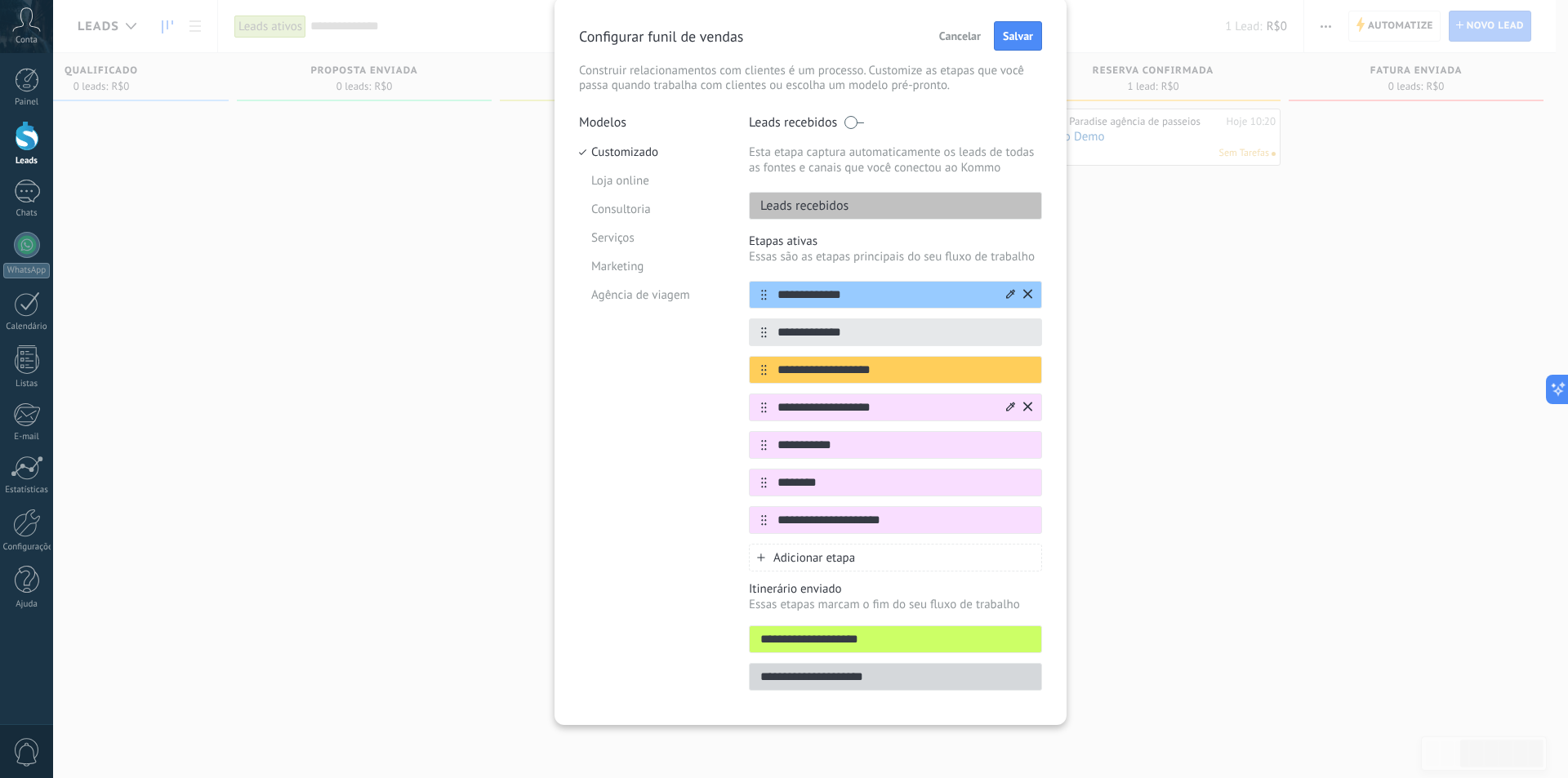 click 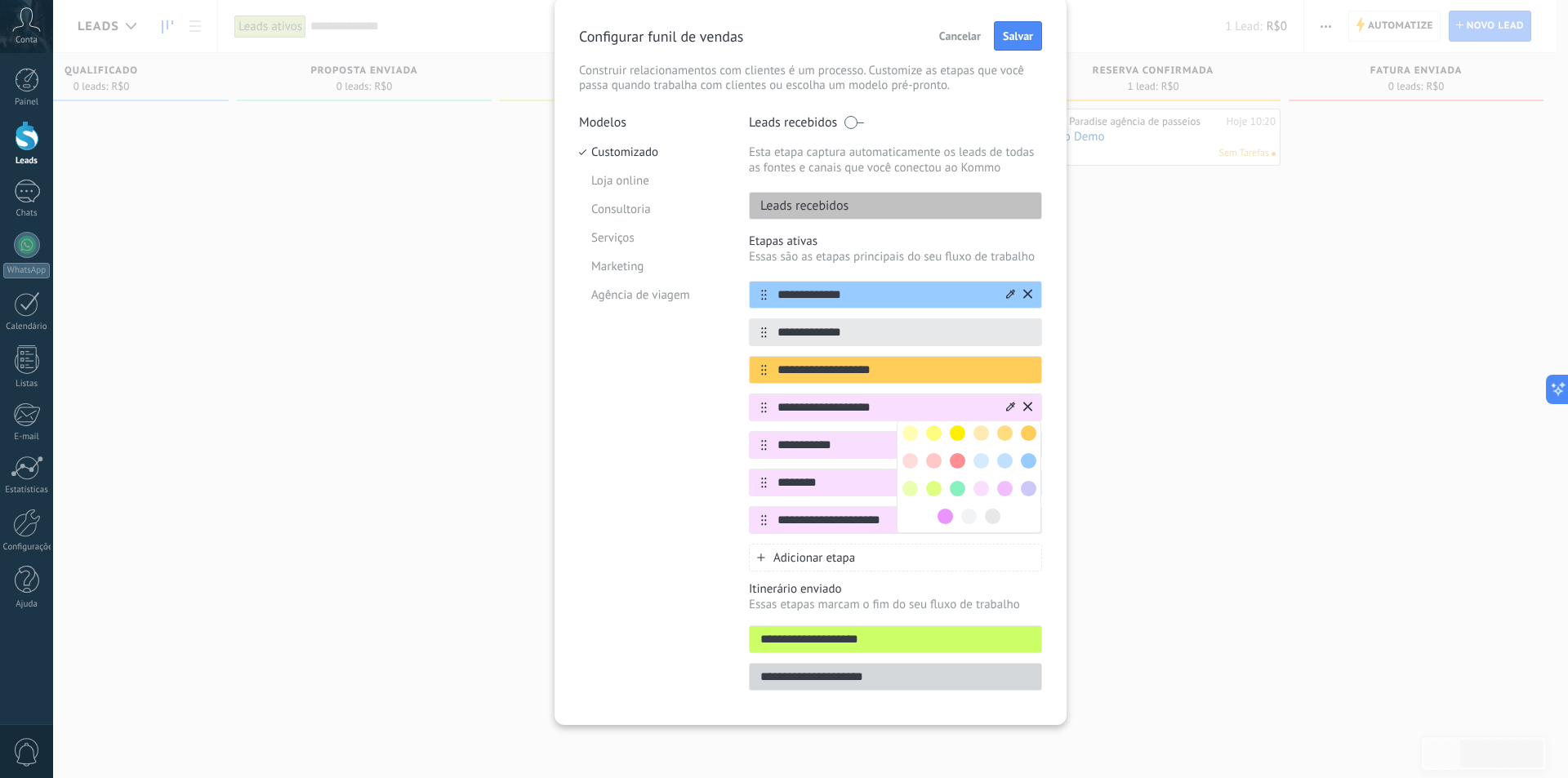 click at bounding box center [957, 488] 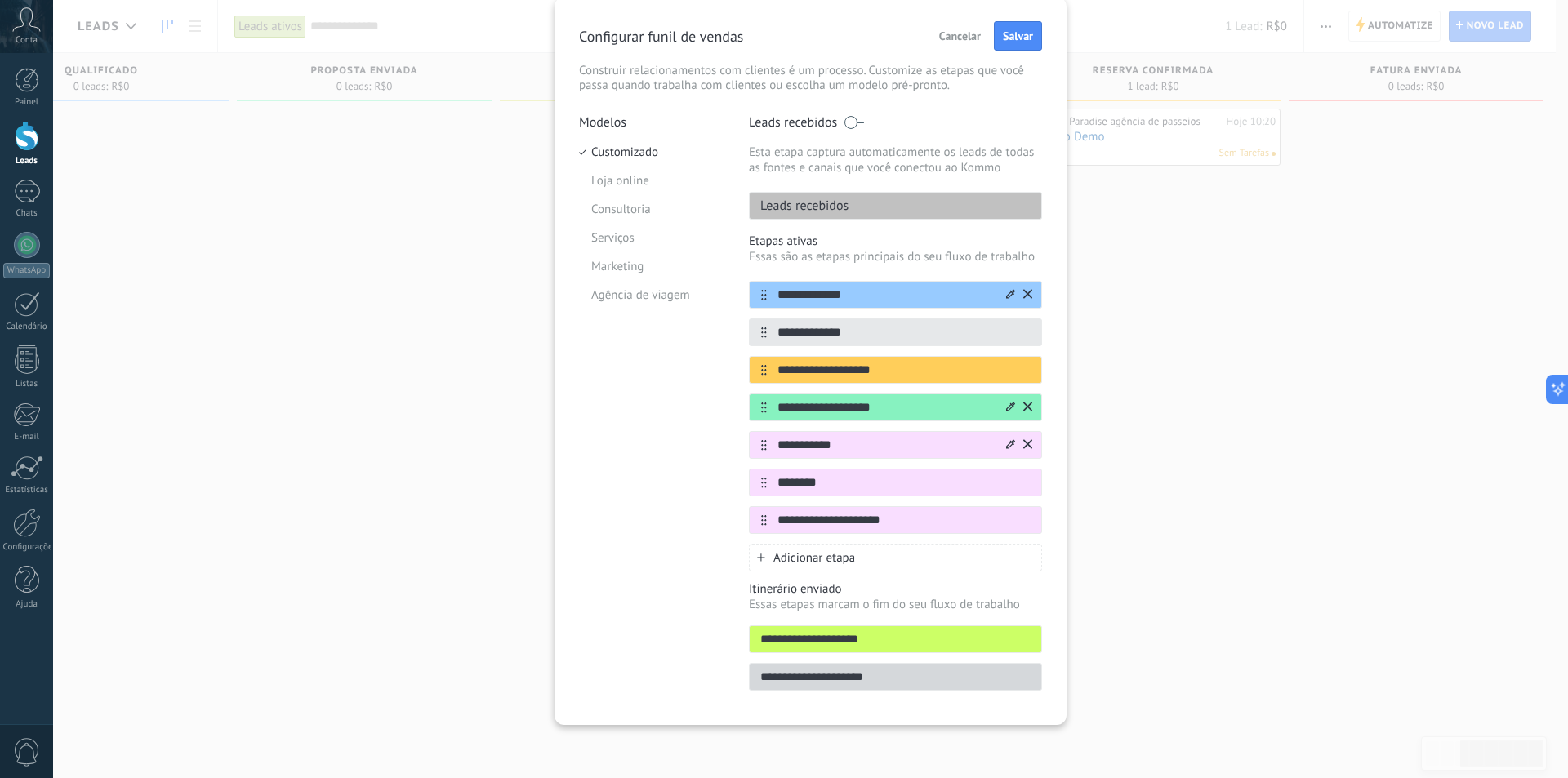 click 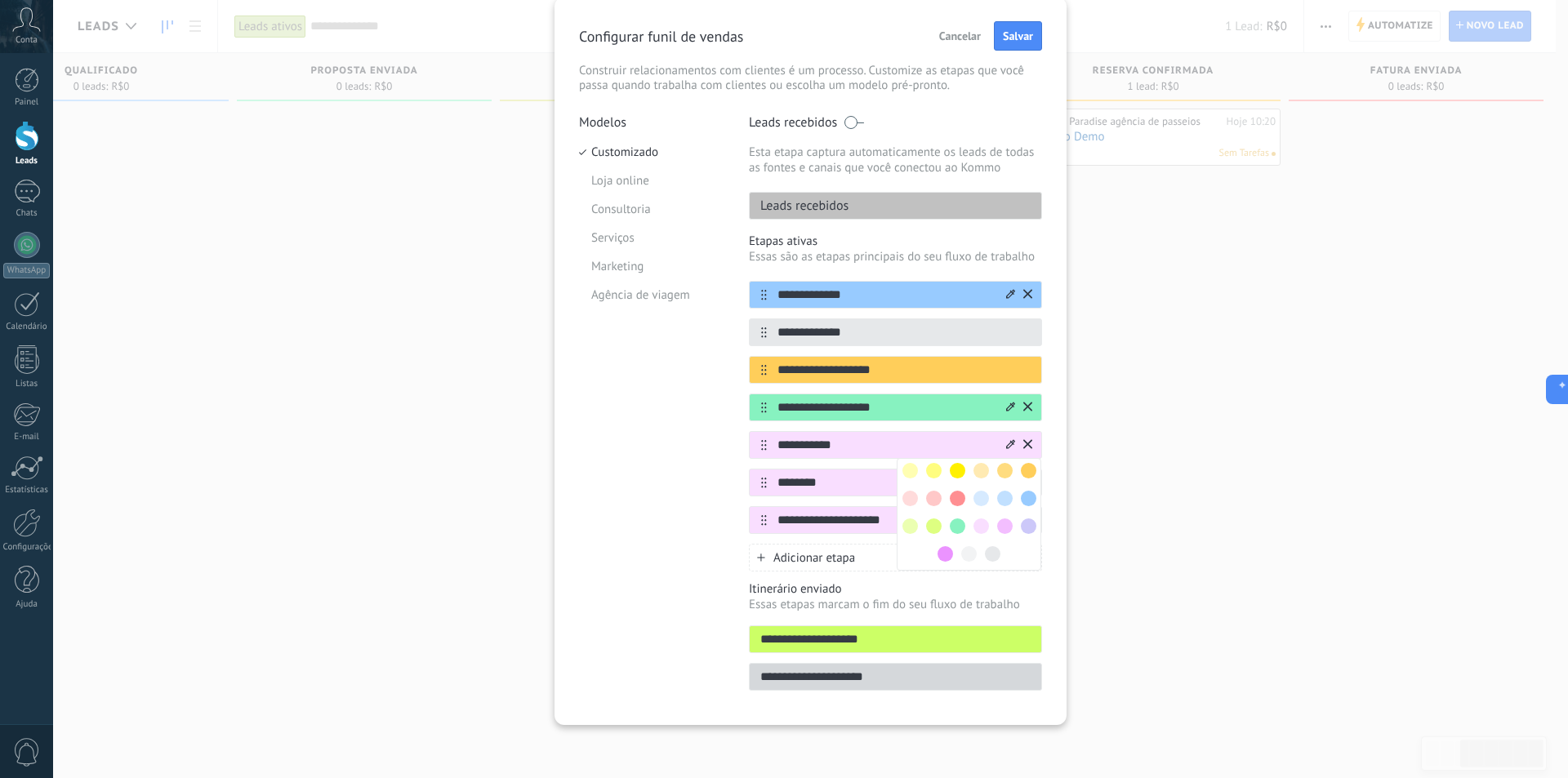 click at bounding box center [992, 553] 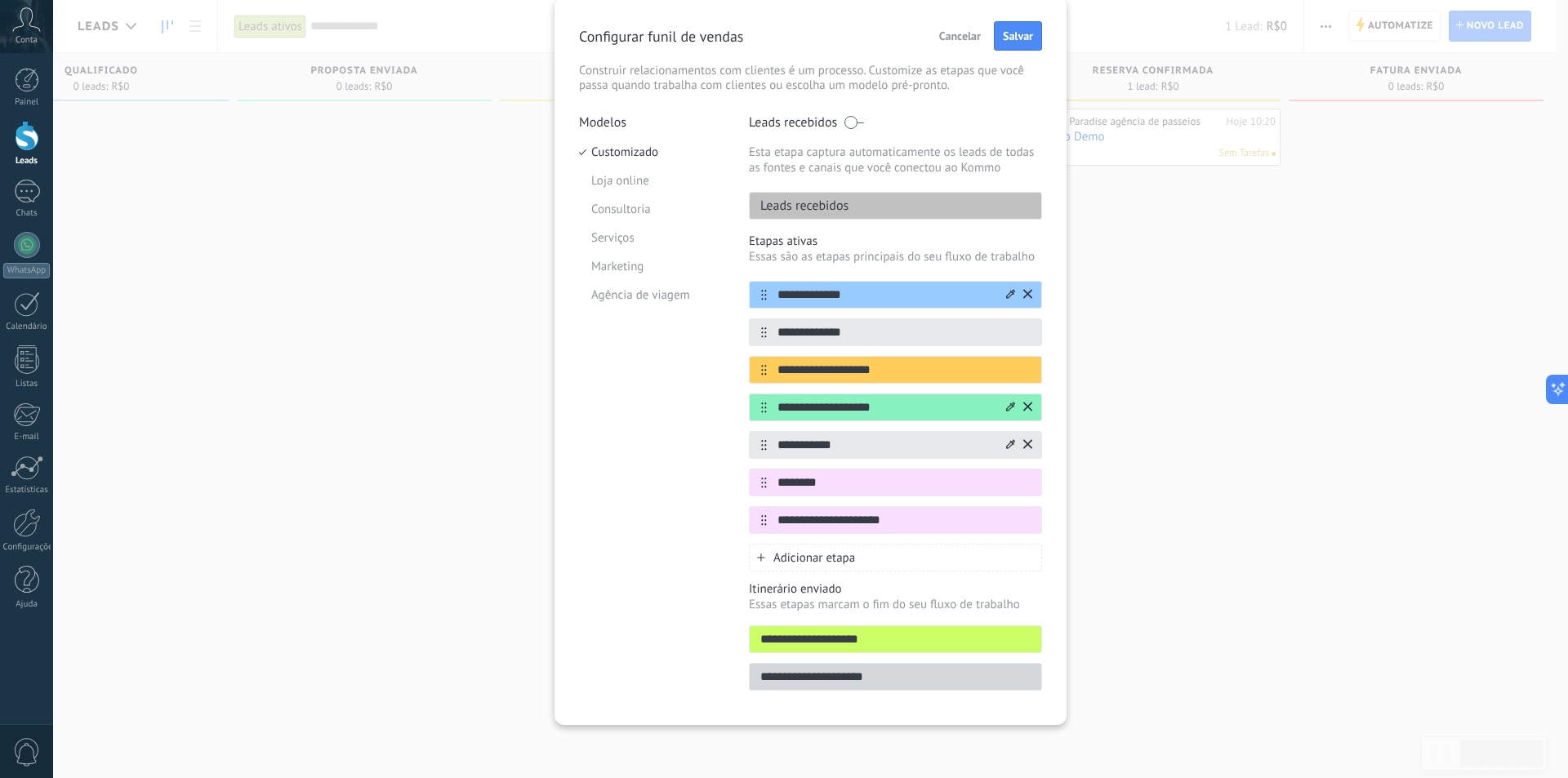 click 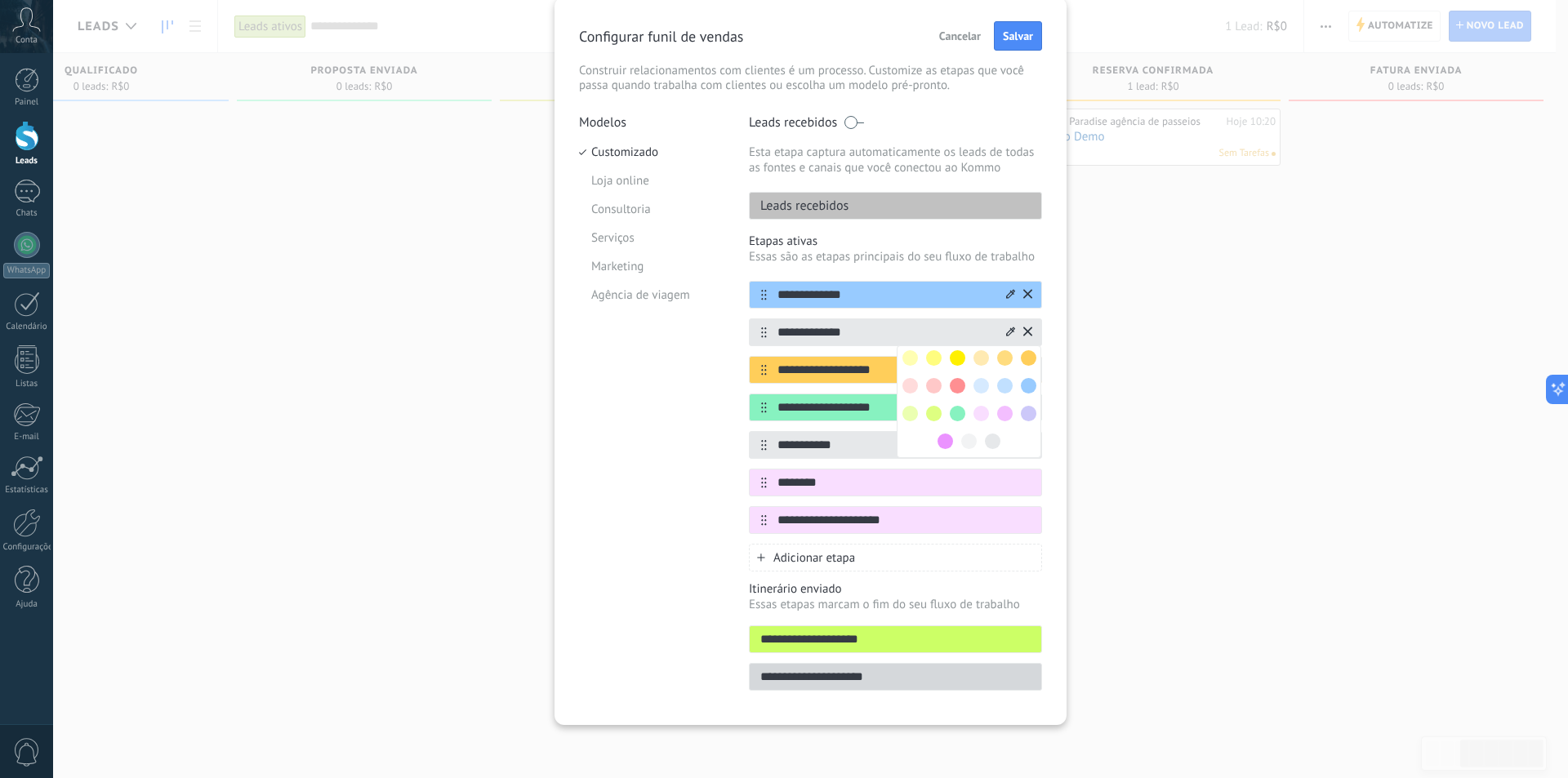 click at bounding box center (981, 413) 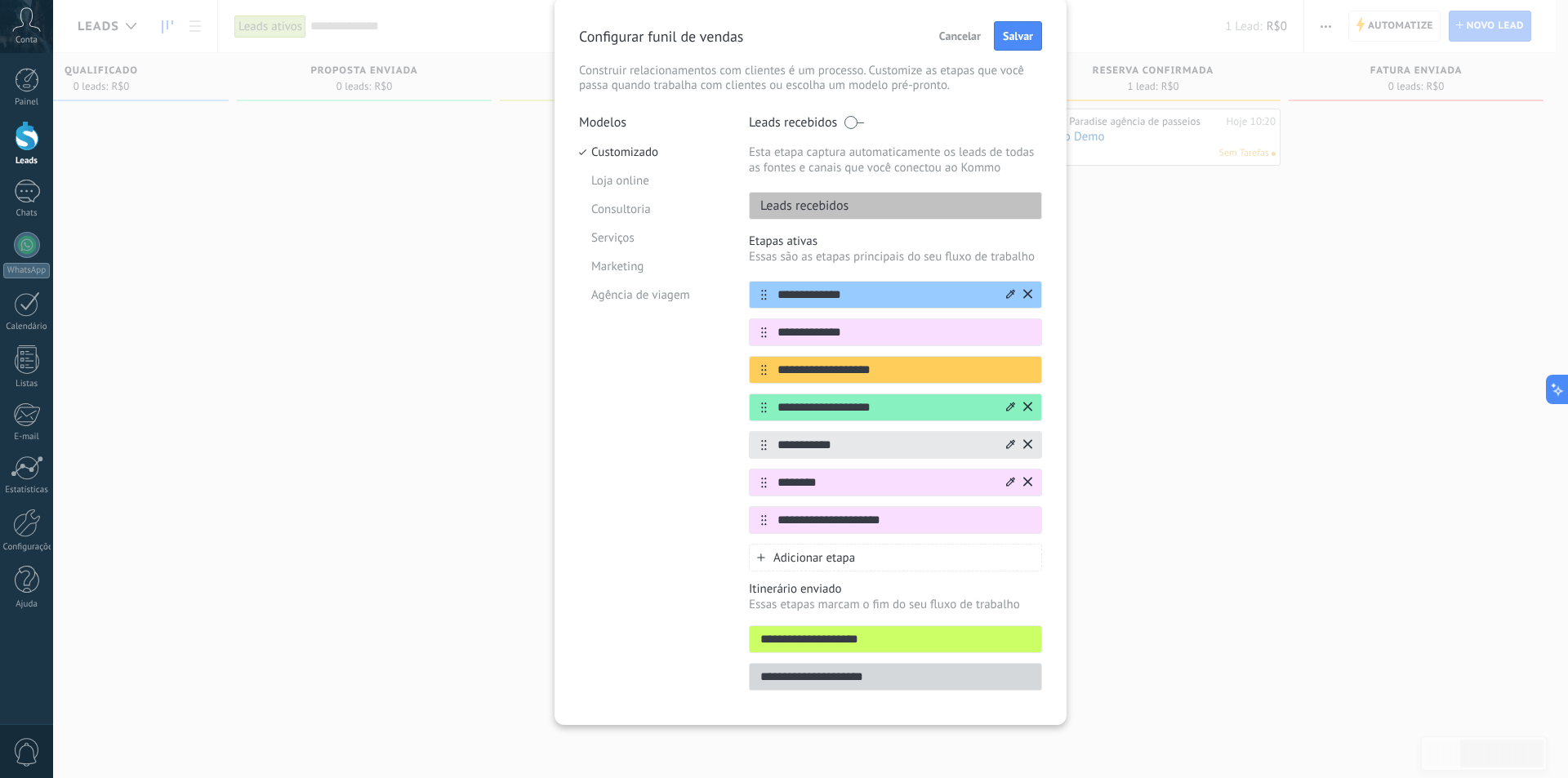 click 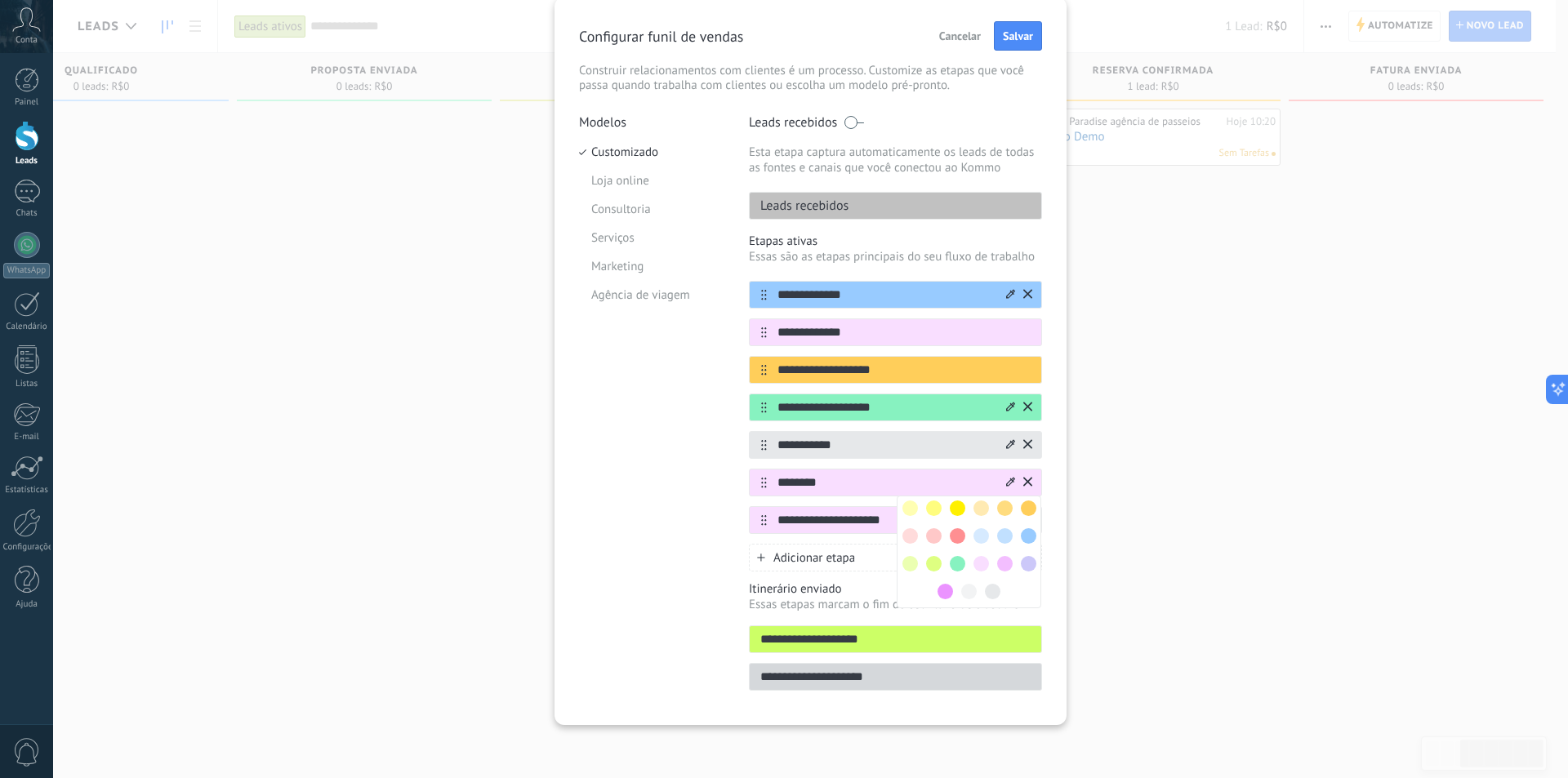 click at bounding box center [933, 563] 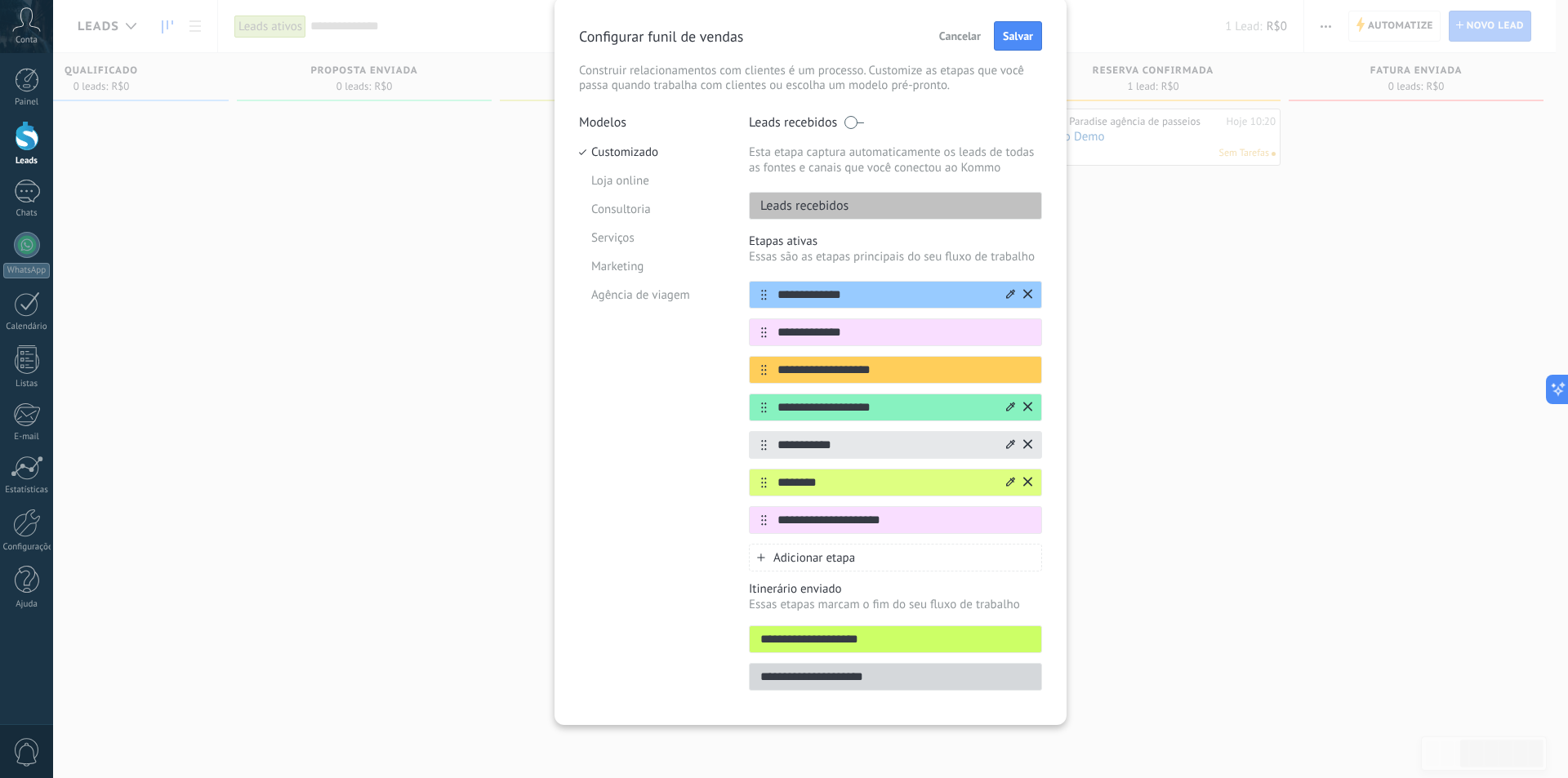click 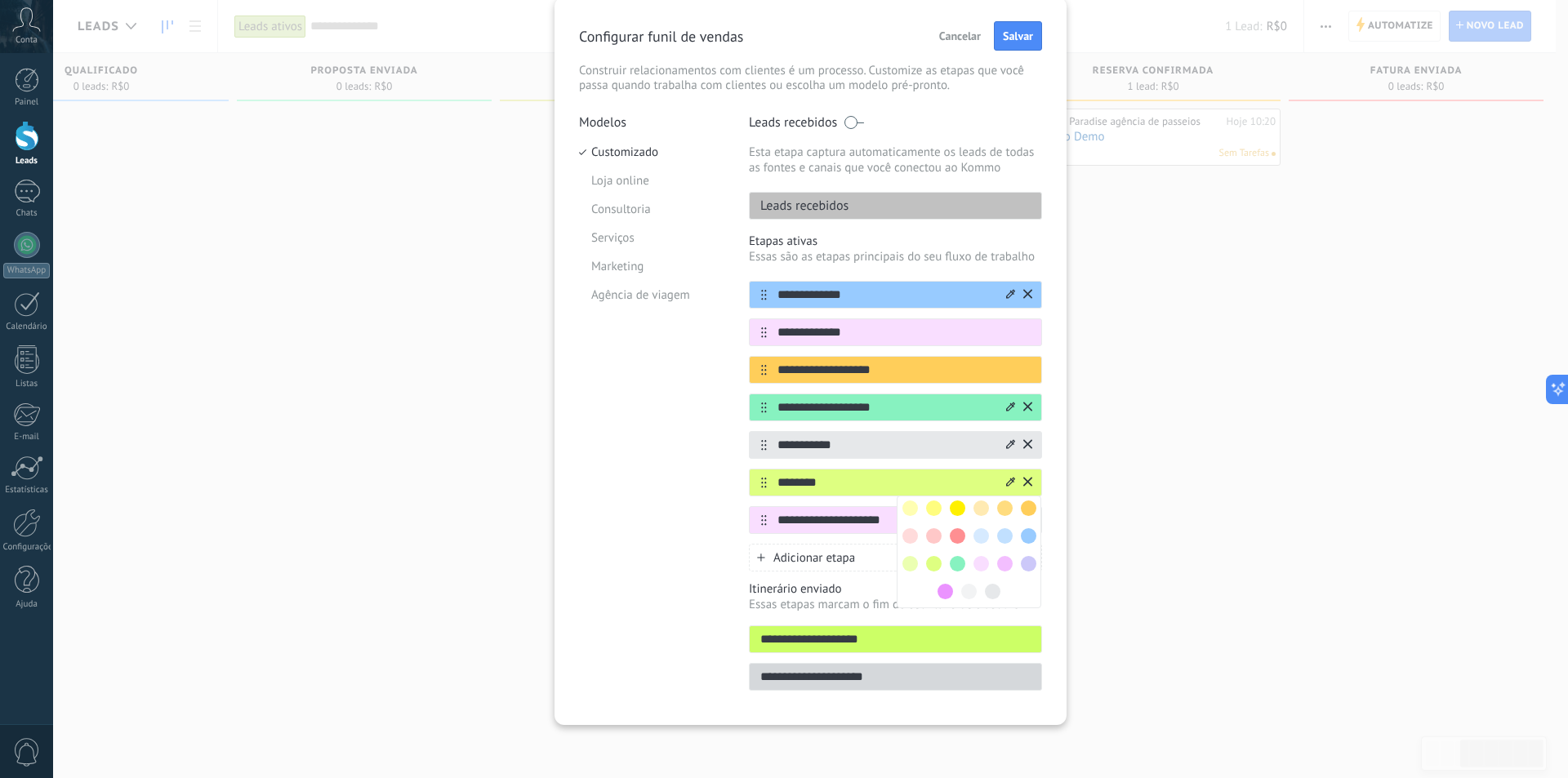 click at bounding box center (933, 508) 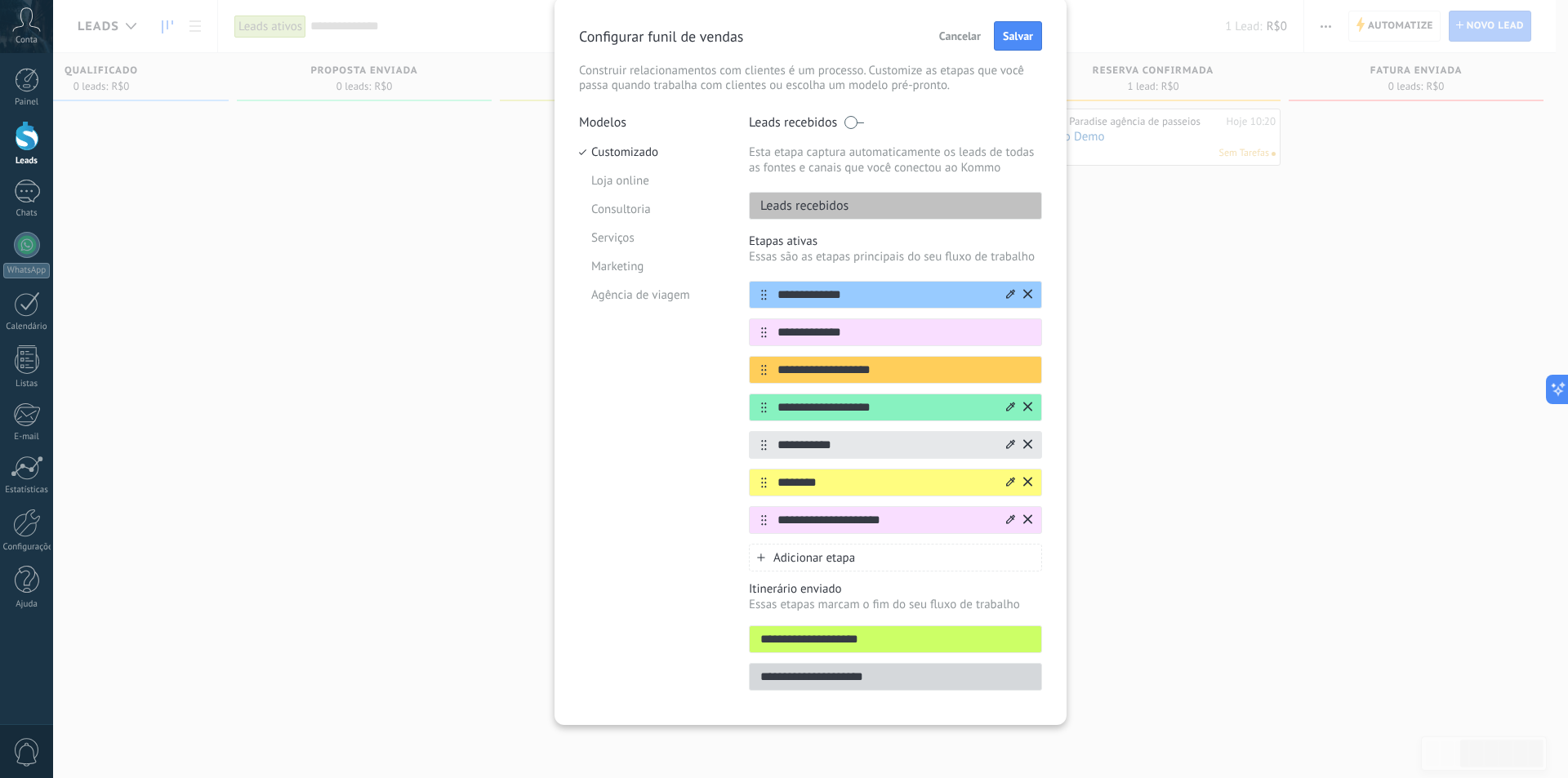 click 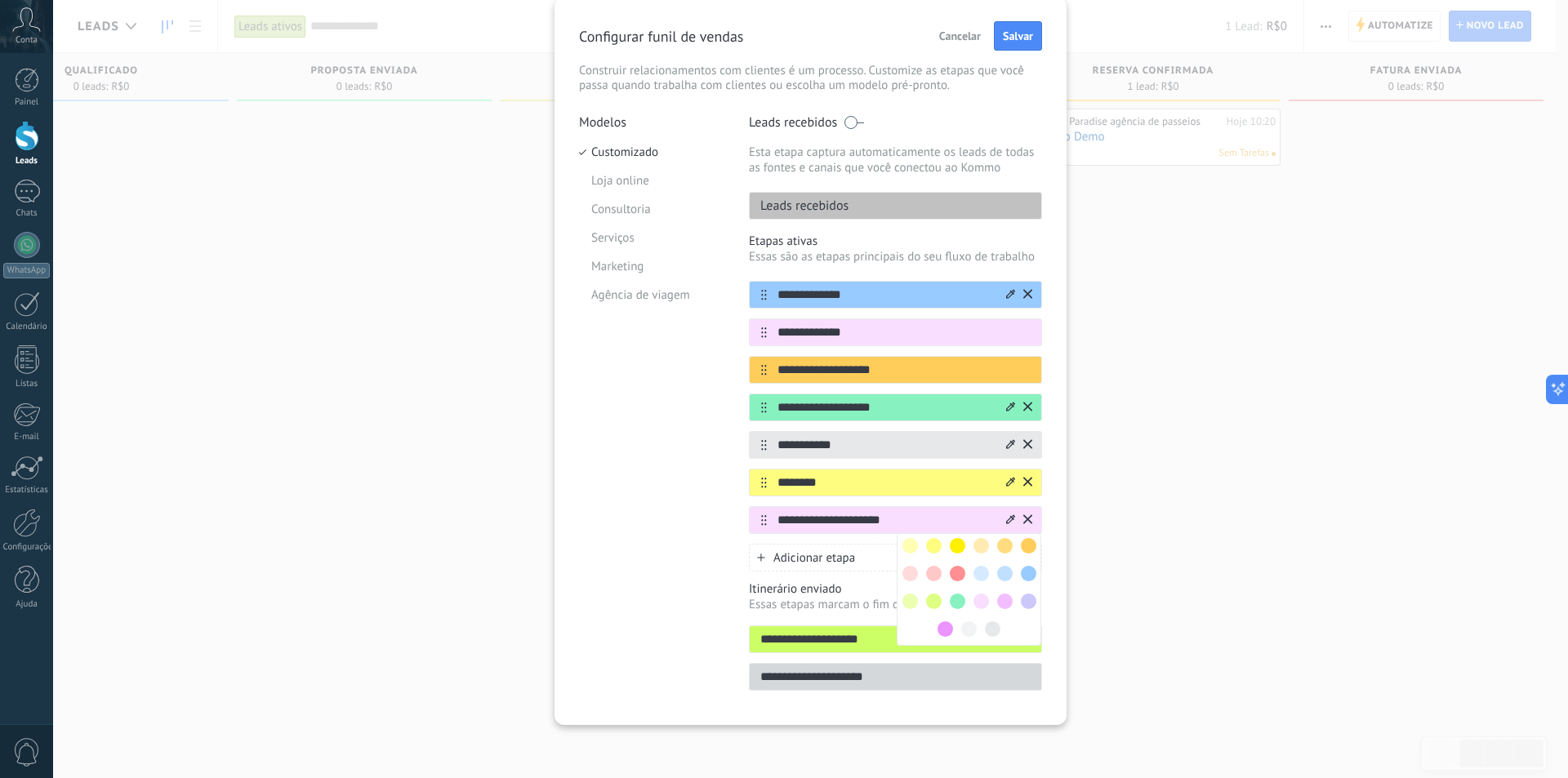click 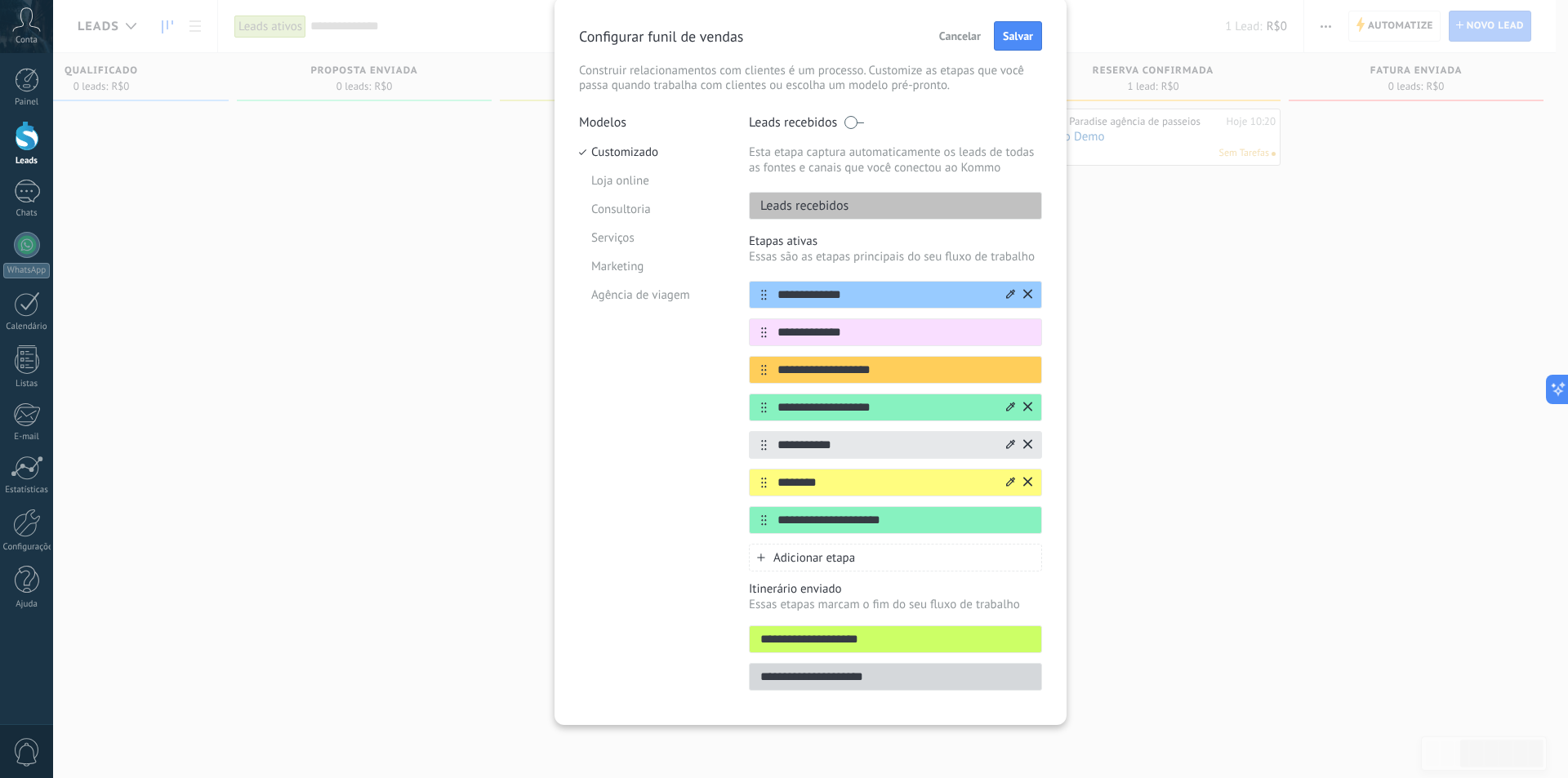 click 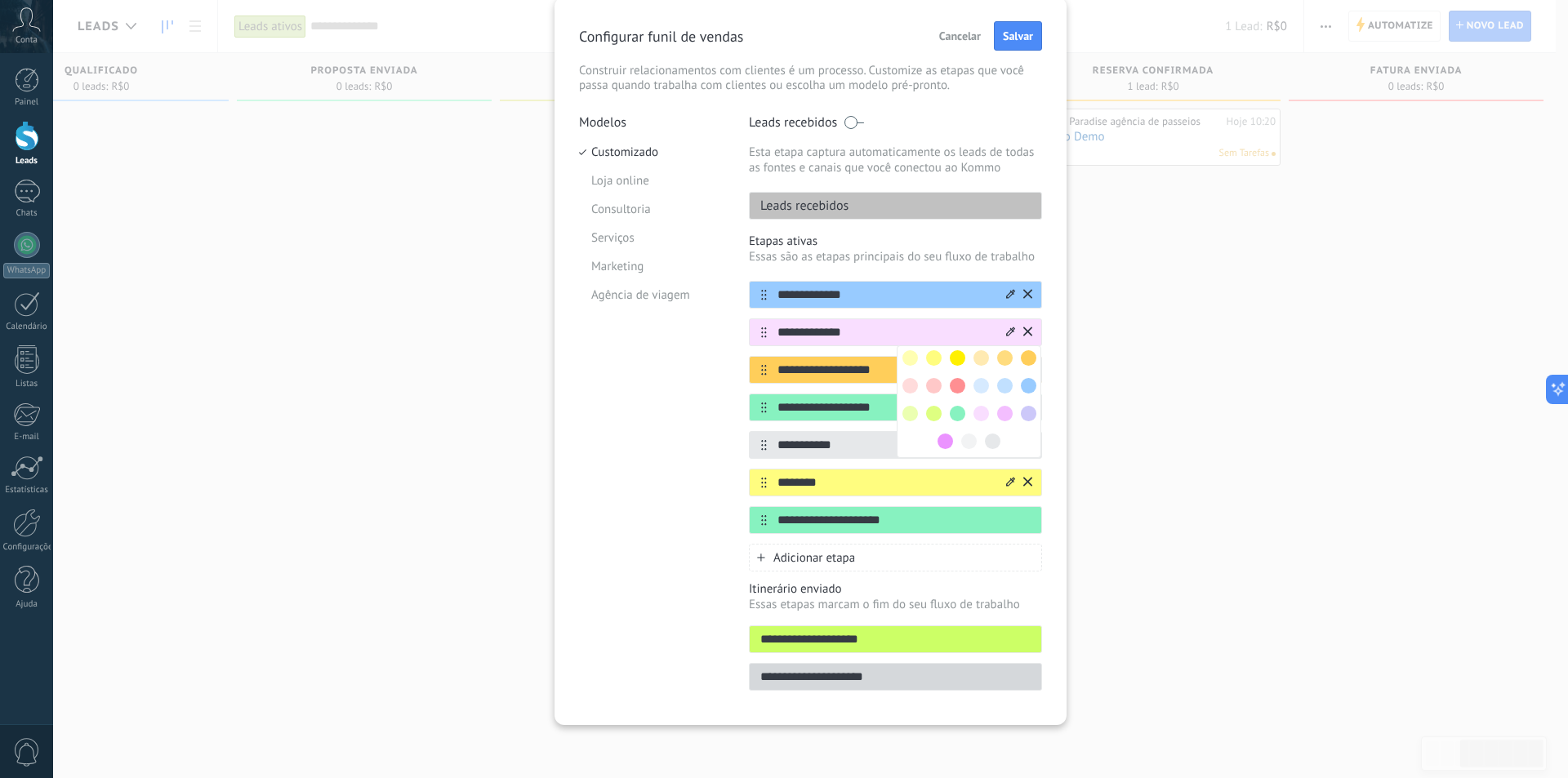 click at bounding box center [1028, 385] 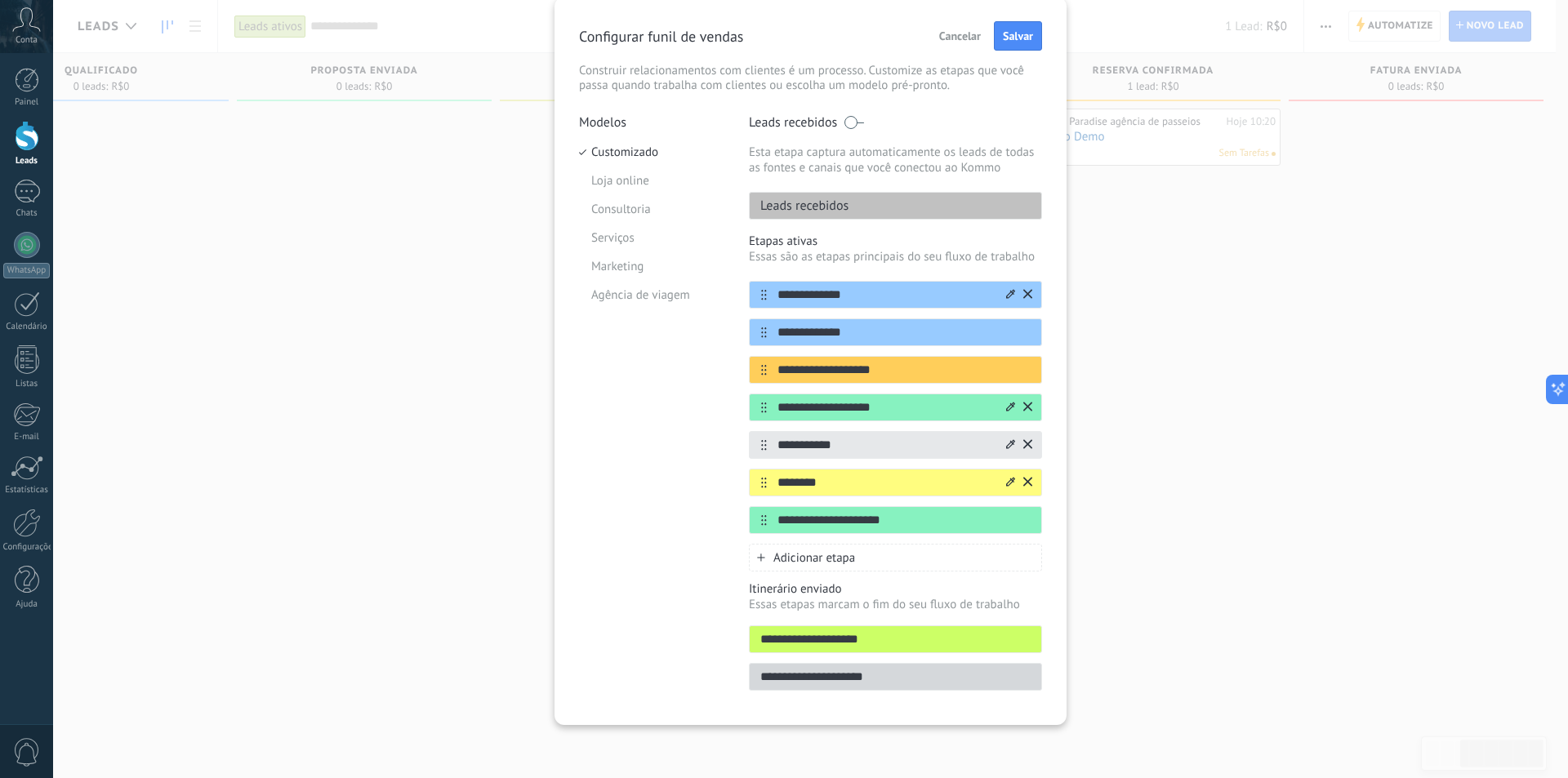 click 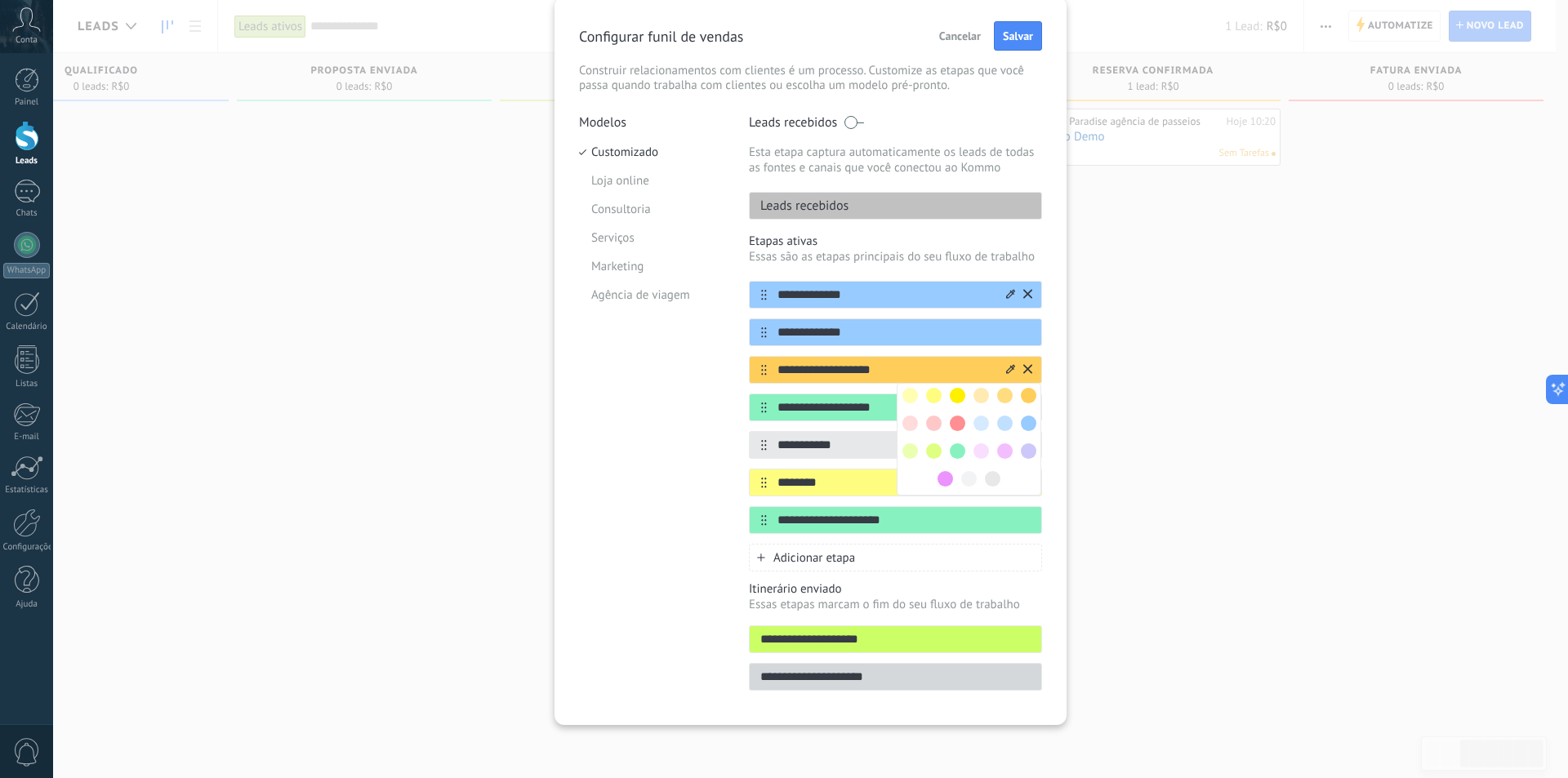 click at bounding box center (1028, 423) 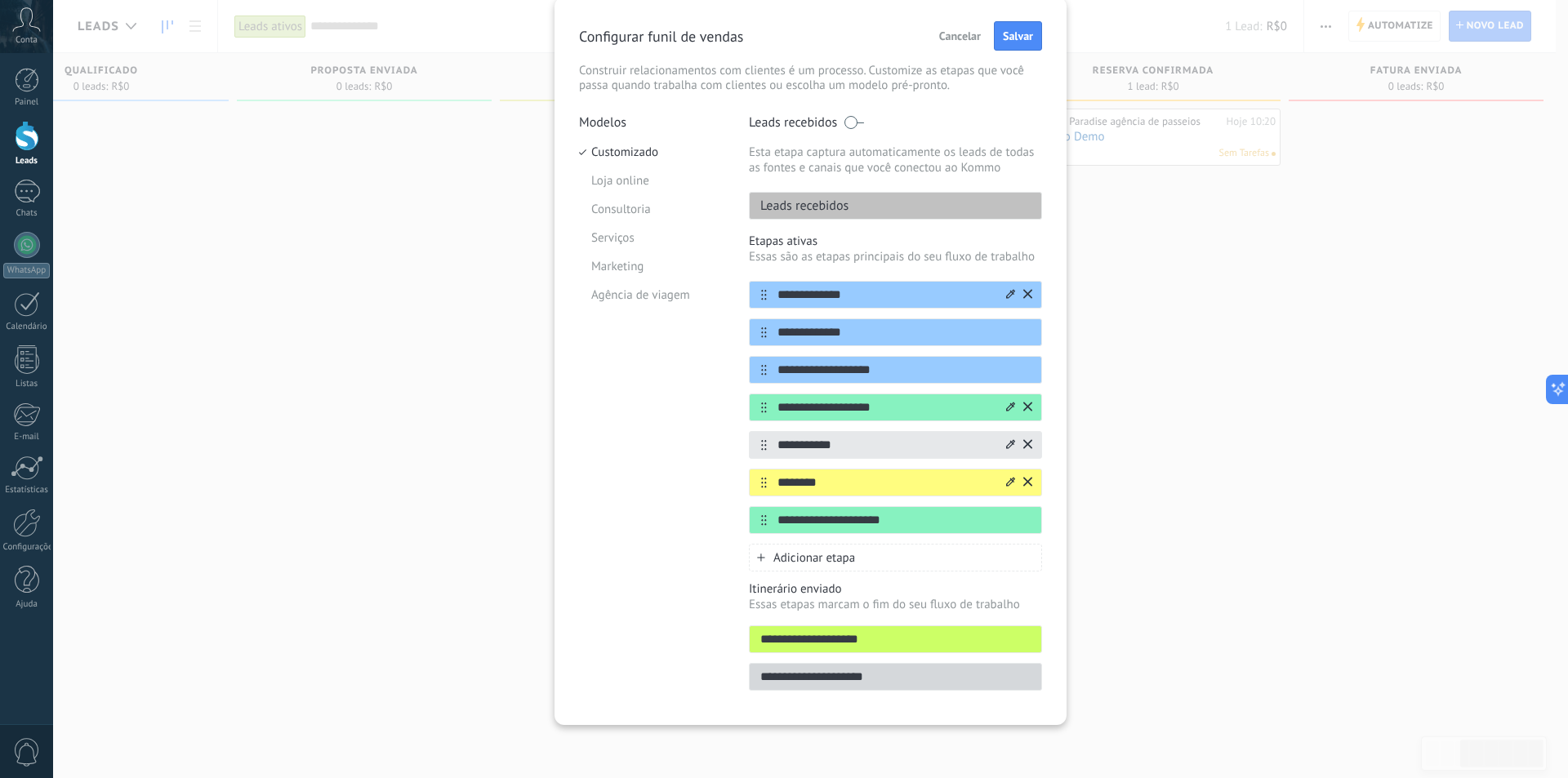 click 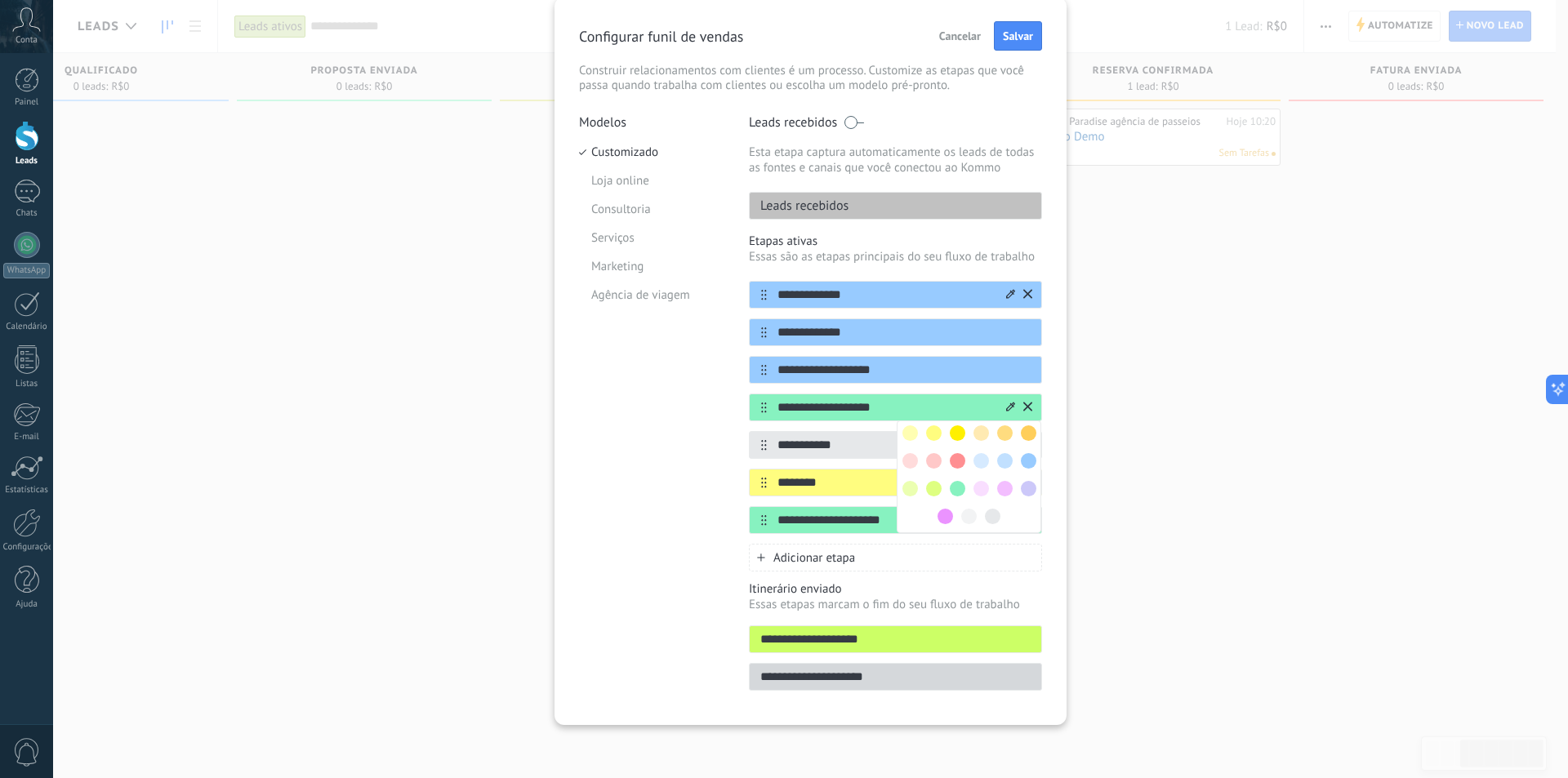 click at bounding box center [1028, 460] 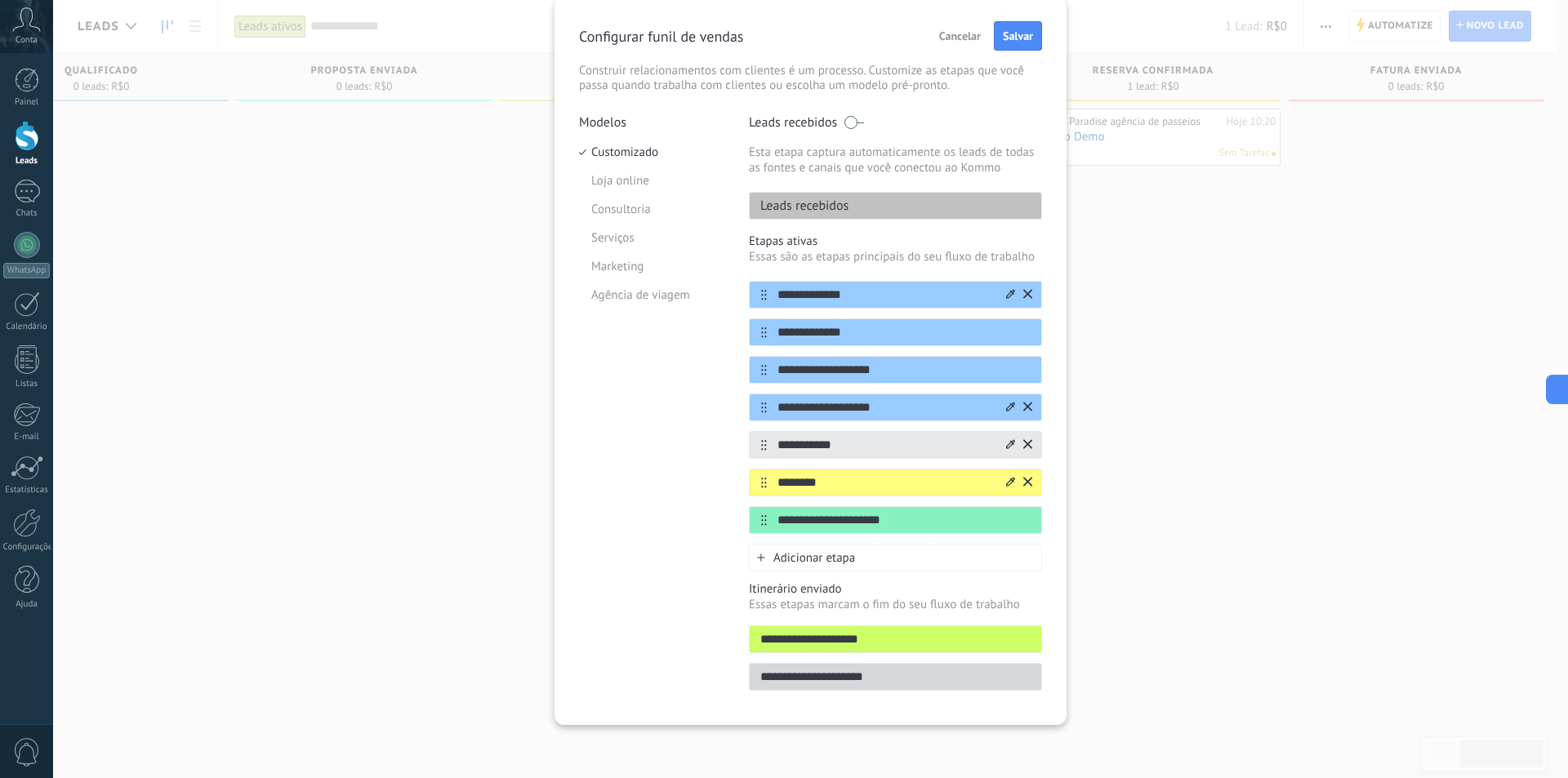 click 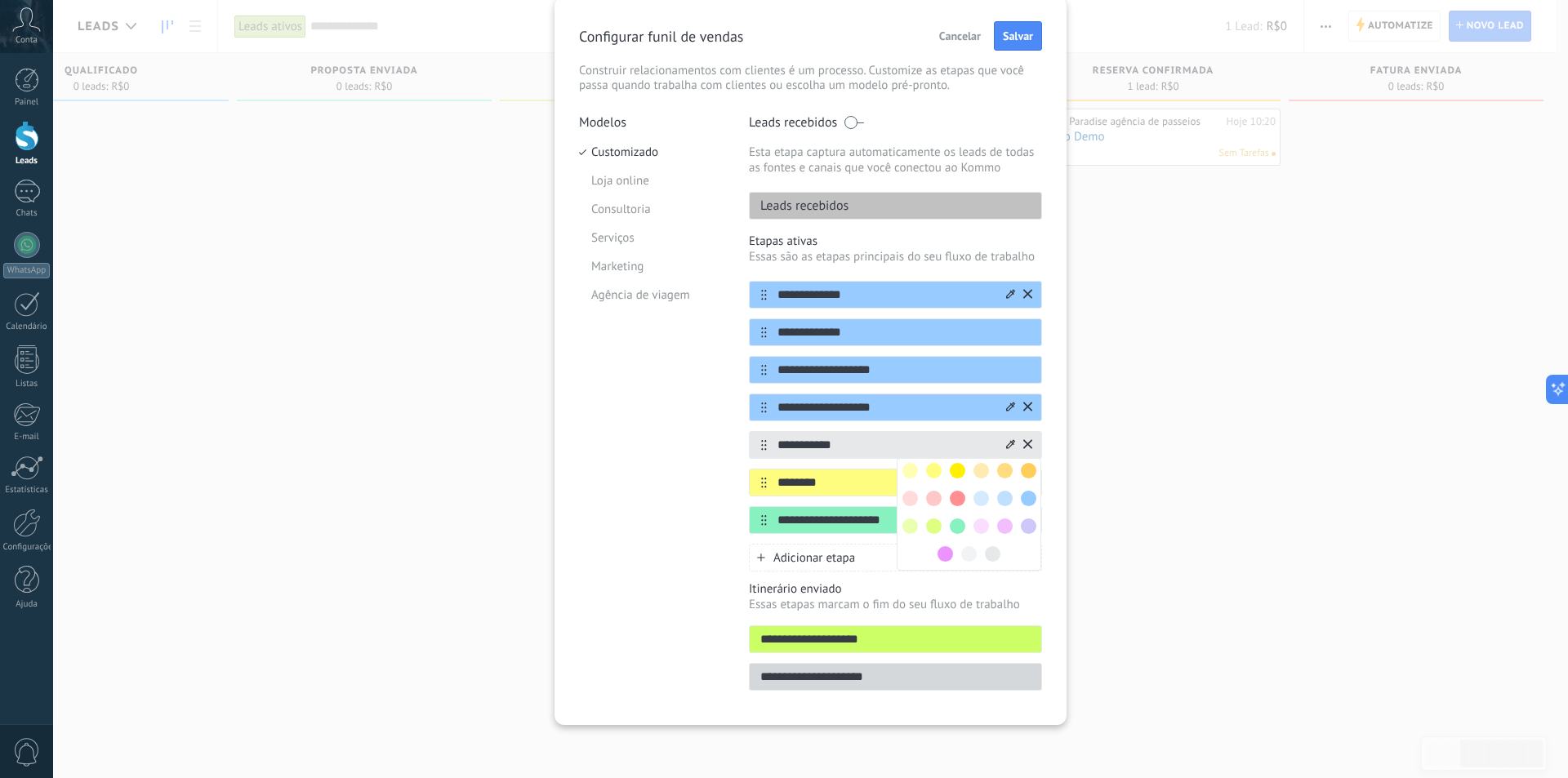 click at bounding box center (1028, 498) 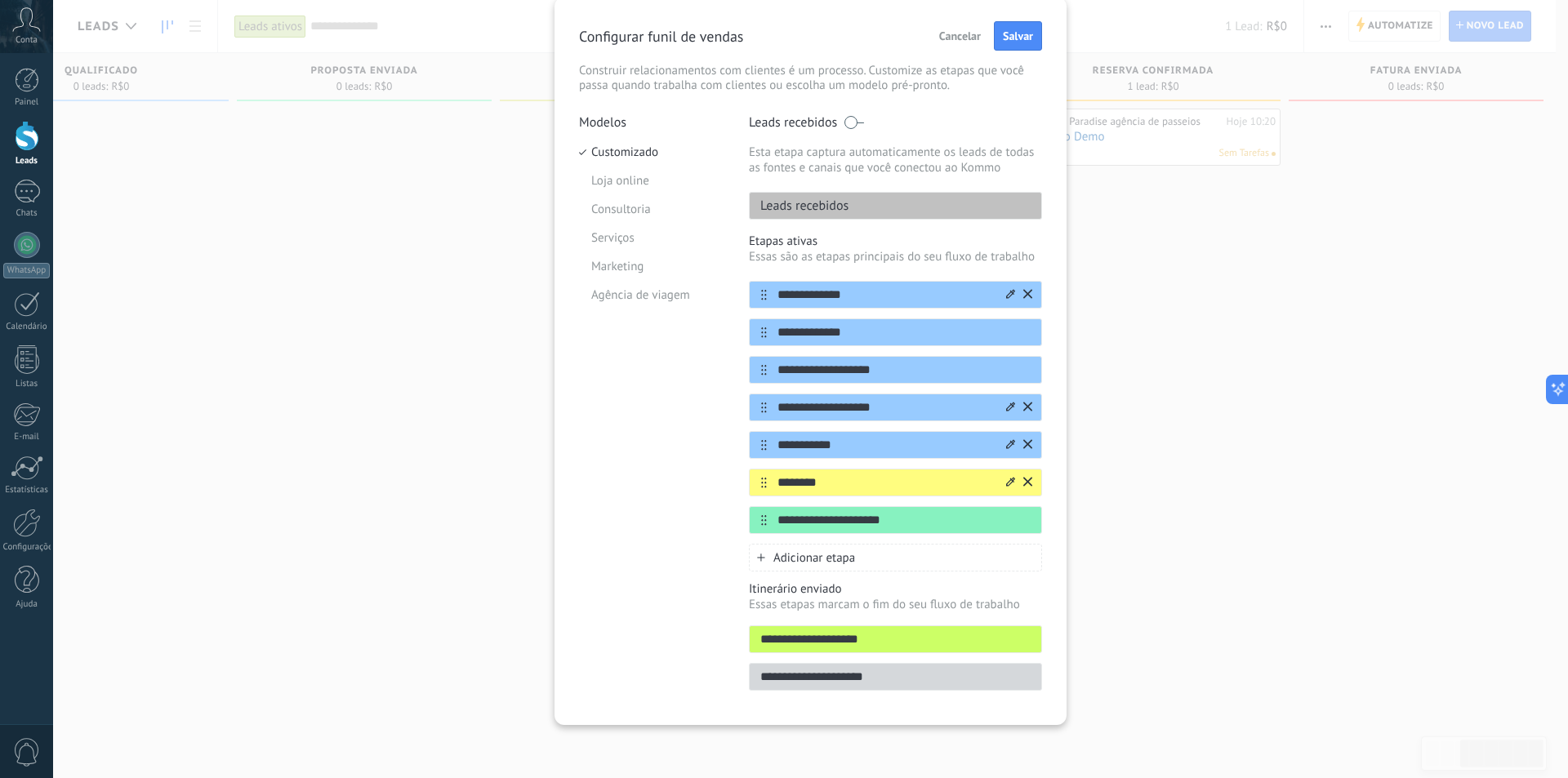 click 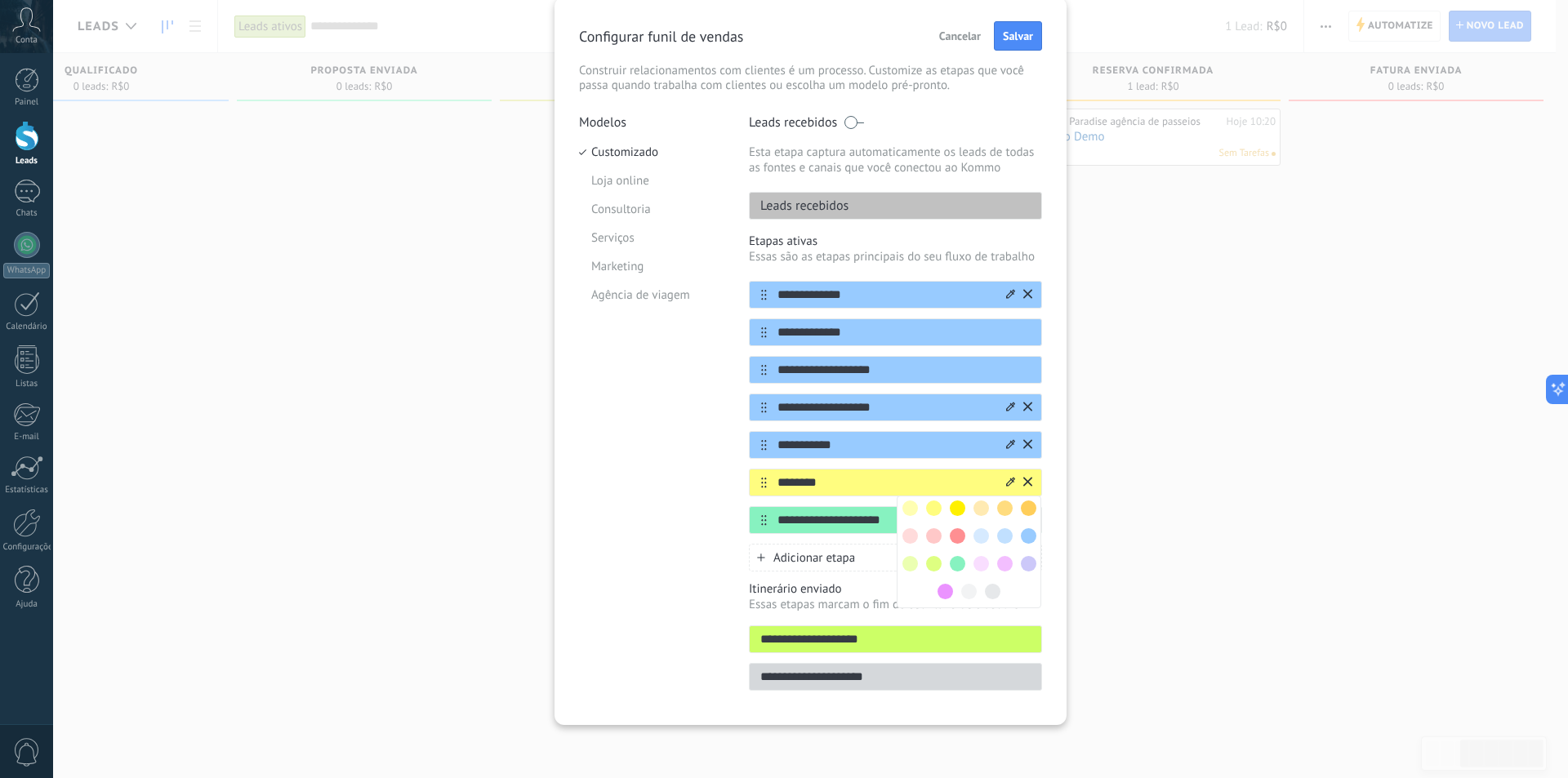 click at bounding box center [1028, 536] 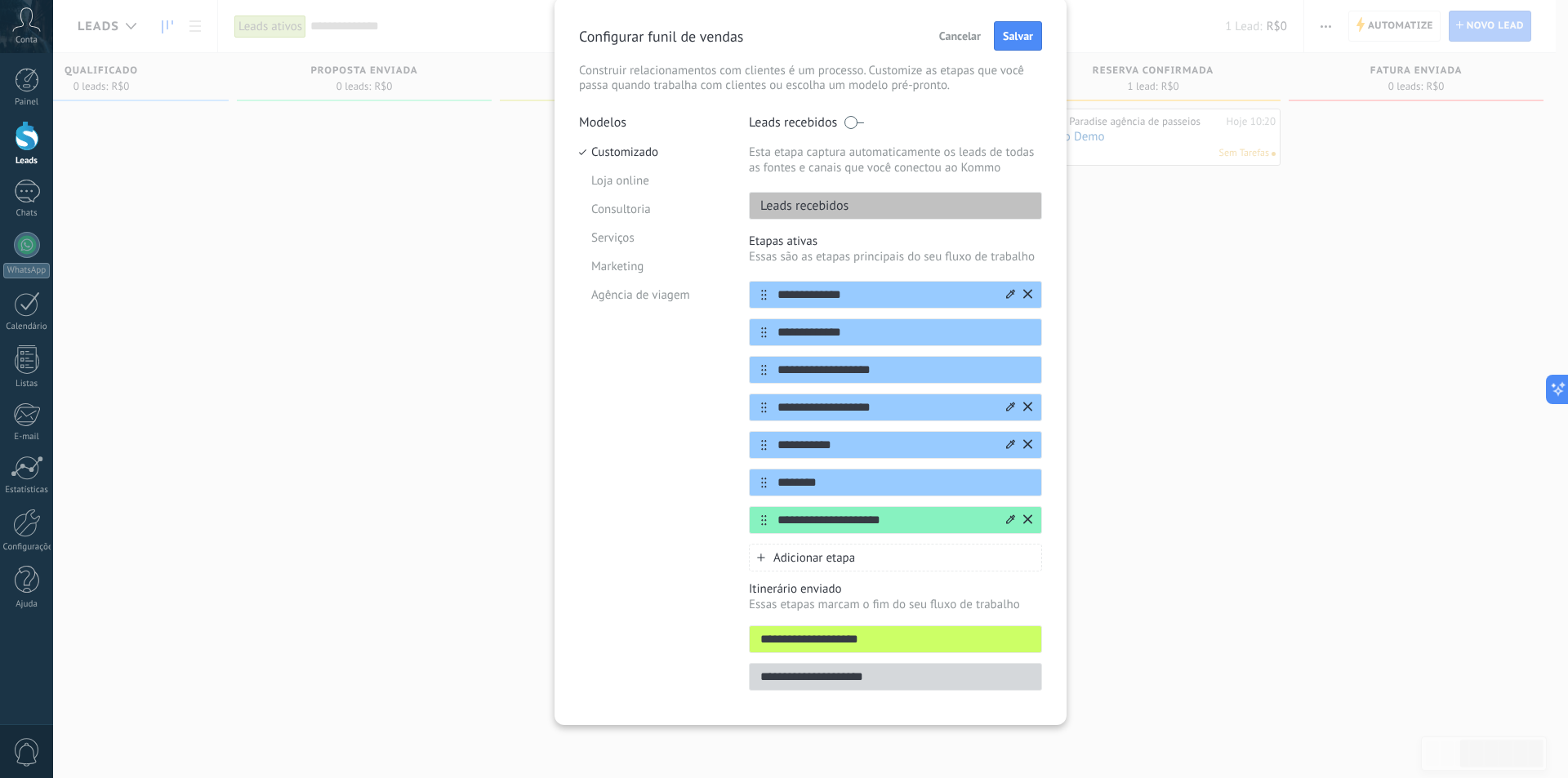 click at bounding box center (1018, 520) 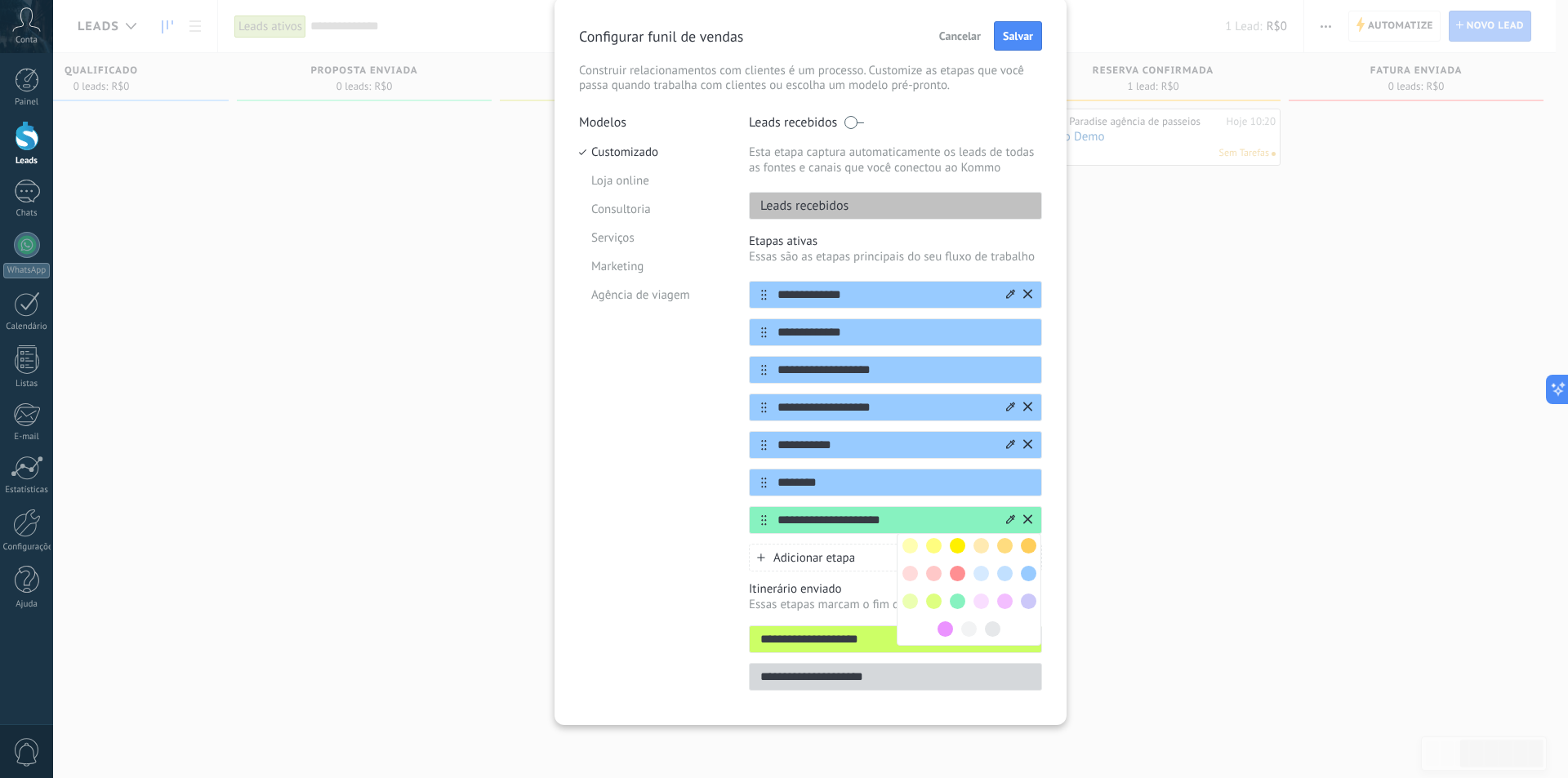 click at bounding box center [1028, 573] 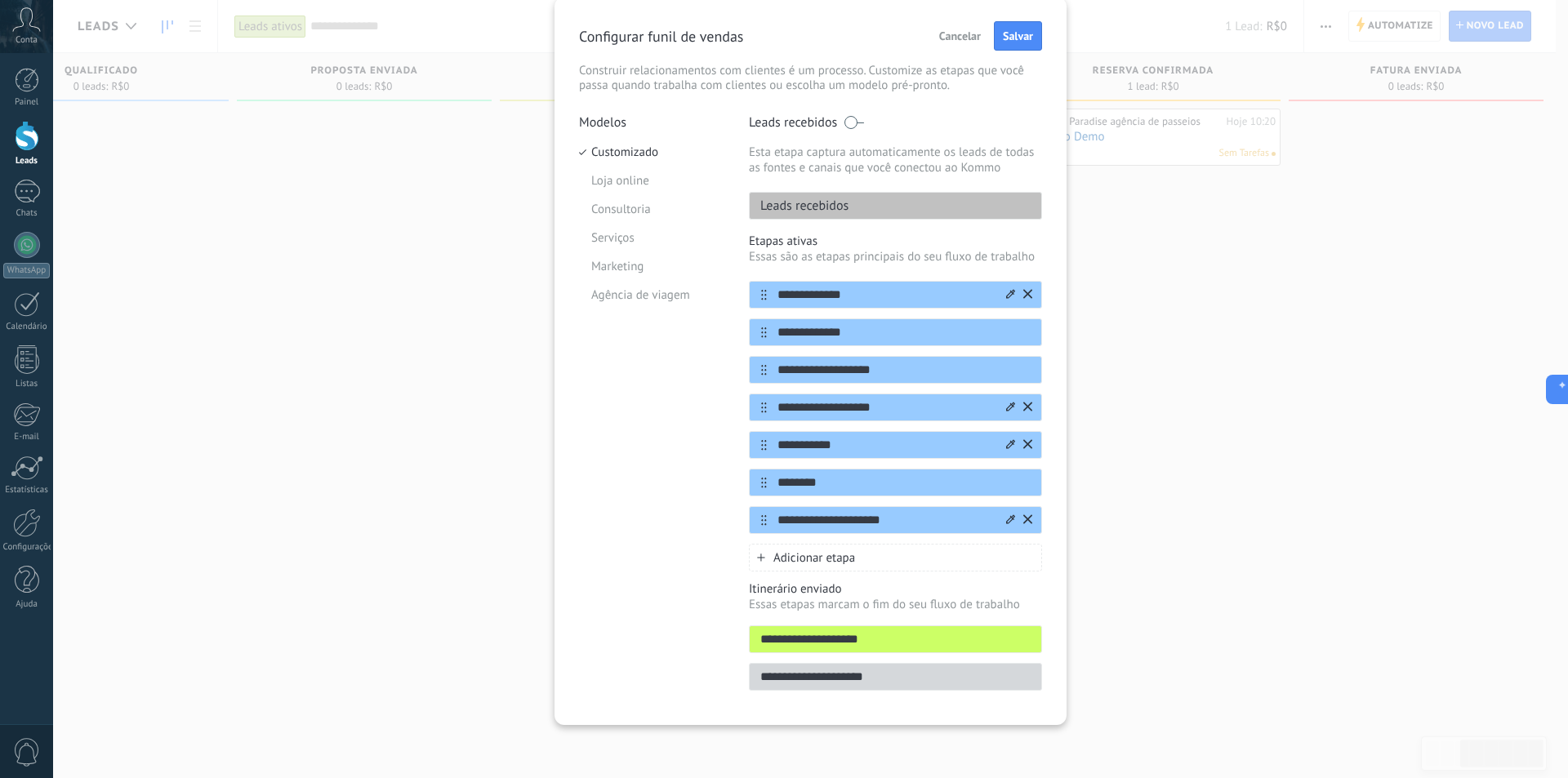 click on "**********" at bounding box center (810, 389) 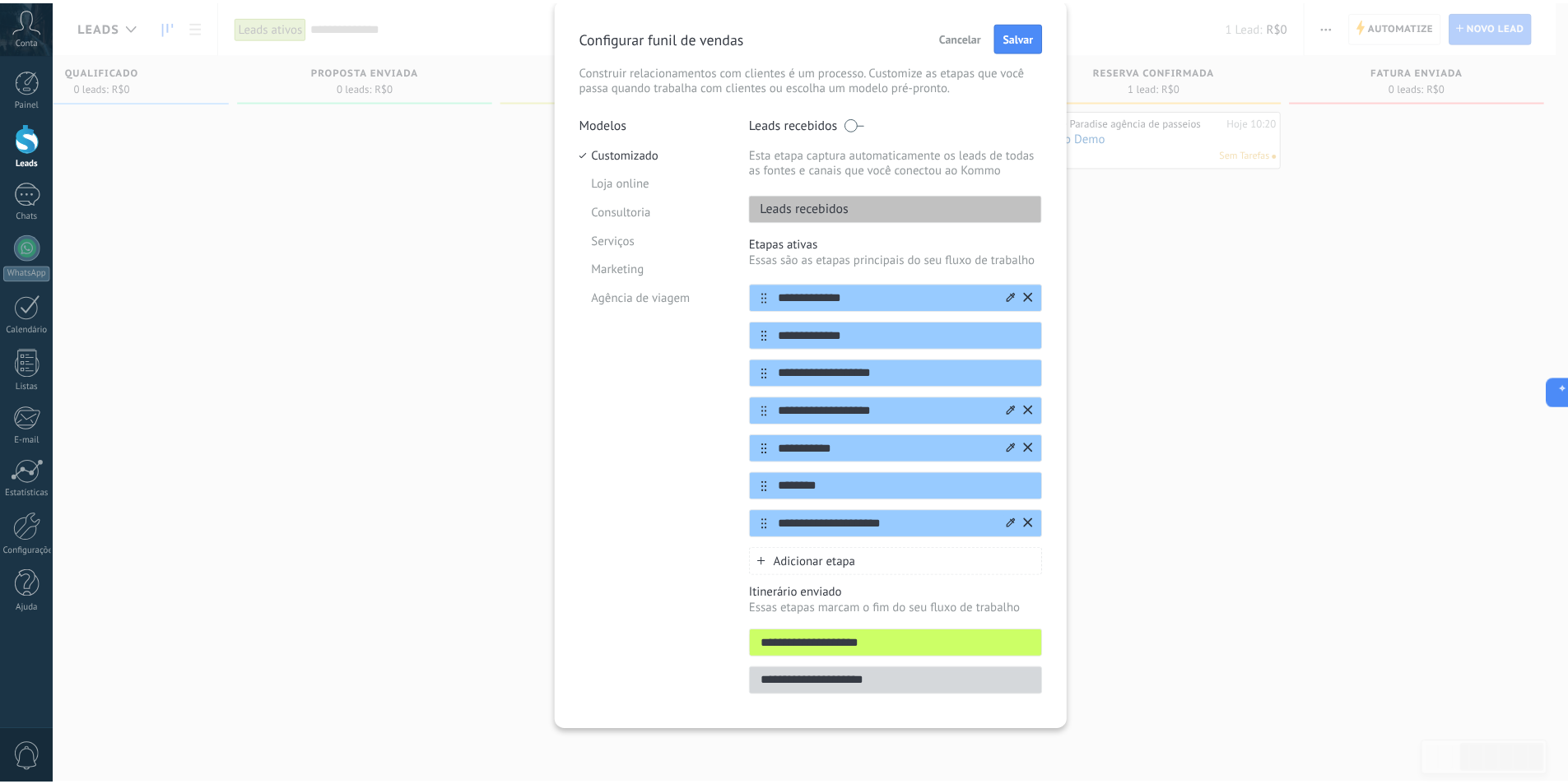 scroll, scrollTop: 0, scrollLeft: 0, axis: both 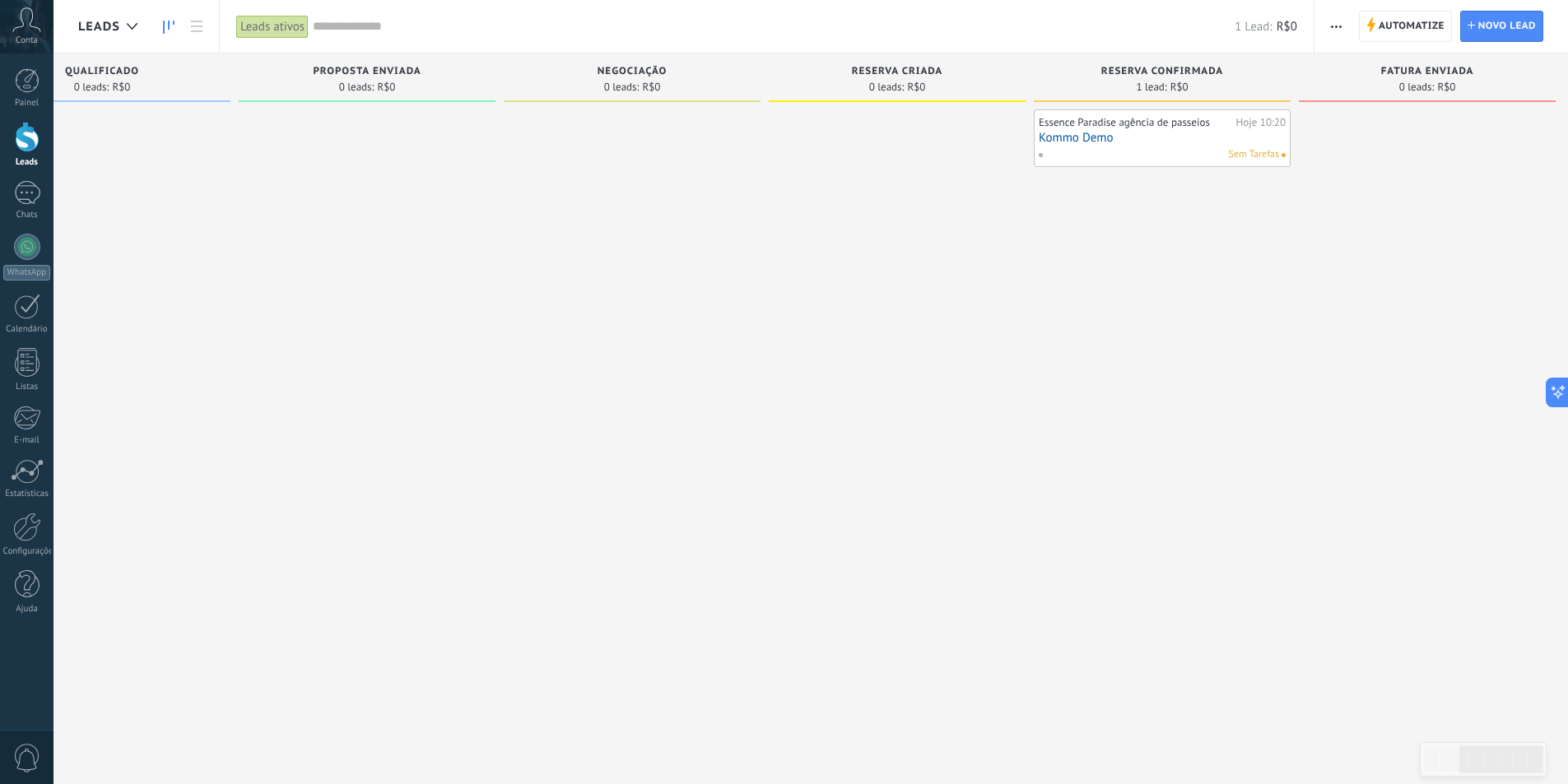 click at bounding box center [1336, 26] 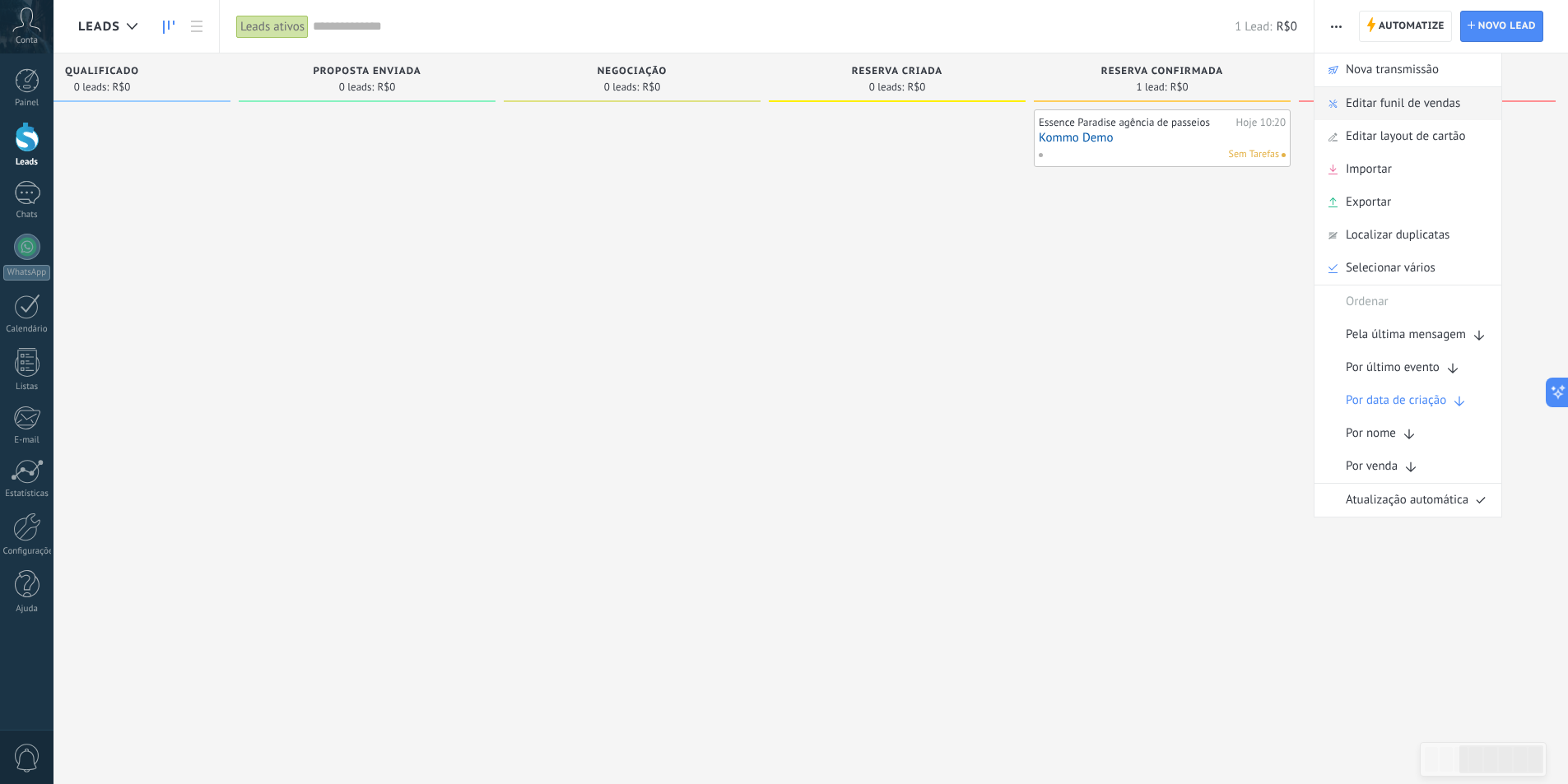 click on "Editar funil de vendas" at bounding box center [1403, 104] 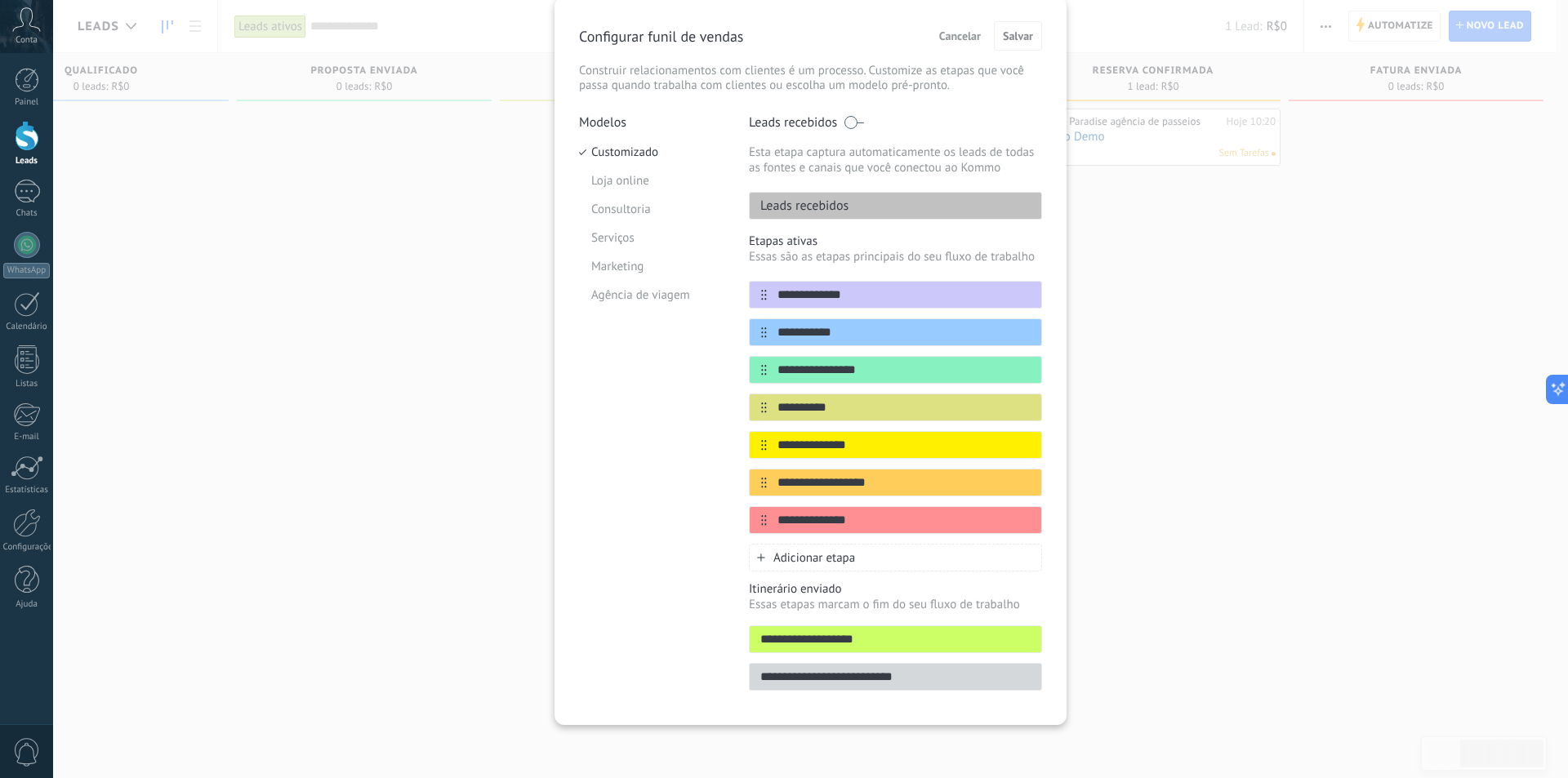 scroll, scrollTop: 0, scrollLeft: 0, axis: both 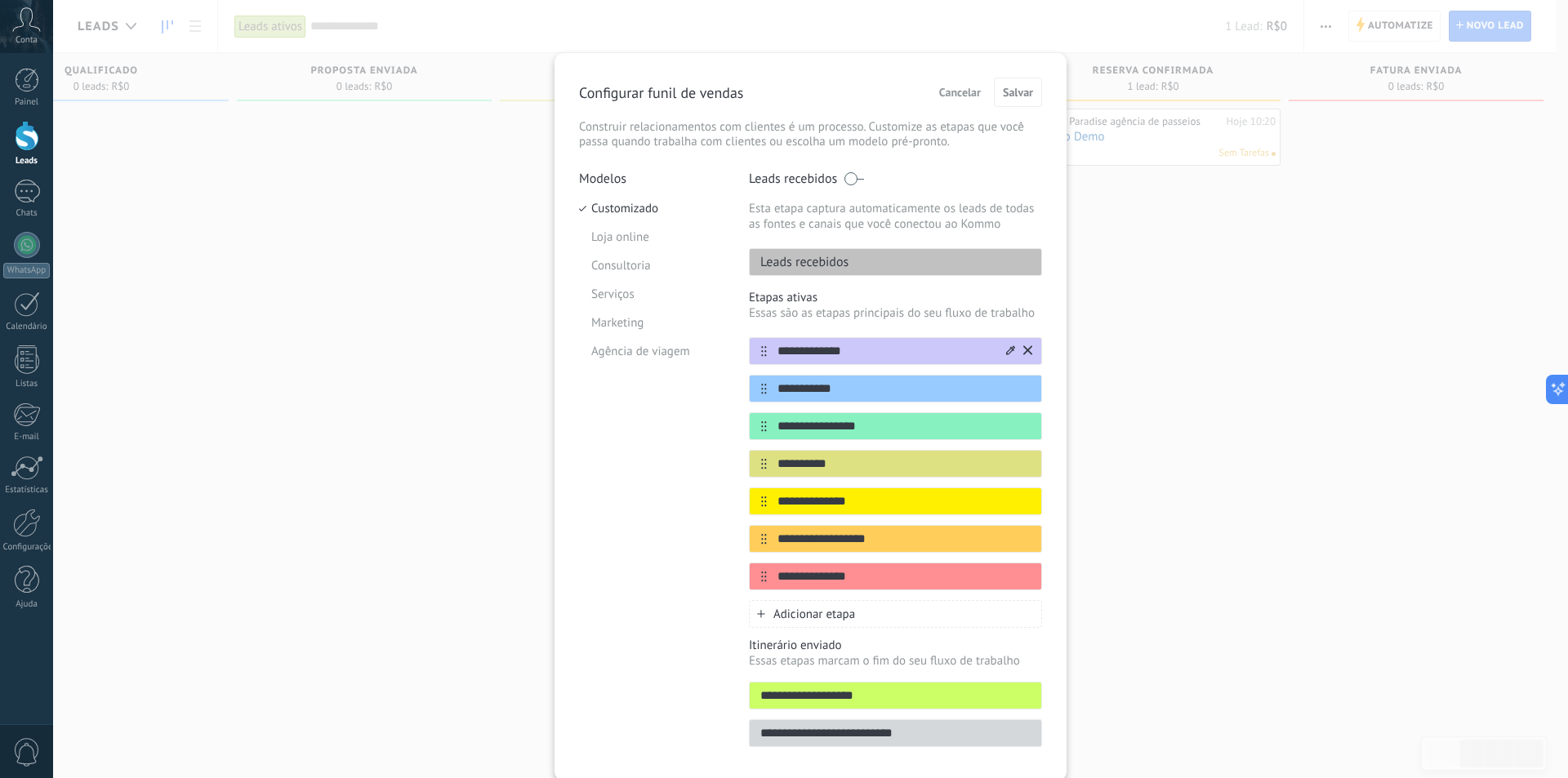 click 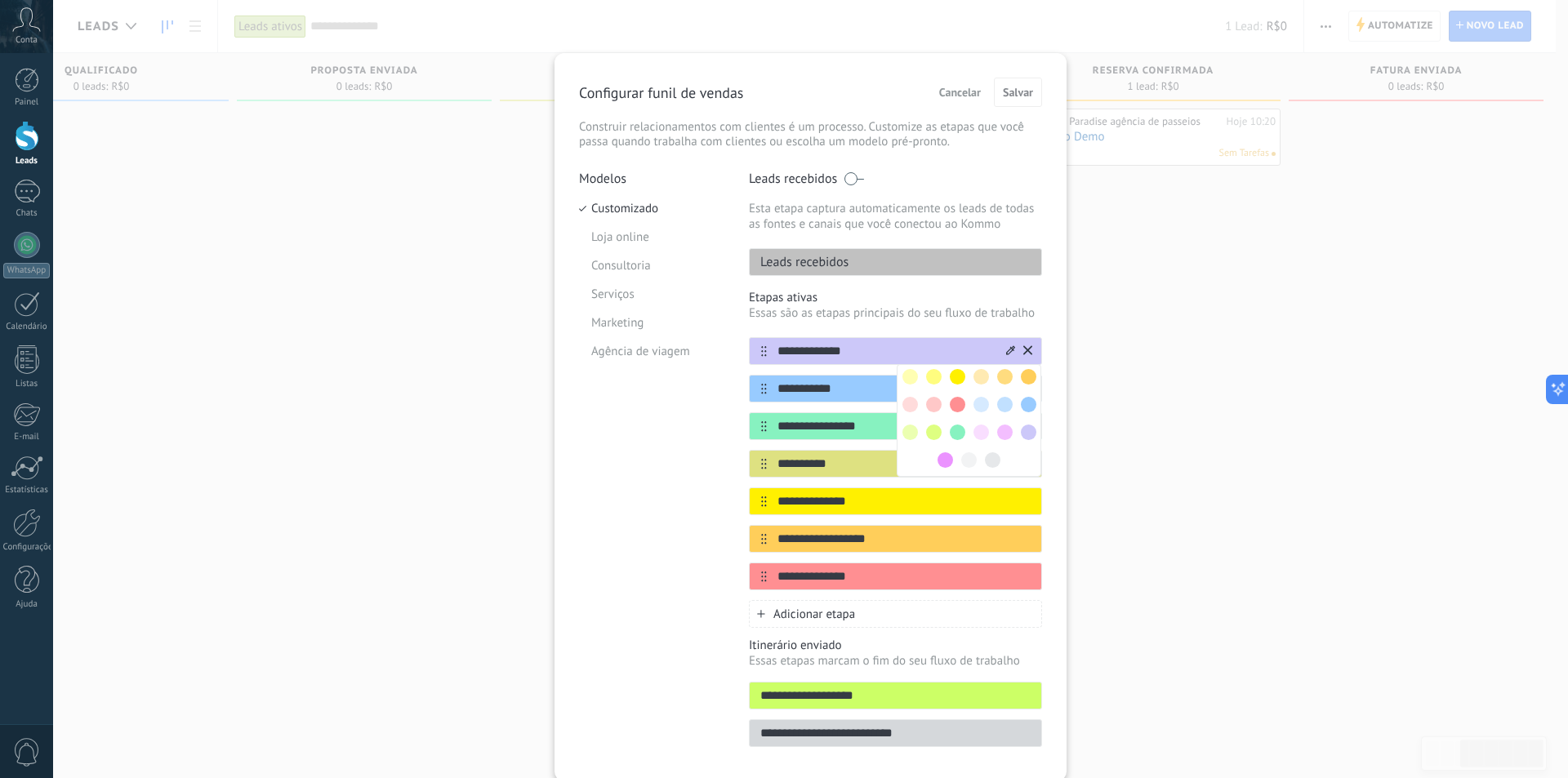 click at bounding box center [1028, 404] 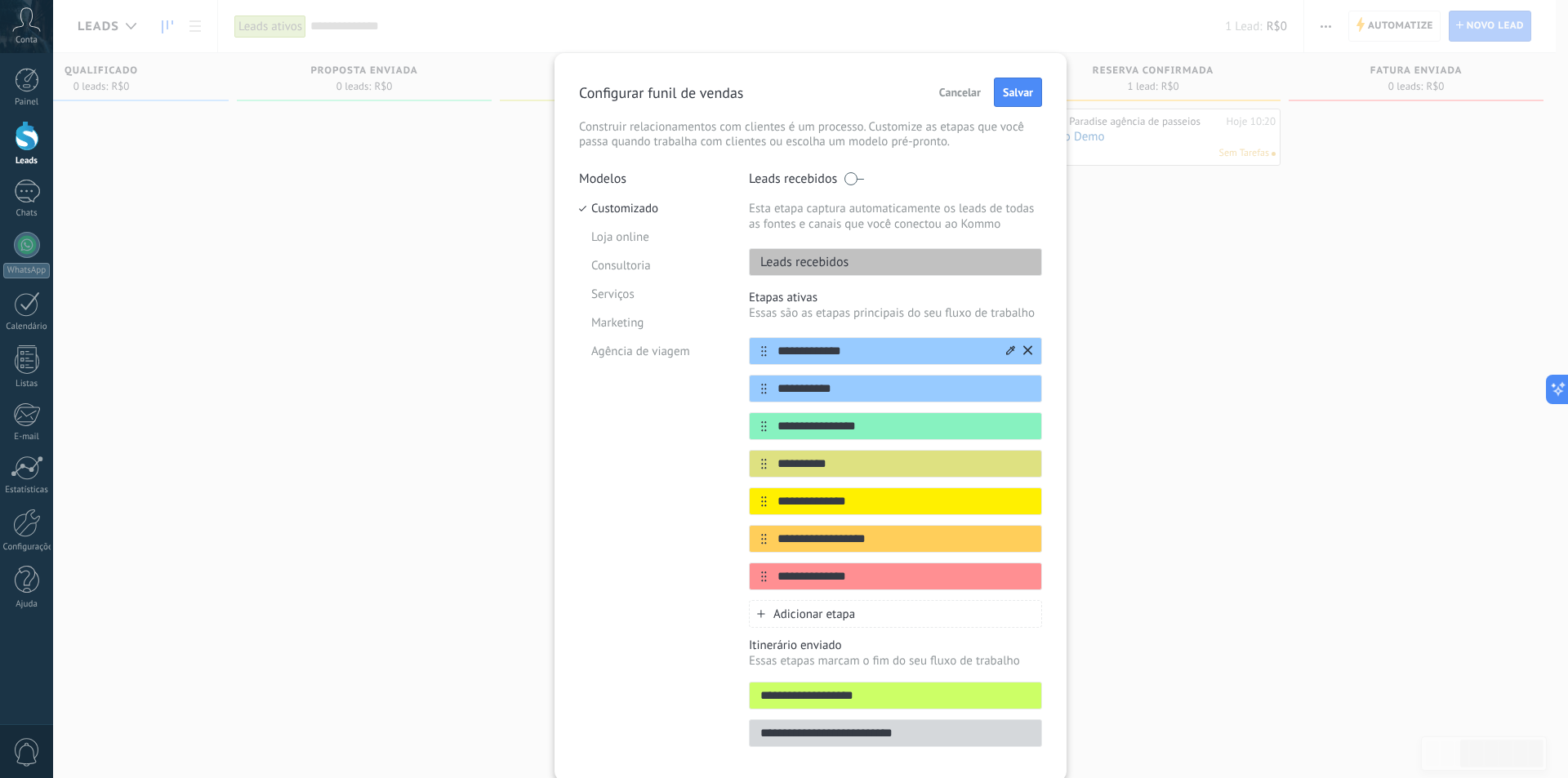 click on "**********" at bounding box center (885, 351) 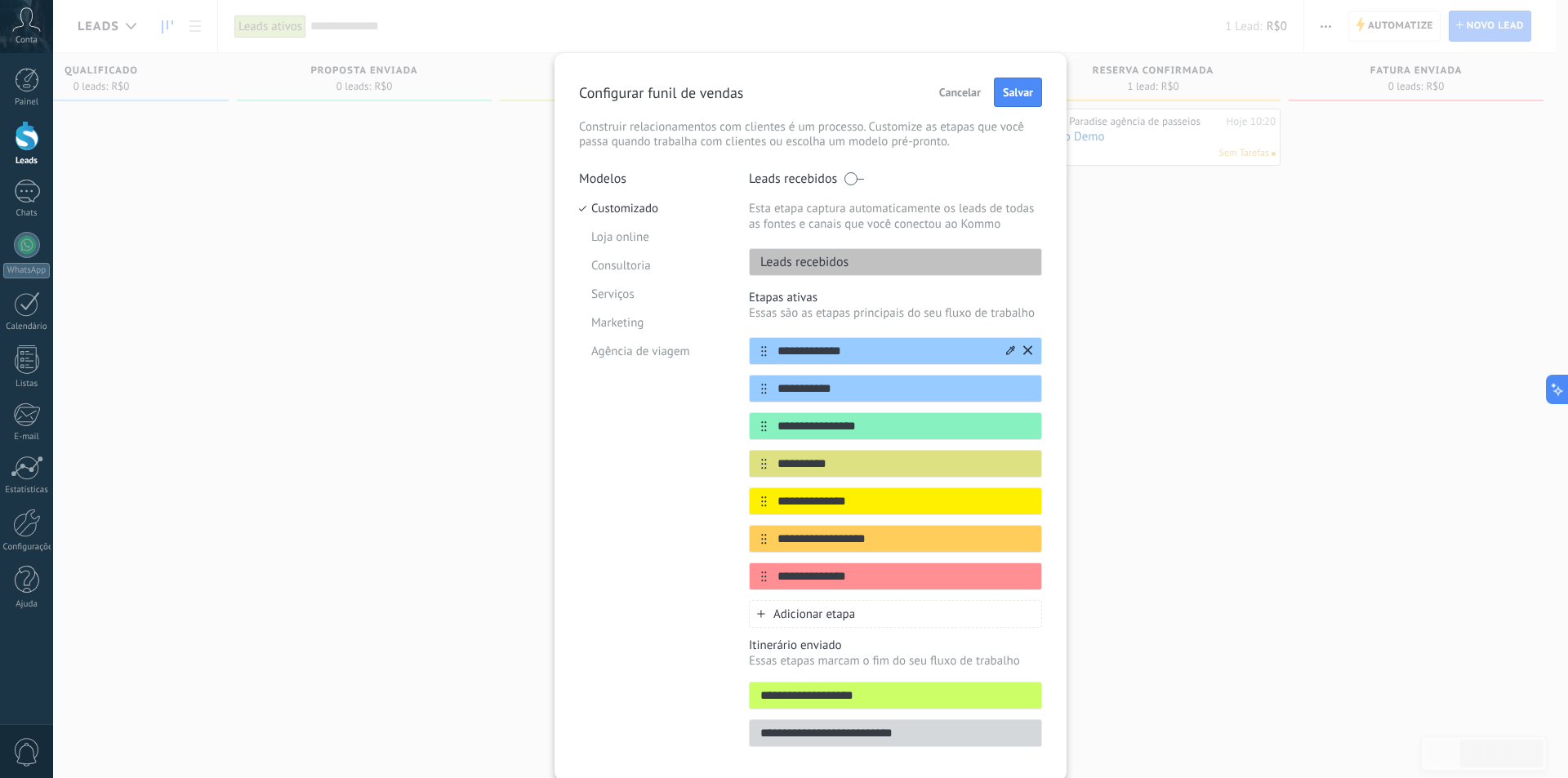 click on "**********" at bounding box center (885, 351) 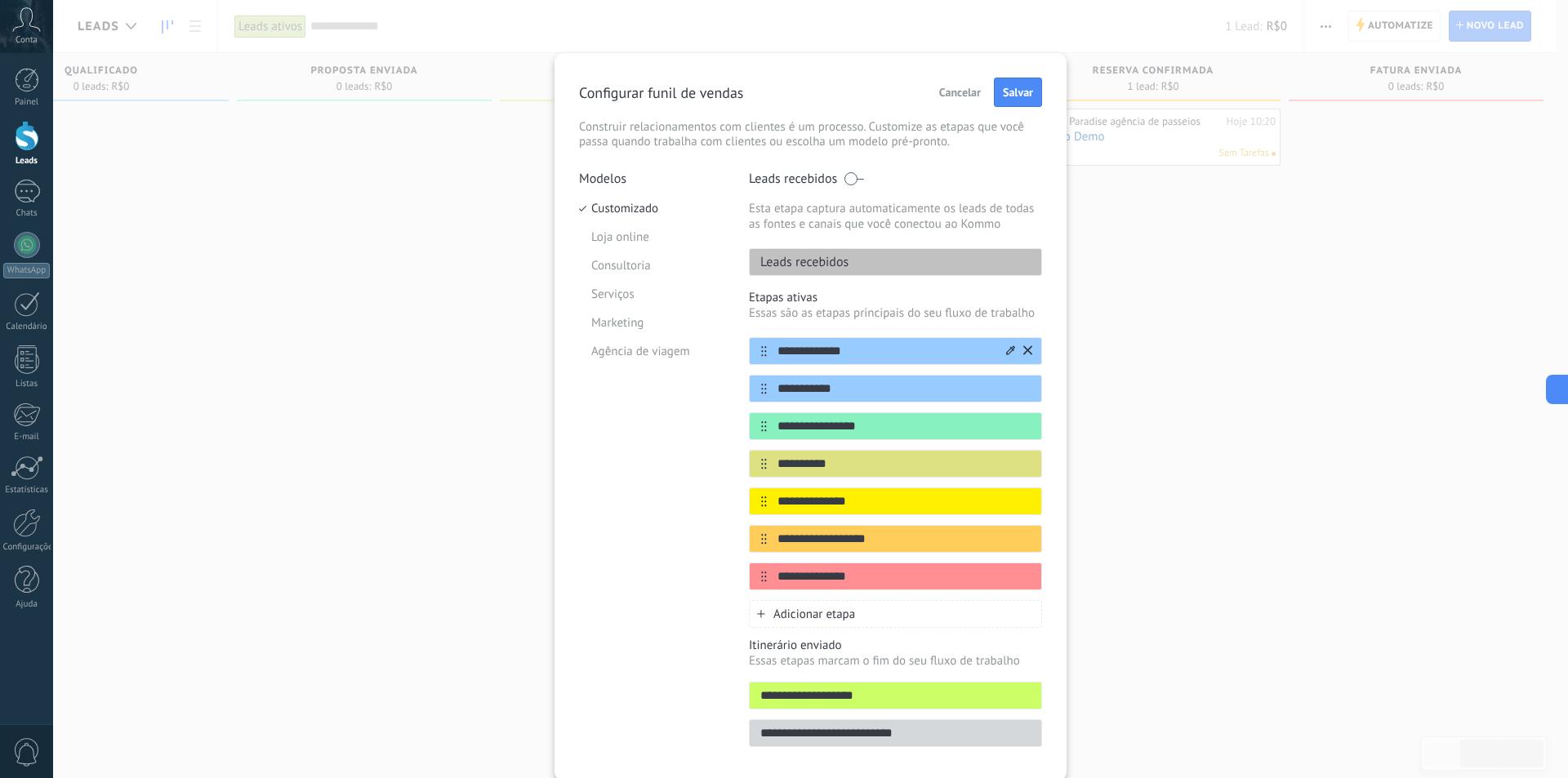 click on "**********" at bounding box center (885, 351) 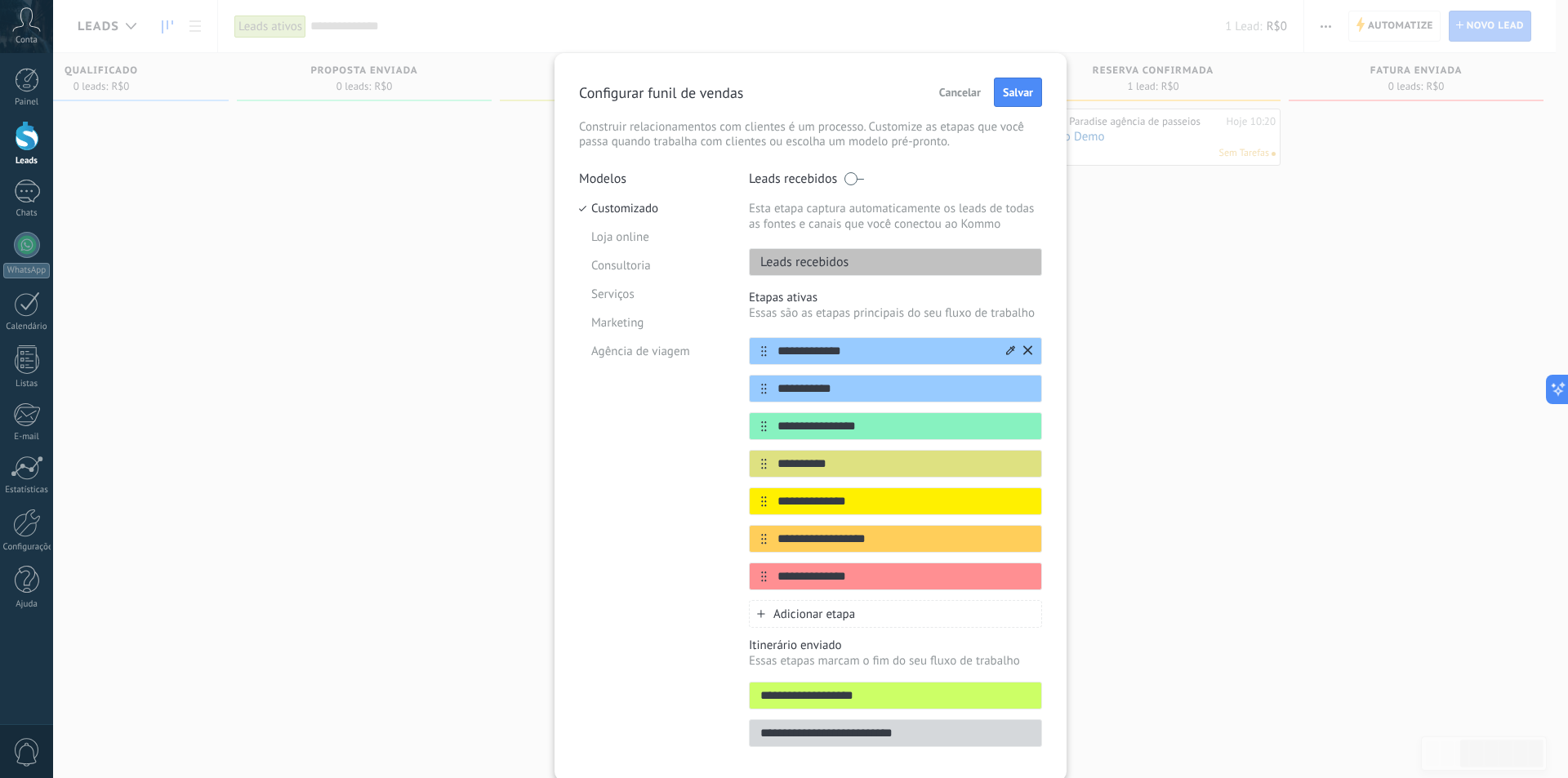 type on "**********" 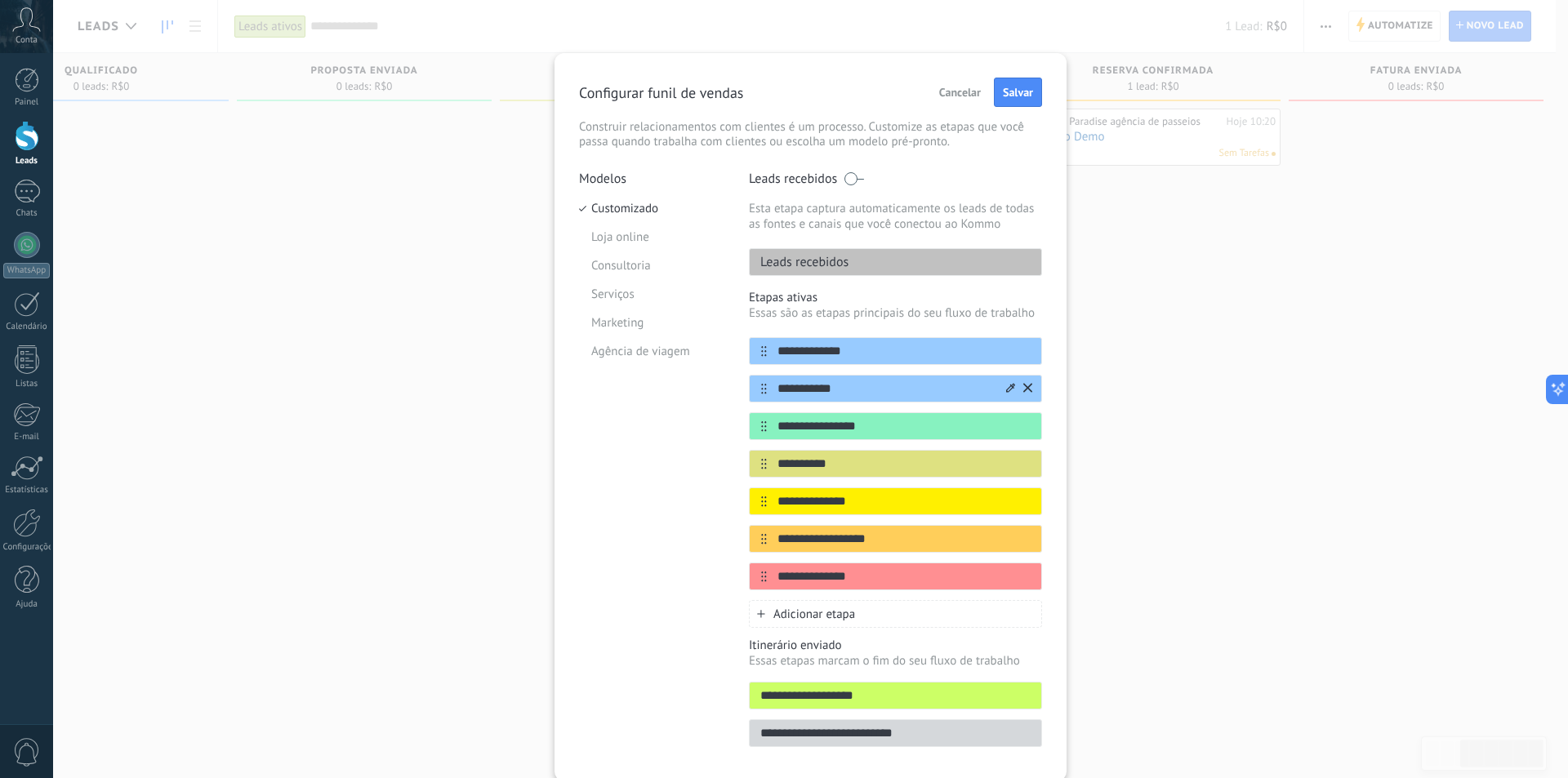 click on "**********" at bounding box center (885, 389) 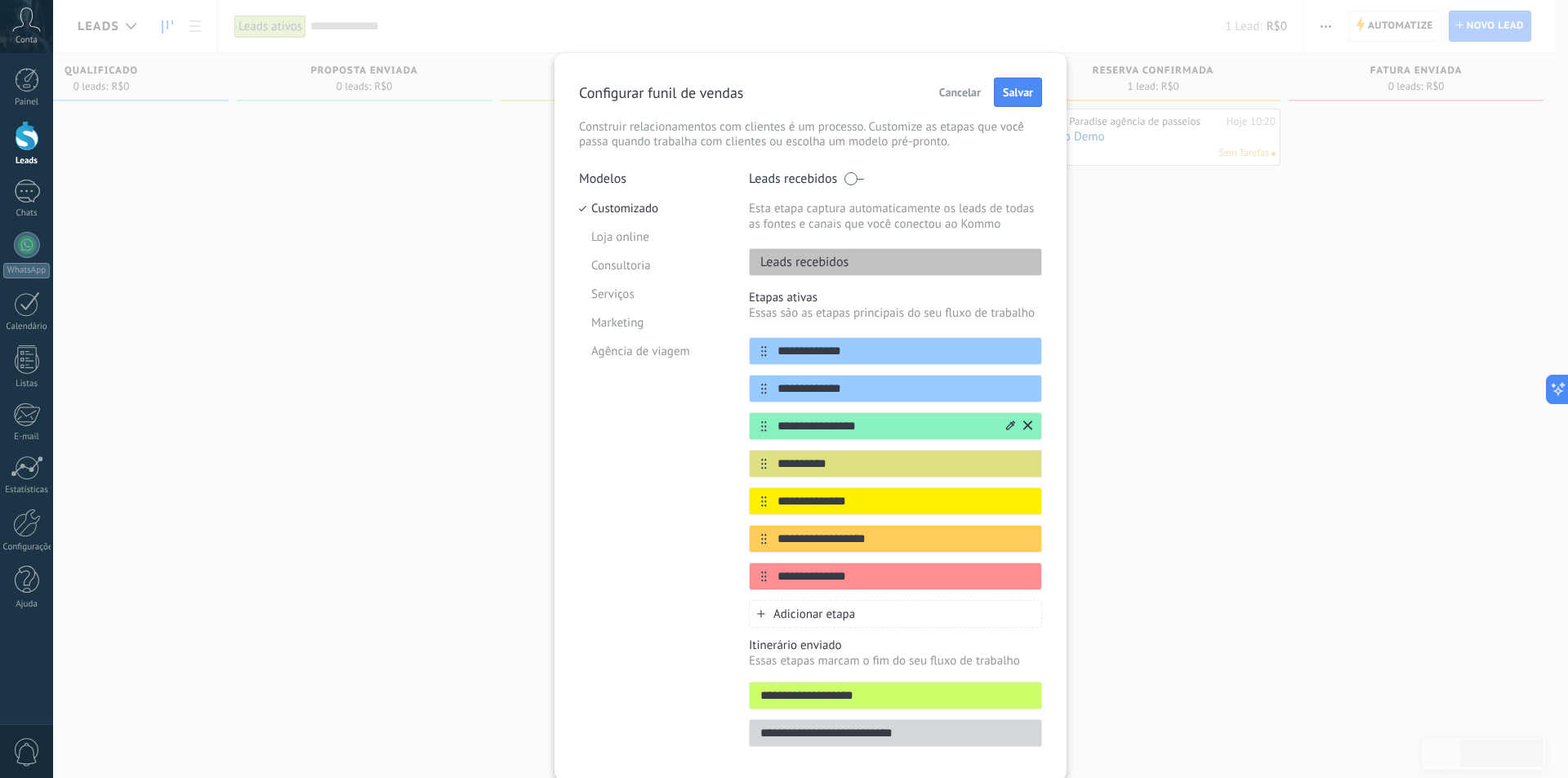 type on "**********" 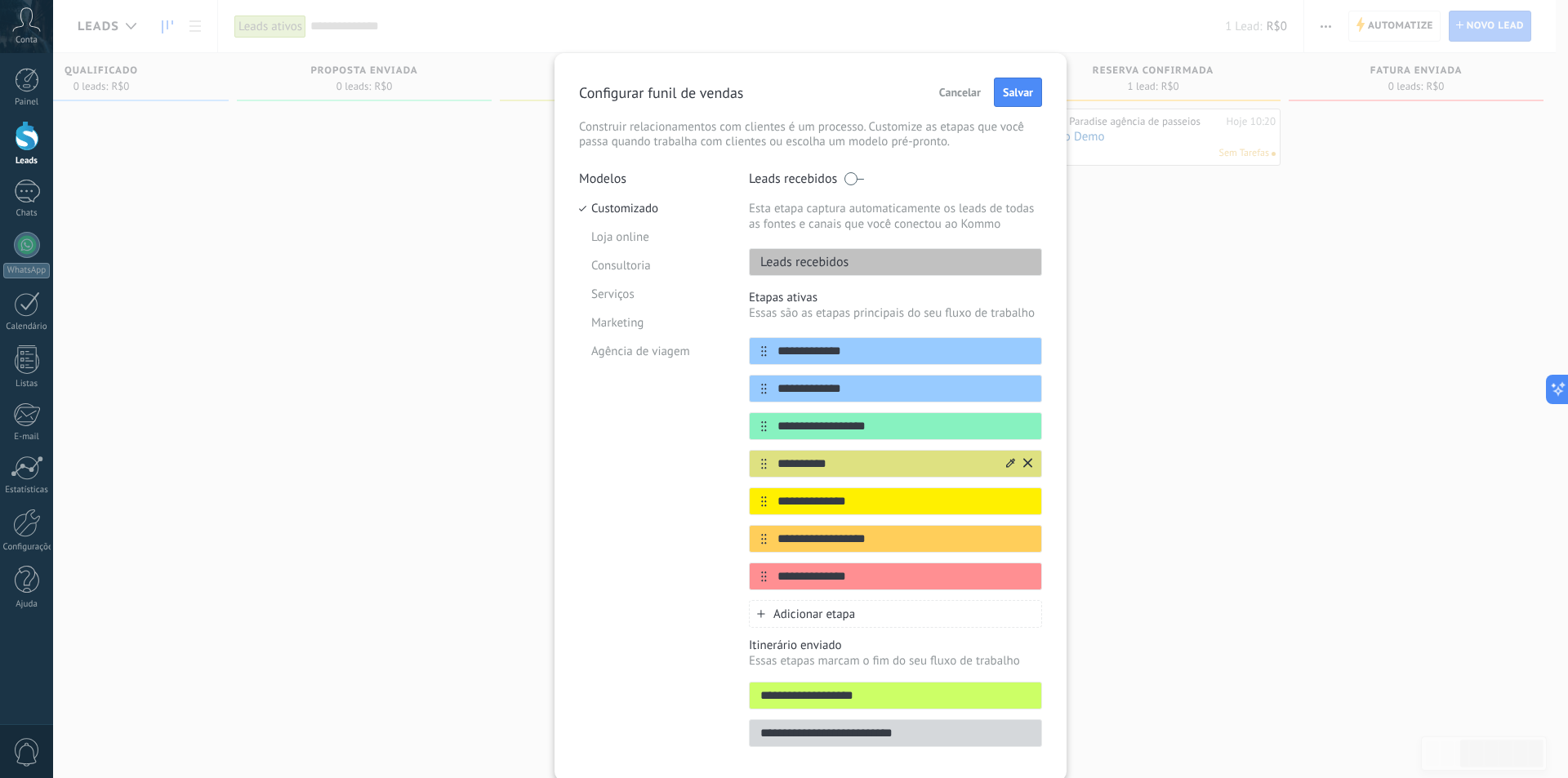 type on "**********" 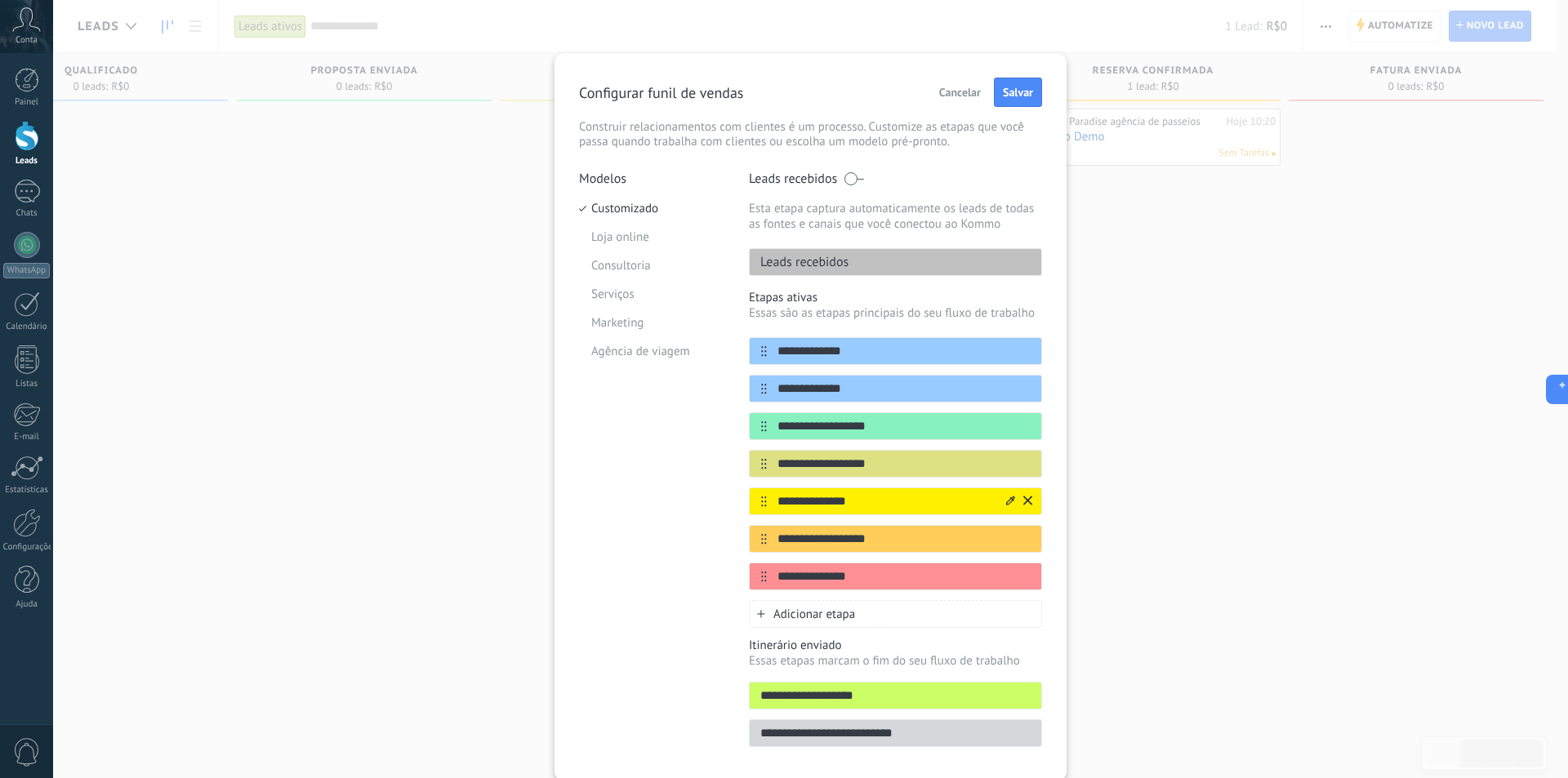 type on "**********" 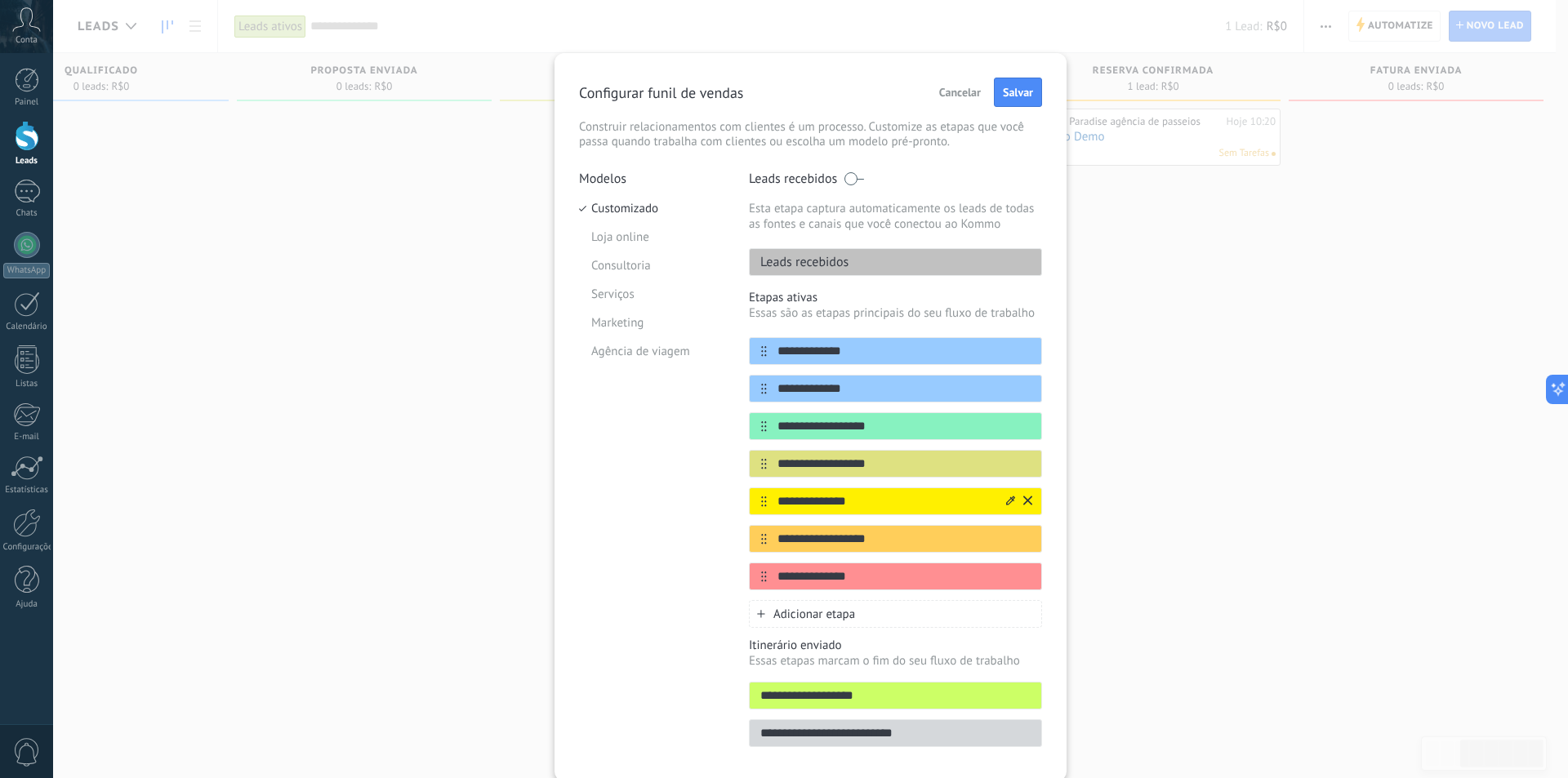 click on "**********" at bounding box center [885, 501] 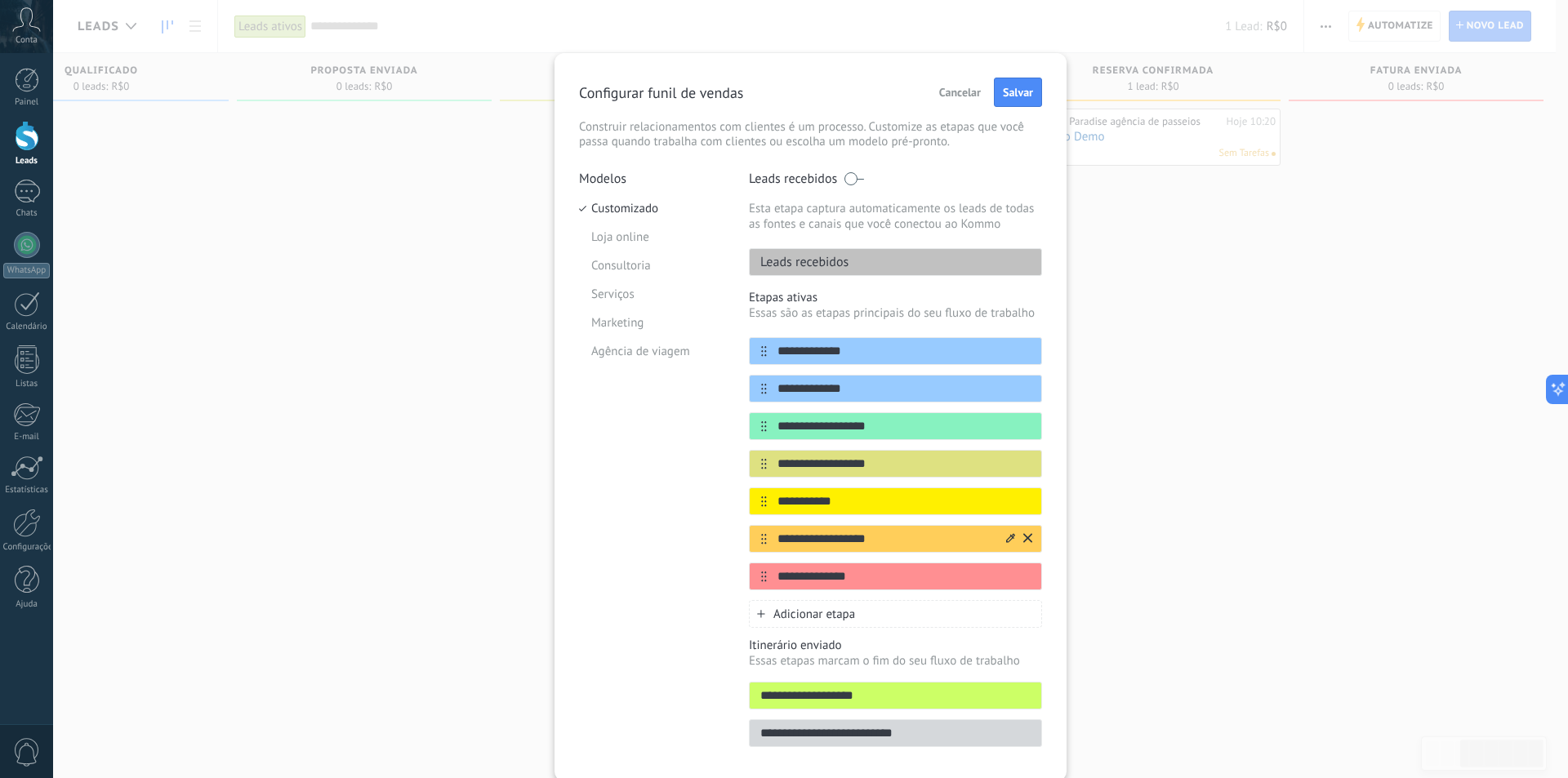 type on "**********" 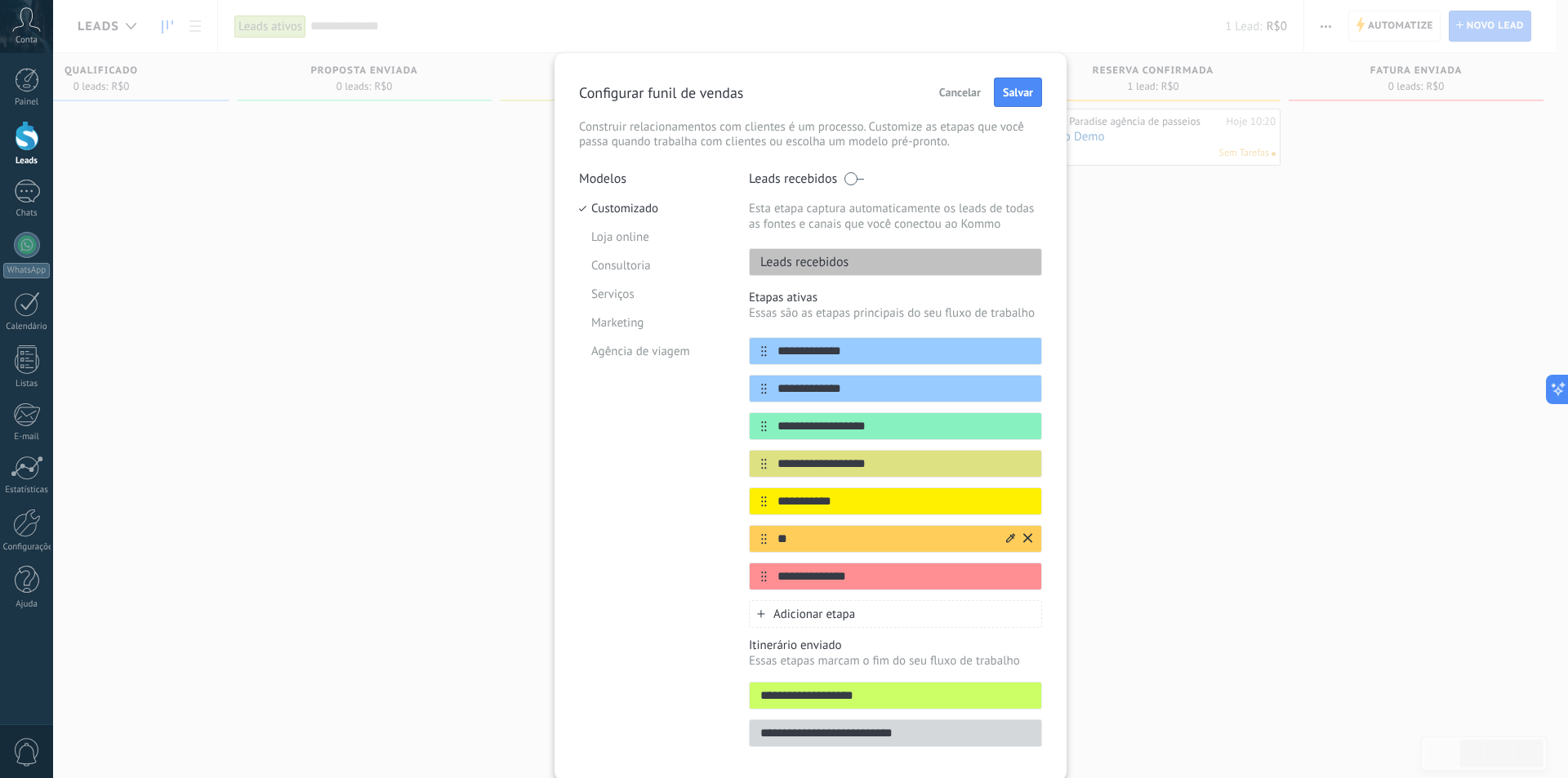 type on "*" 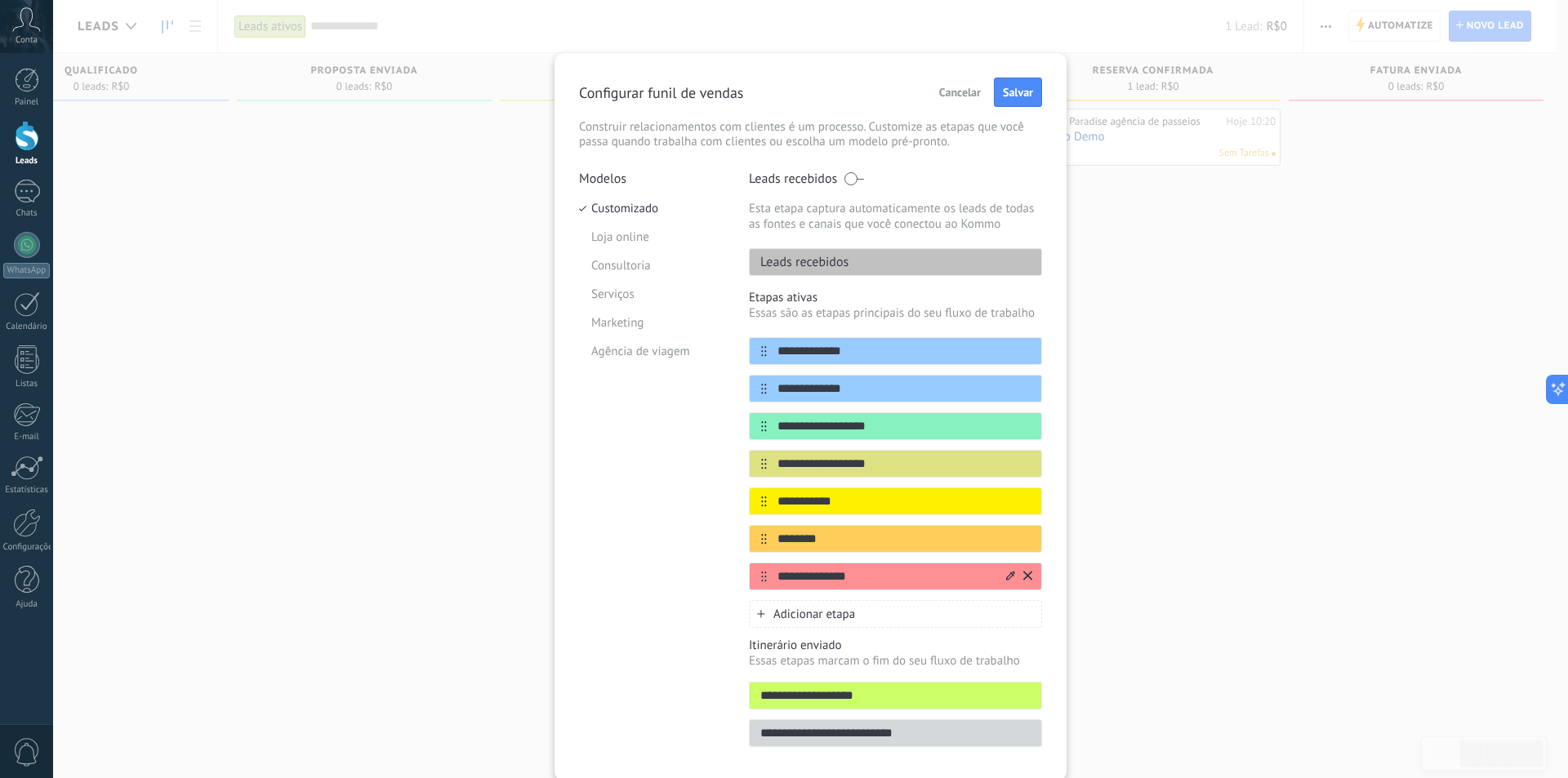 type on "*******" 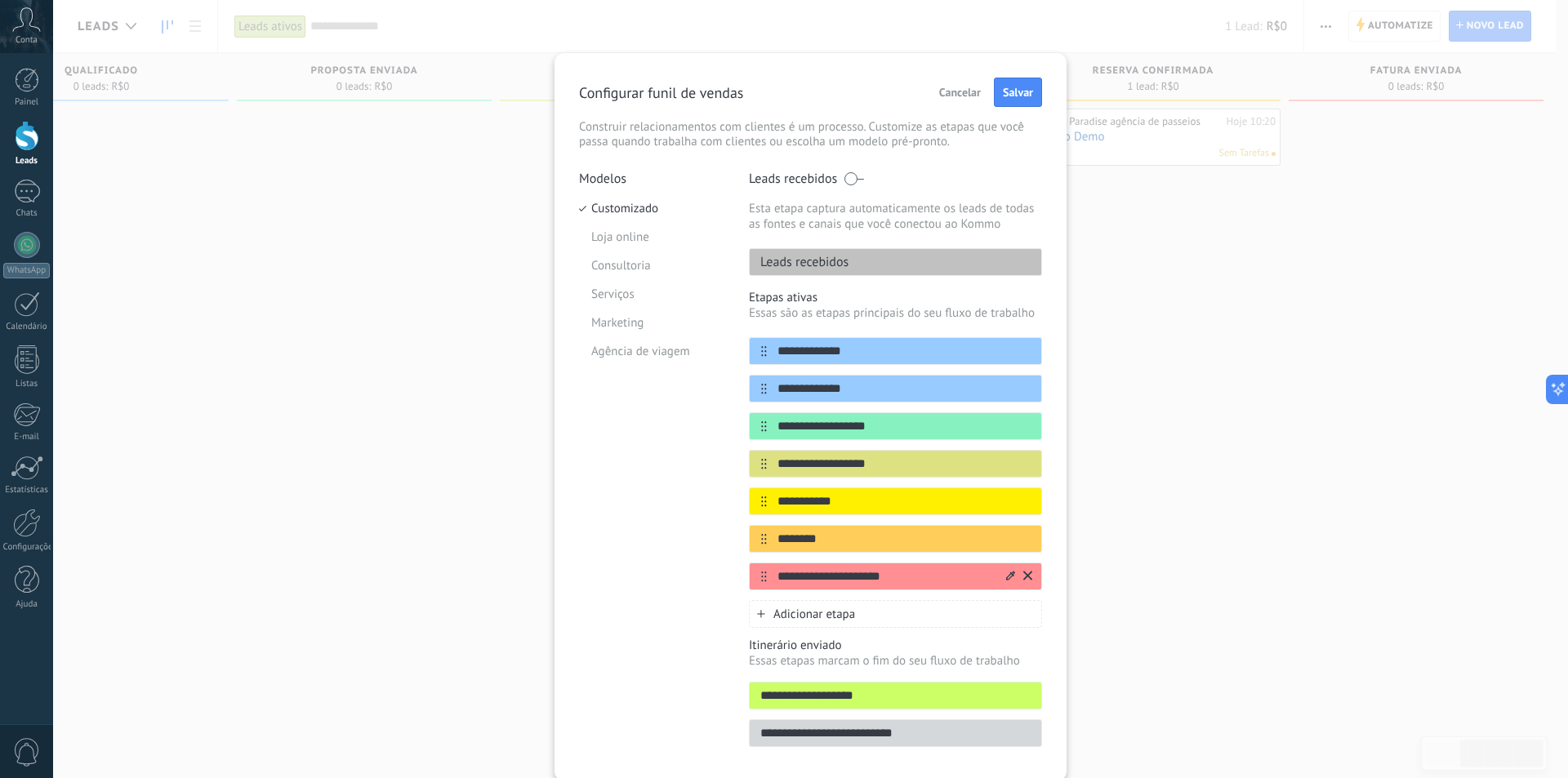 type on "**********" 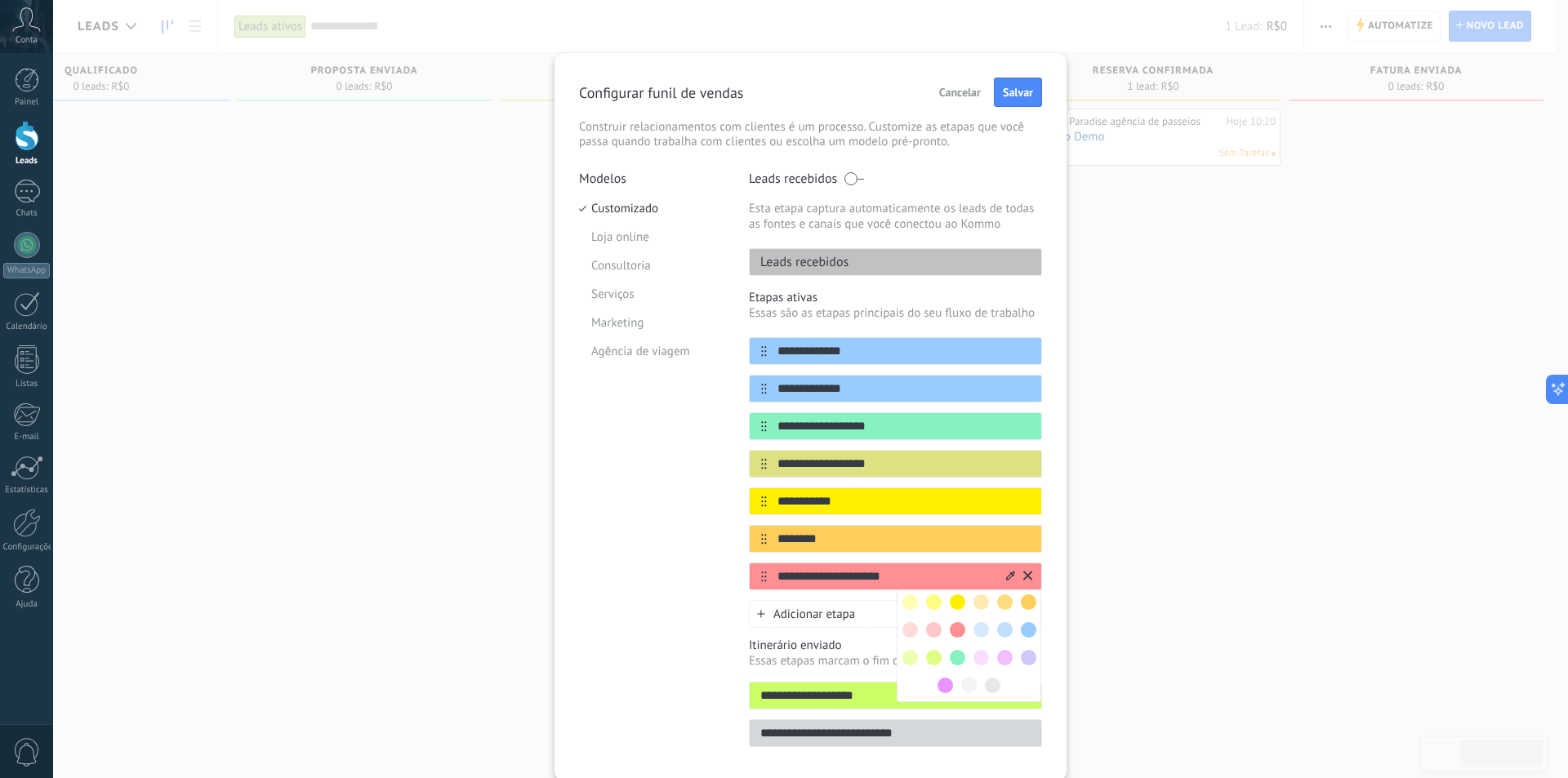 click at bounding box center (1028, 629) 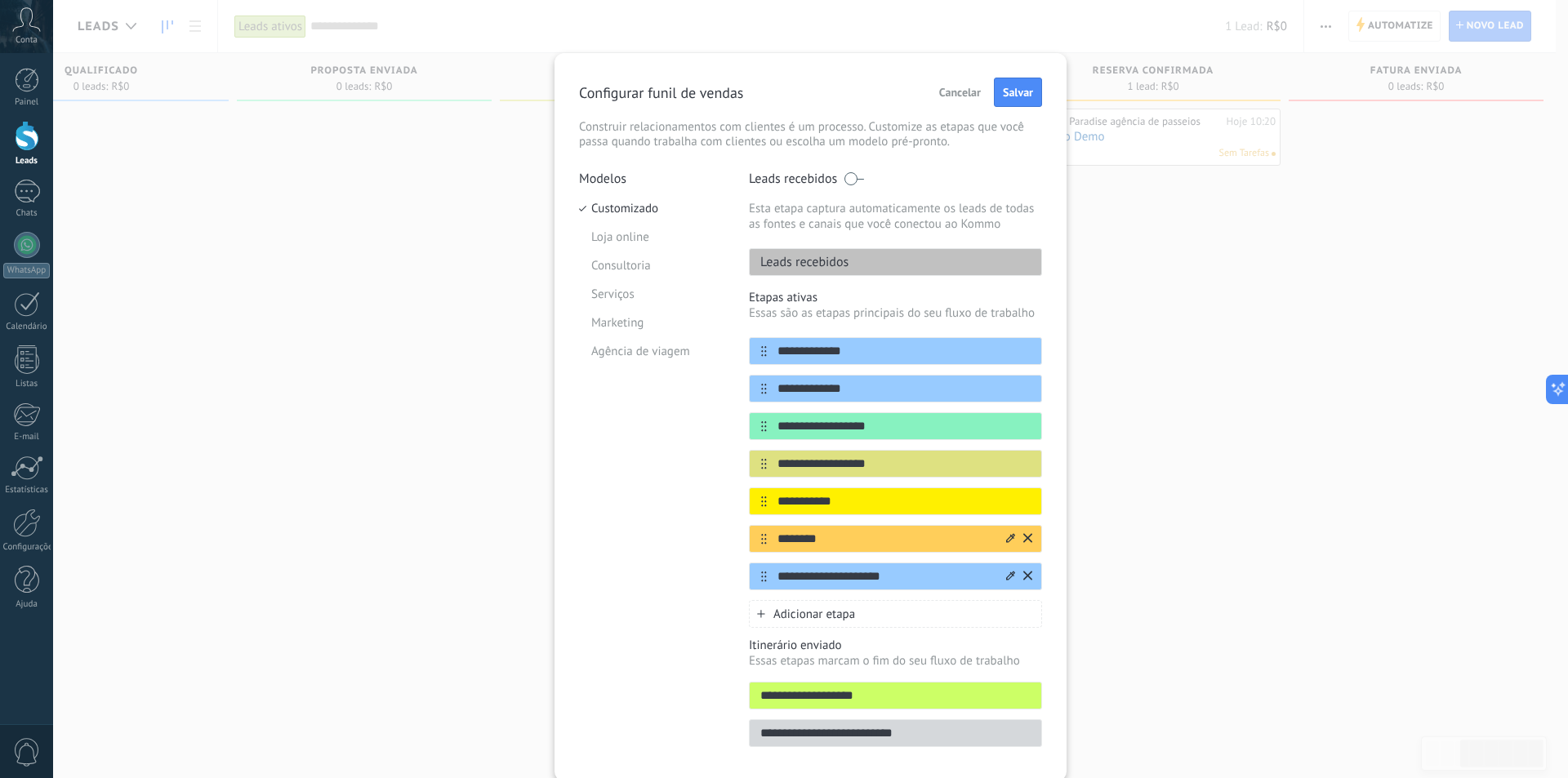 click 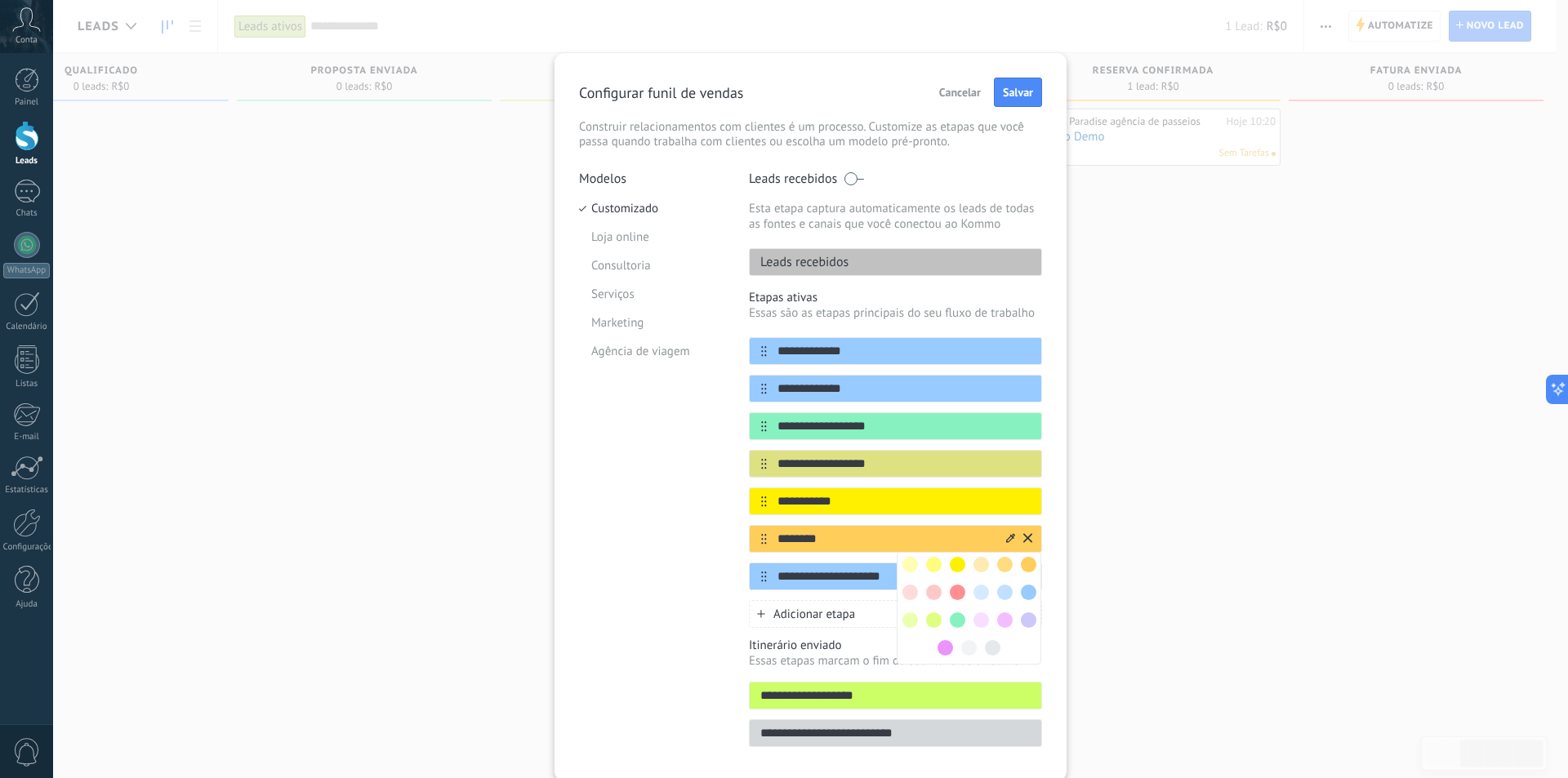 click at bounding box center (1028, 592) 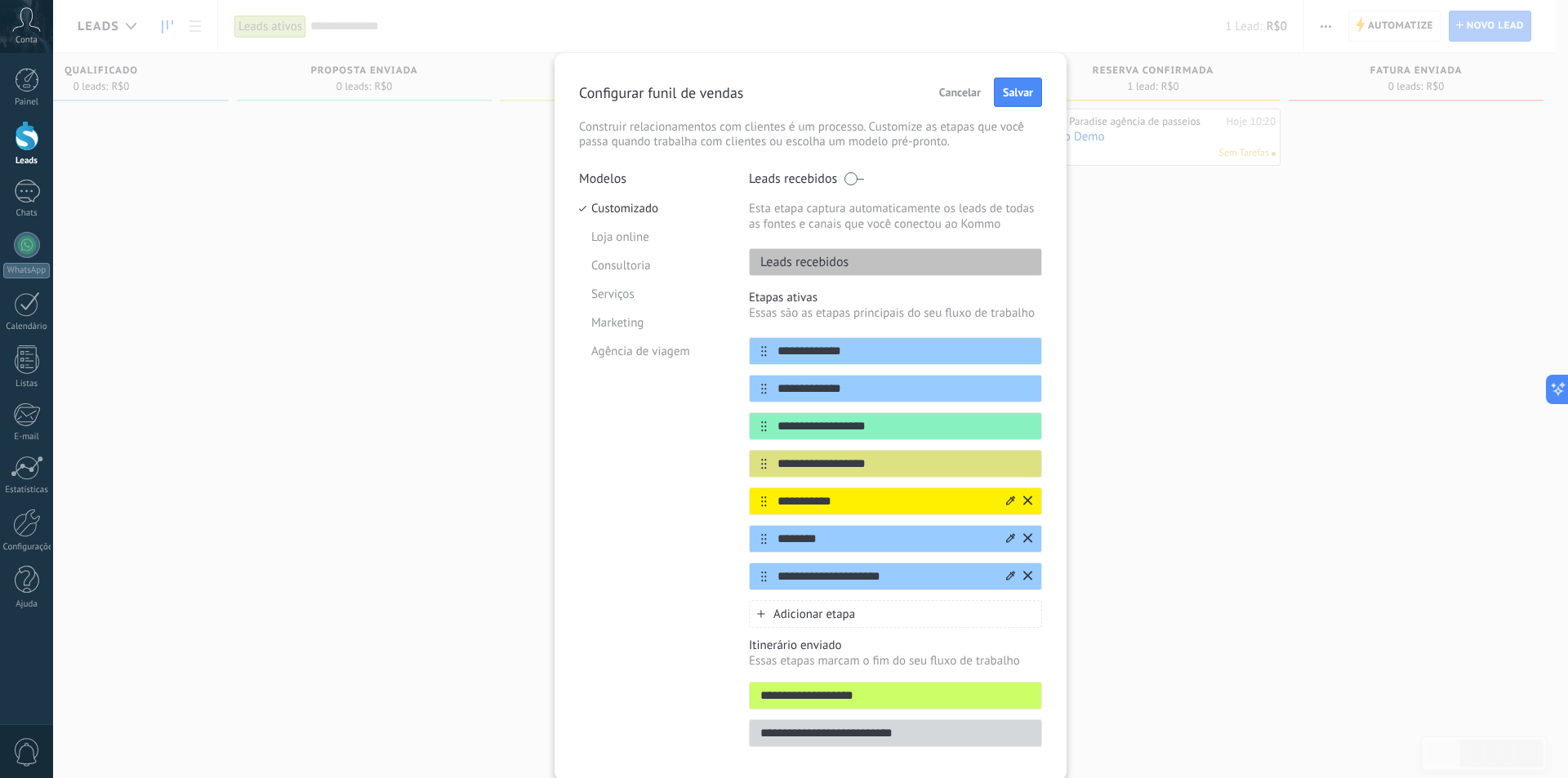 click 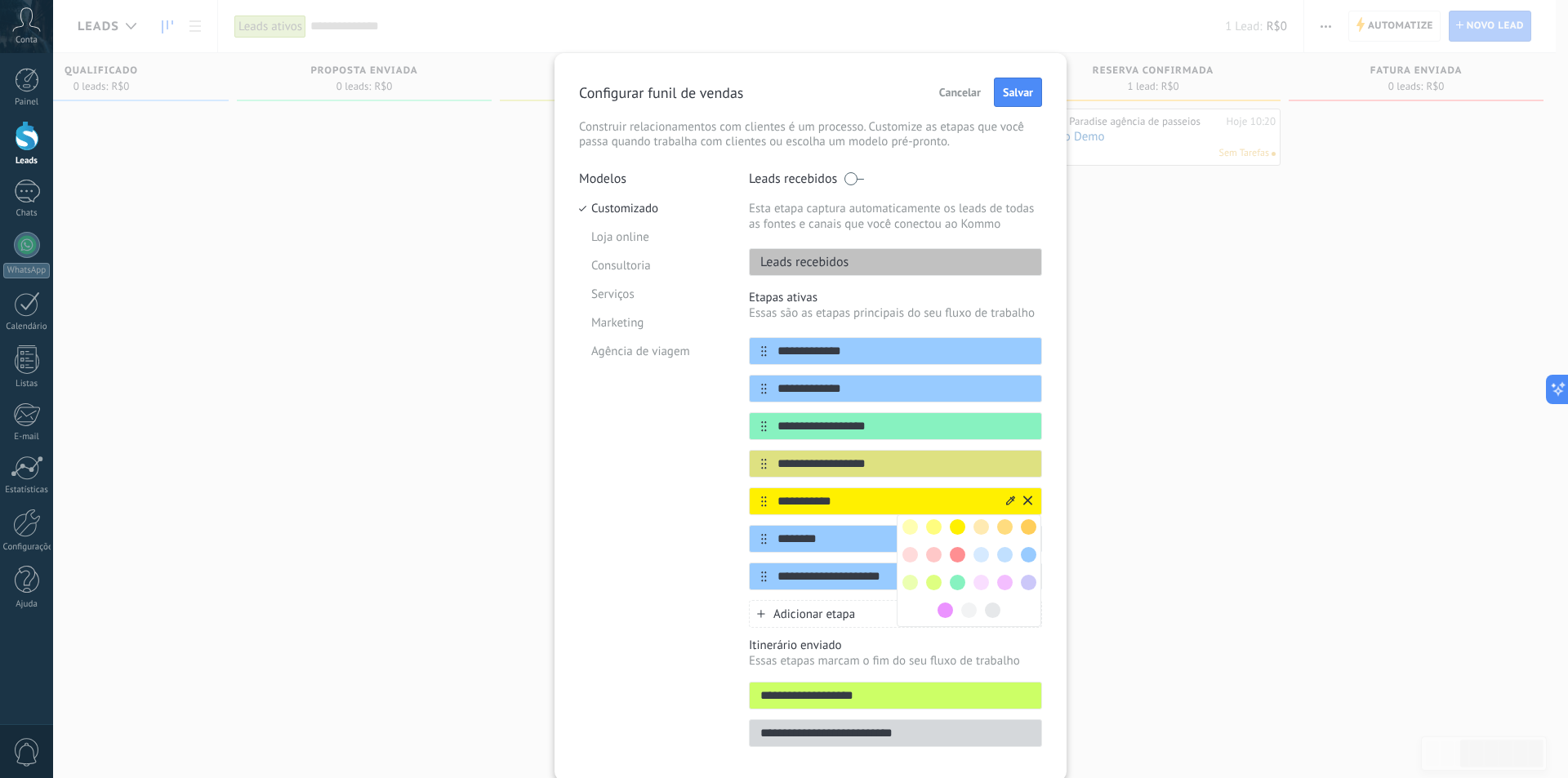 click at bounding box center [1028, 554] 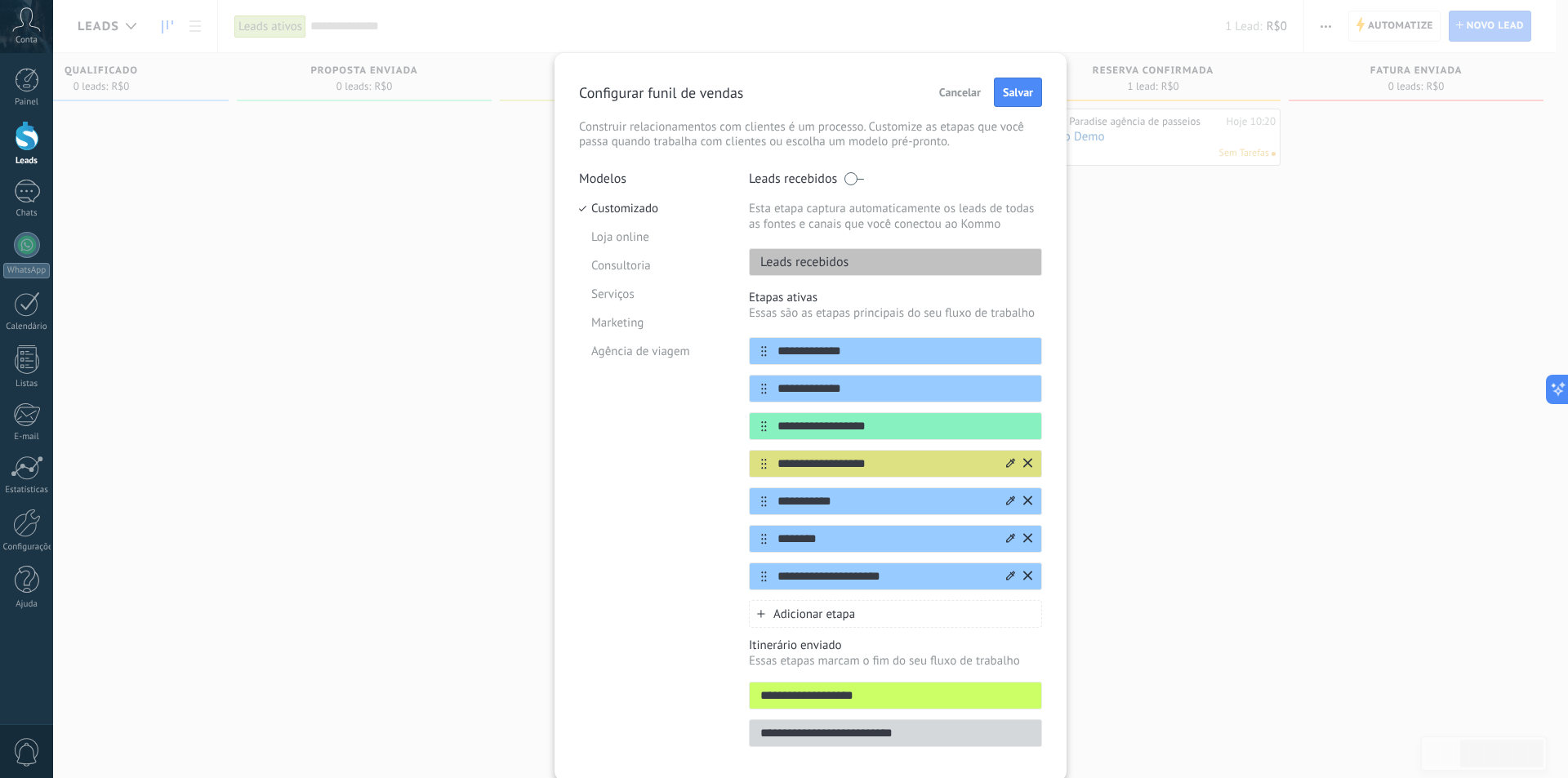 click 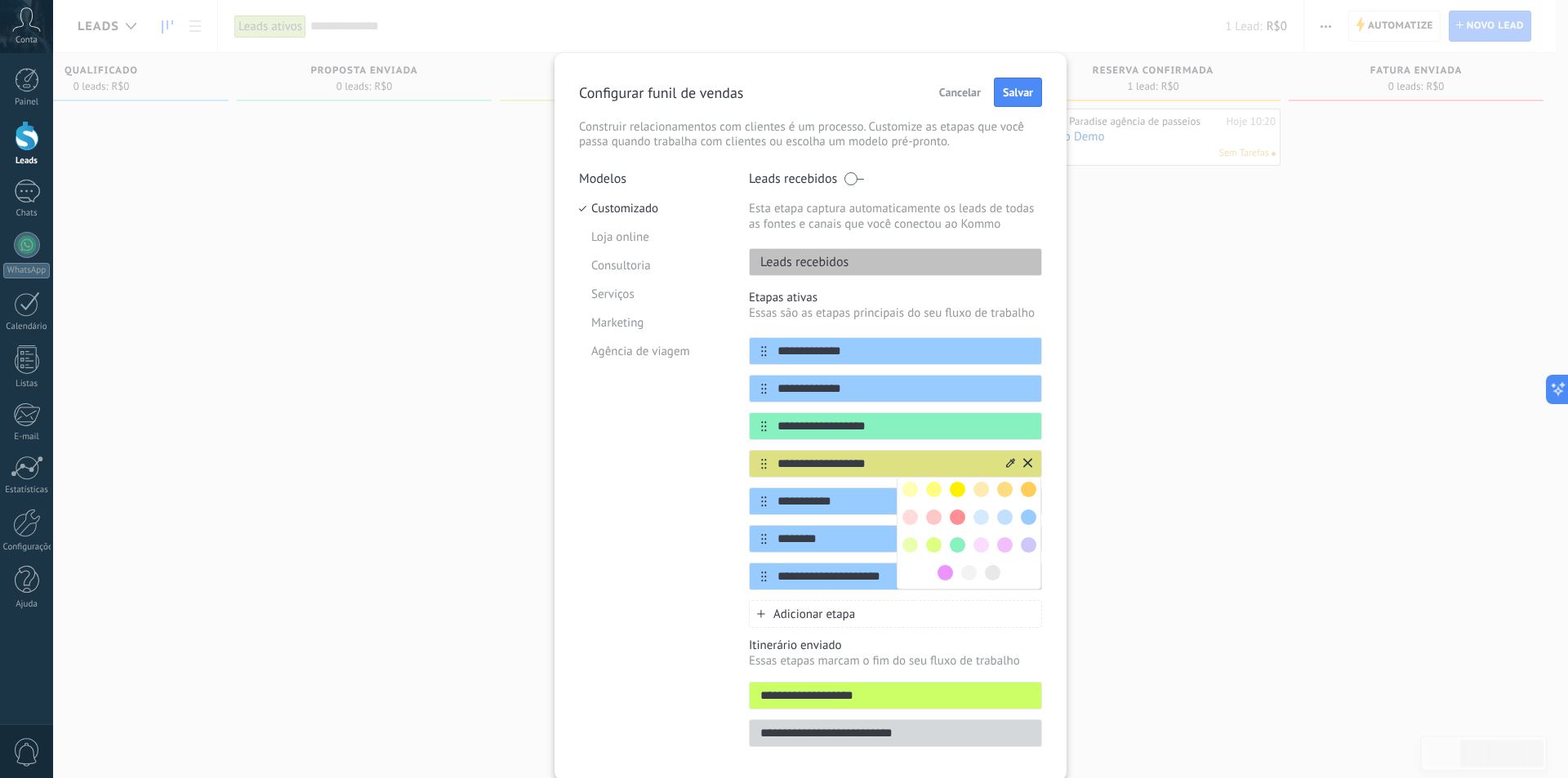 click at bounding box center [1028, 517] 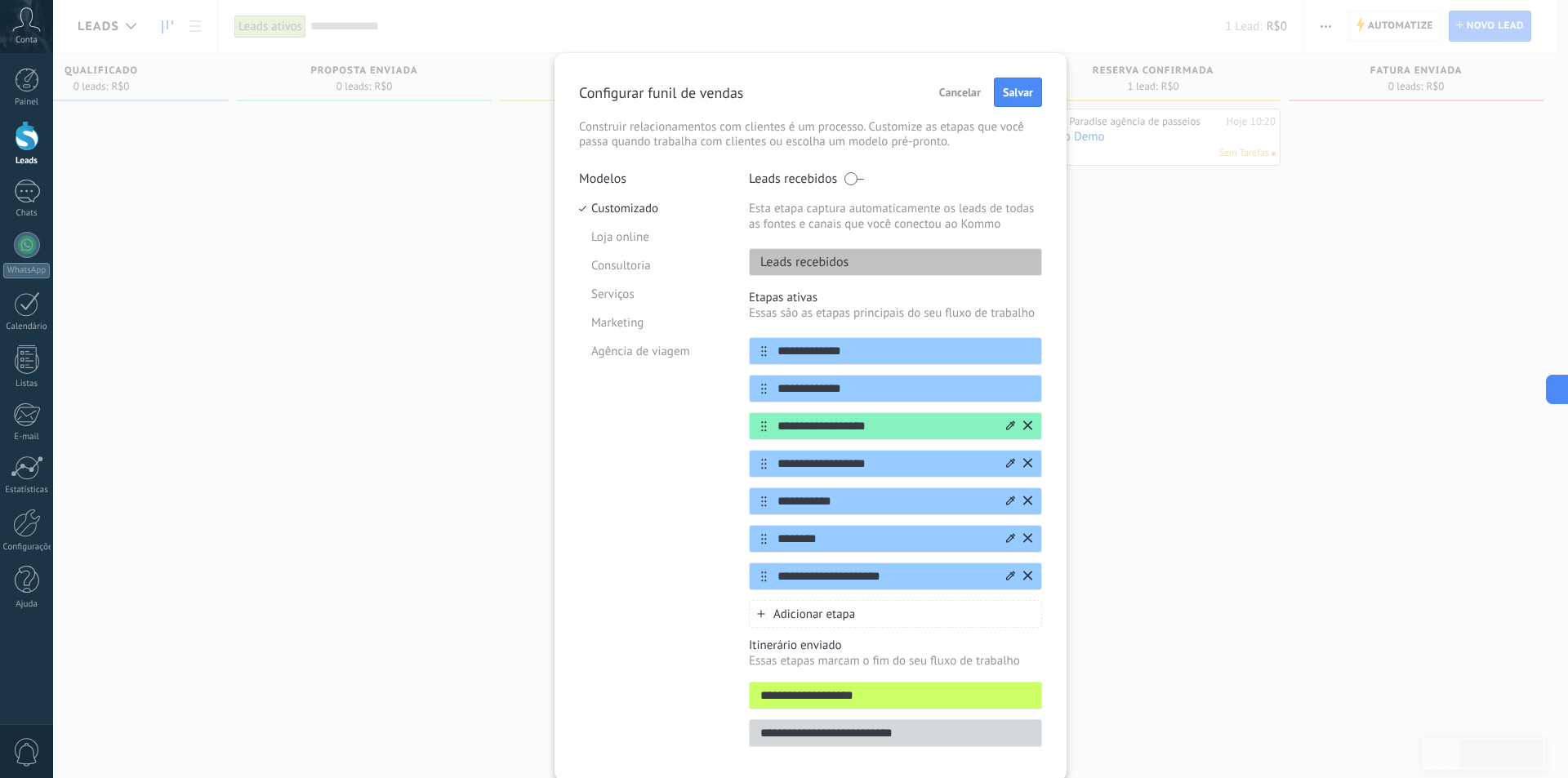 click 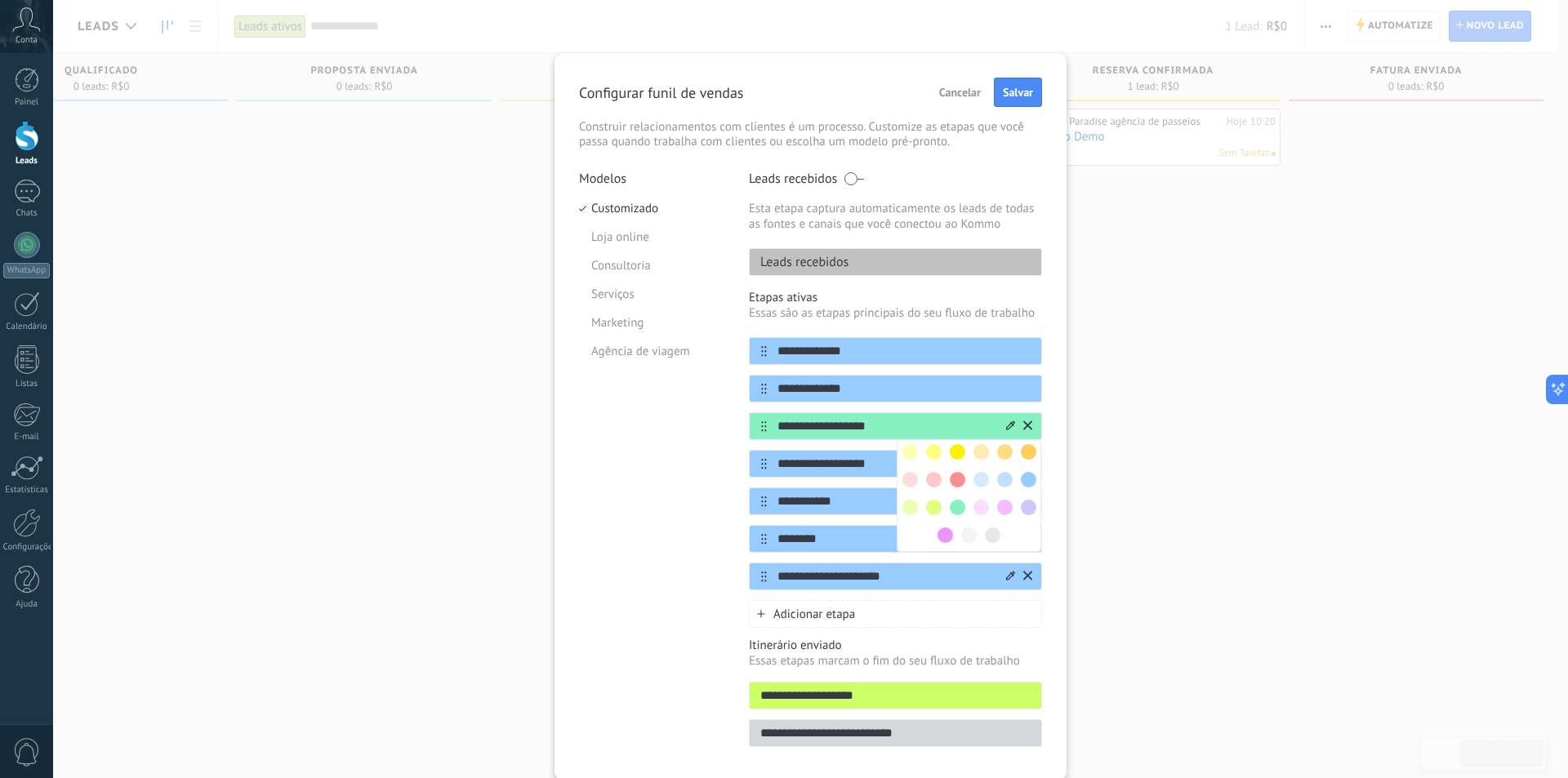 click at bounding box center (1028, 479) 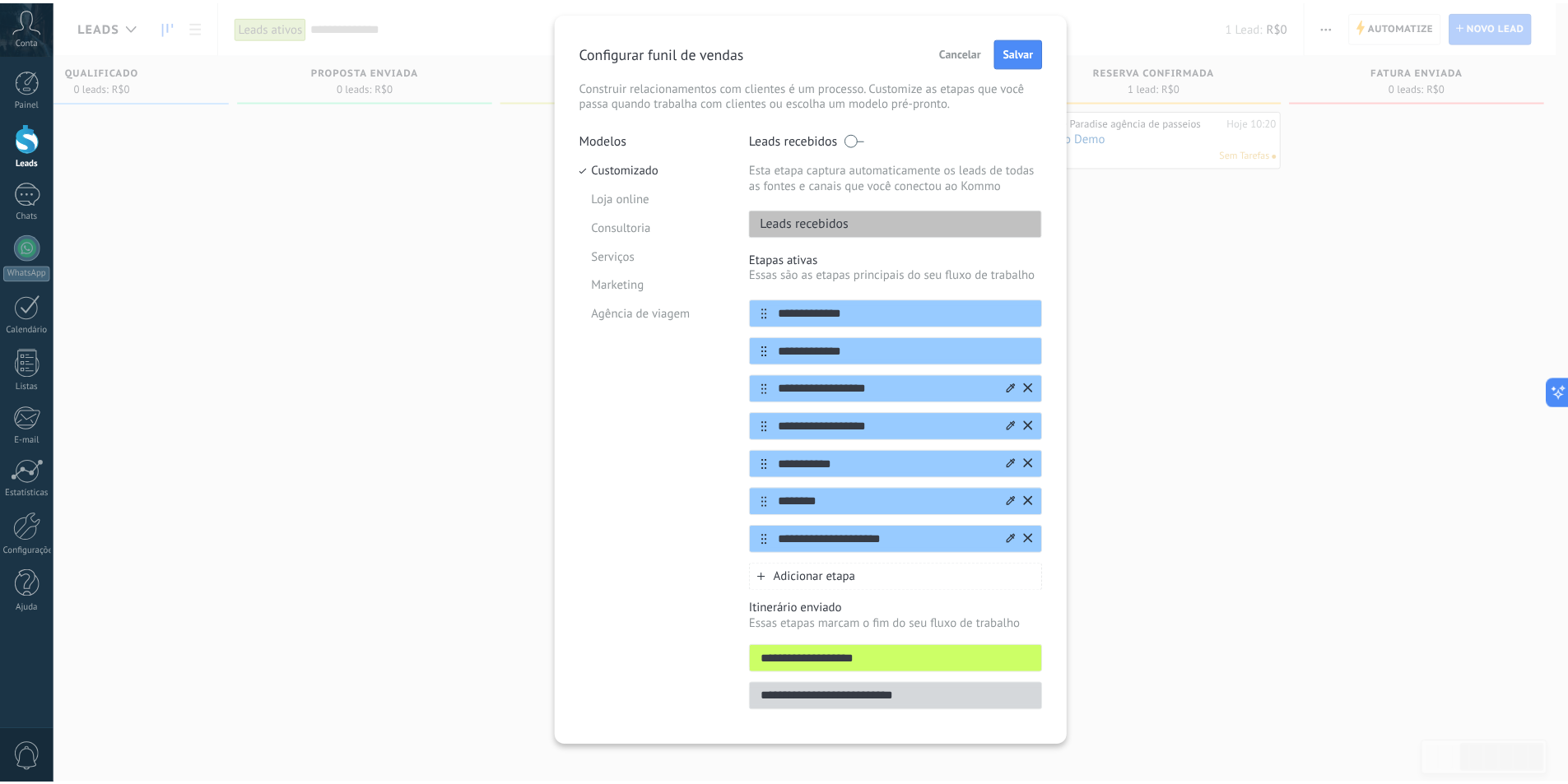 scroll, scrollTop: 57, scrollLeft: 0, axis: vertical 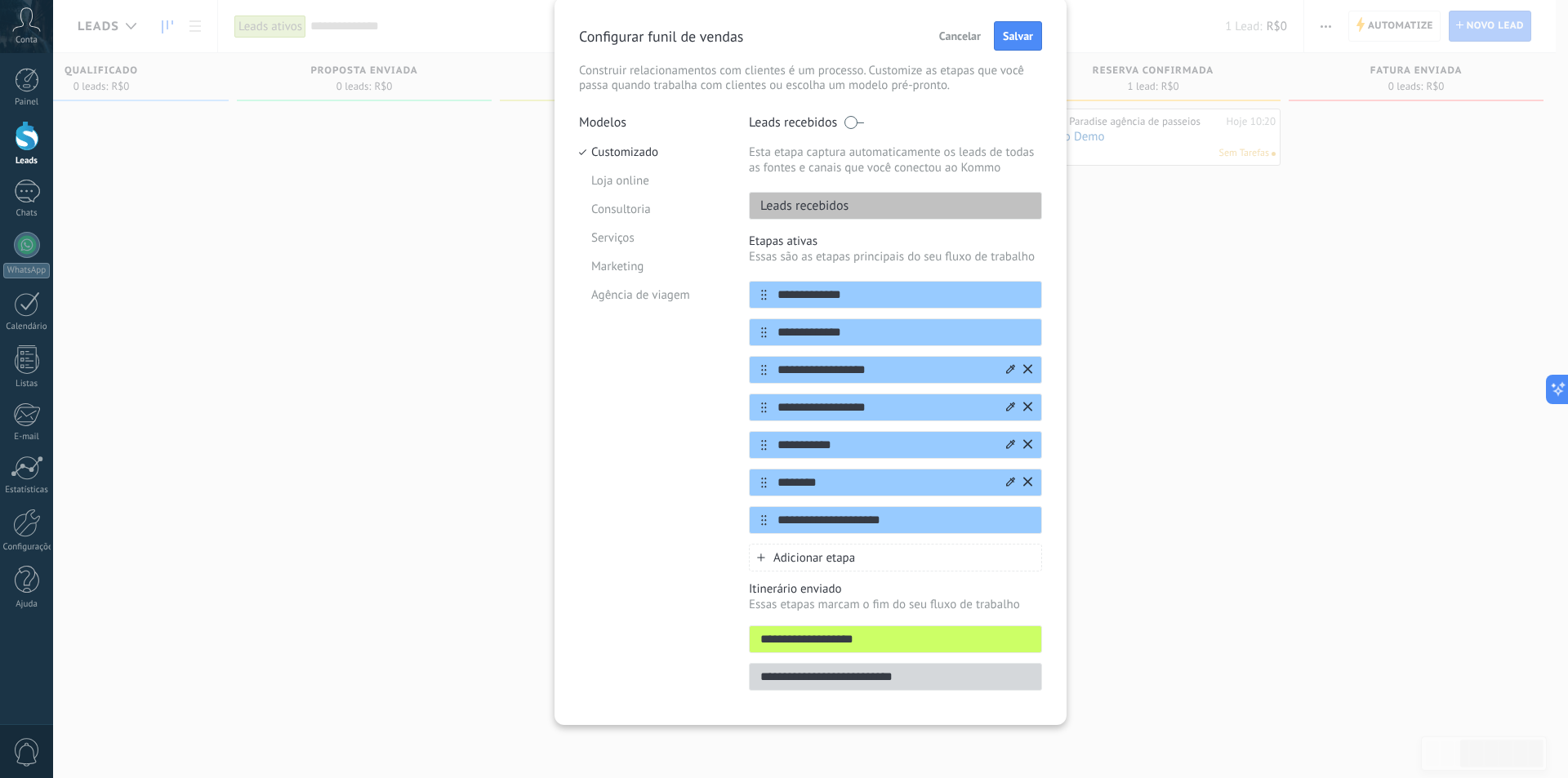 click on "**********" at bounding box center (895, 636) 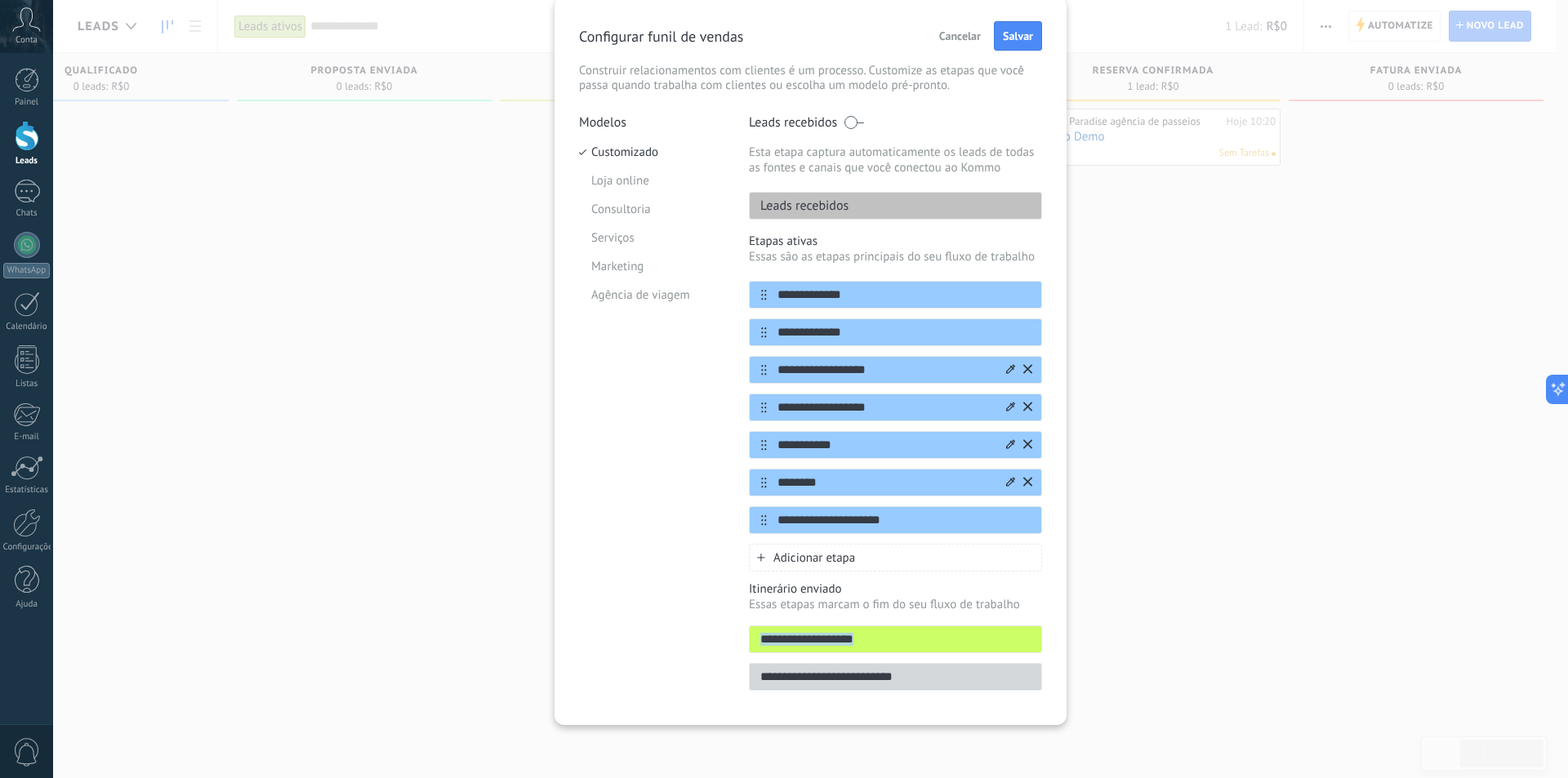 click on "**********" at bounding box center (895, 636) 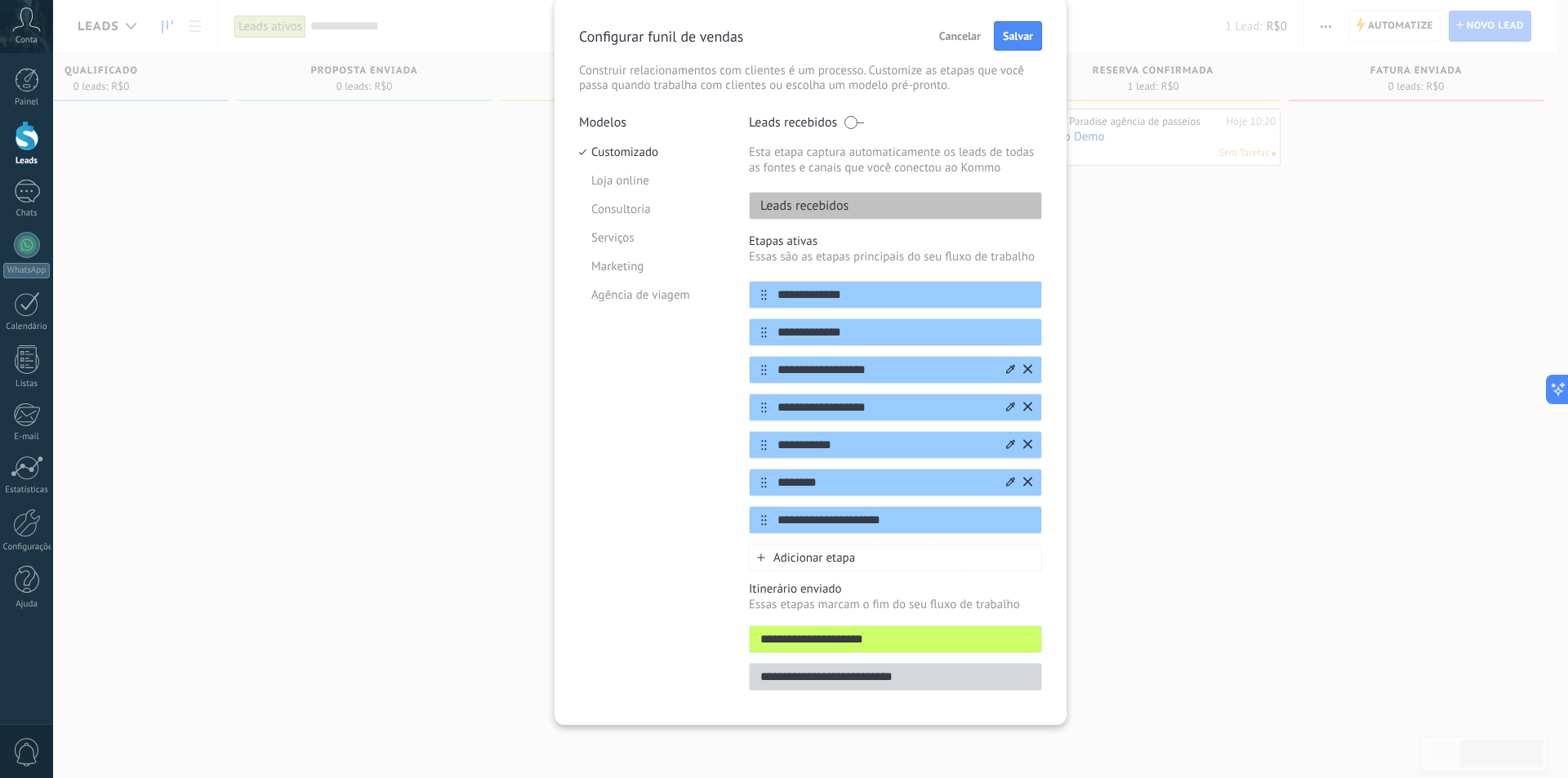 type on "**********" 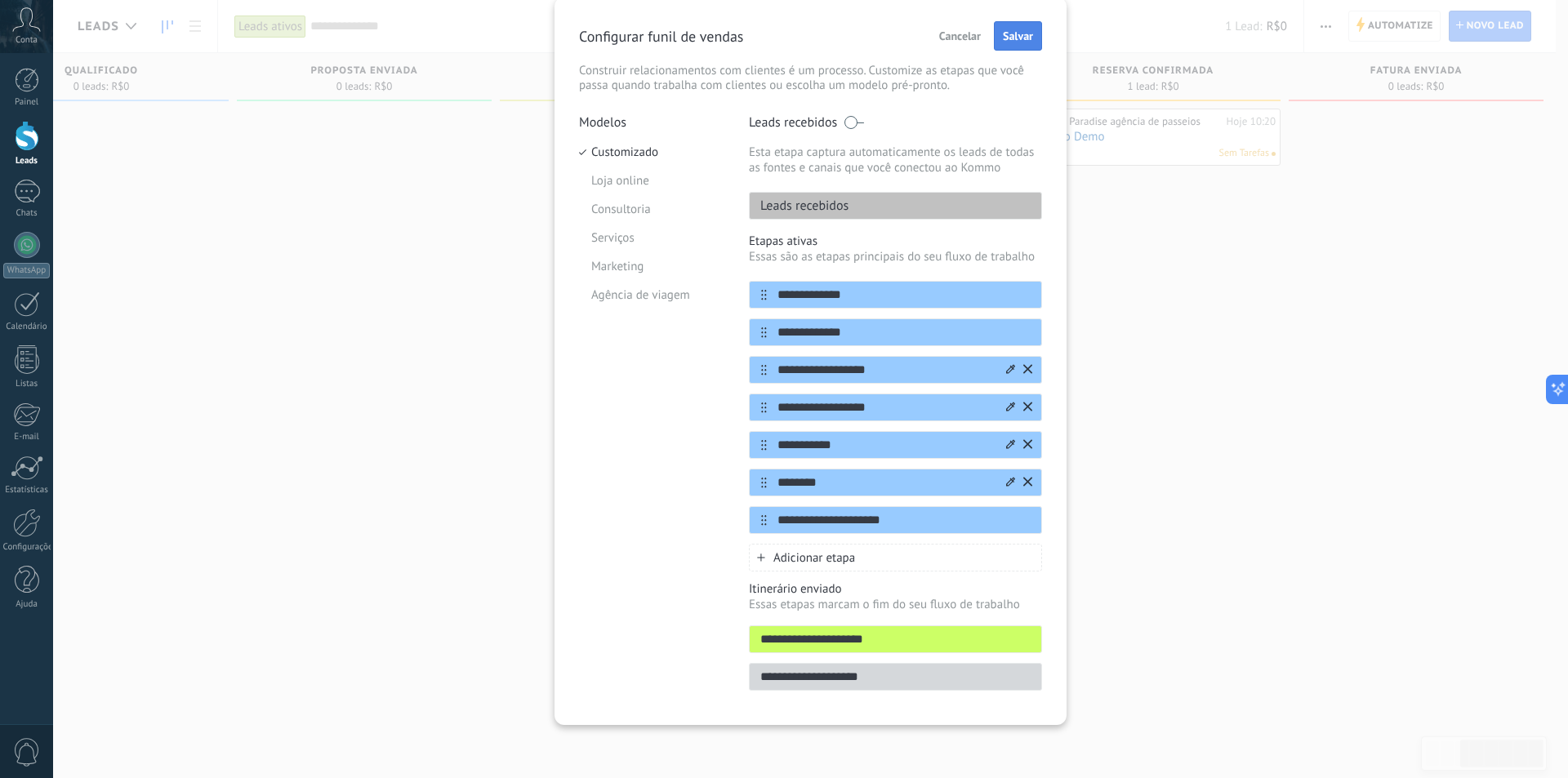 type on "**********" 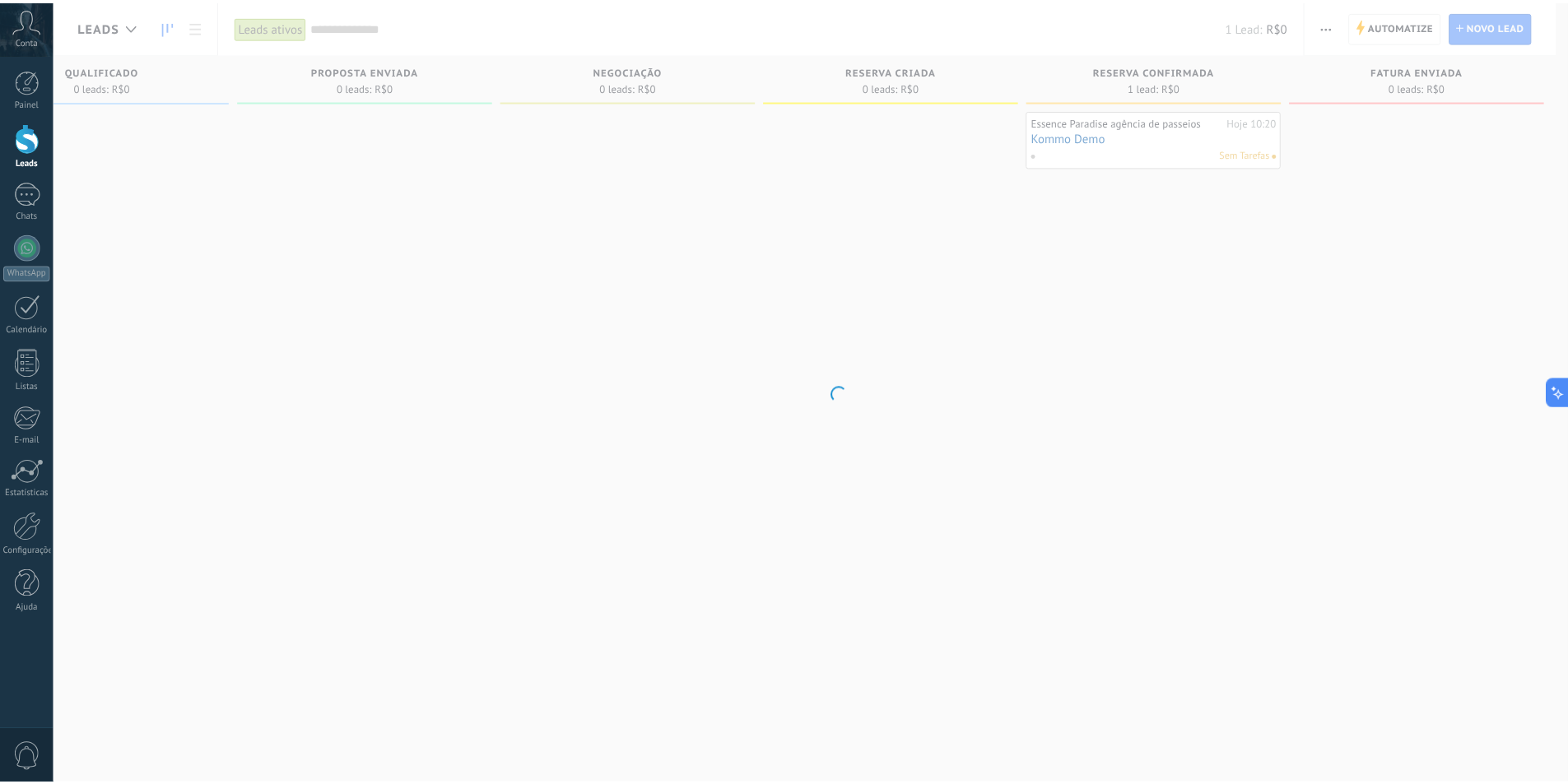 scroll, scrollTop: 0, scrollLeft: 0, axis: both 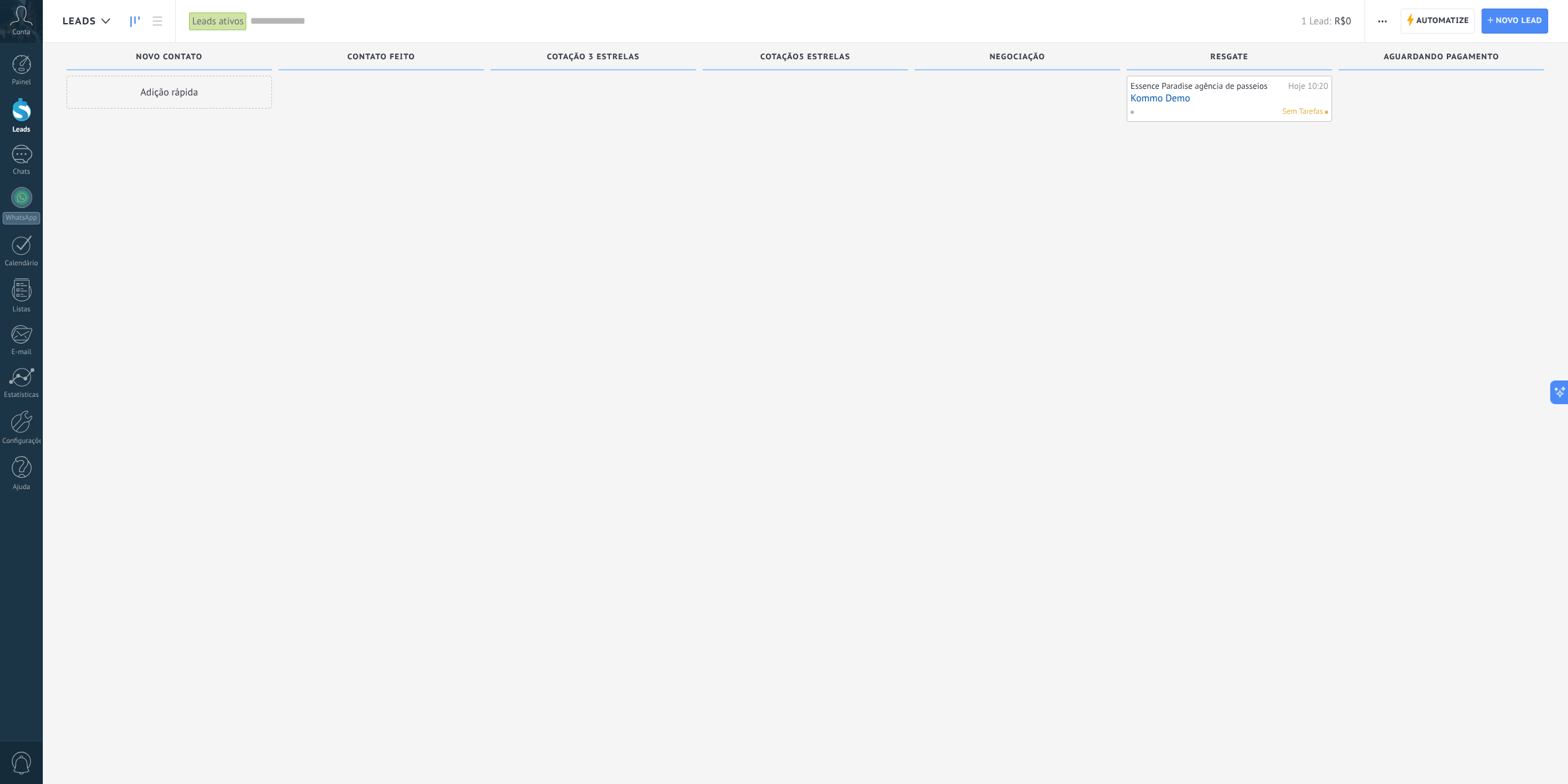 type on "**********" 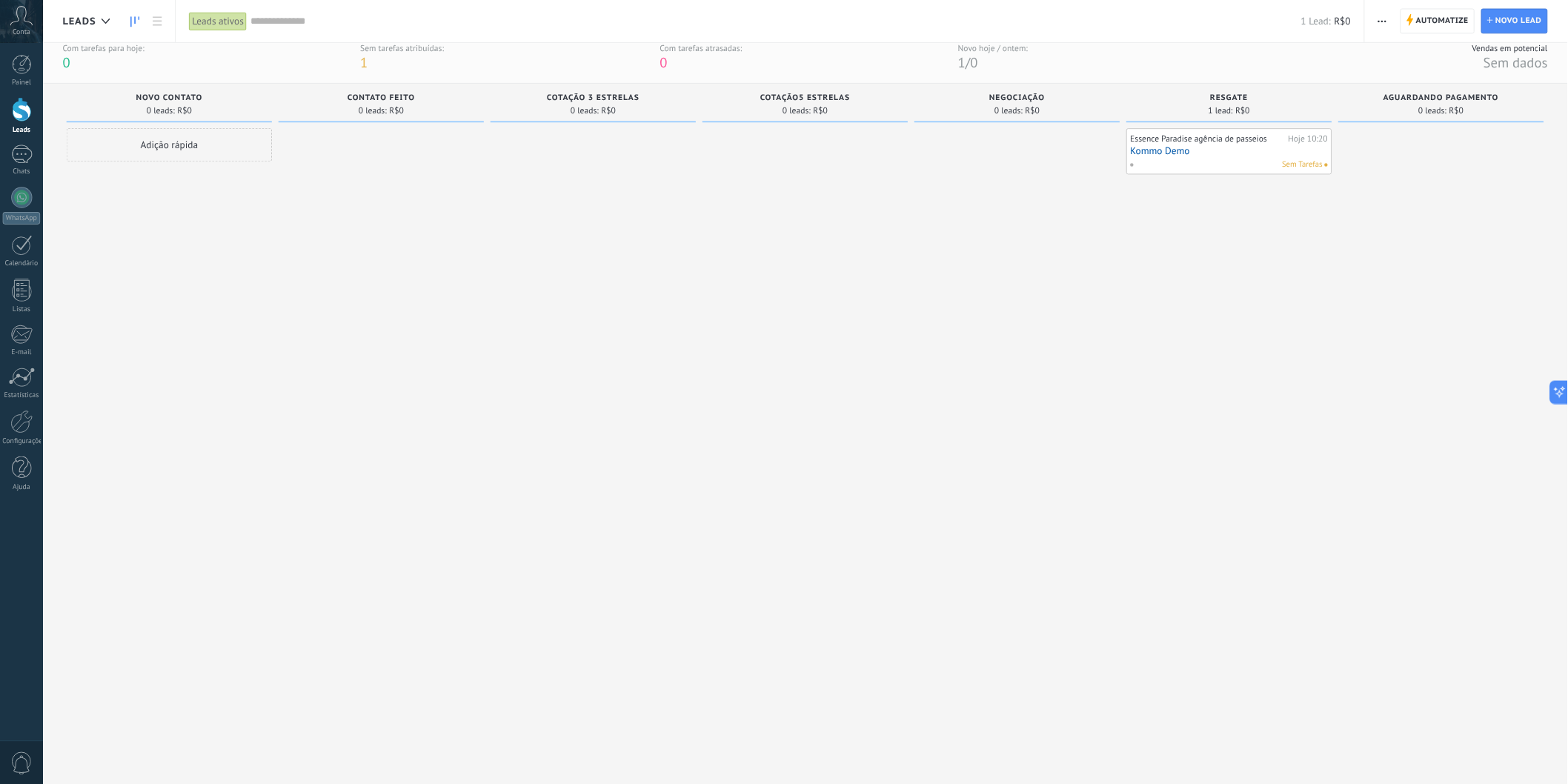 scroll, scrollTop: 0, scrollLeft: 0, axis: both 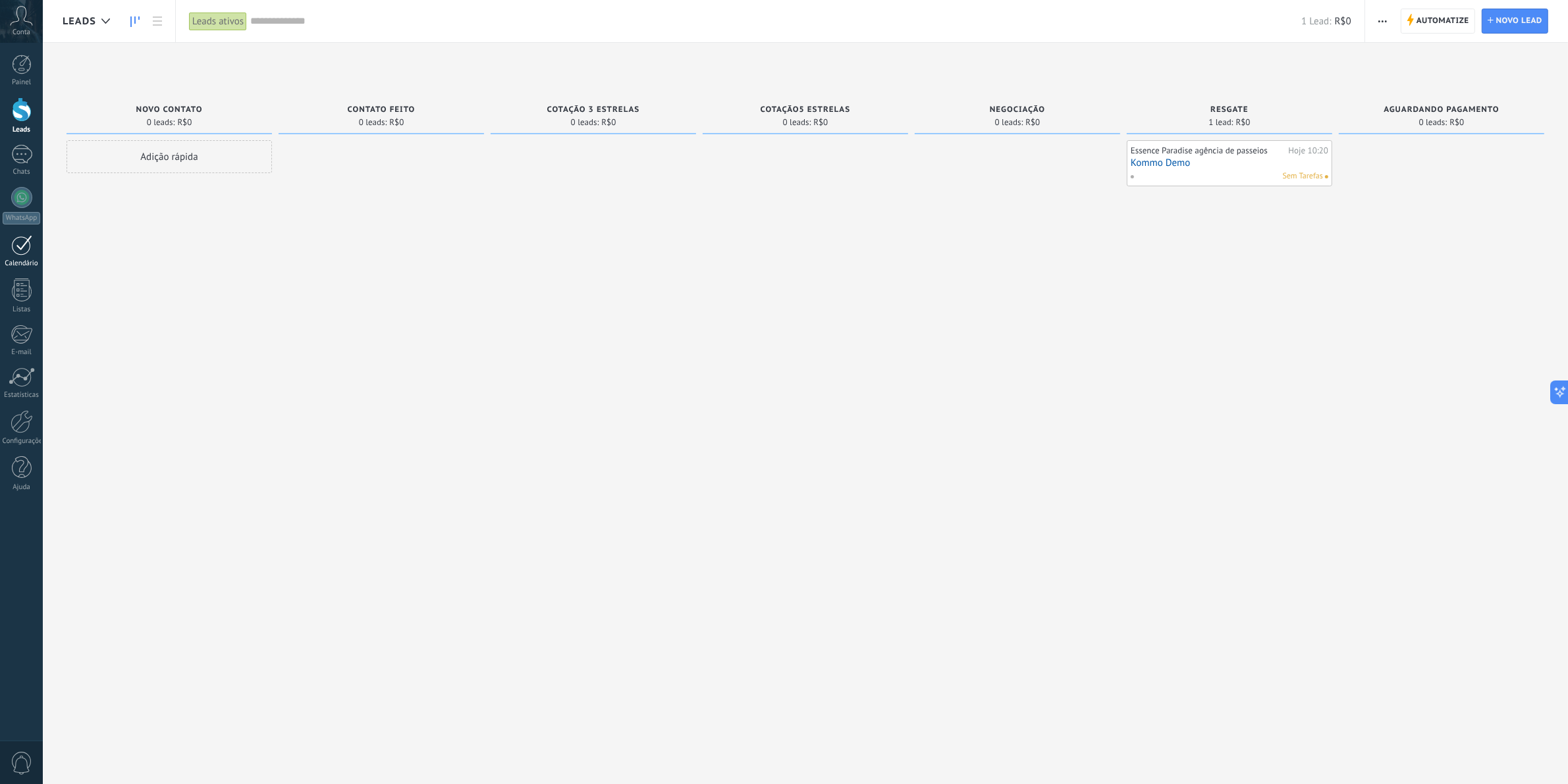 click at bounding box center (22, 245) 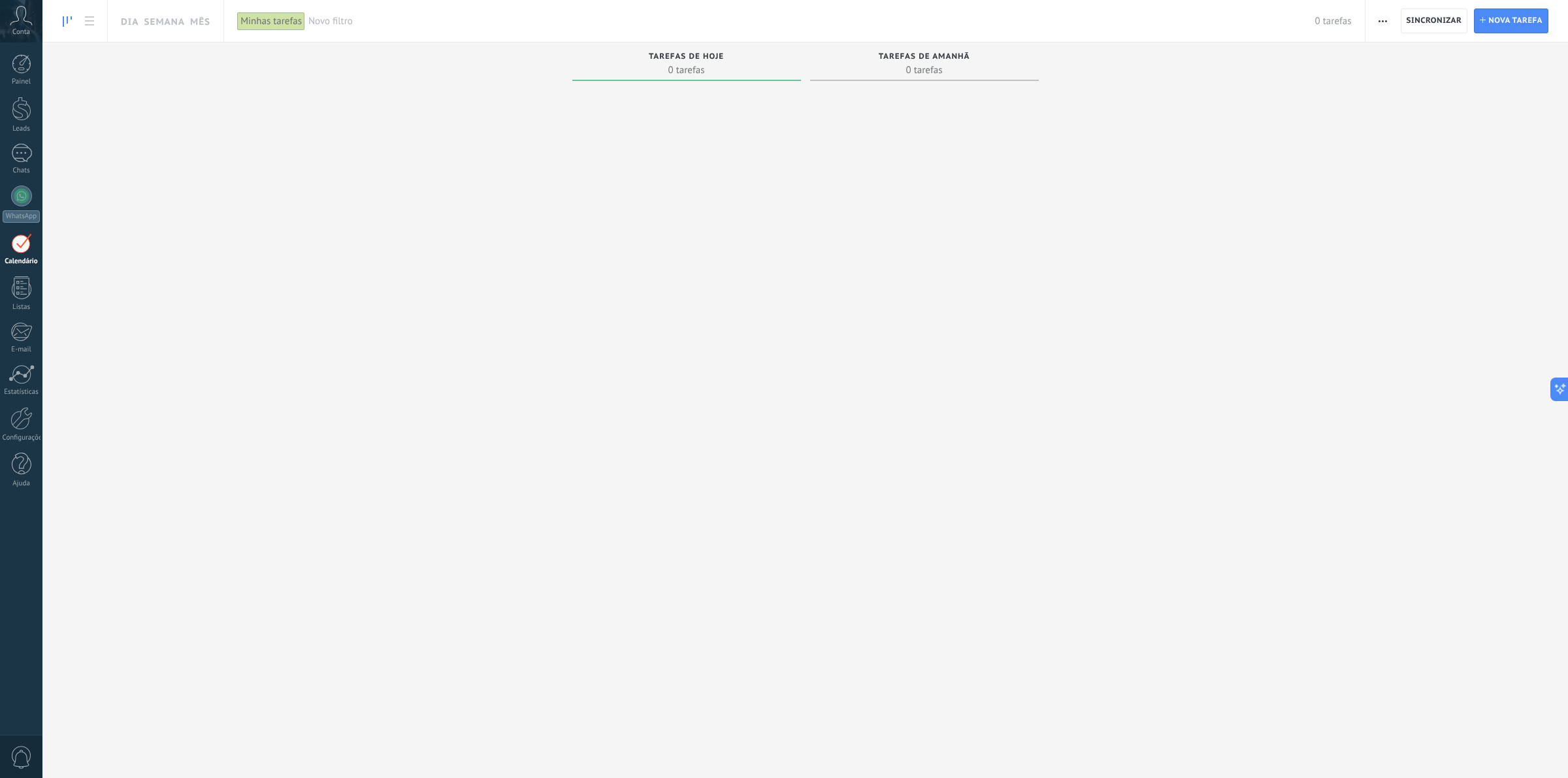 click on "Tarefas de amanhã" at bounding box center (924, 57) 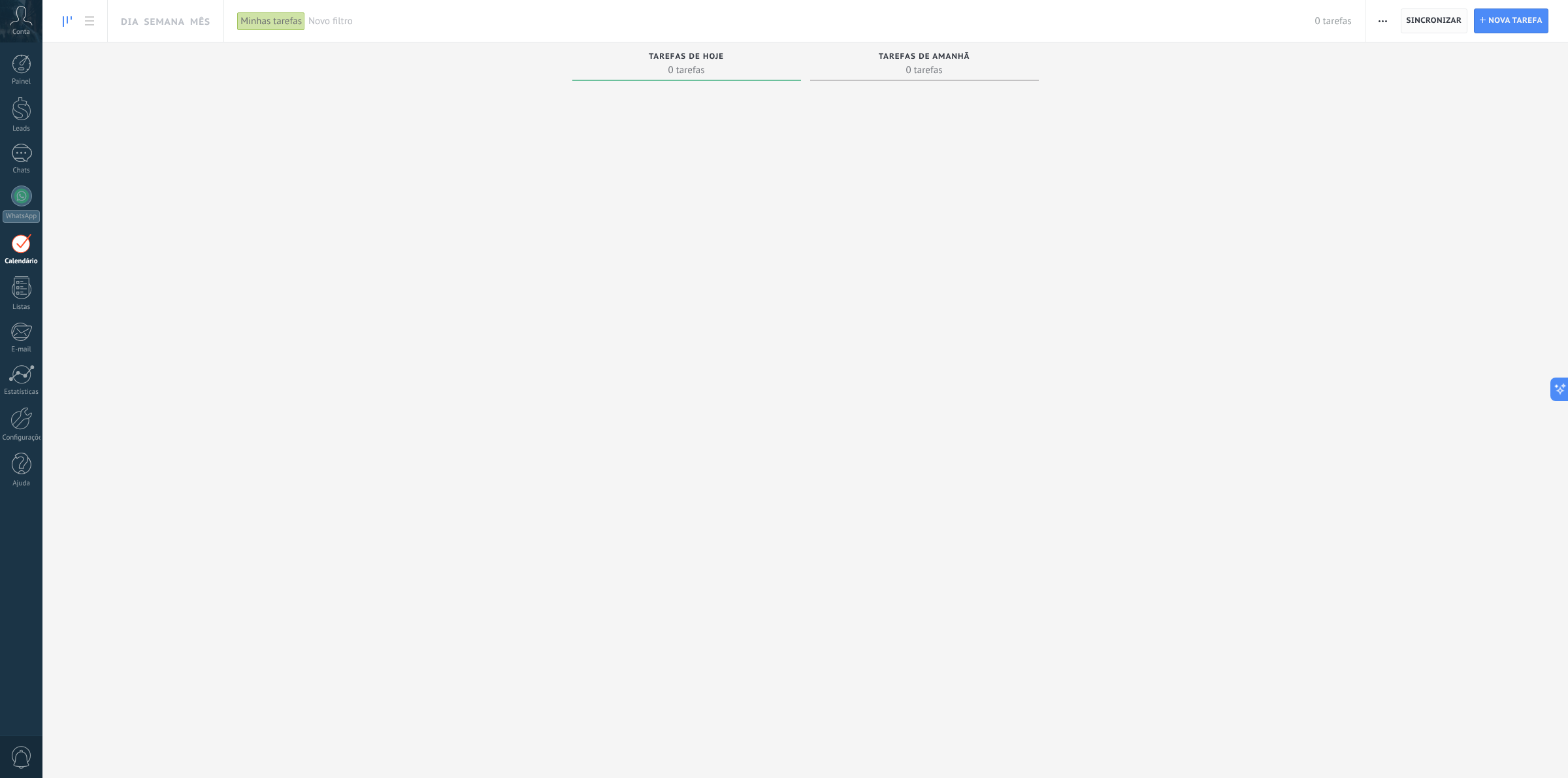 click on "Sincronizar" at bounding box center [1434, 21] 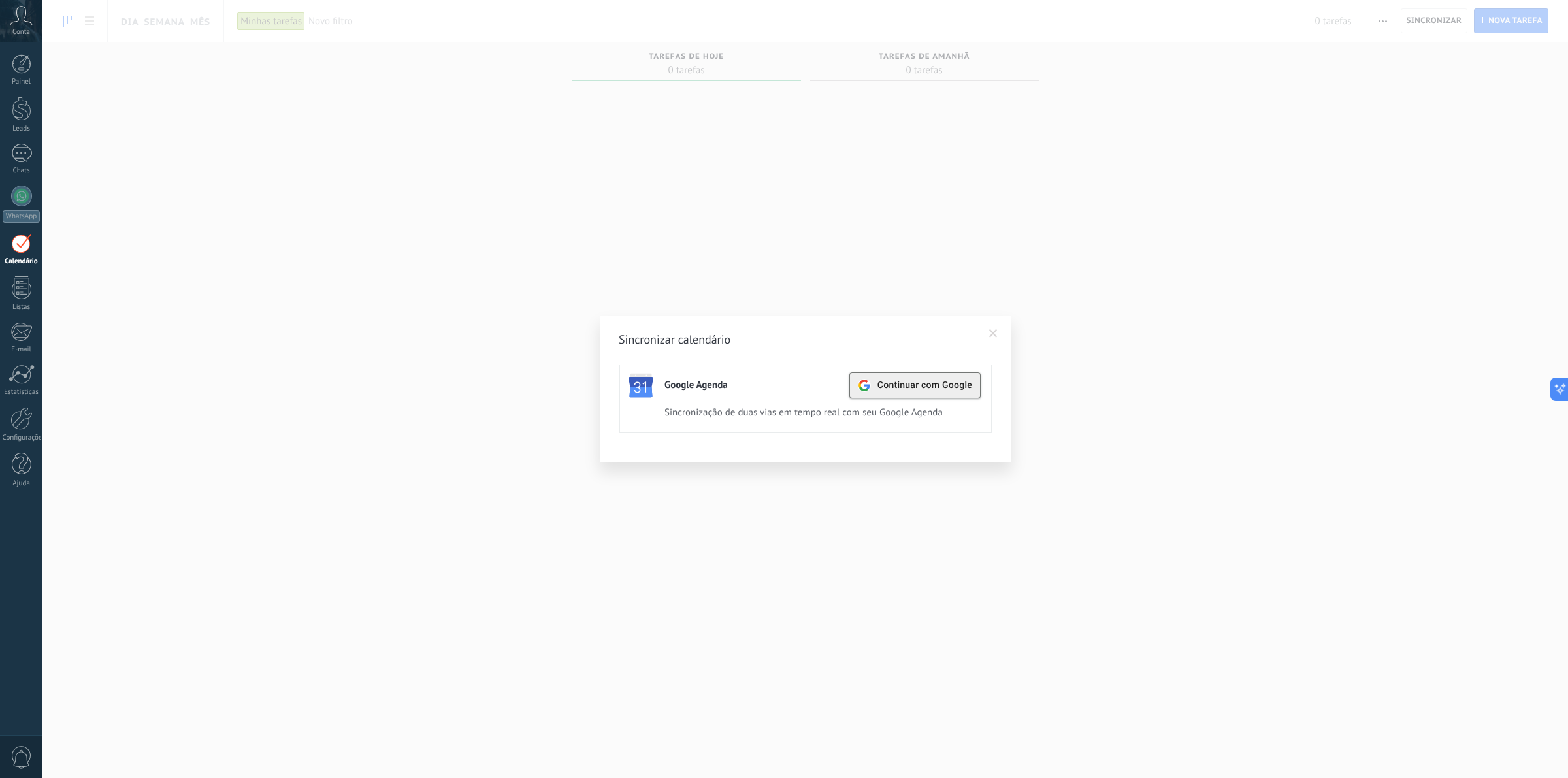 click on "Continuar com Google" at bounding box center (924, 385) 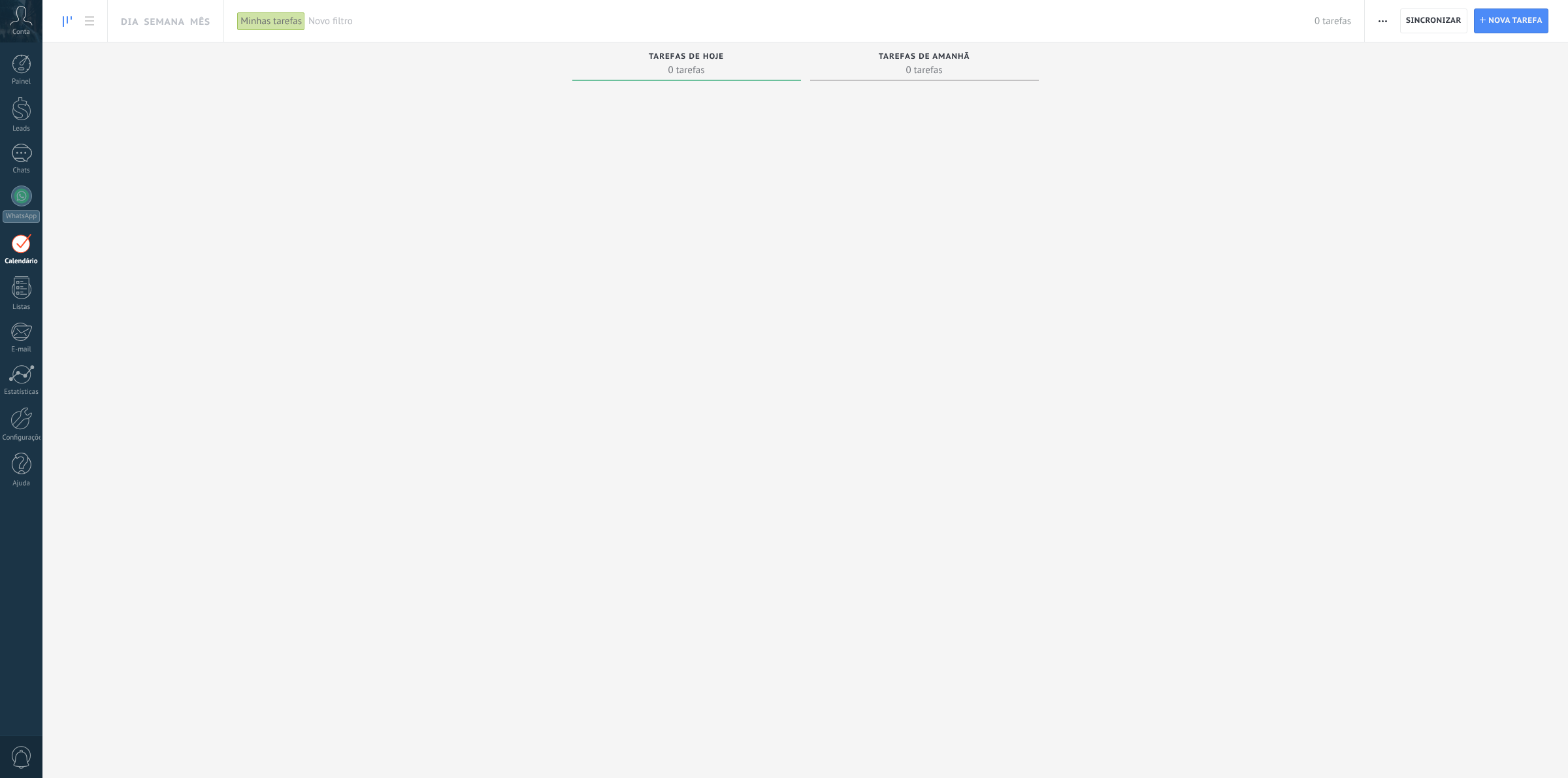 scroll, scrollTop: 0, scrollLeft: 0, axis: both 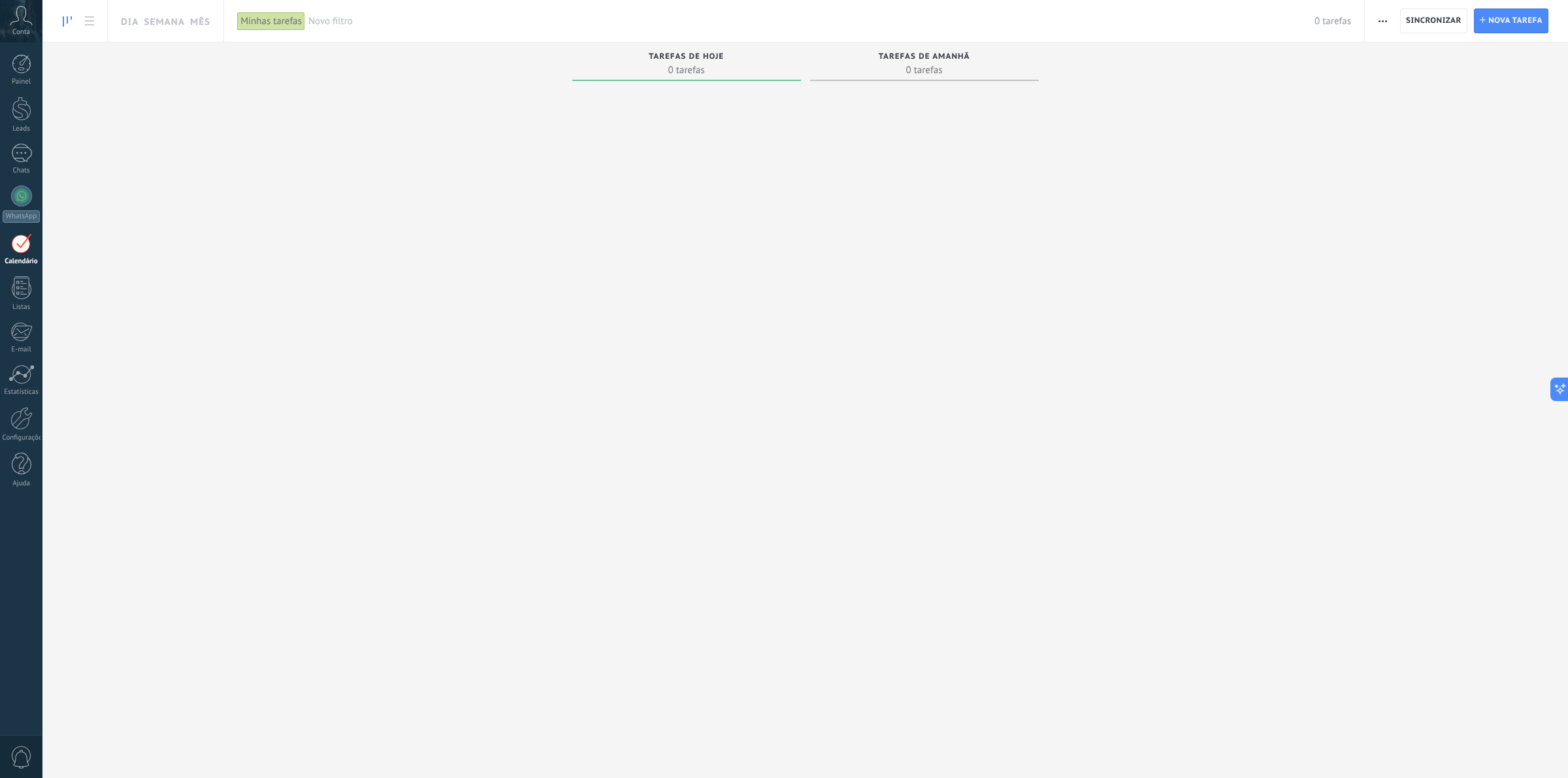 click on "0 tarefas" at bounding box center [924, 70] 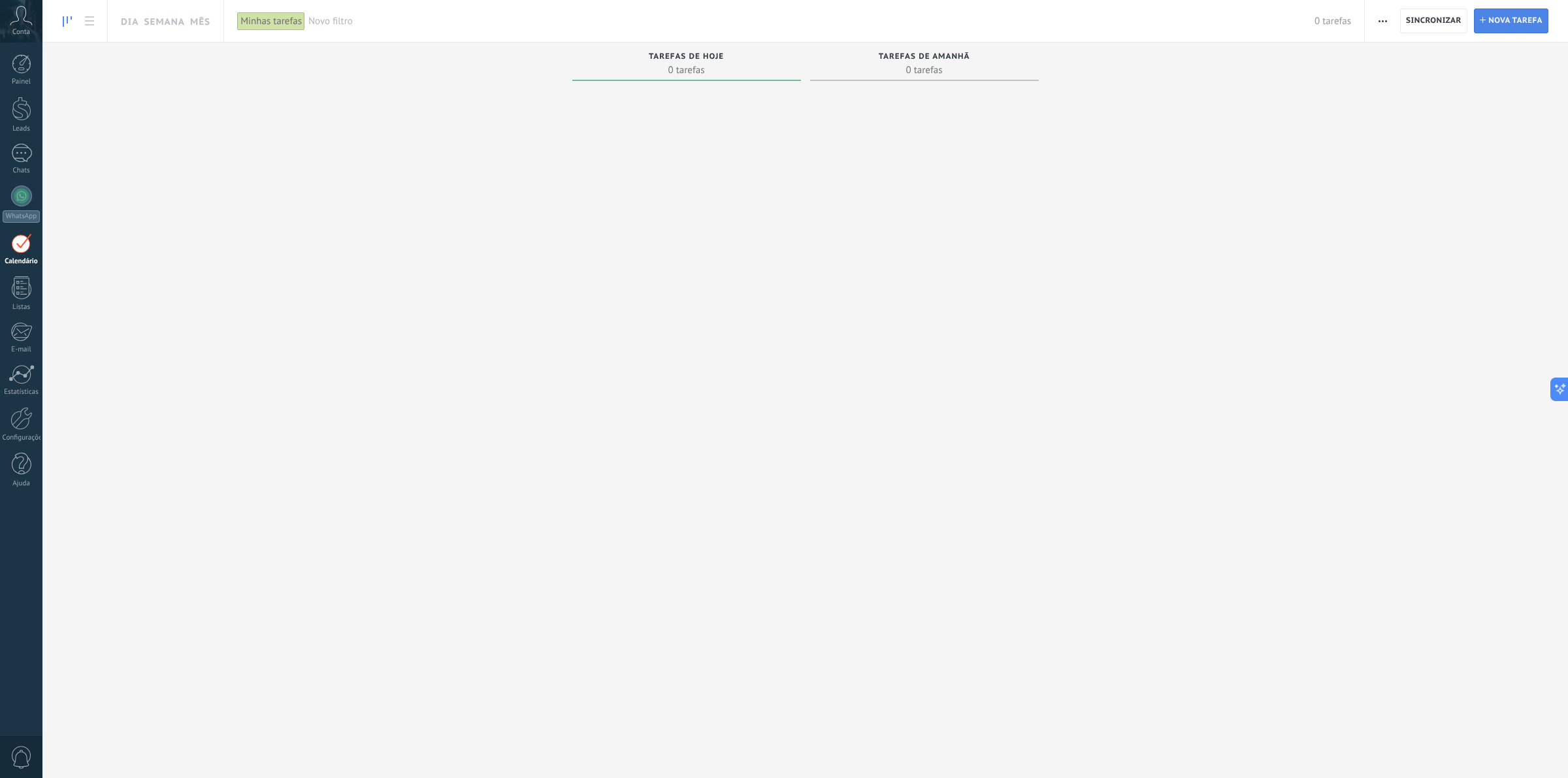 click on "Nova tarefa" at bounding box center (1515, 21) 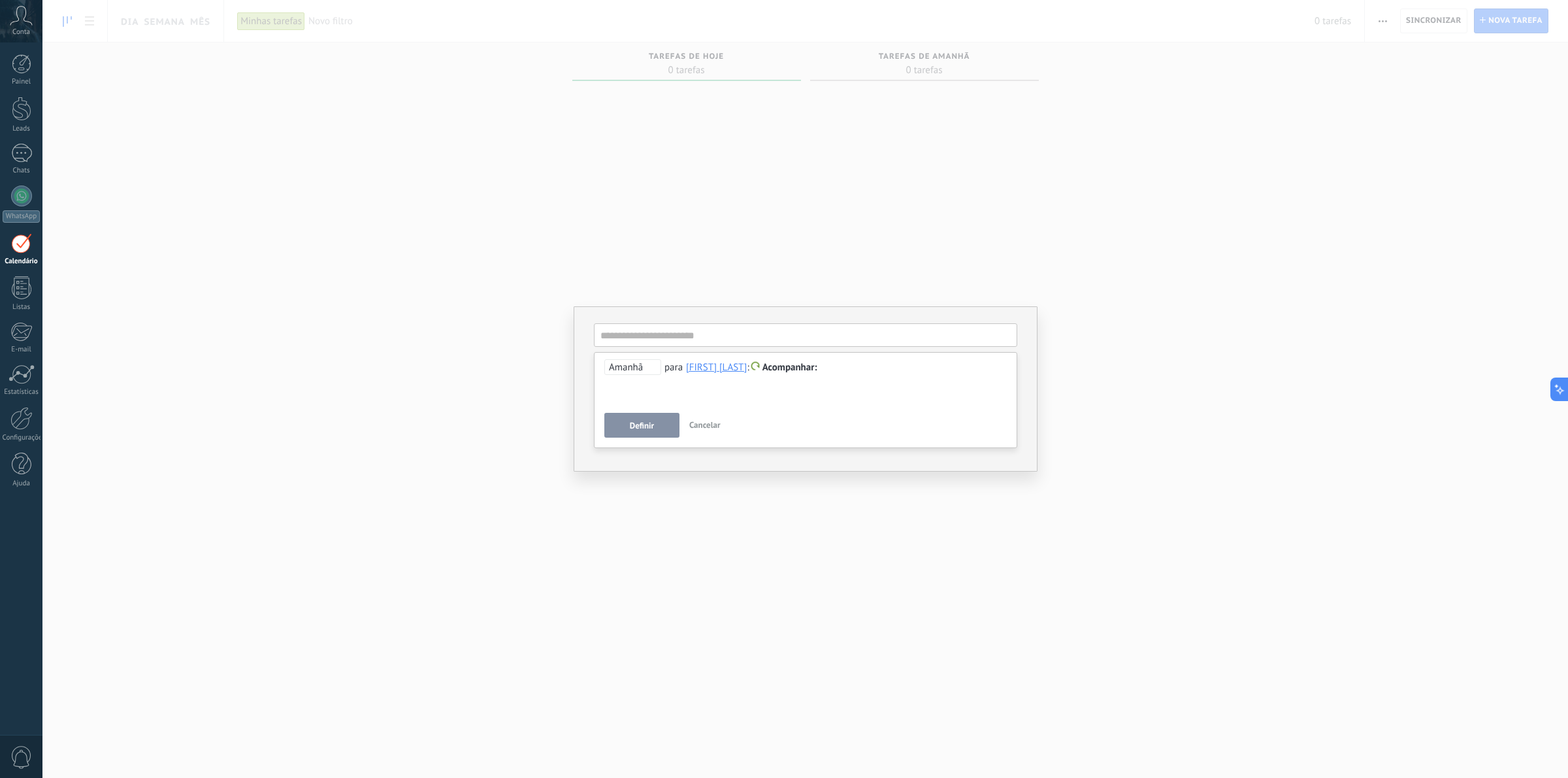 click on "**********" at bounding box center [805, 389] 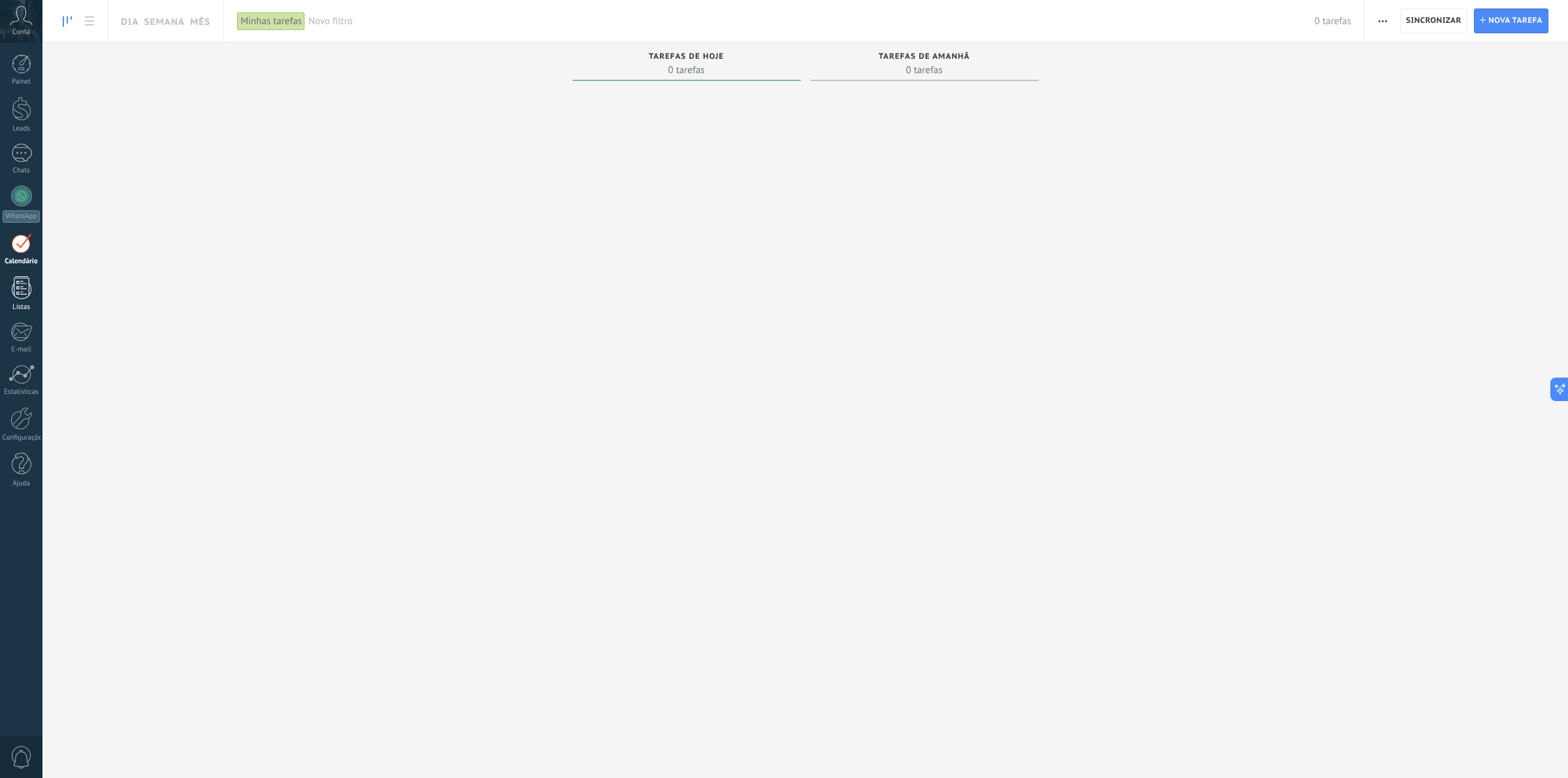 click at bounding box center [22, 287] 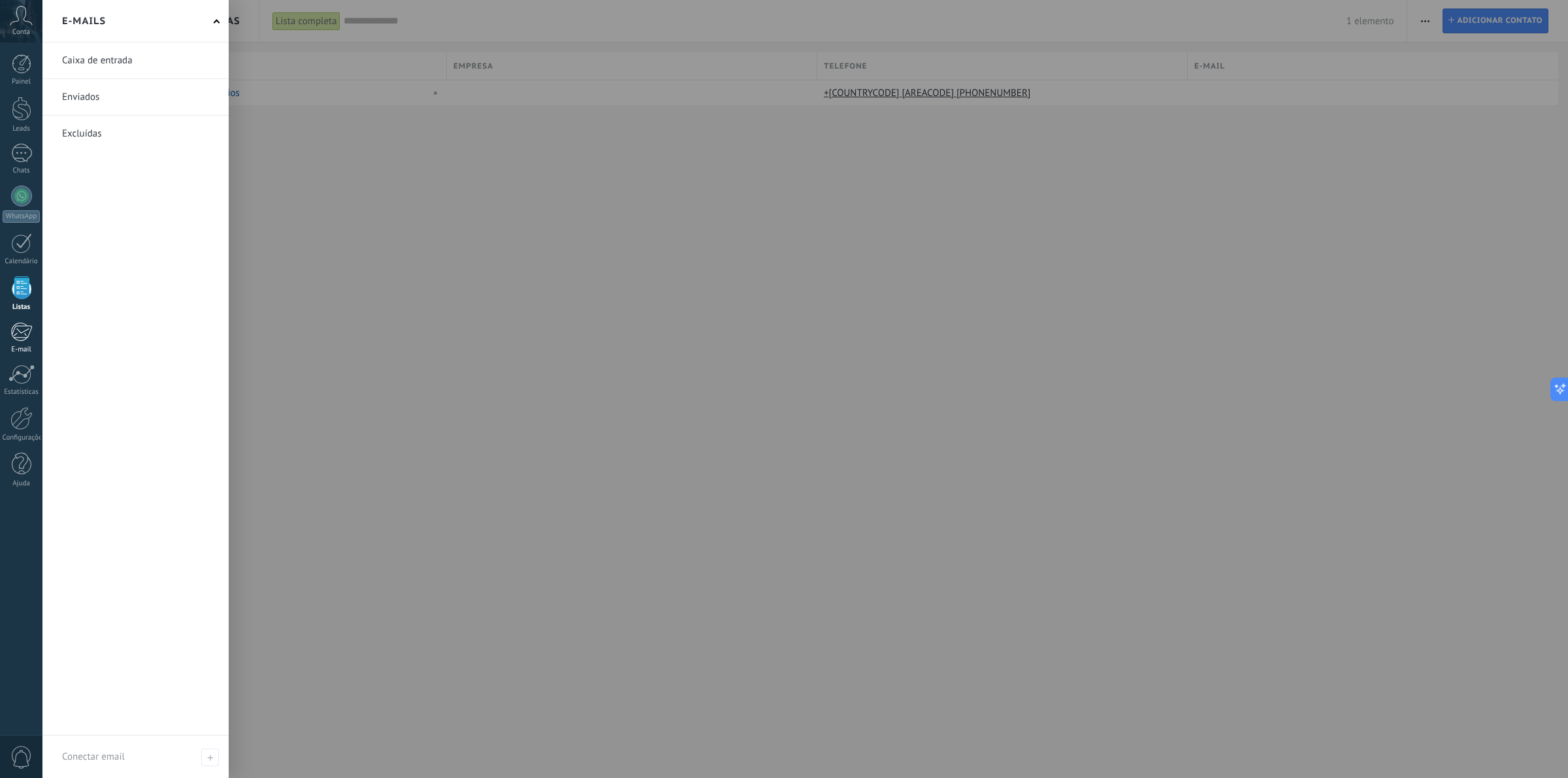 click at bounding box center [21, 332] 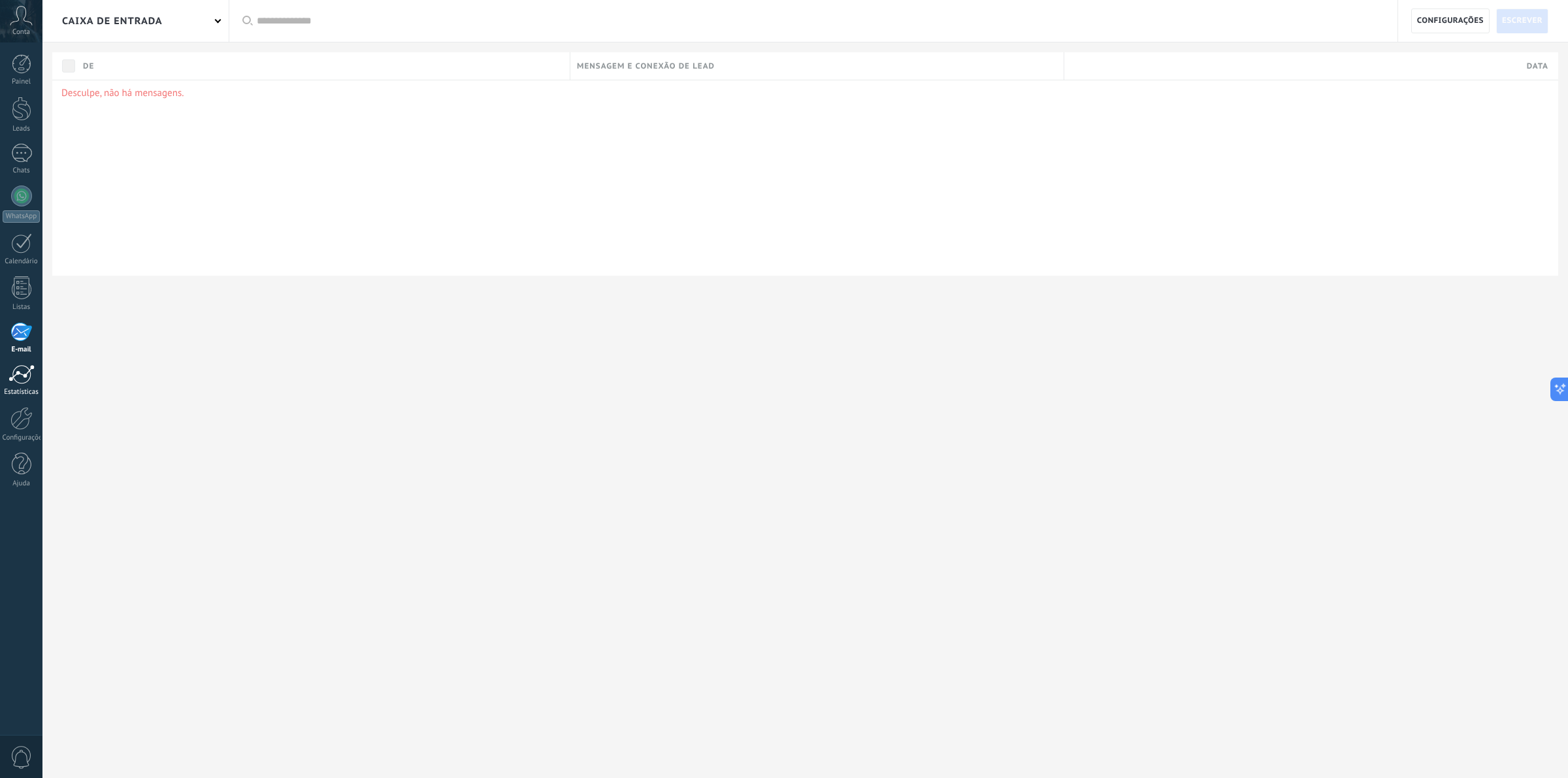 click at bounding box center [22, 374] 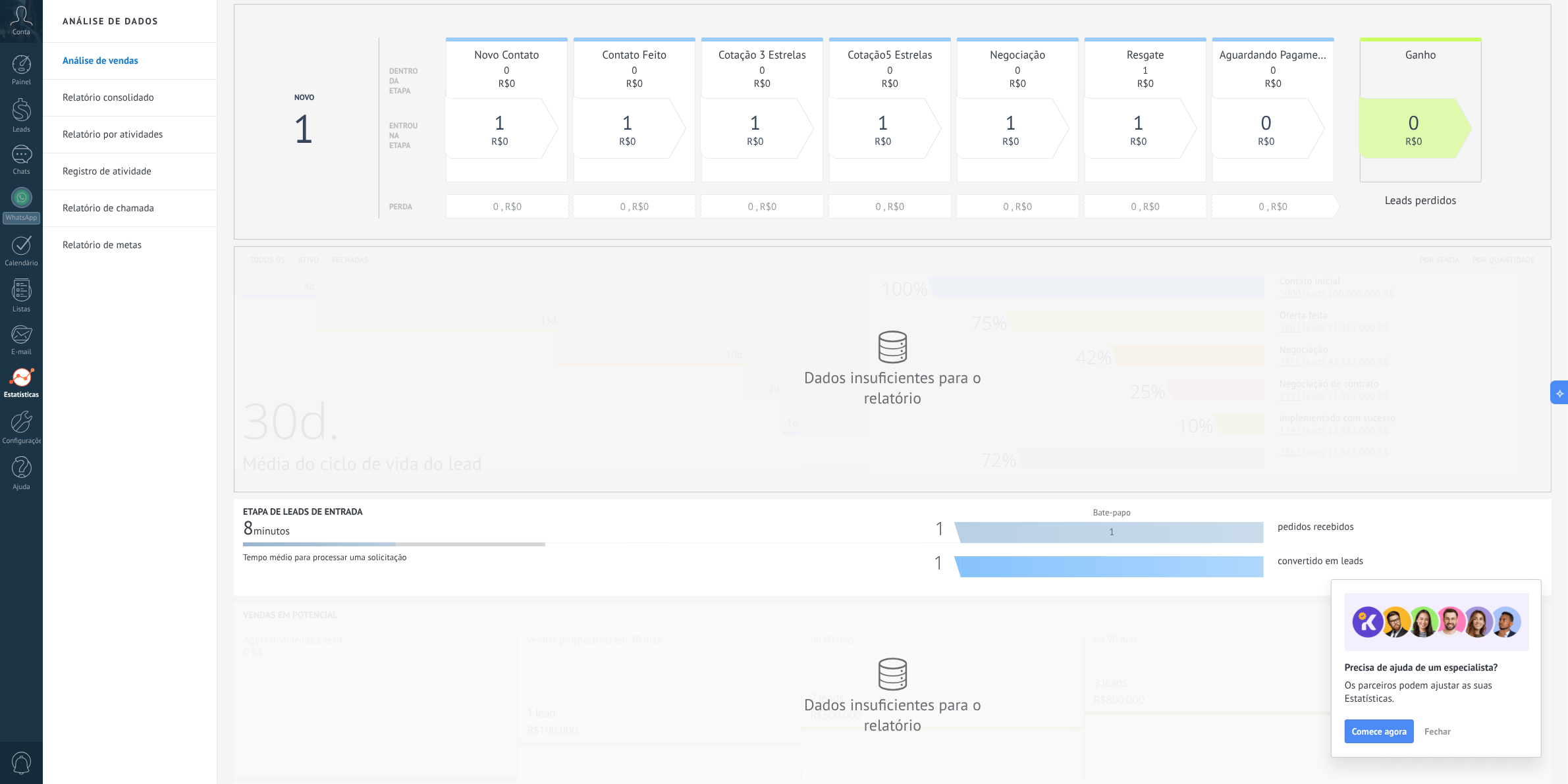 scroll, scrollTop: 0, scrollLeft: 0, axis: both 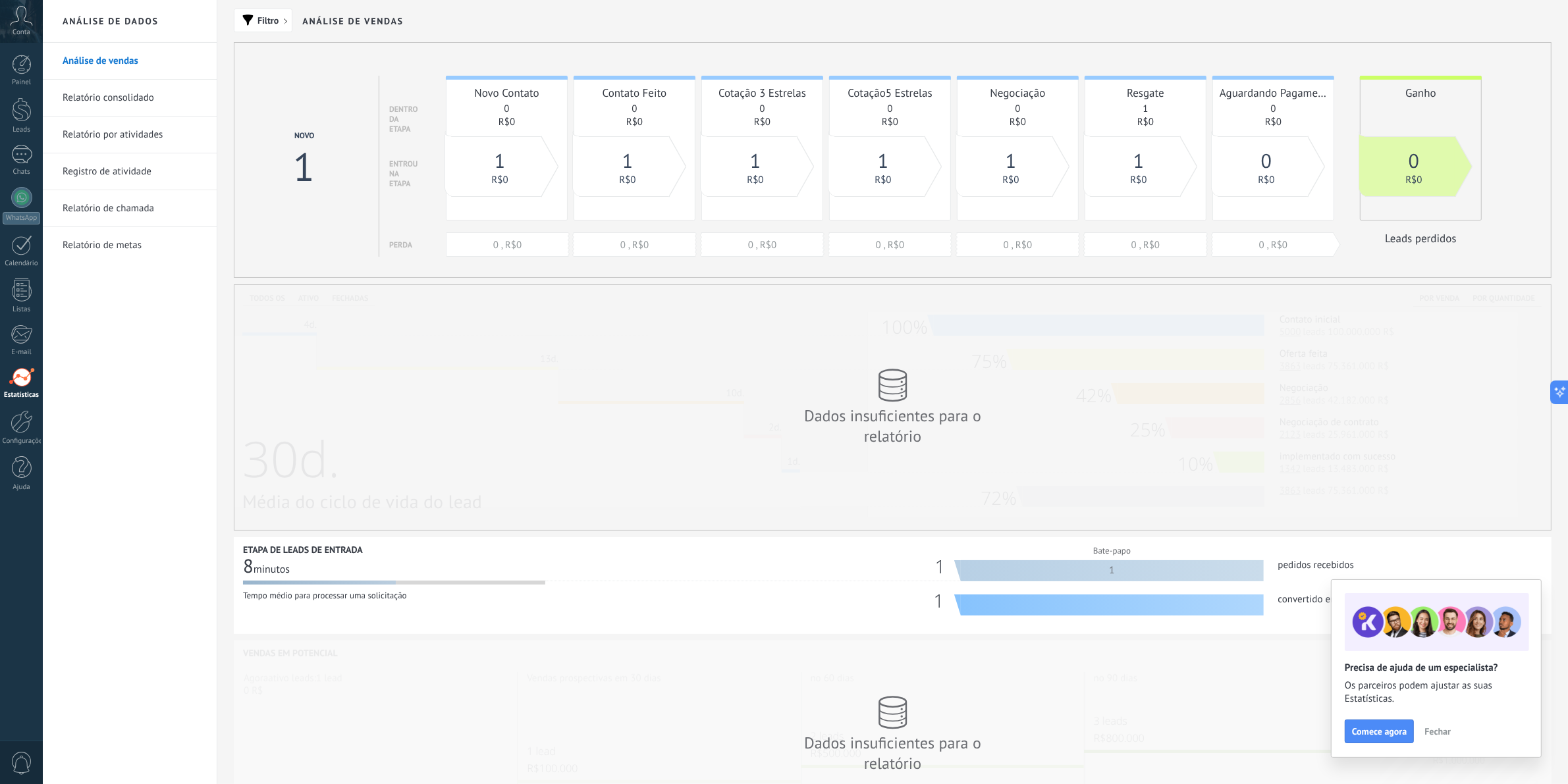 click on "Fechar" at bounding box center (1438, 731) 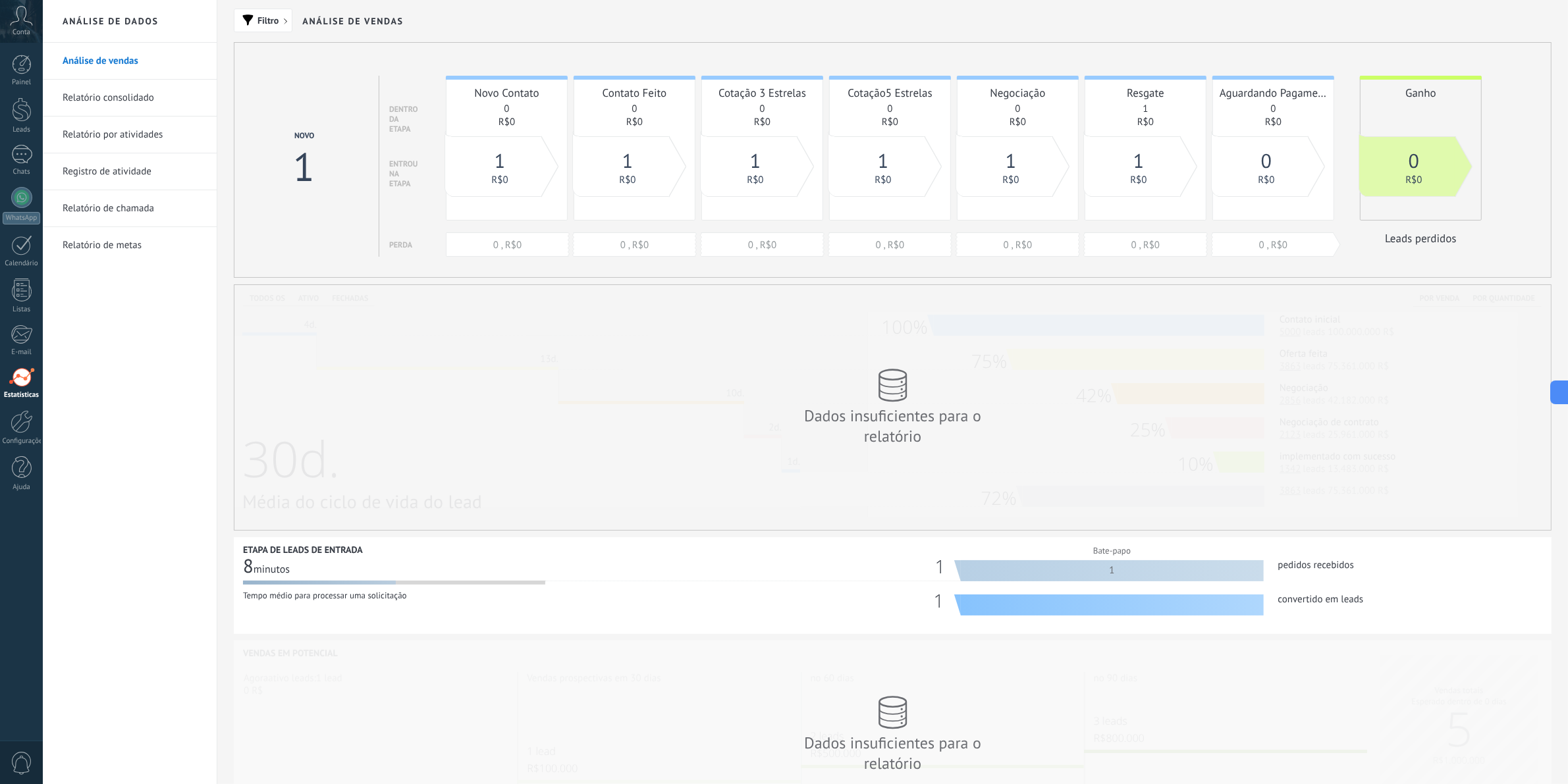 click on "Relatório consolidado" at bounding box center [133, 98] 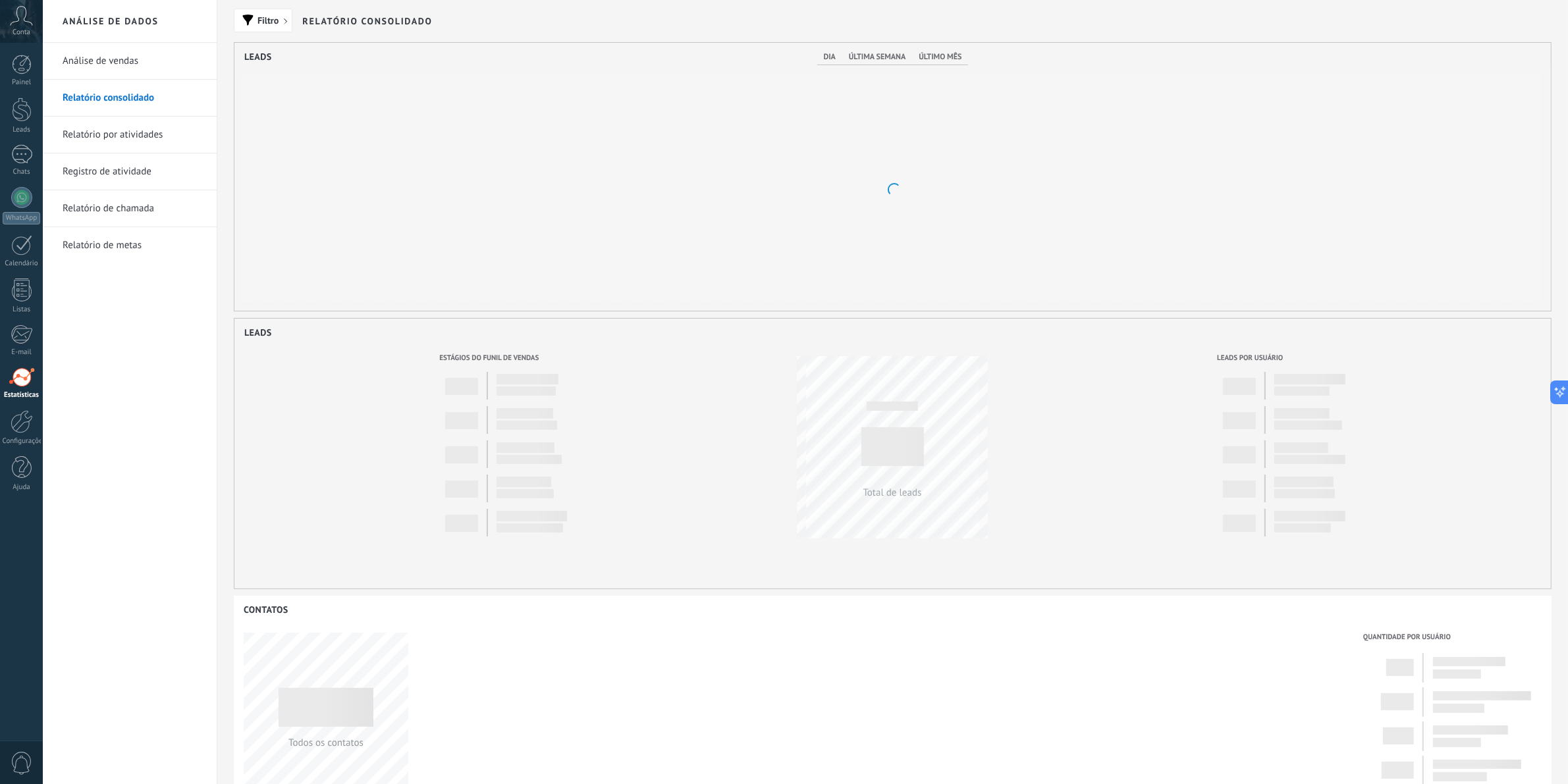 scroll, scrollTop: 658002, scrollLeft: 657230, axis: both 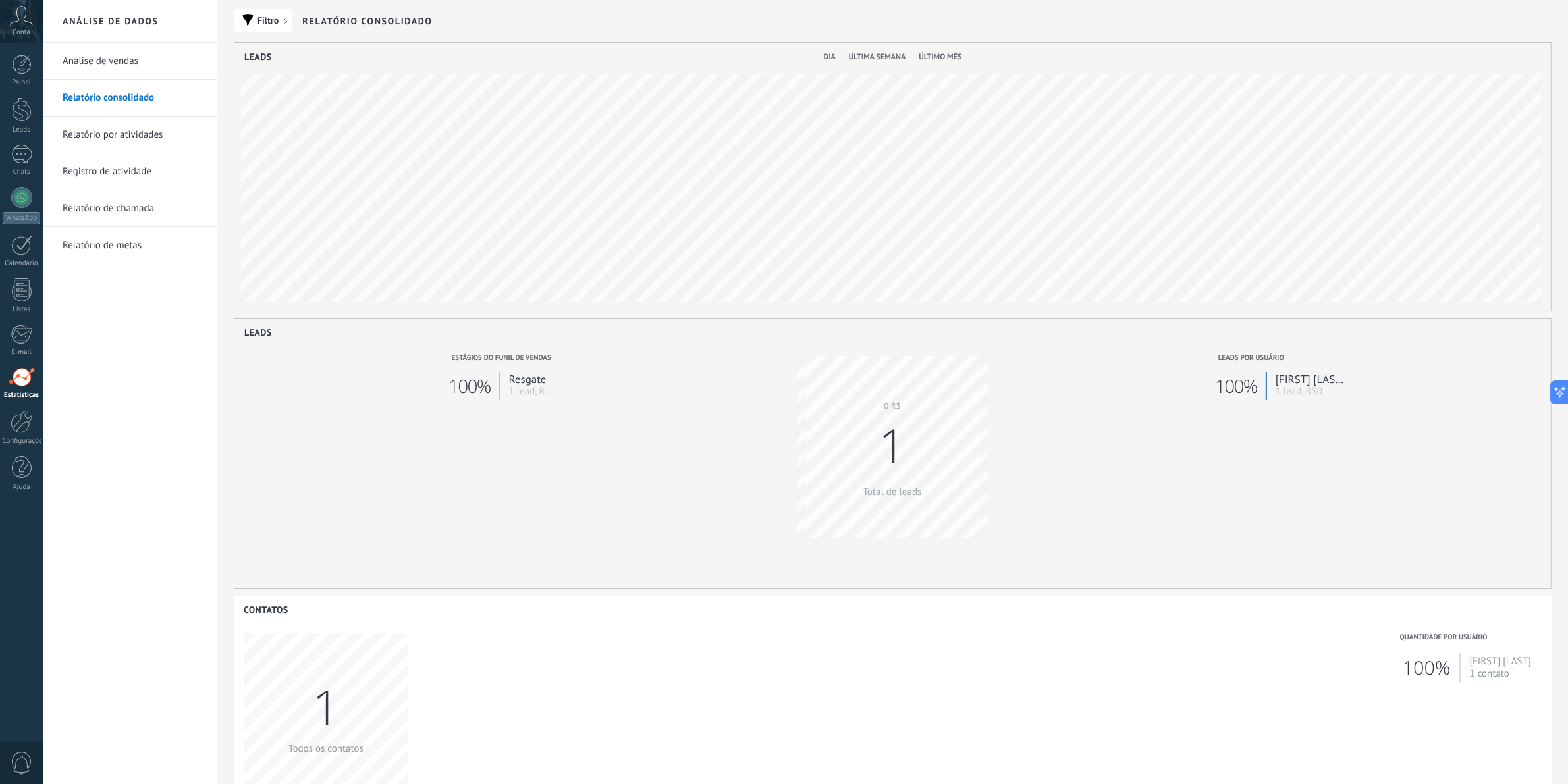 click on "Relatório por atividades" at bounding box center (133, 135) 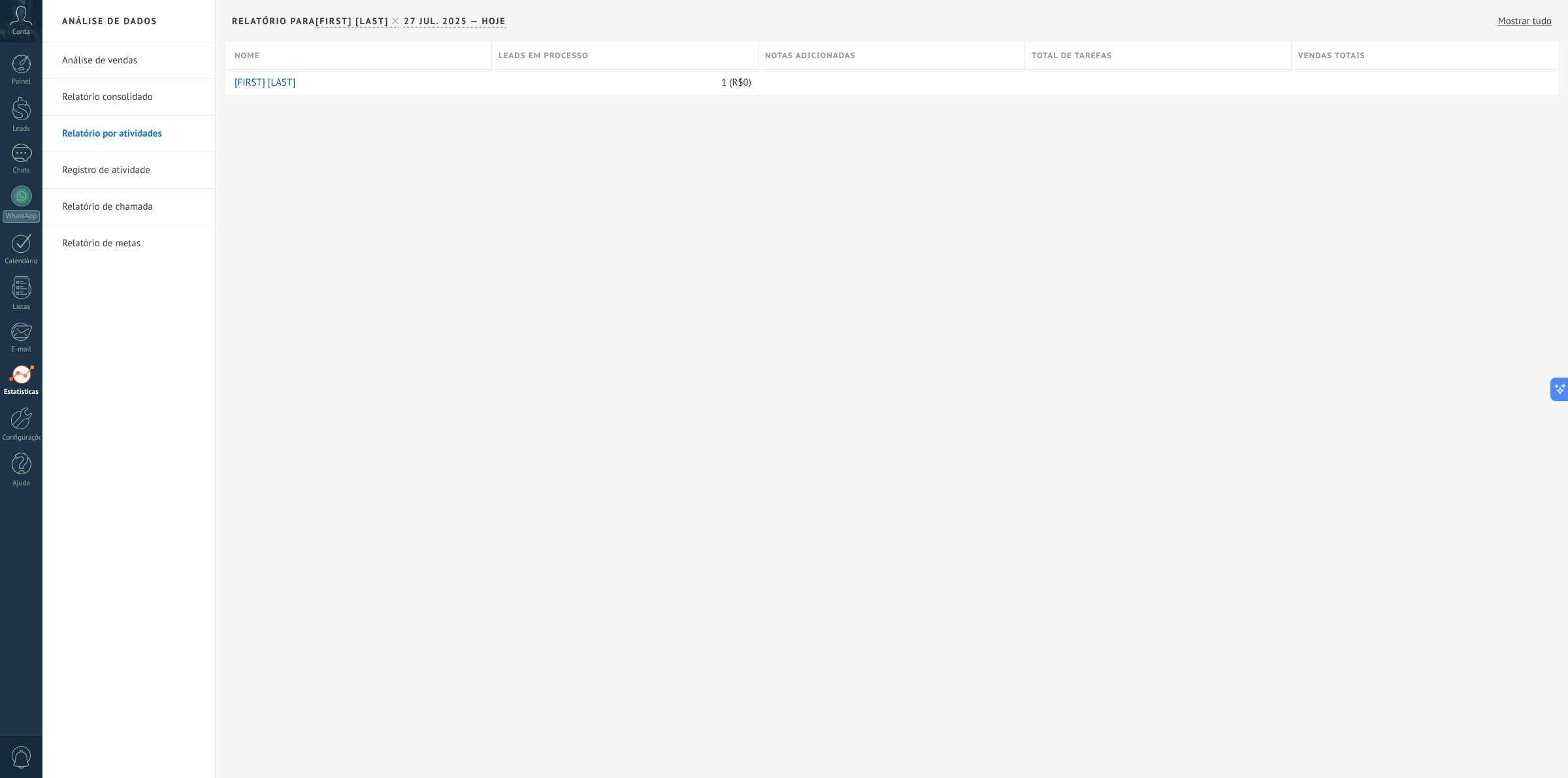 click on "Registro de atividade" at bounding box center (132, 170) 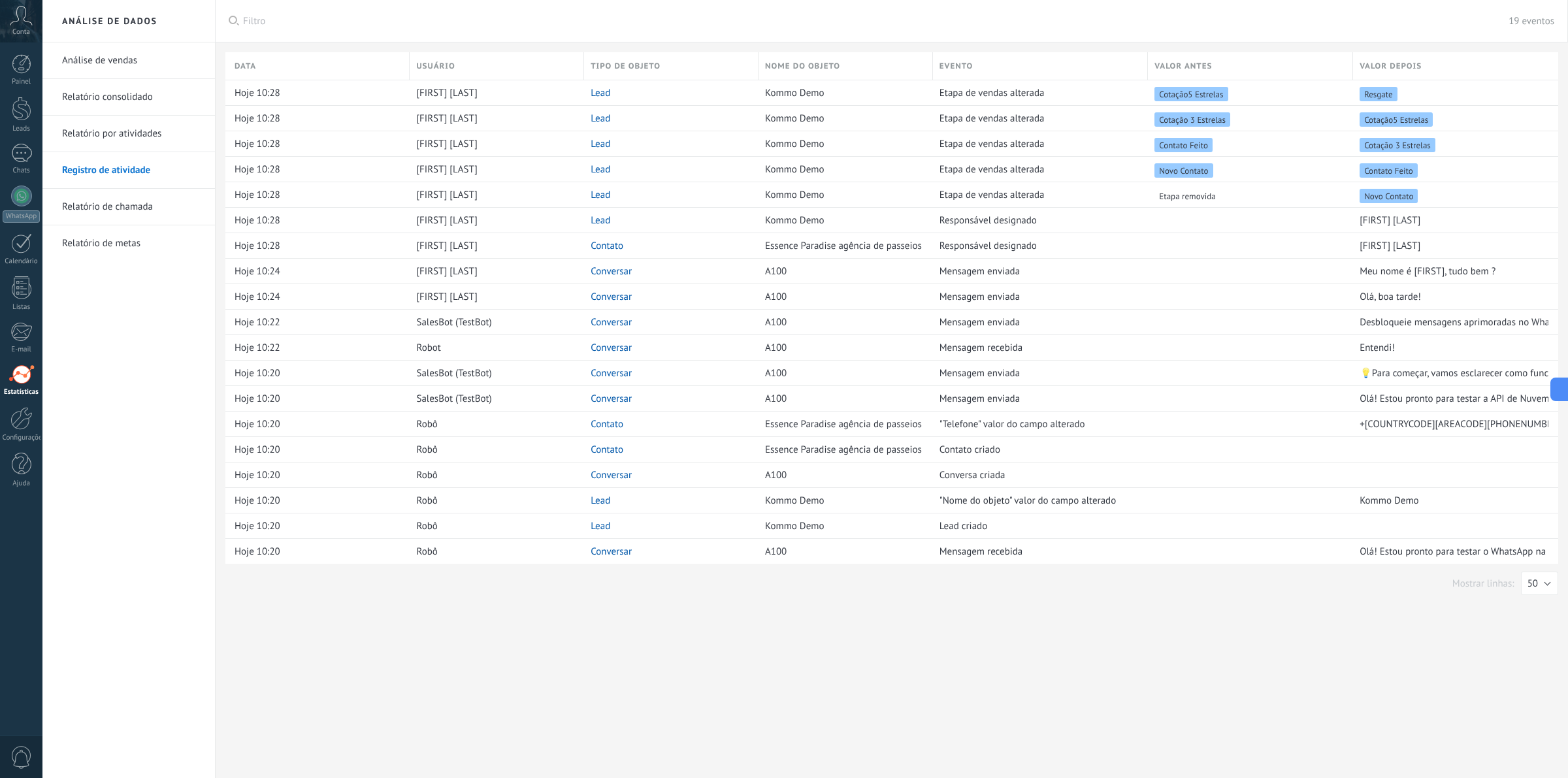 click on "Relatório de chamada" at bounding box center [132, 207] 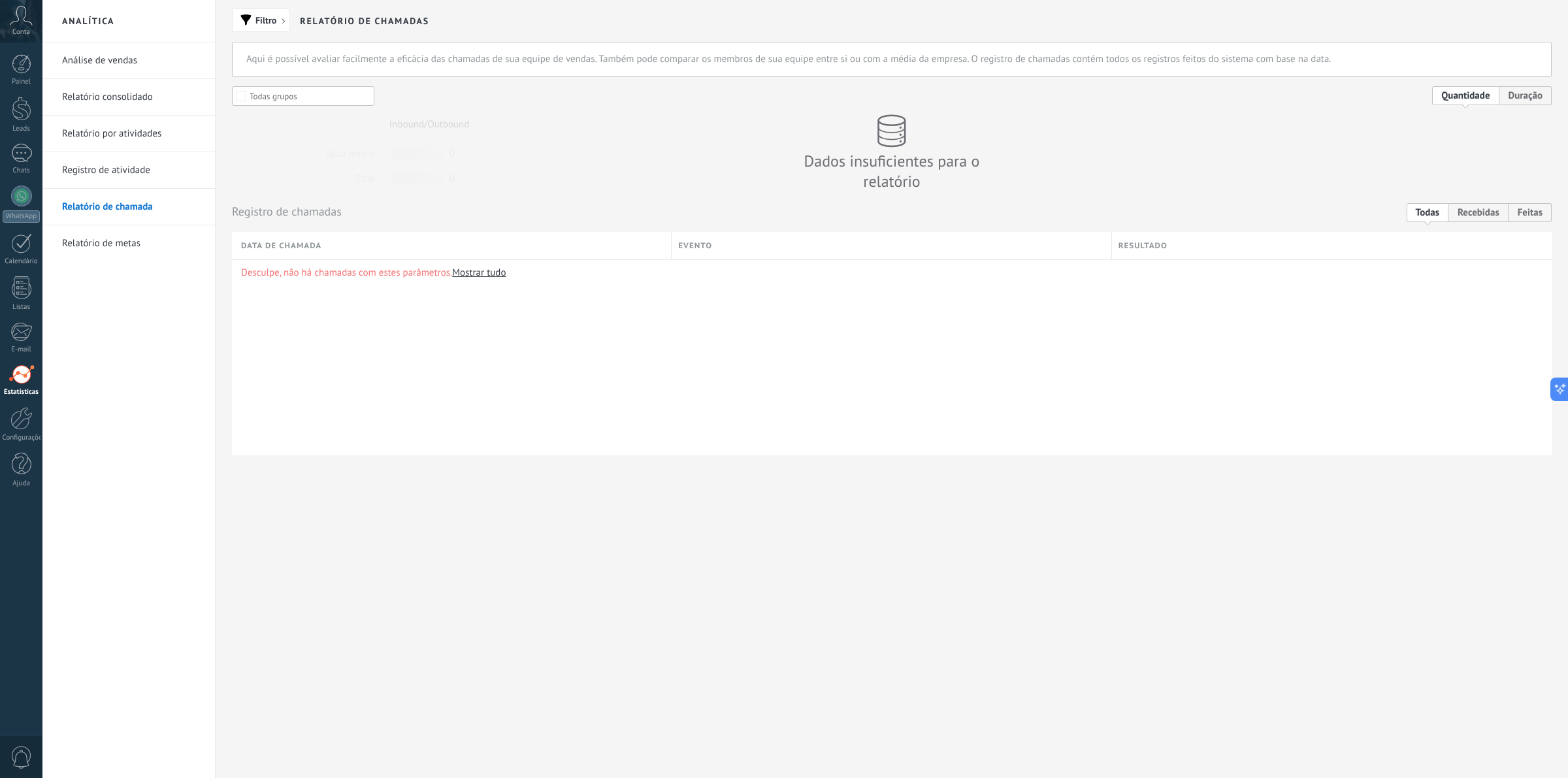 click on "Relatório de metas" at bounding box center [132, 244] 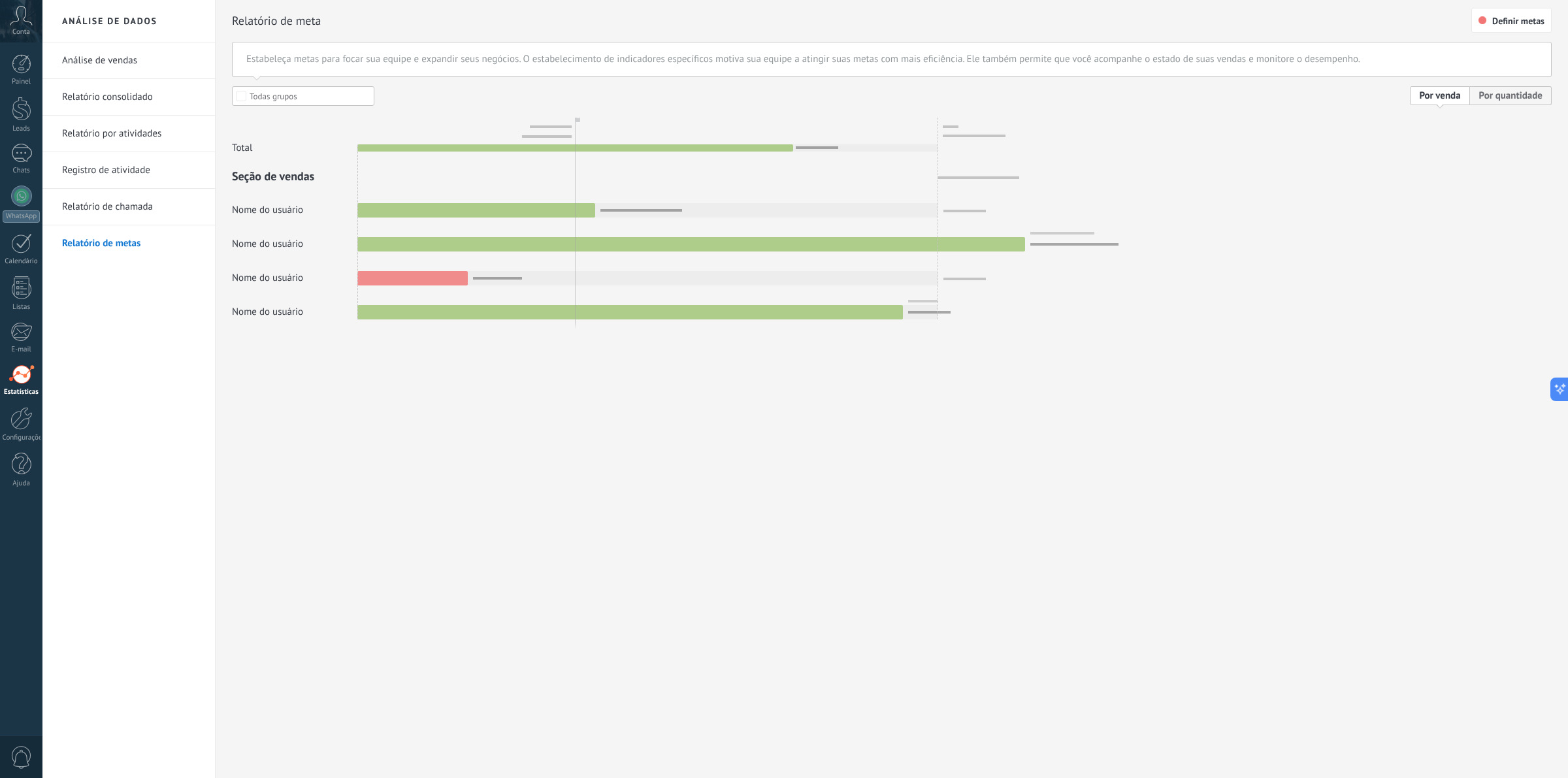click at bounding box center (892, 203) 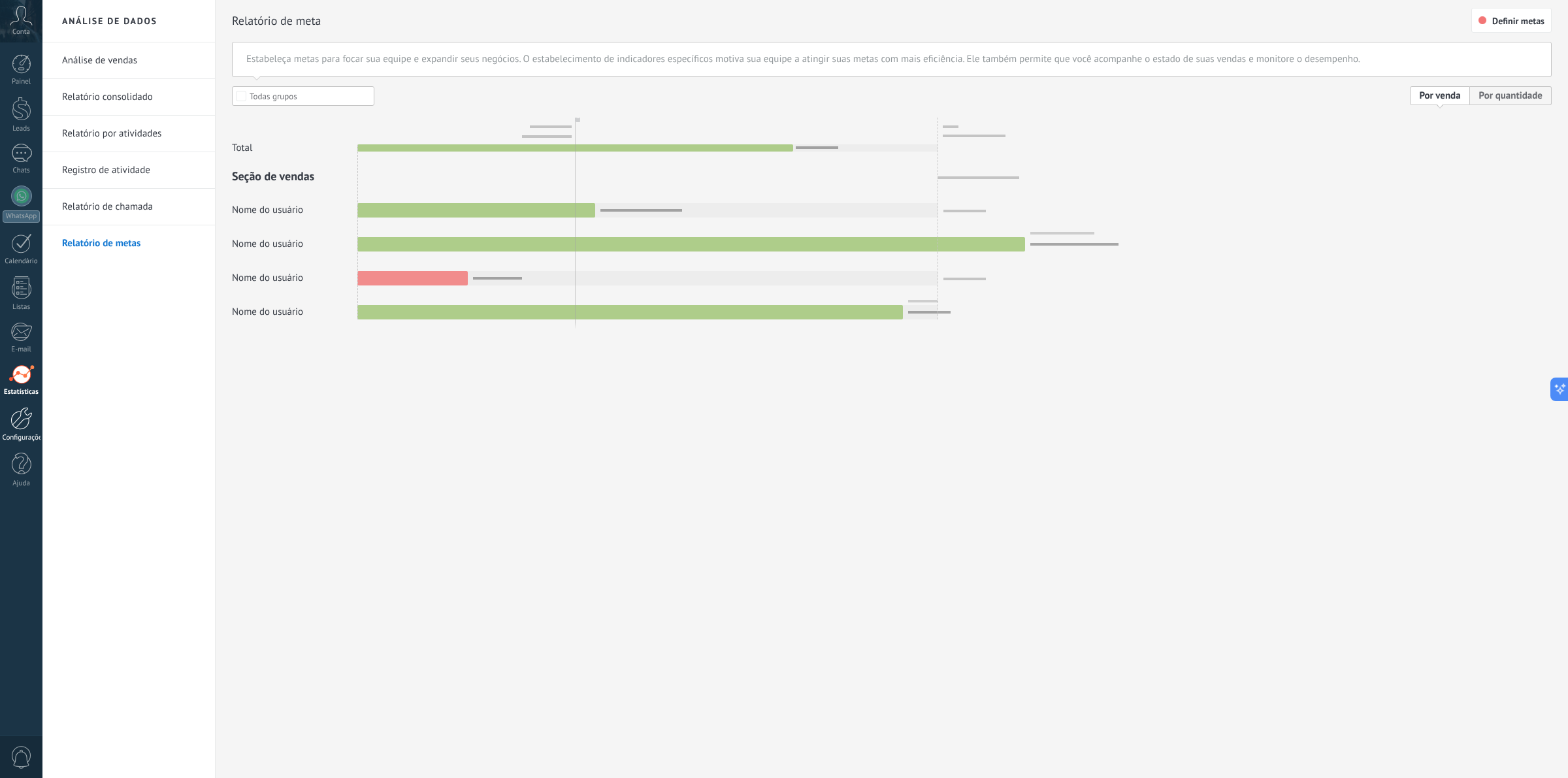 click at bounding box center [22, 418] 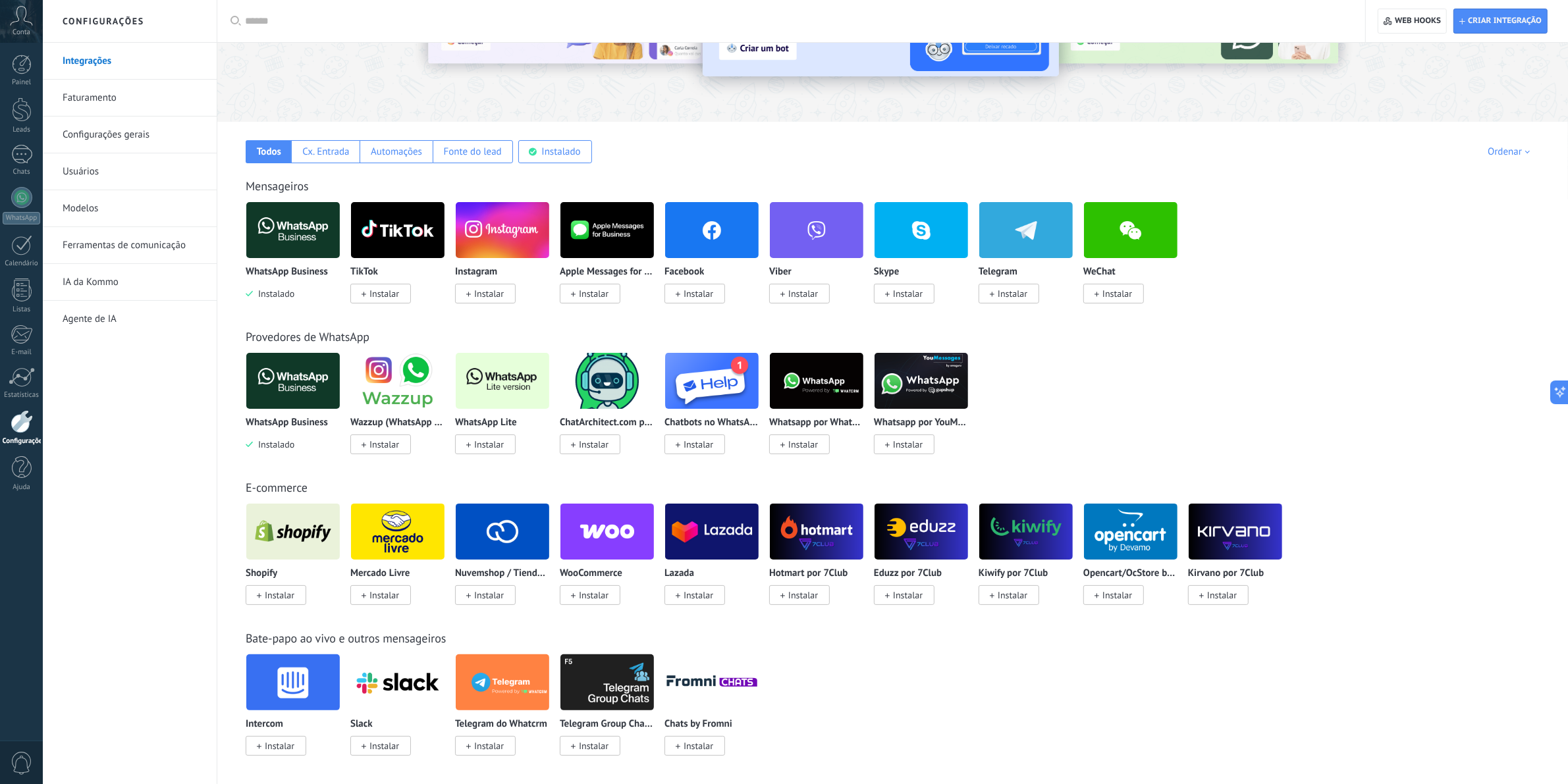 scroll, scrollTop: 165, scrollLeft: 0, axis: vertical 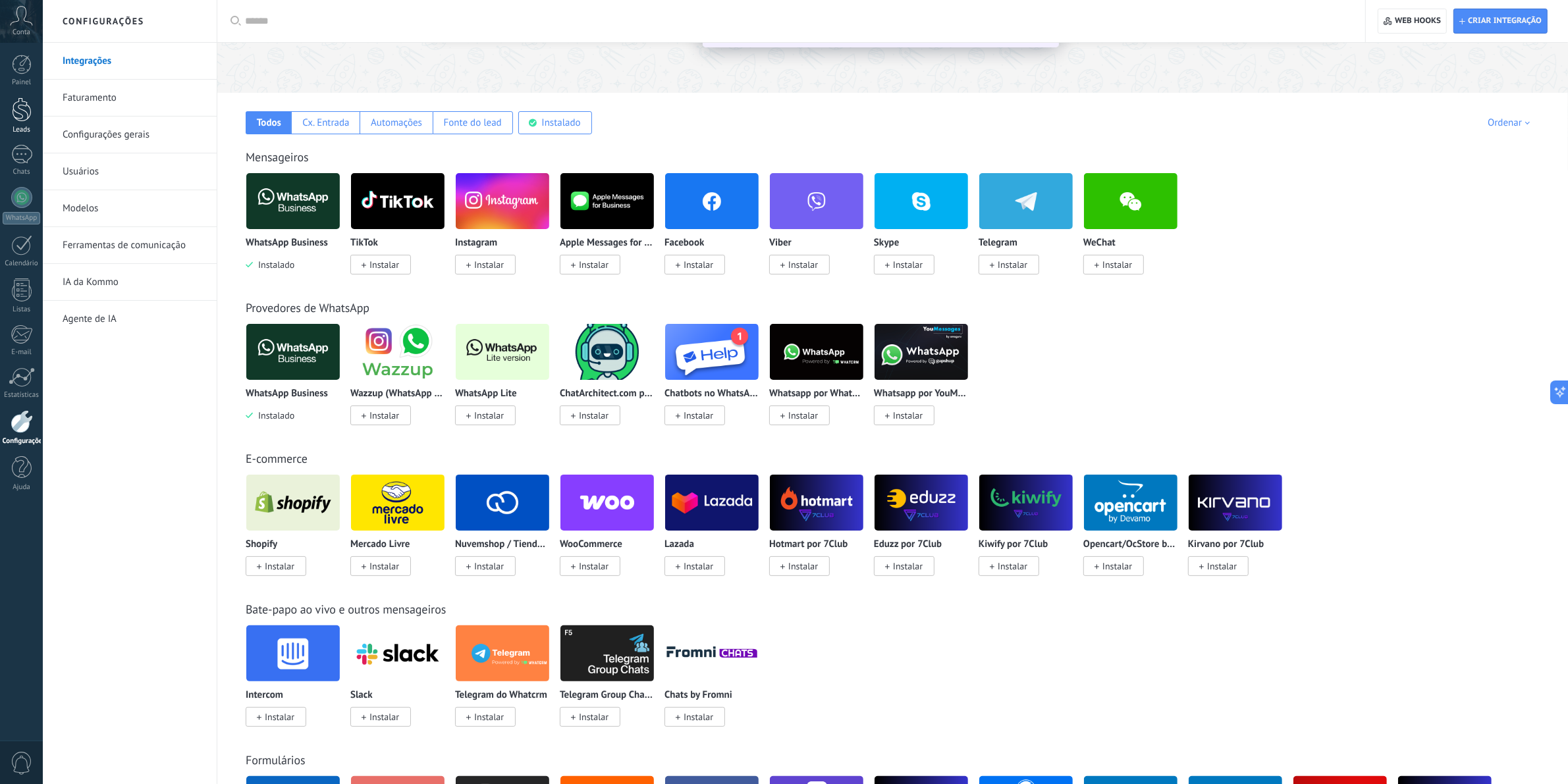 click at bounding box center (22, 109) 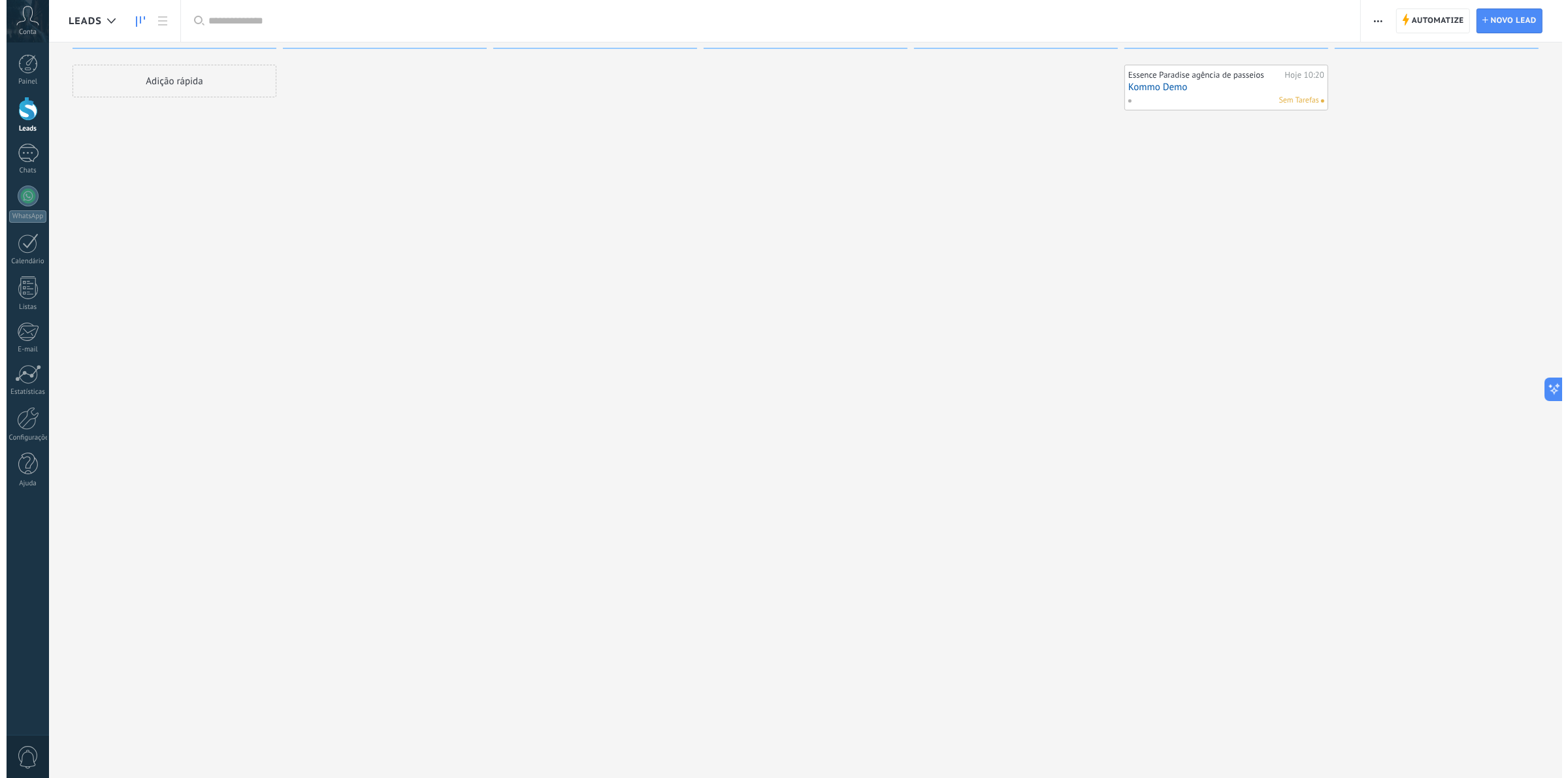 scroll, scrollTop: 0, scrollLeft: 0, axis: both 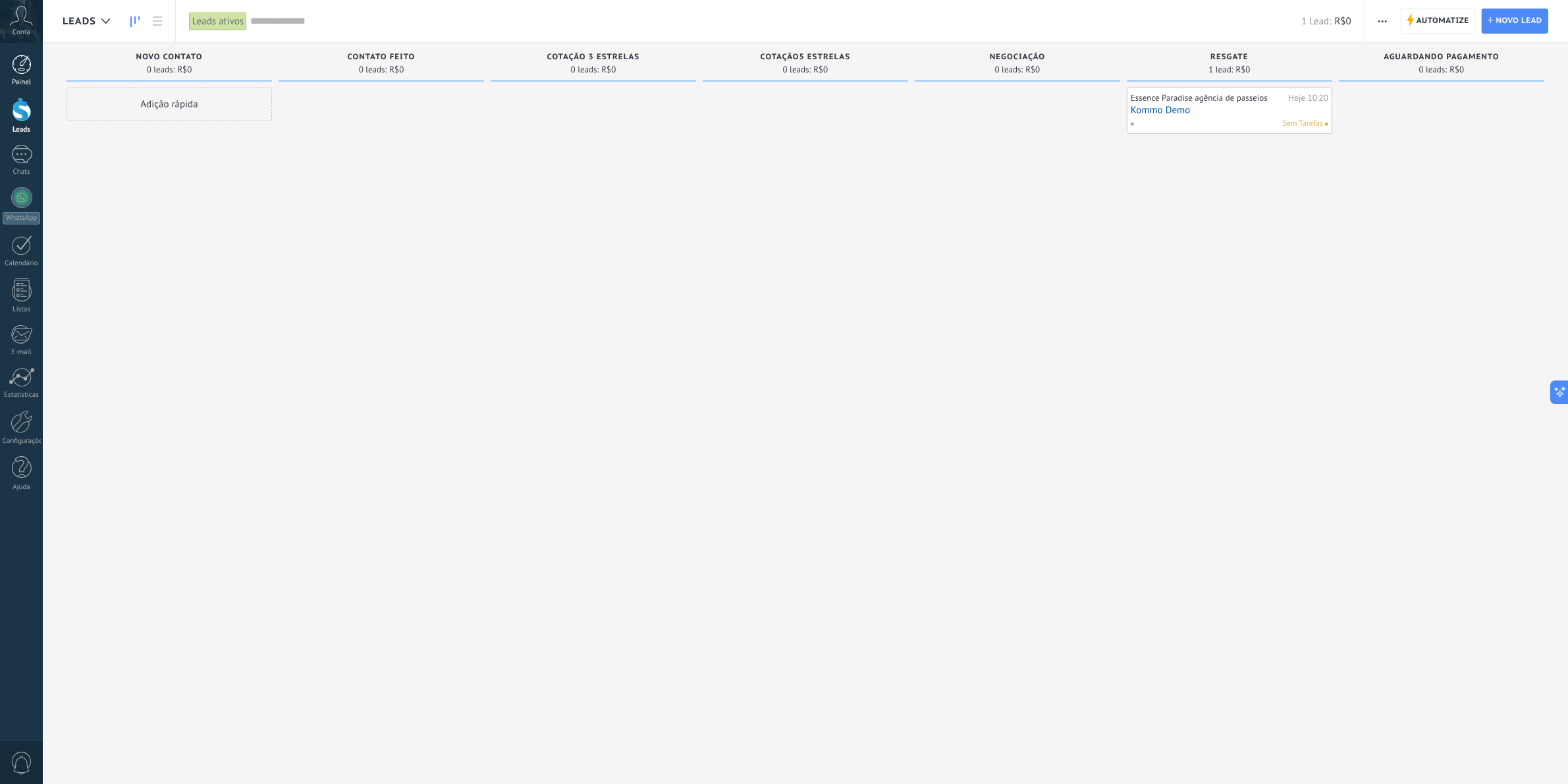 click at bounding box center [22, 65] 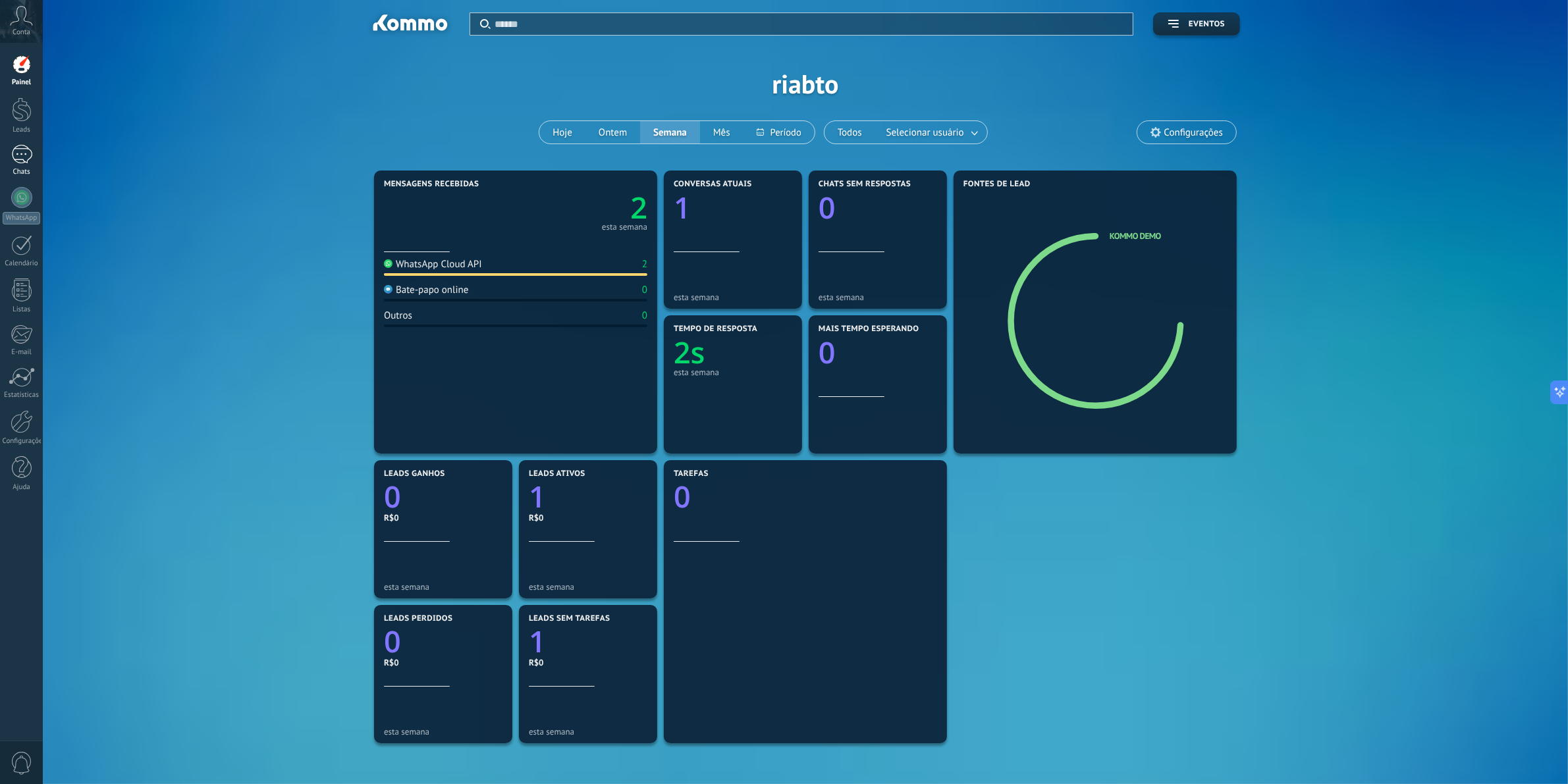 click at bounding box center [22, 154] 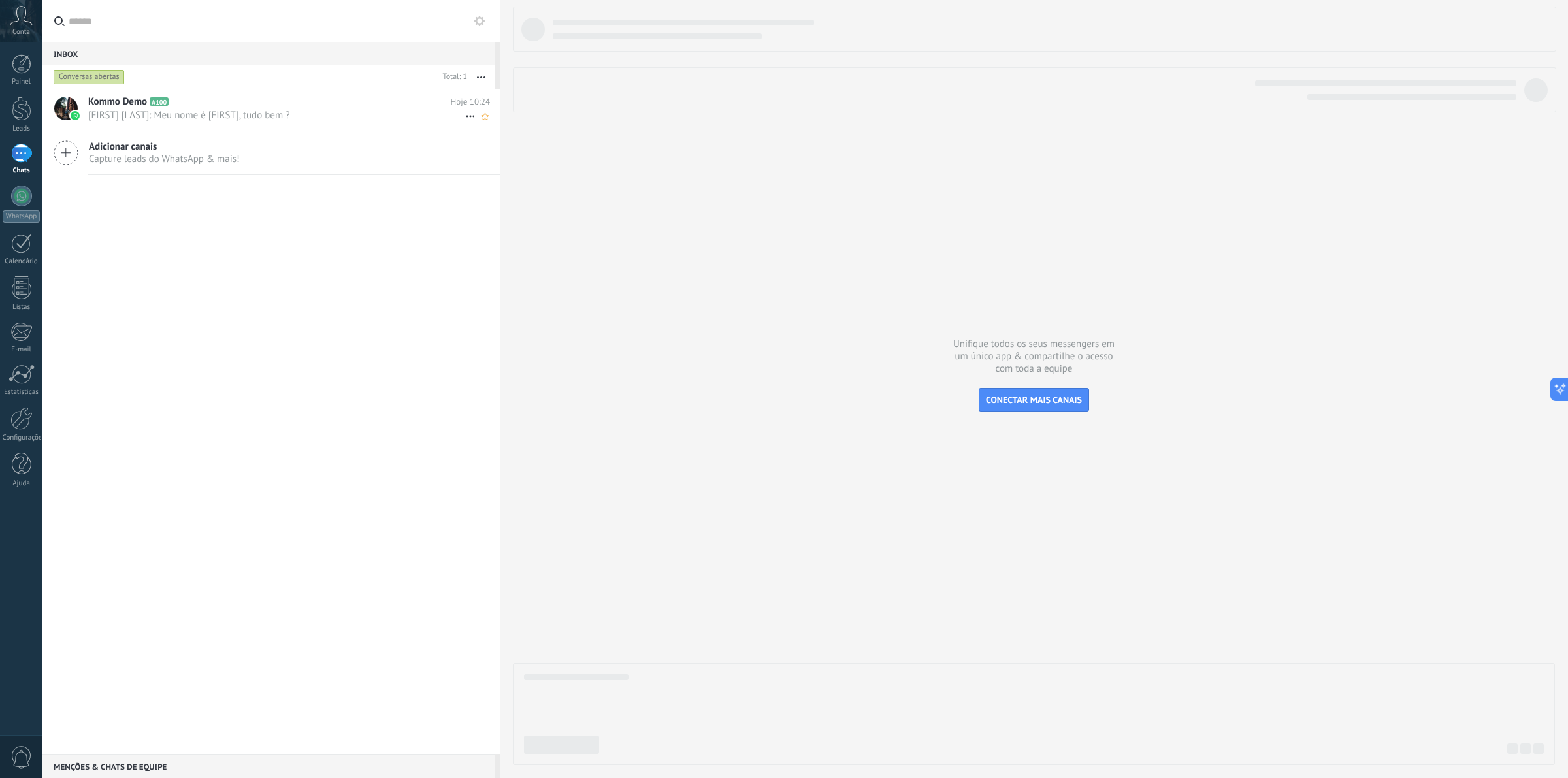 click on "Kommo Demo
A100" at bounding box center (269, 102) 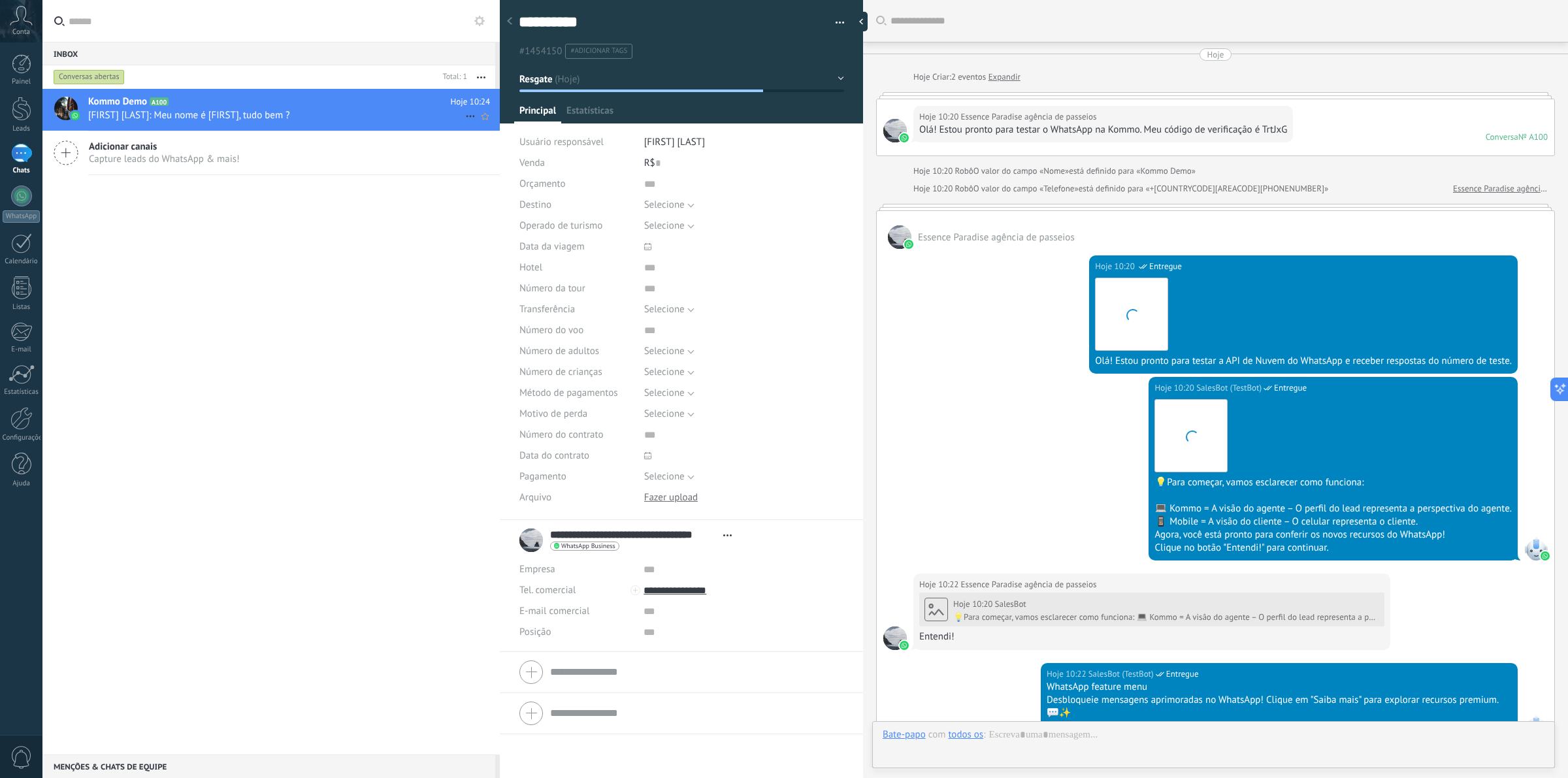 scroll, scrollTop: 429, scrollLeft: 0, axis: vertical 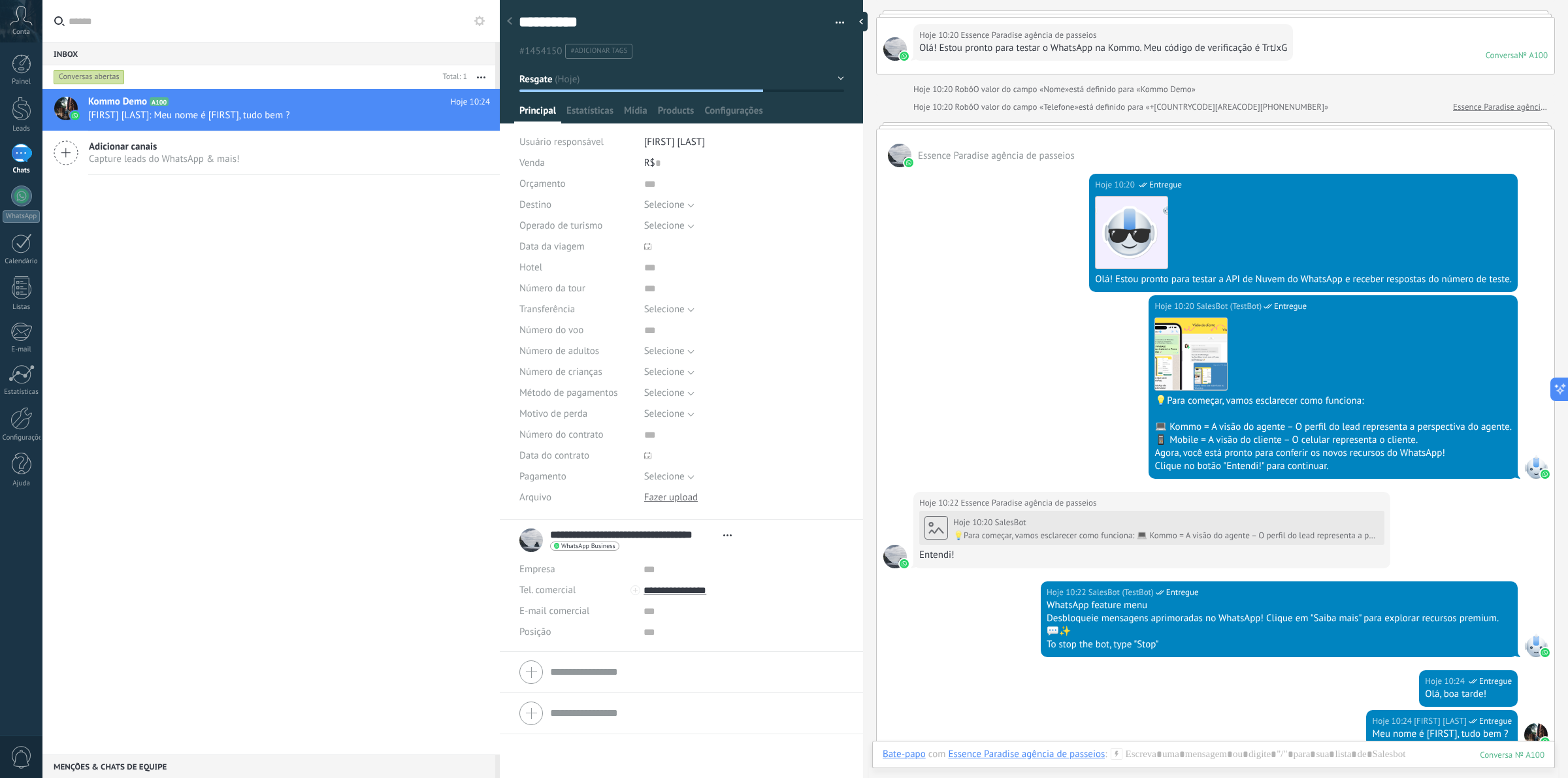 click on "Hoje 10:20 Essence Paradise agência de passeios Olá! Estou pronto para testar o WhatsApp na Kommo. Meu código de verificação é TrtJxG Conversa № A100 Conversa № A100" at bounding box center [1215, 46] 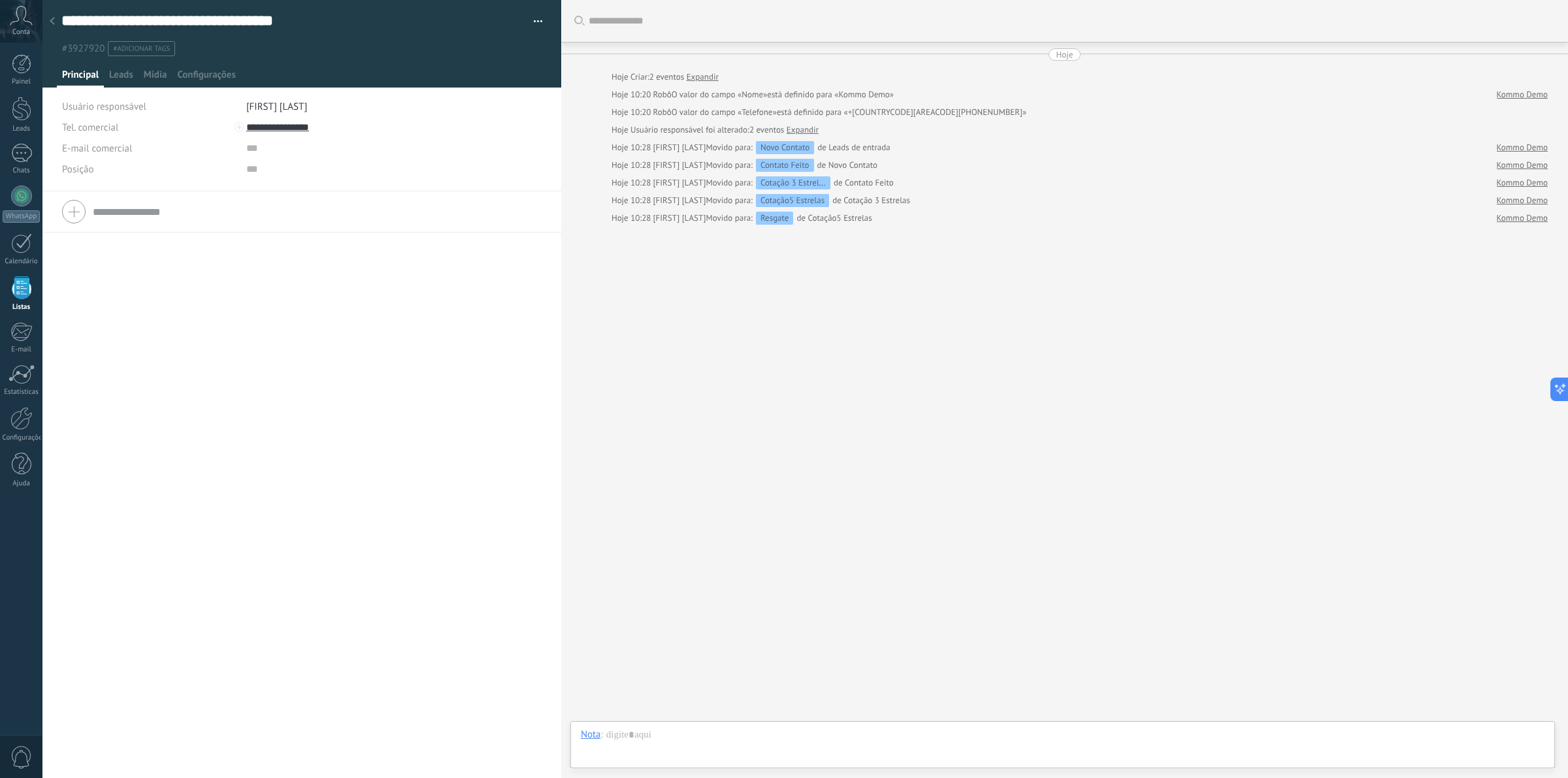 click on "Kommo Demo" at bounding box center (1522, 95) 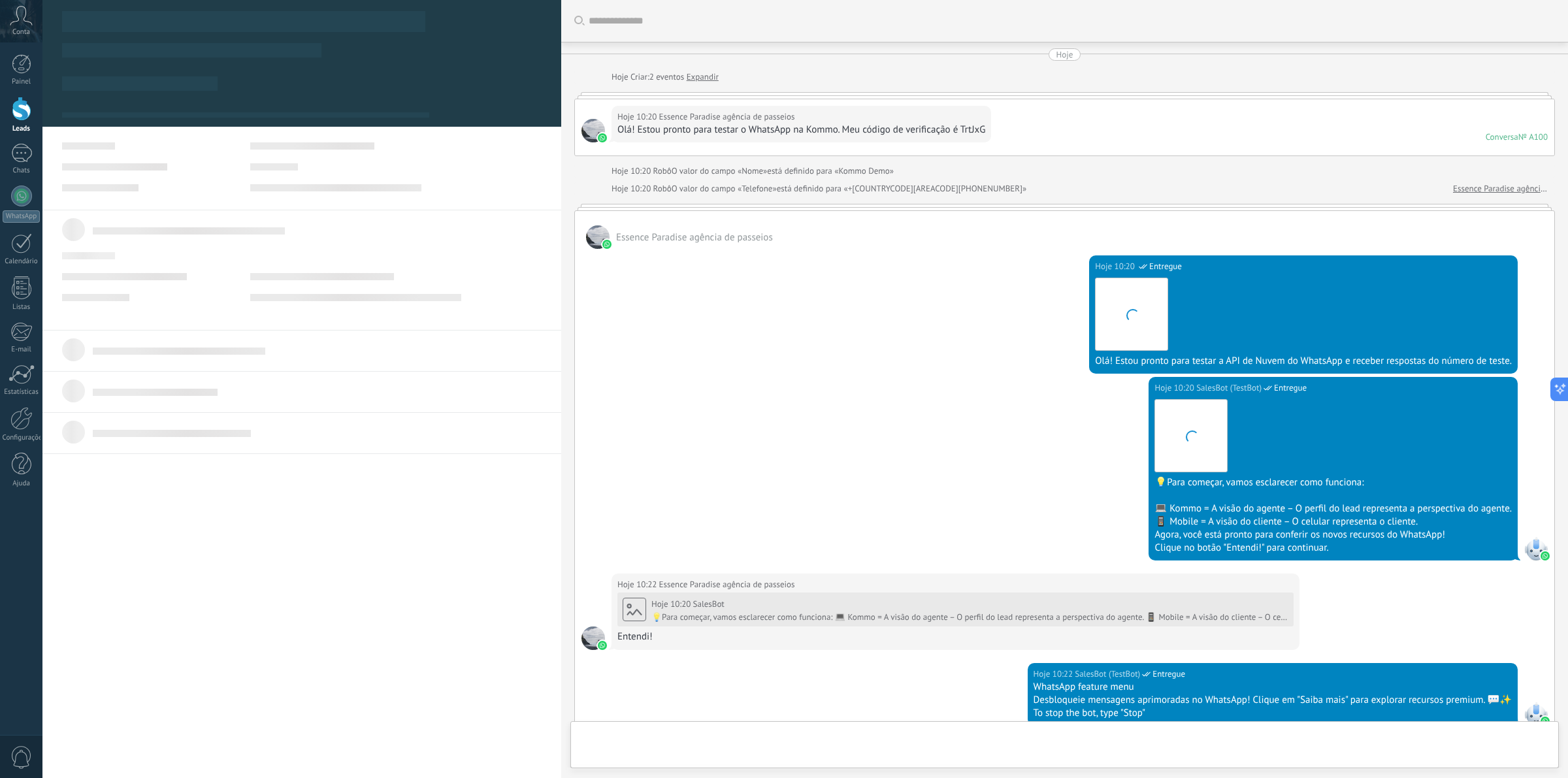type on "**********" 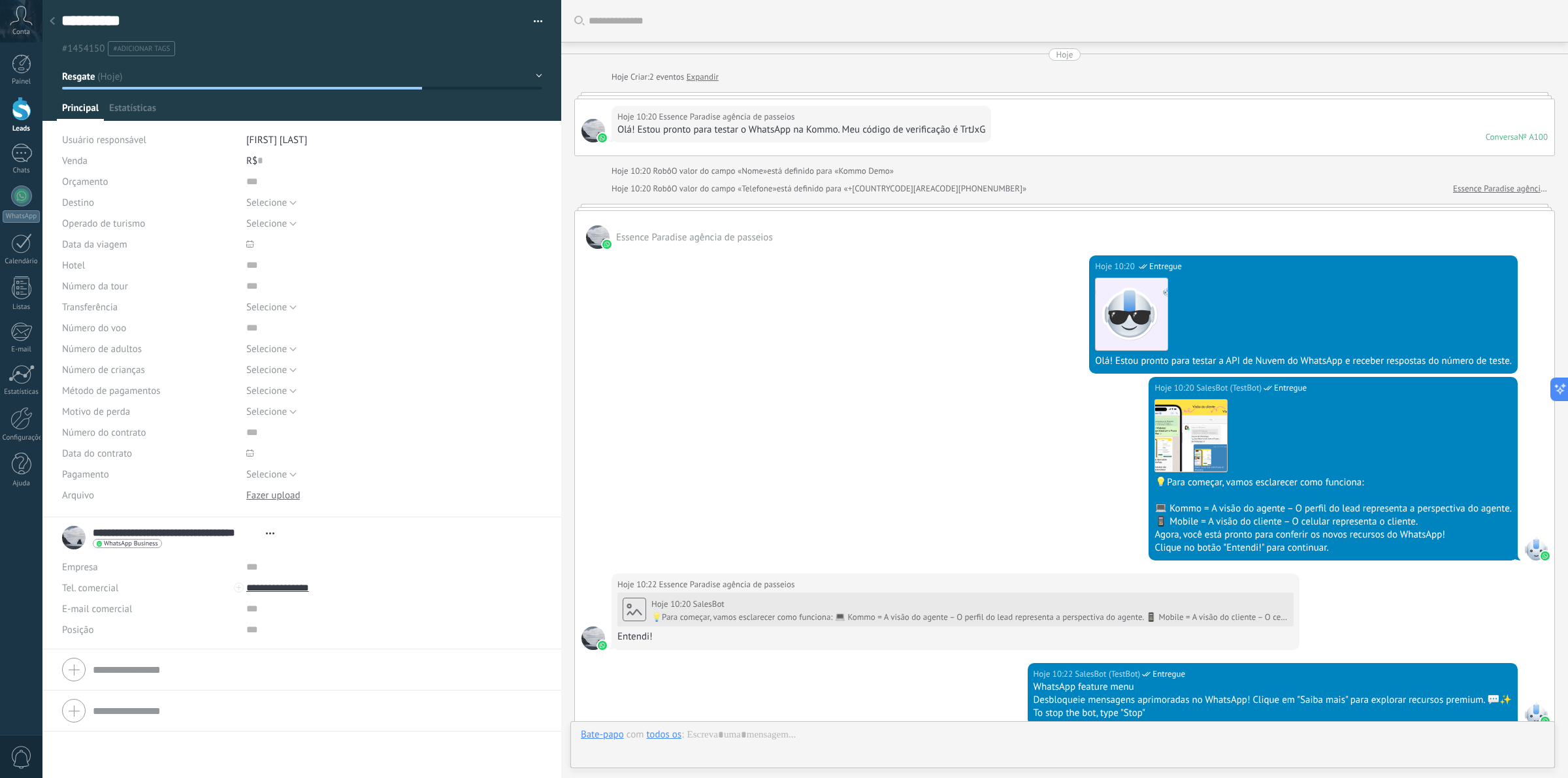 scroll, scrollTop: 415, scrollLeft: 0, axis: vertical 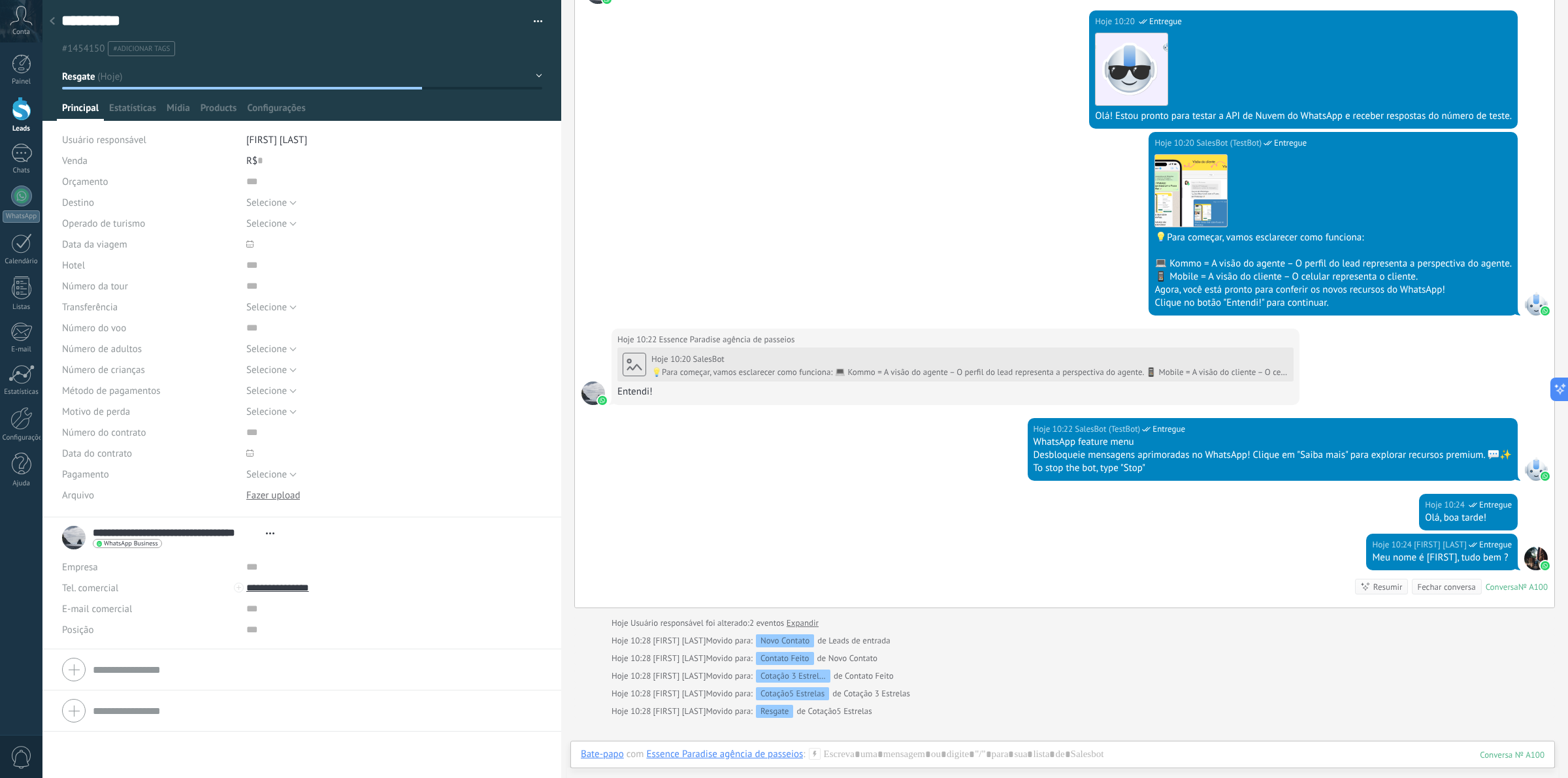drag, startPoint x: 1480, startPoint y: 504, endPoint x: 1473, endPoint y: 517, distance: 14.764823 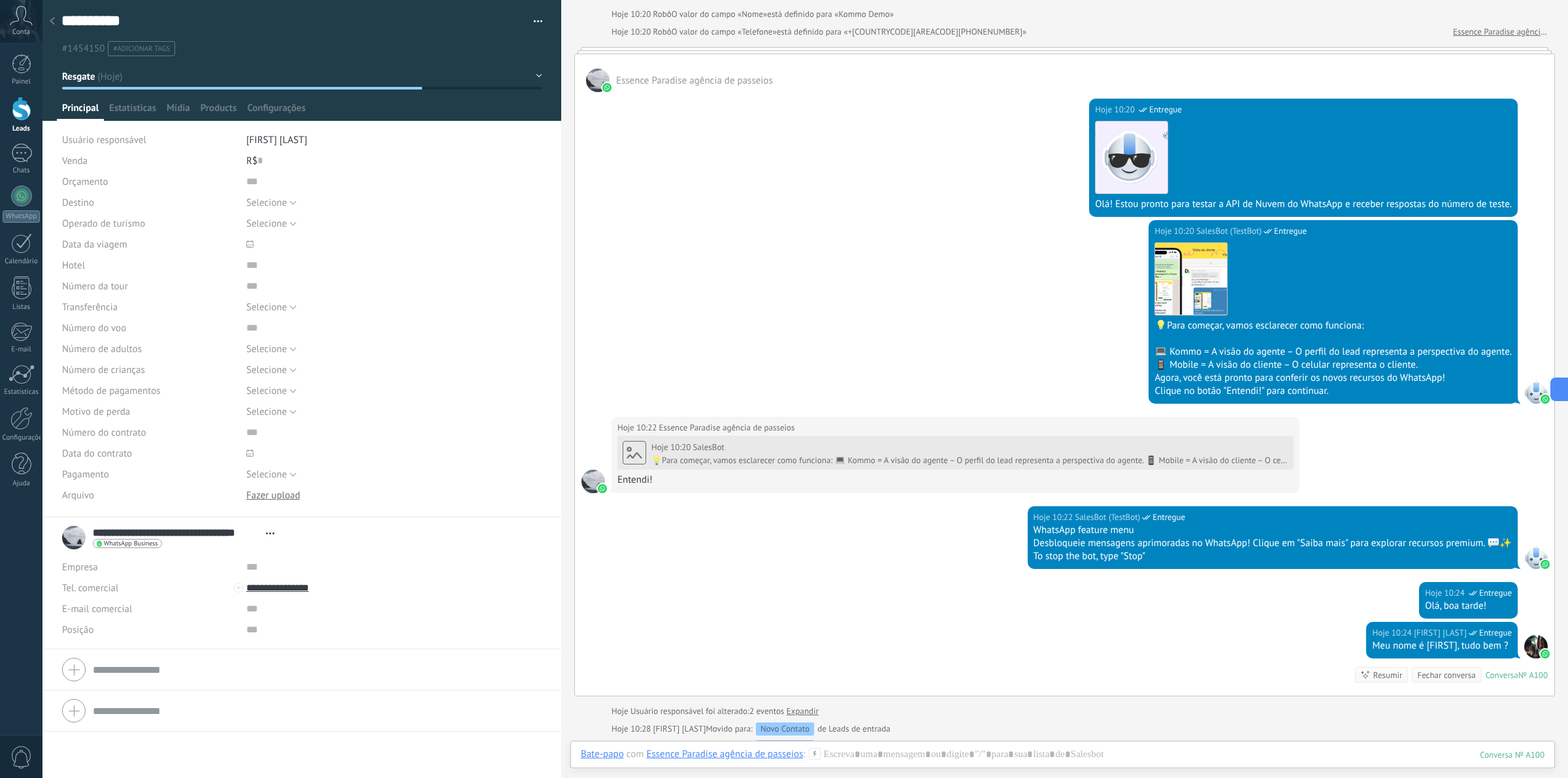 scroll, scrollTop: 163, scrollLeft: 0, axis: vertical 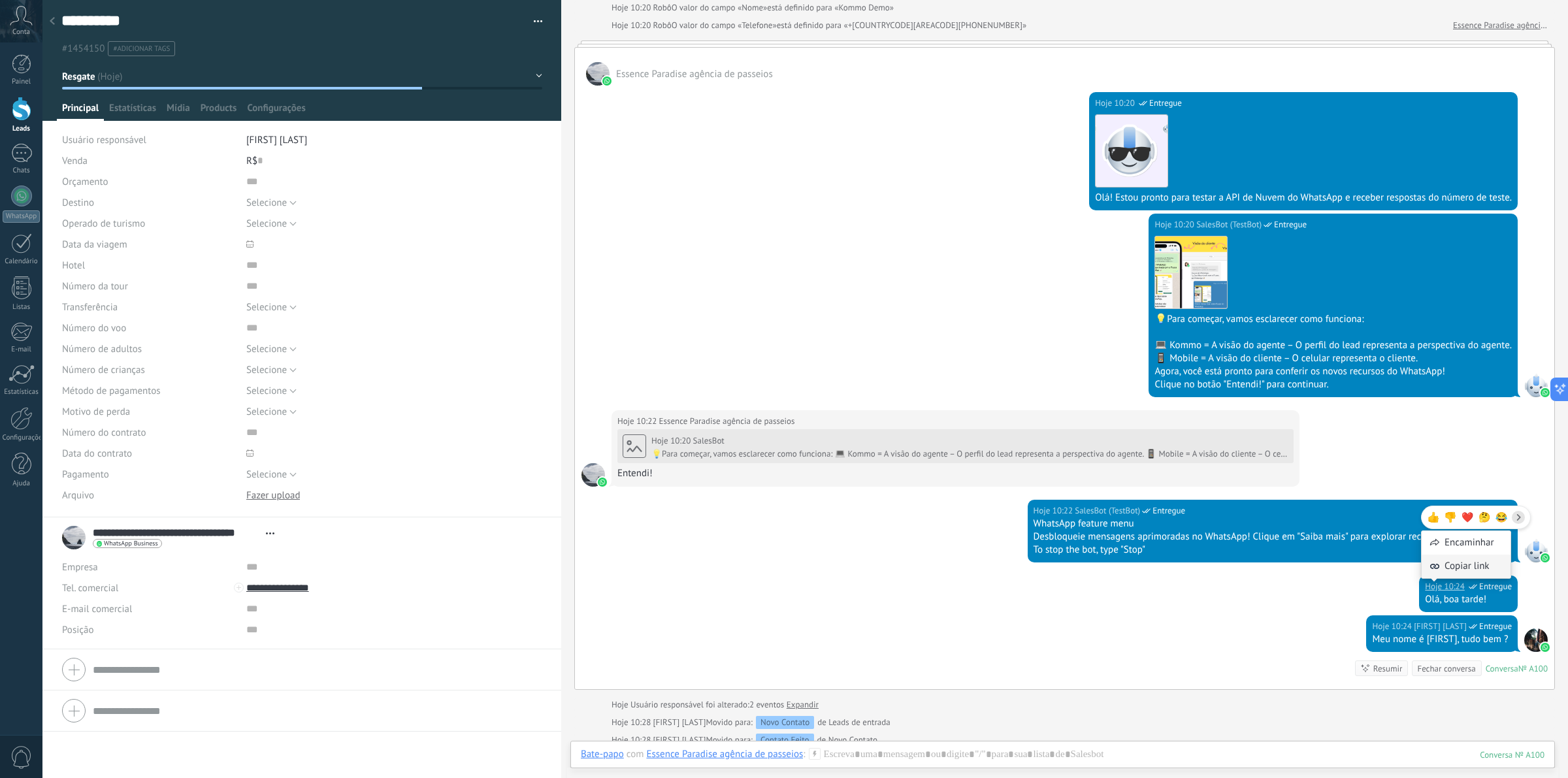 click on "Copiar link" at bounding box center (1466, 566) 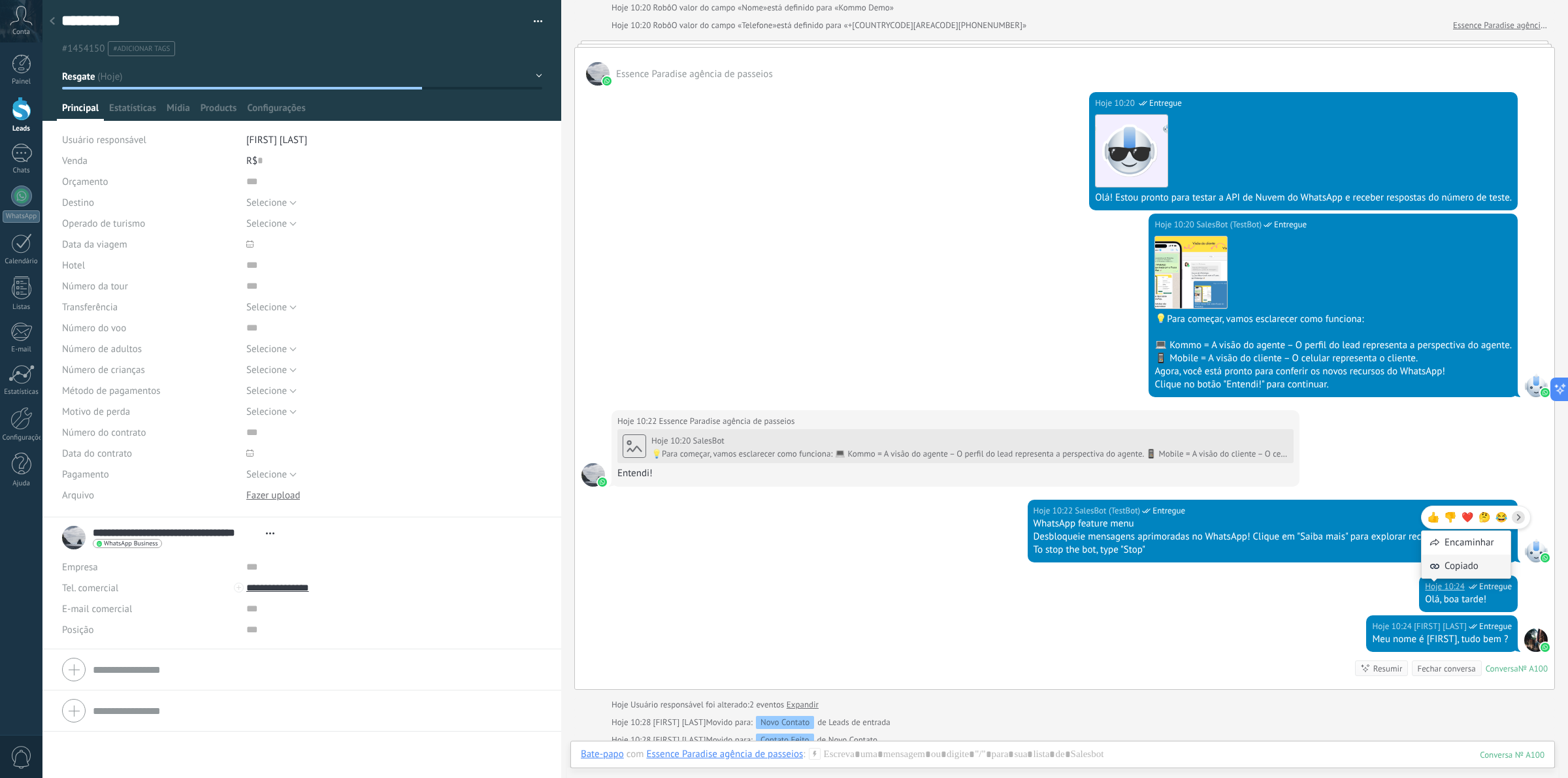 scroll, scrollTop: 41, scrollLeft: 0, axis: vertical 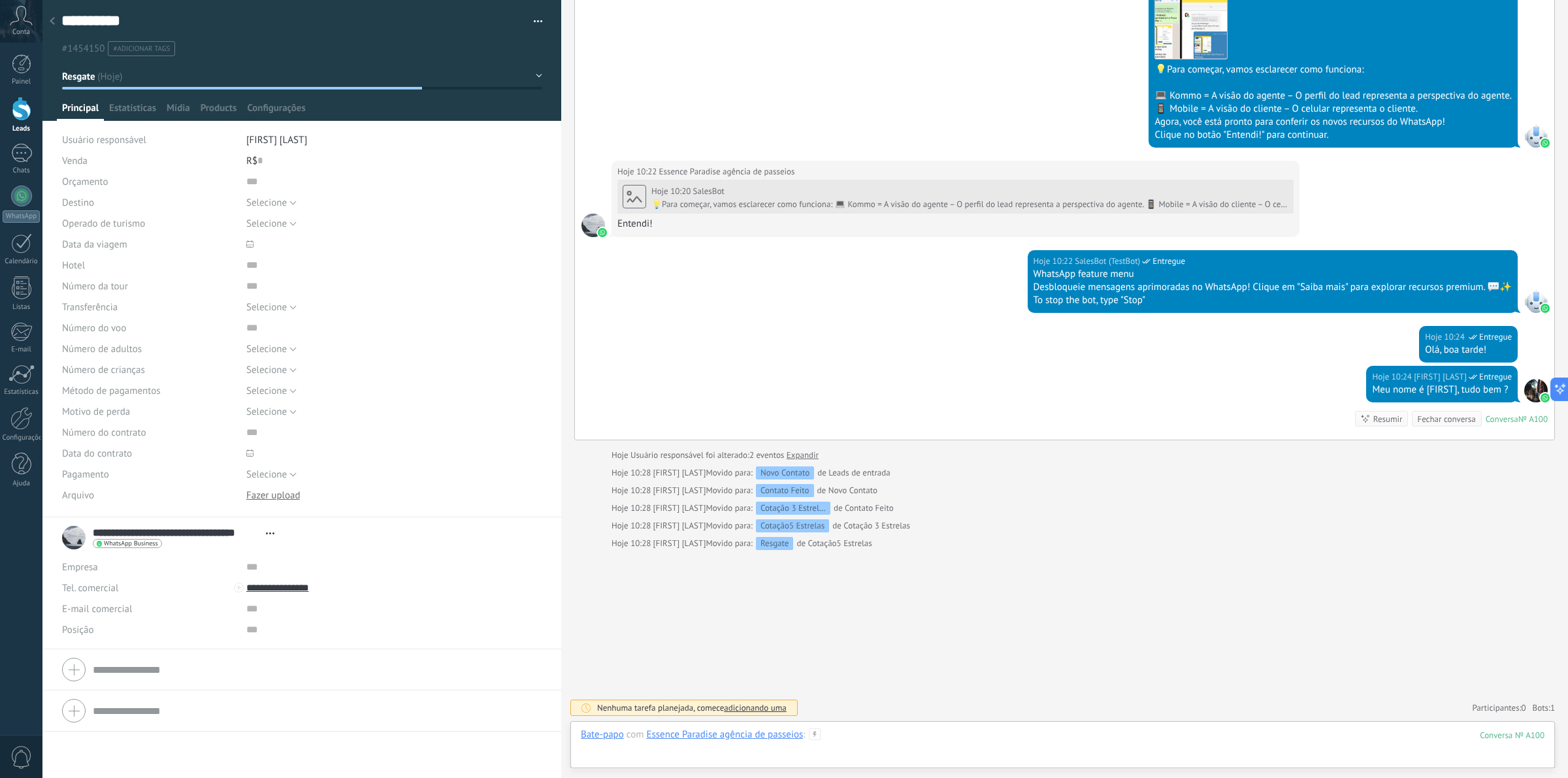 click at bounding box center [1062, 748] 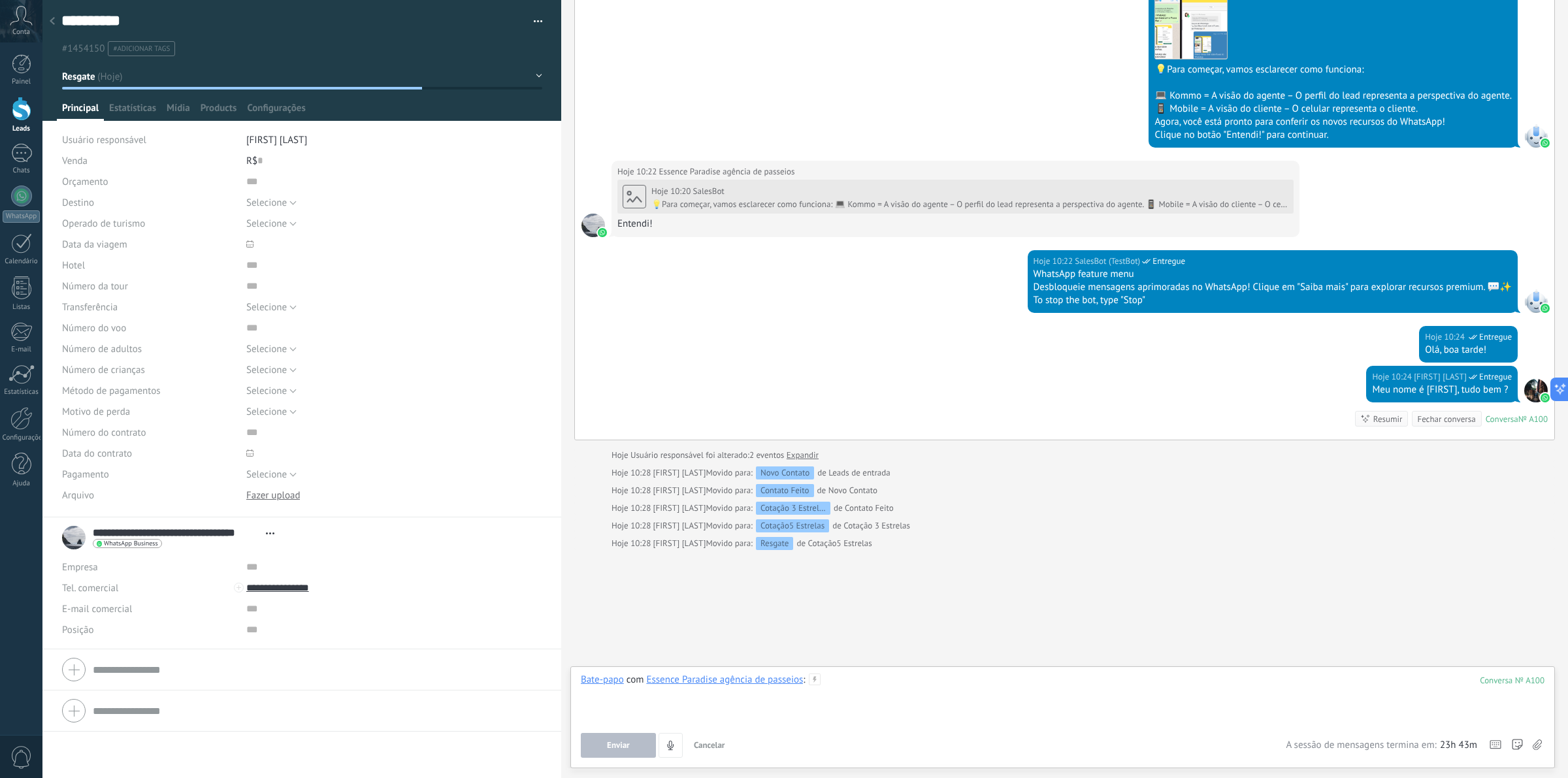 paste 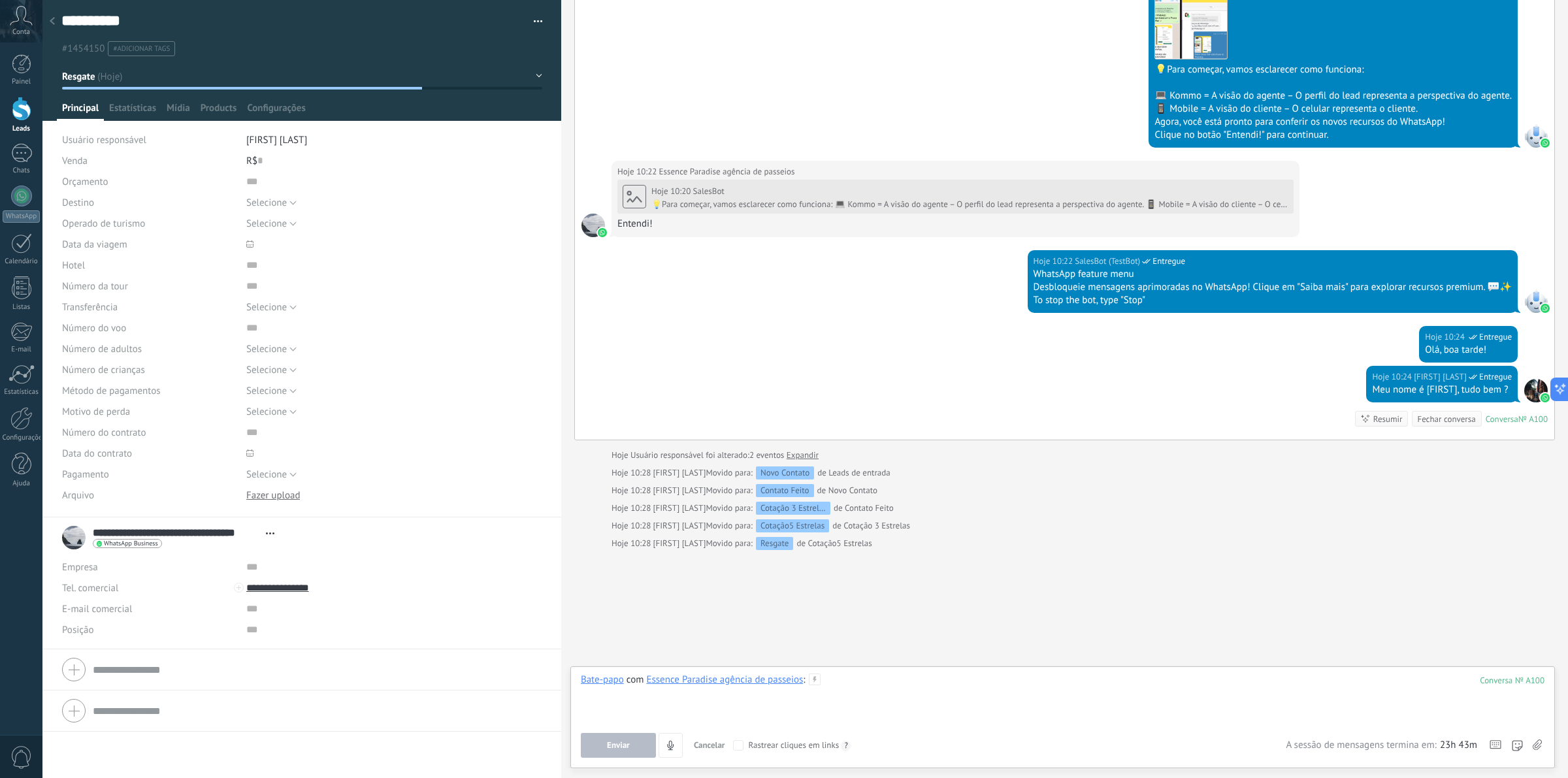 click at bounding box center [1062, 698] 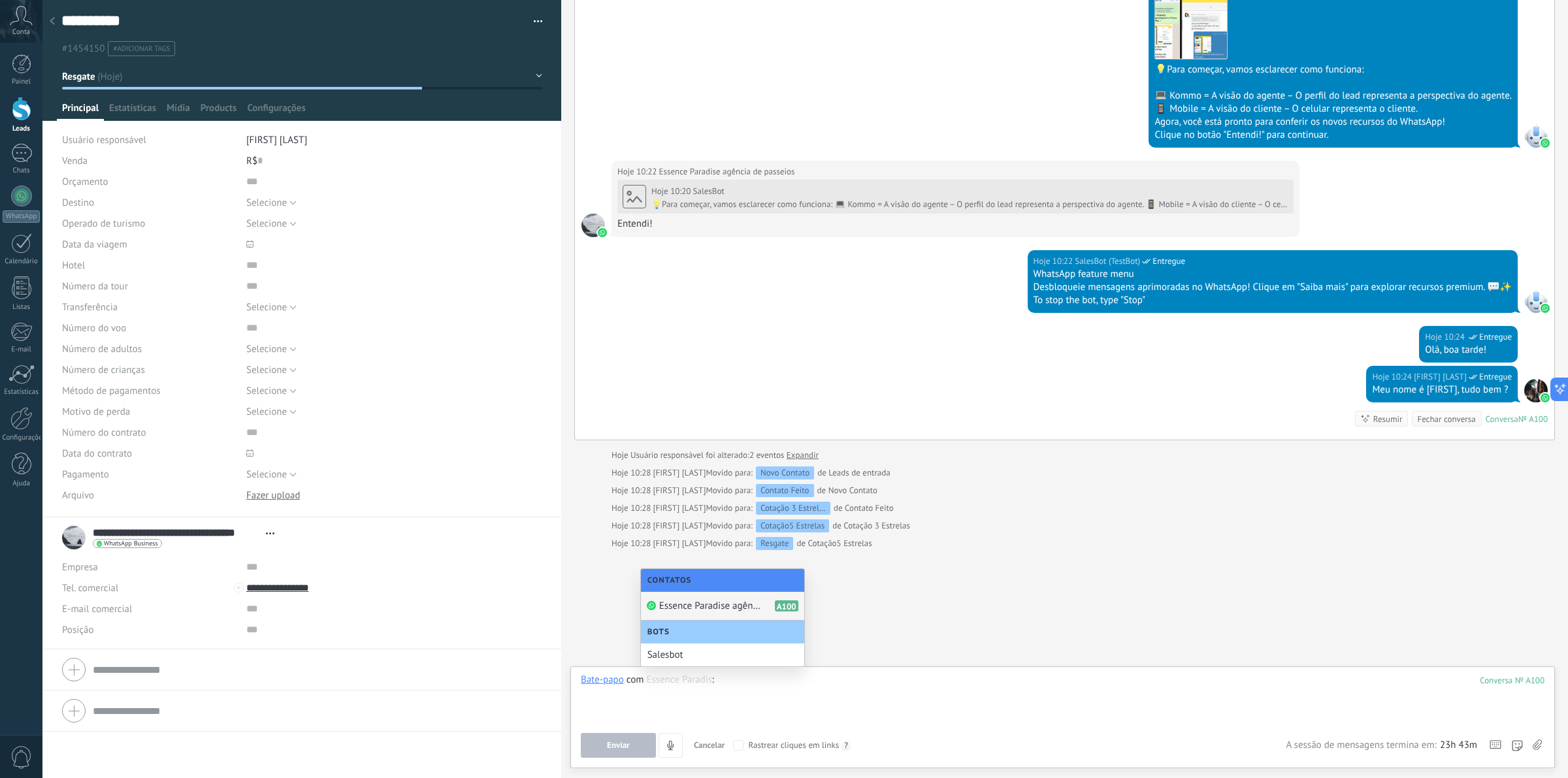 click on "Essence Paradise agência de passeios" at bounding box center [711, 606] 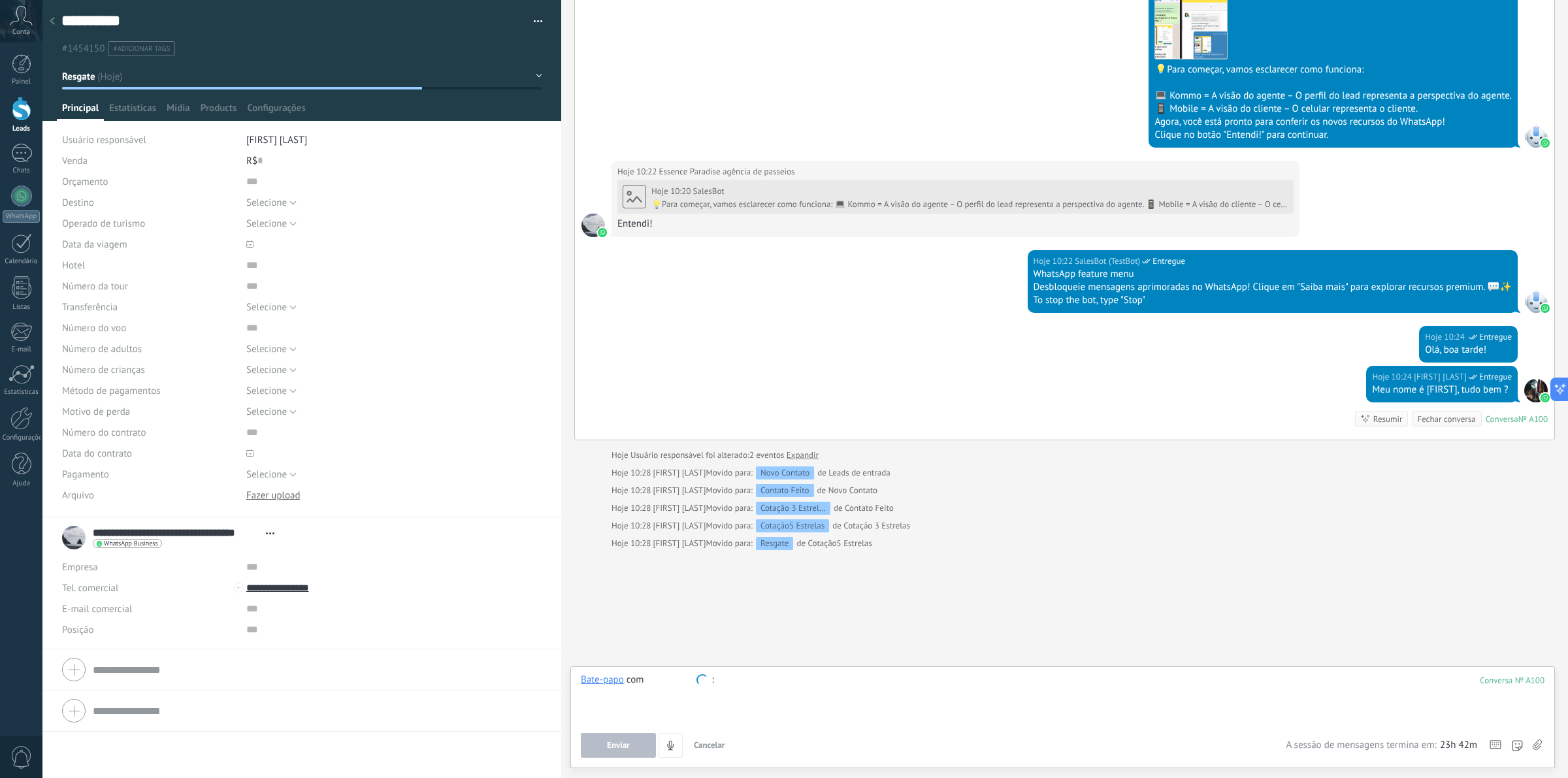 type on "*" 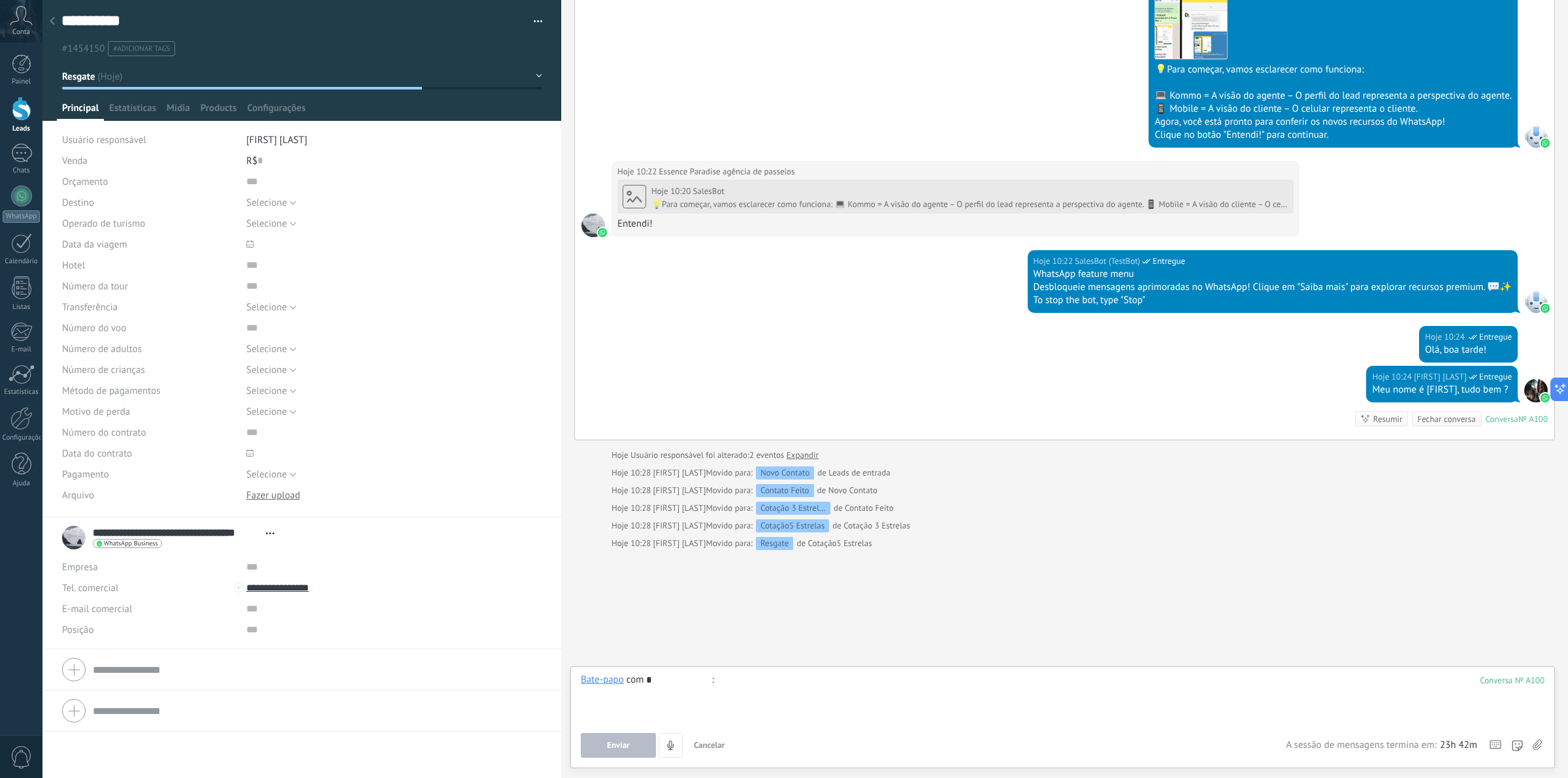 type 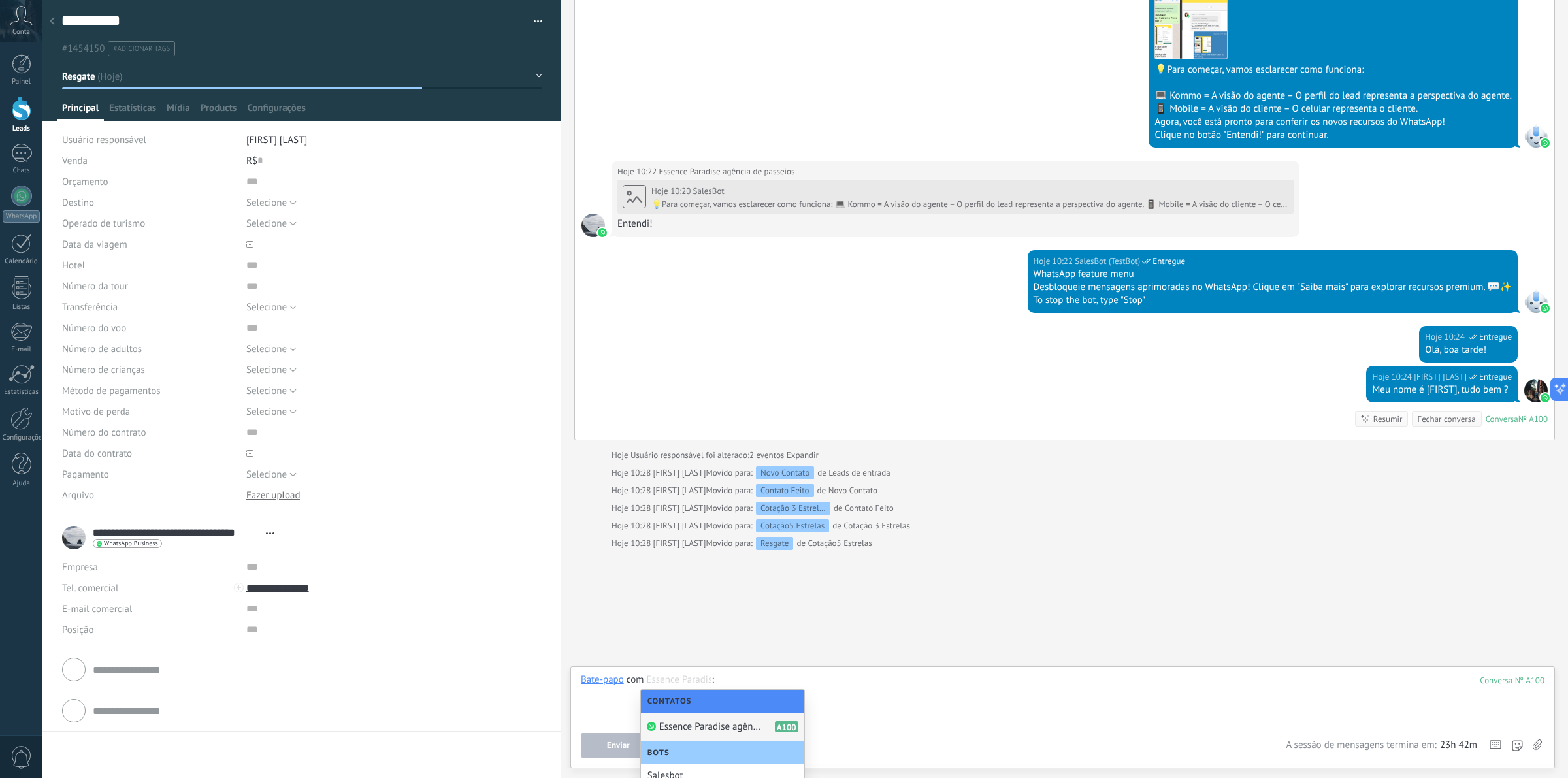 click on "Essence Paradise agência de passeios" at bounding box center (711, 726) 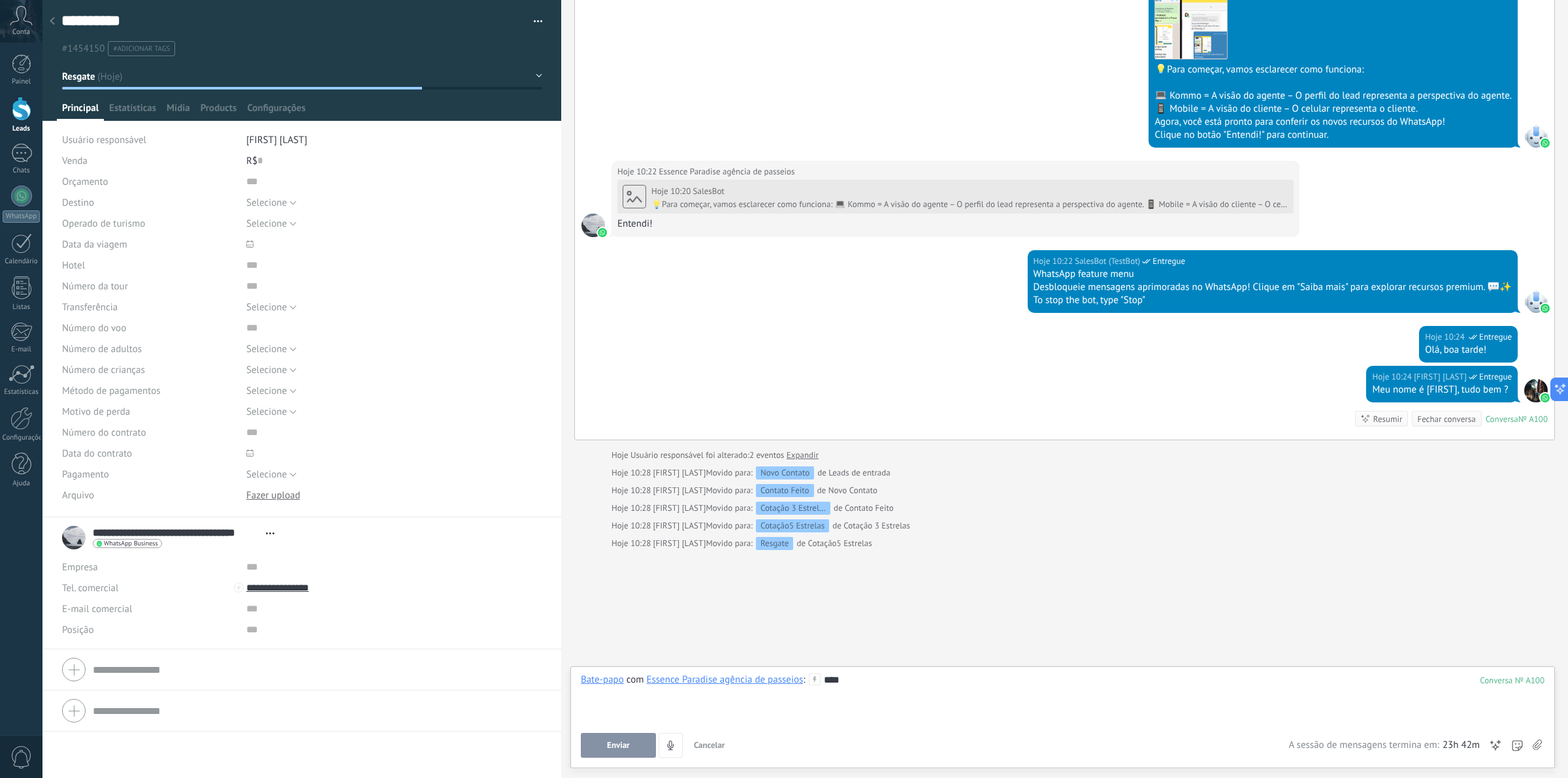 click on "Enviar" at bounding box center [618, 745] 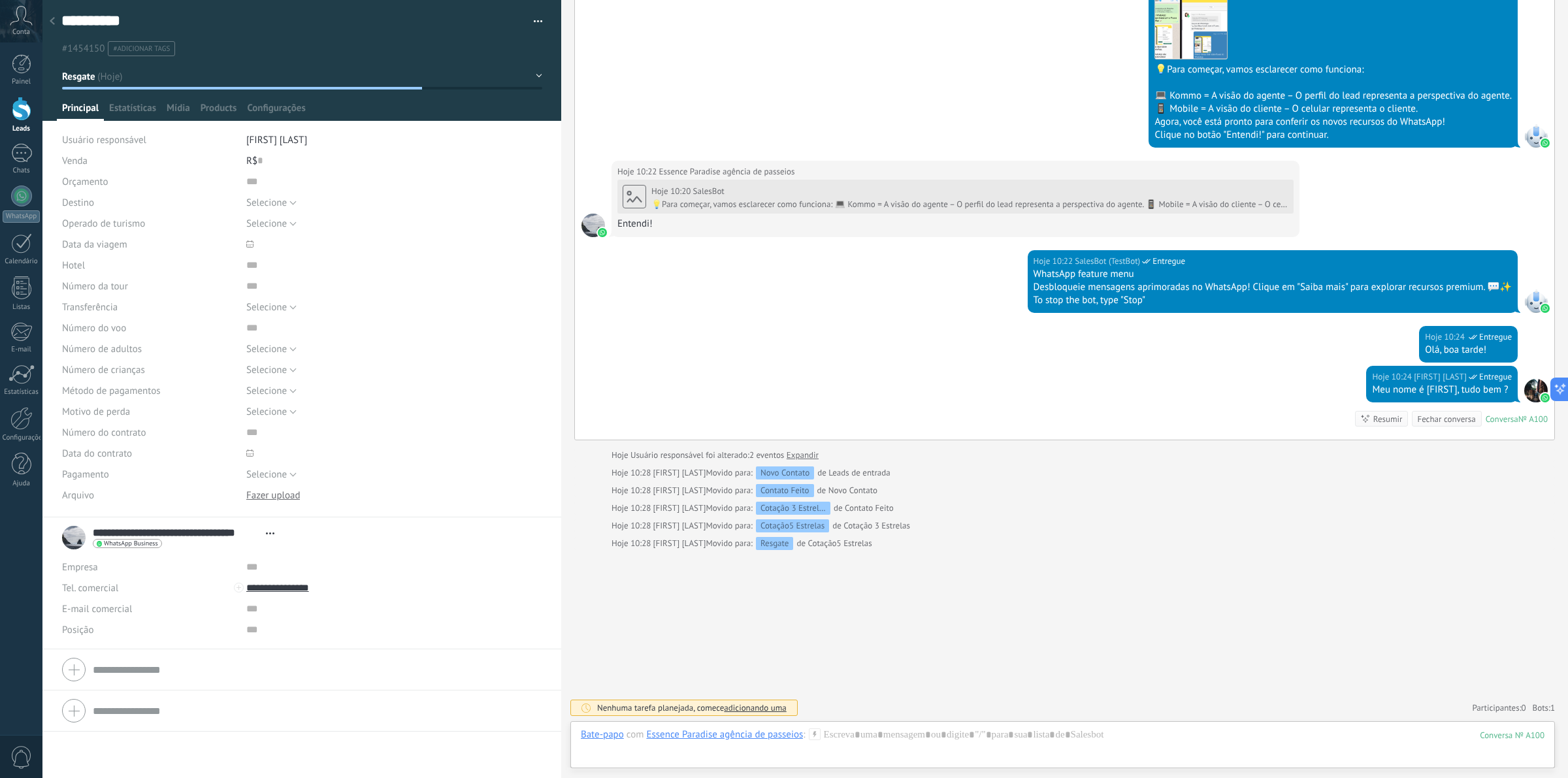 scroll, scrollTop: 406, scrollLeft: 0, axis: vertical 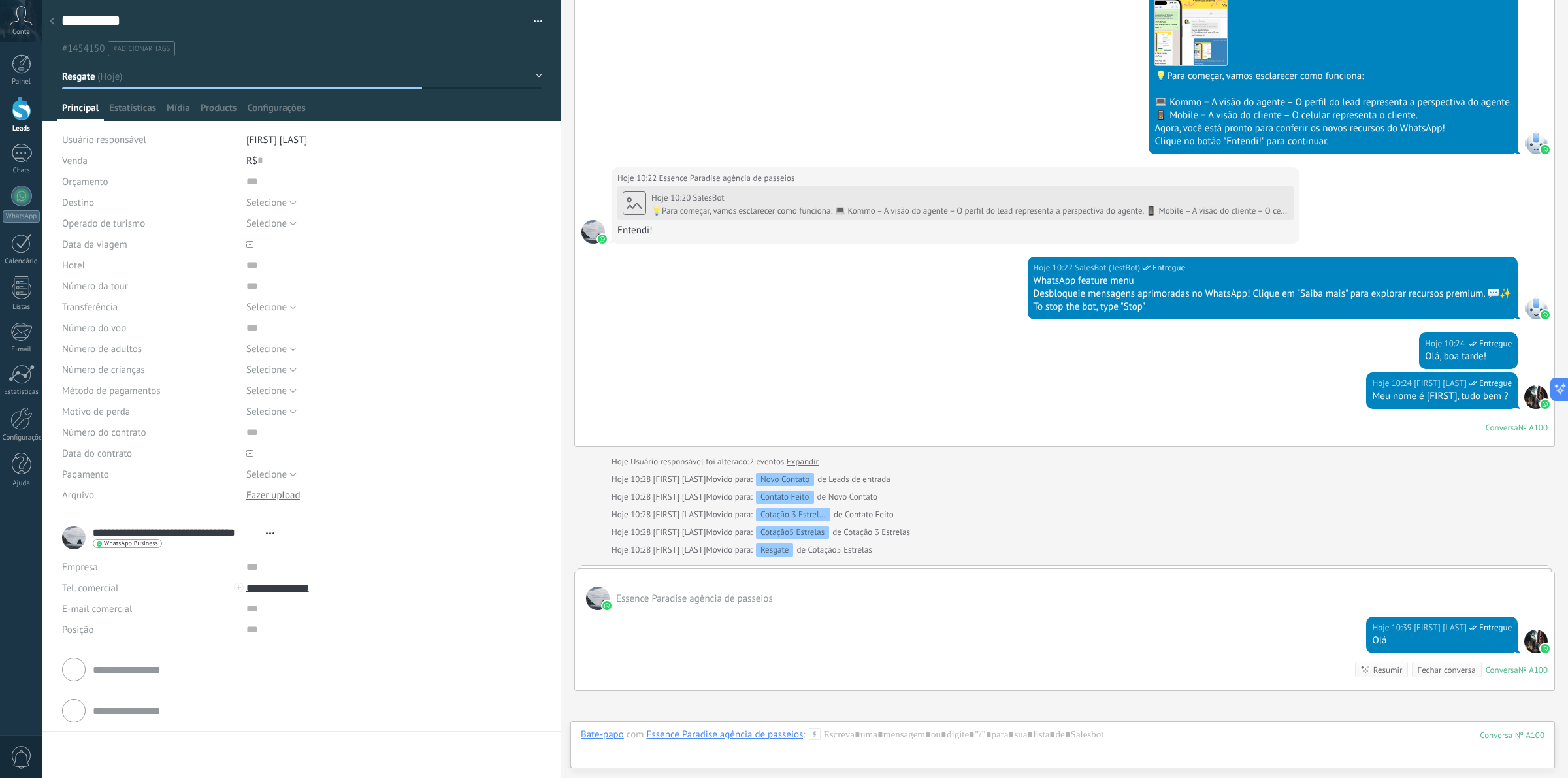click 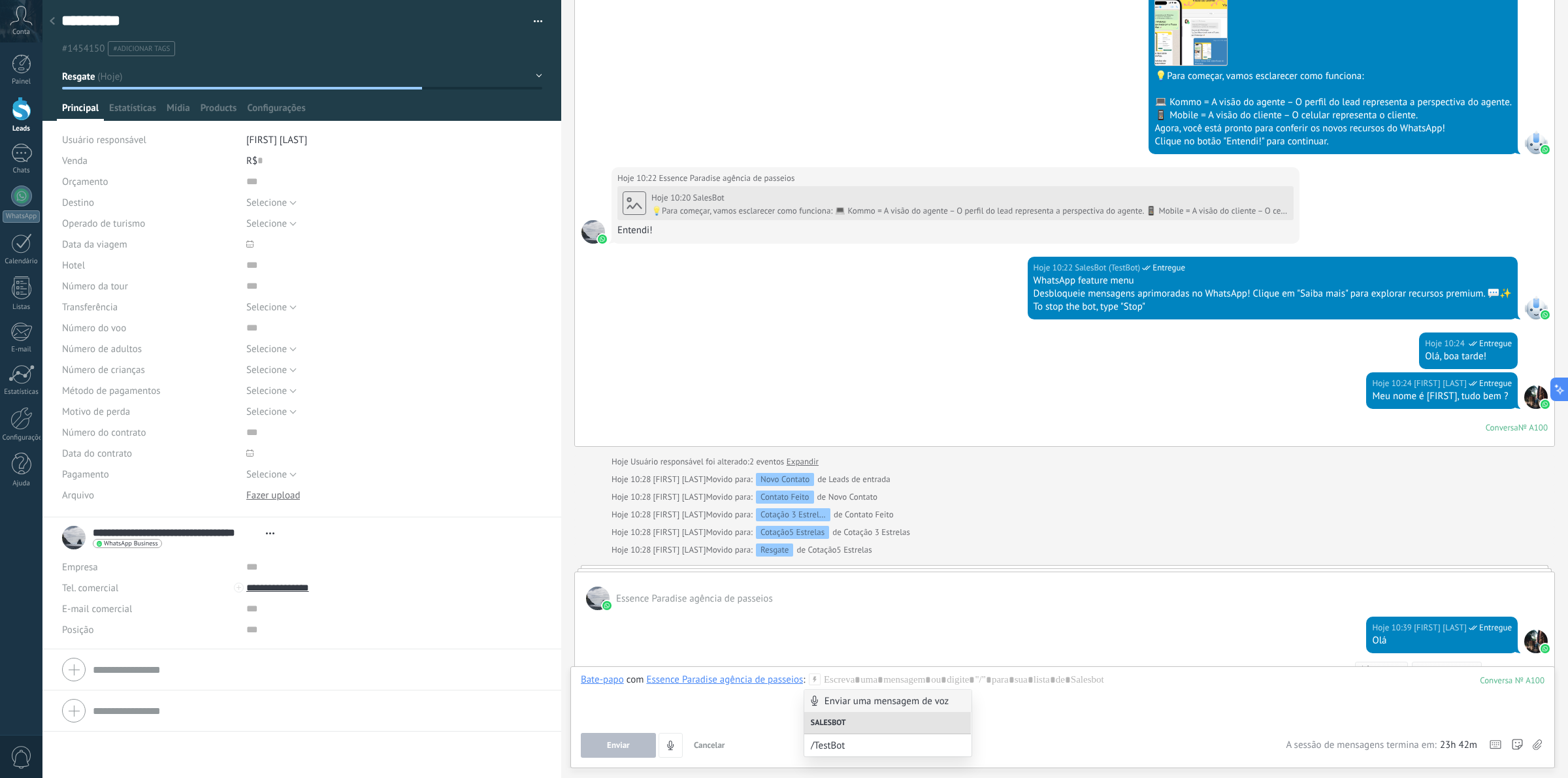 click on "Essence Paradise agência de passeios" at bounding box center (725, 679) 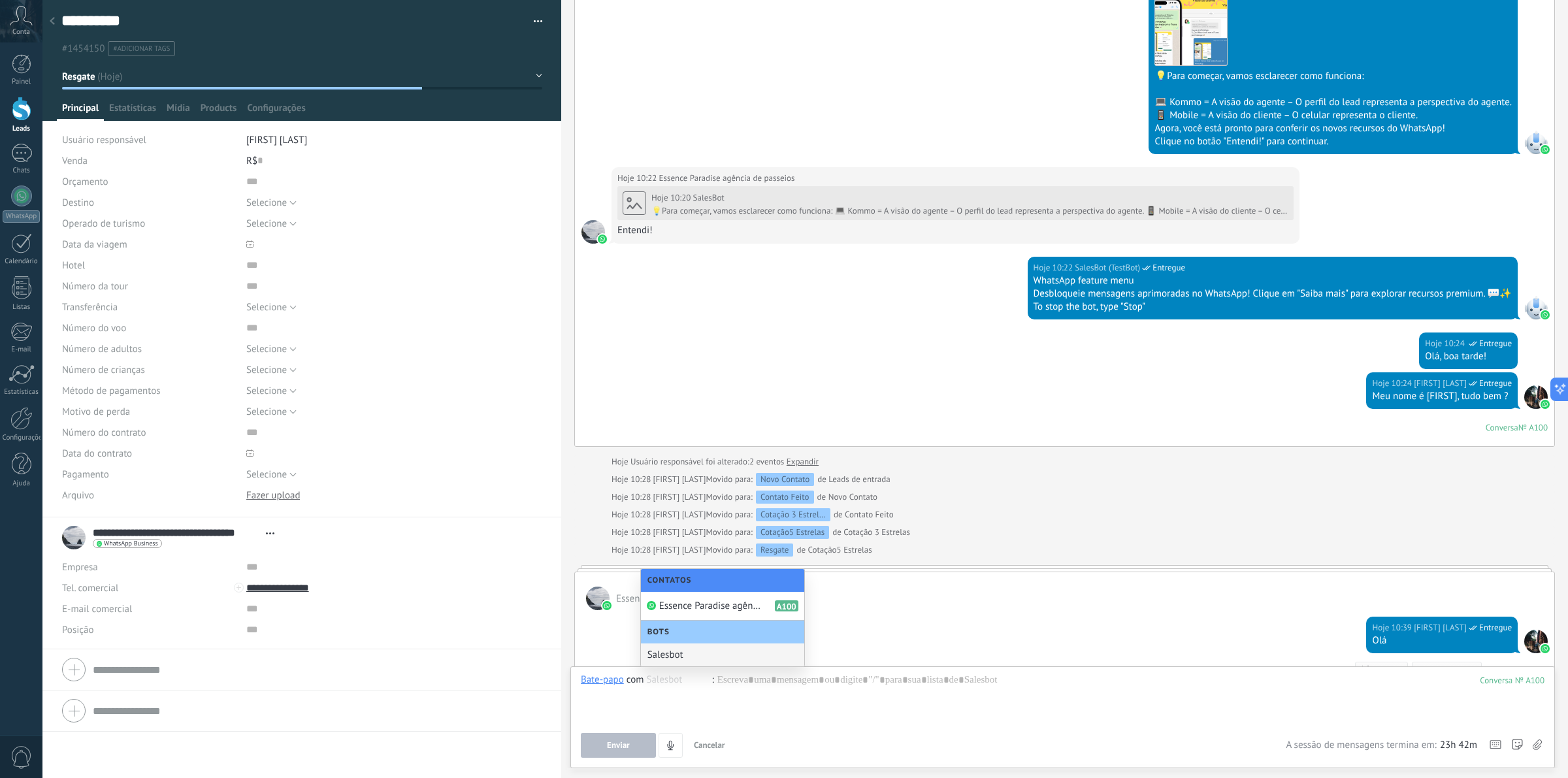 click on "Salesbot" at bounding box center [723, 655] 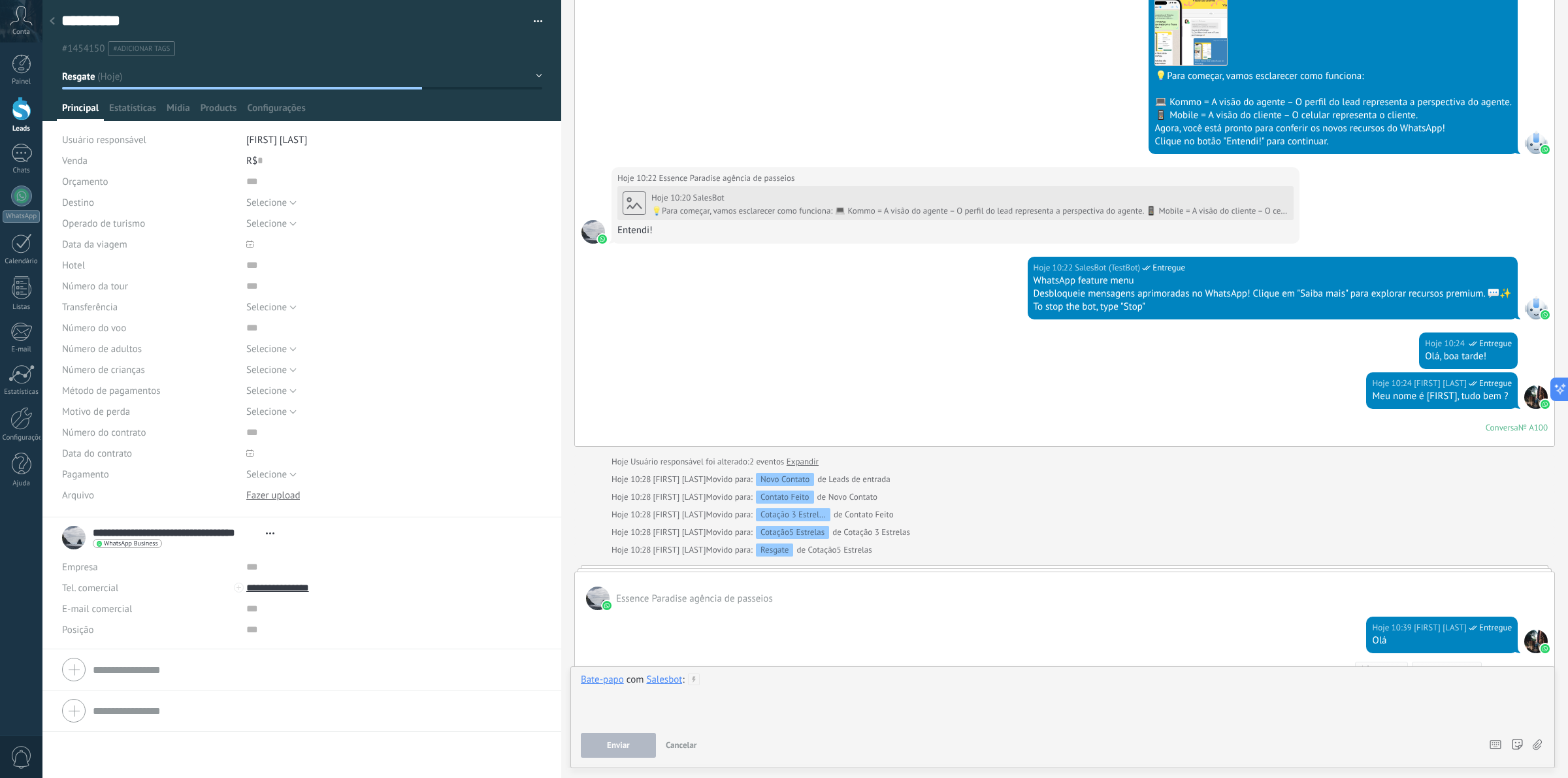 type 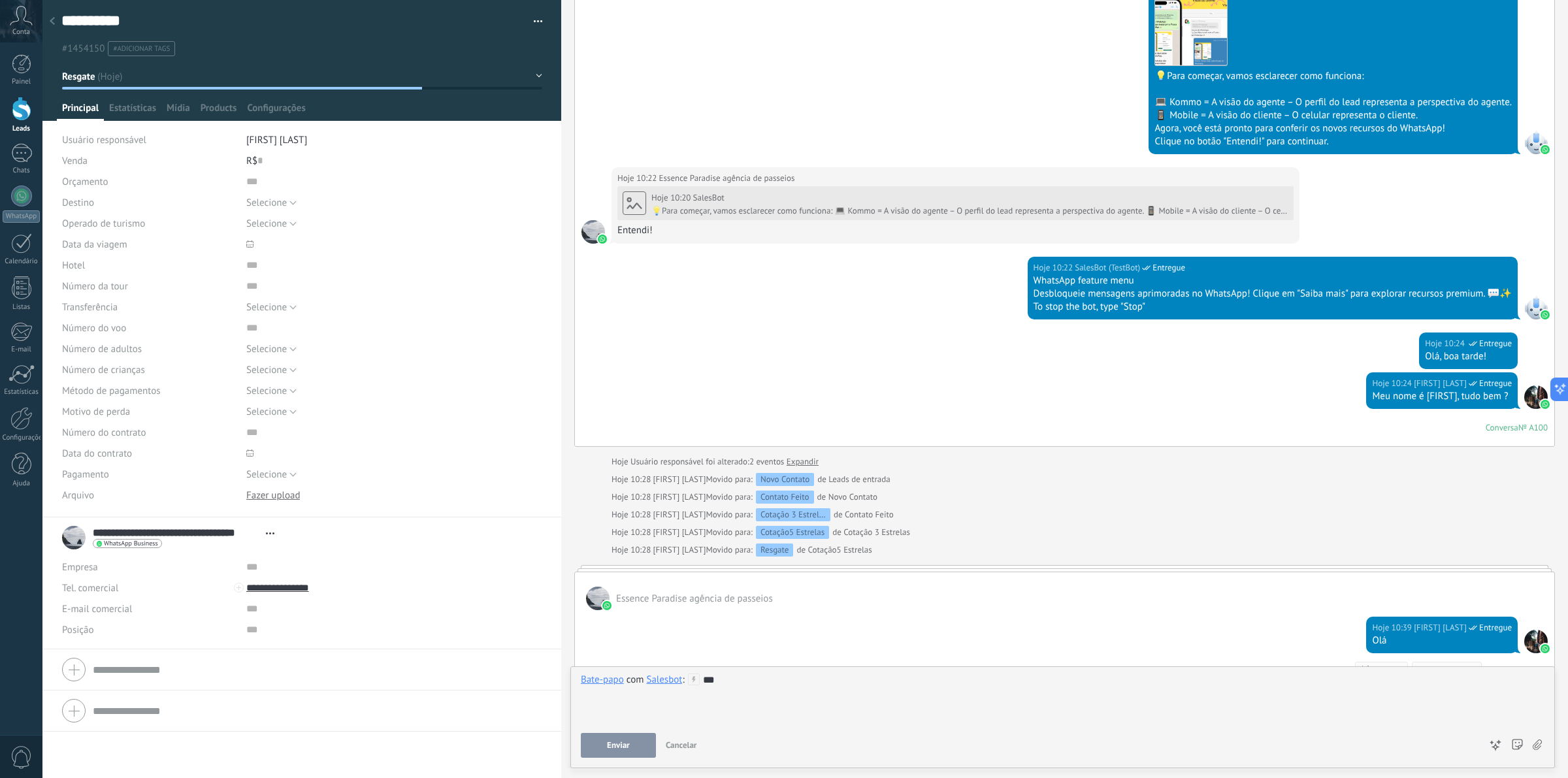 click on "Enviar" at bounding box center [618, 745] 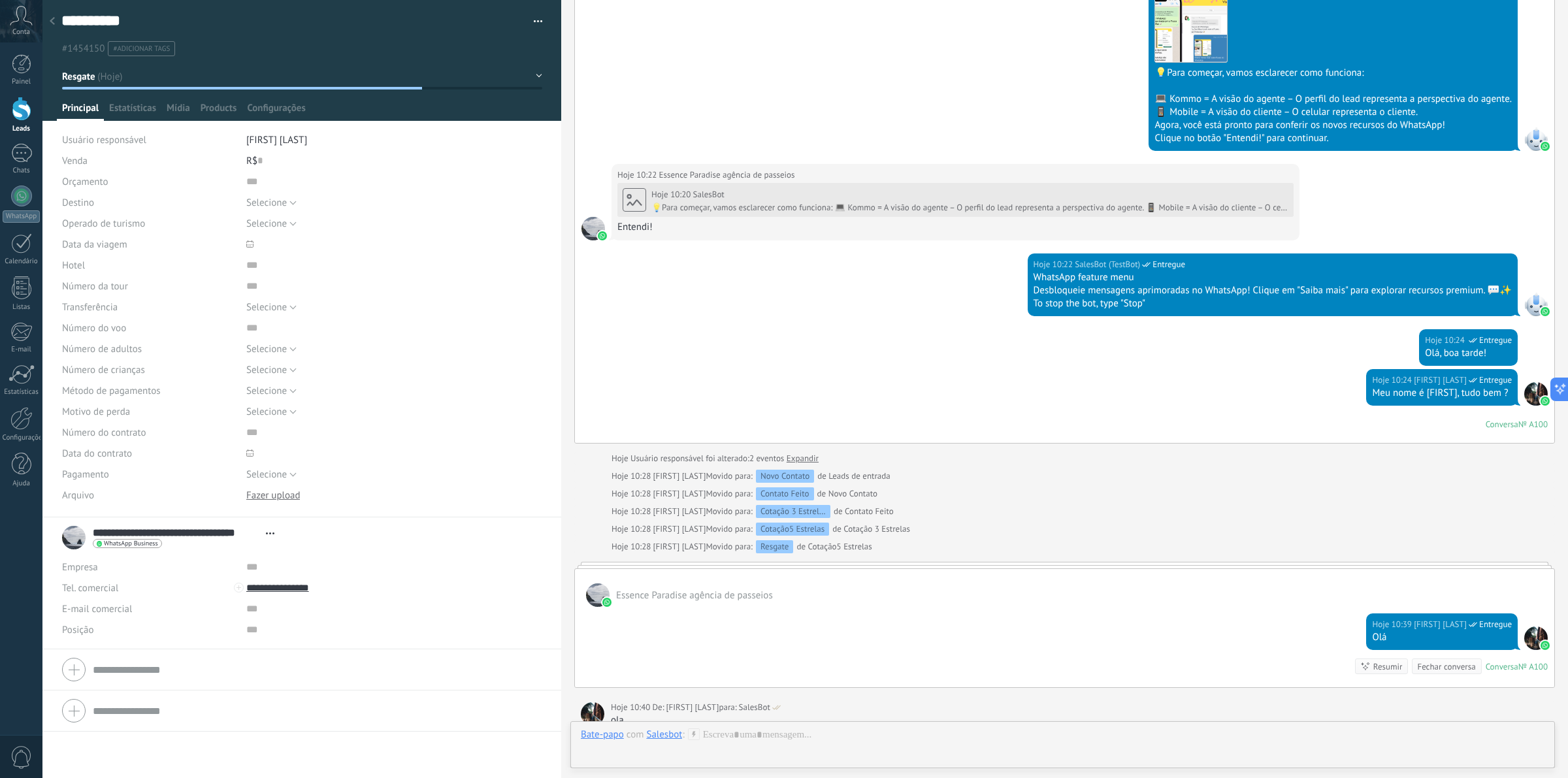 scroll, scrollTop: 550, scrollLeft: 0, axis: vertical 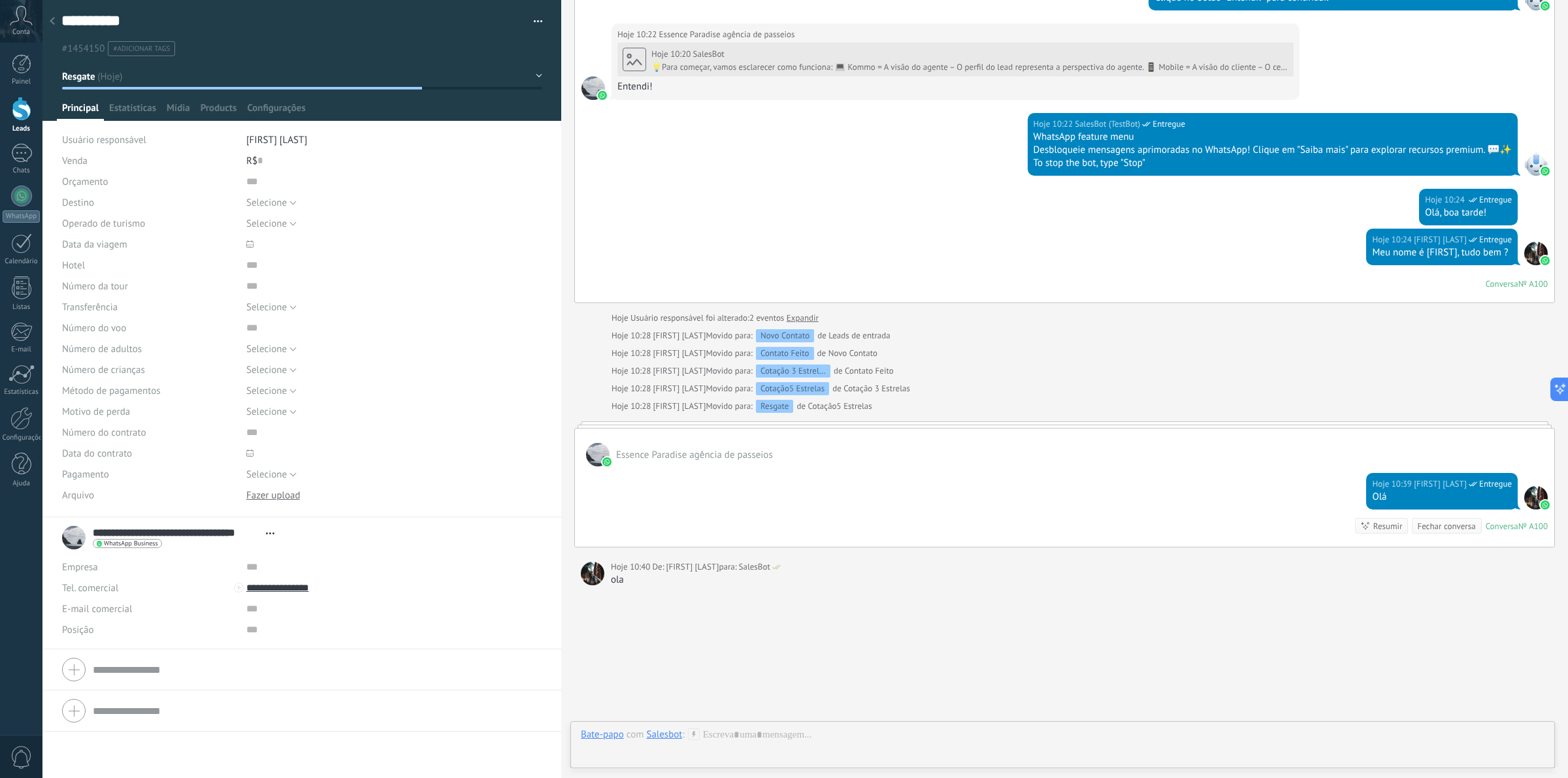 click on "Salesbot" at bounding box center (664, 734) 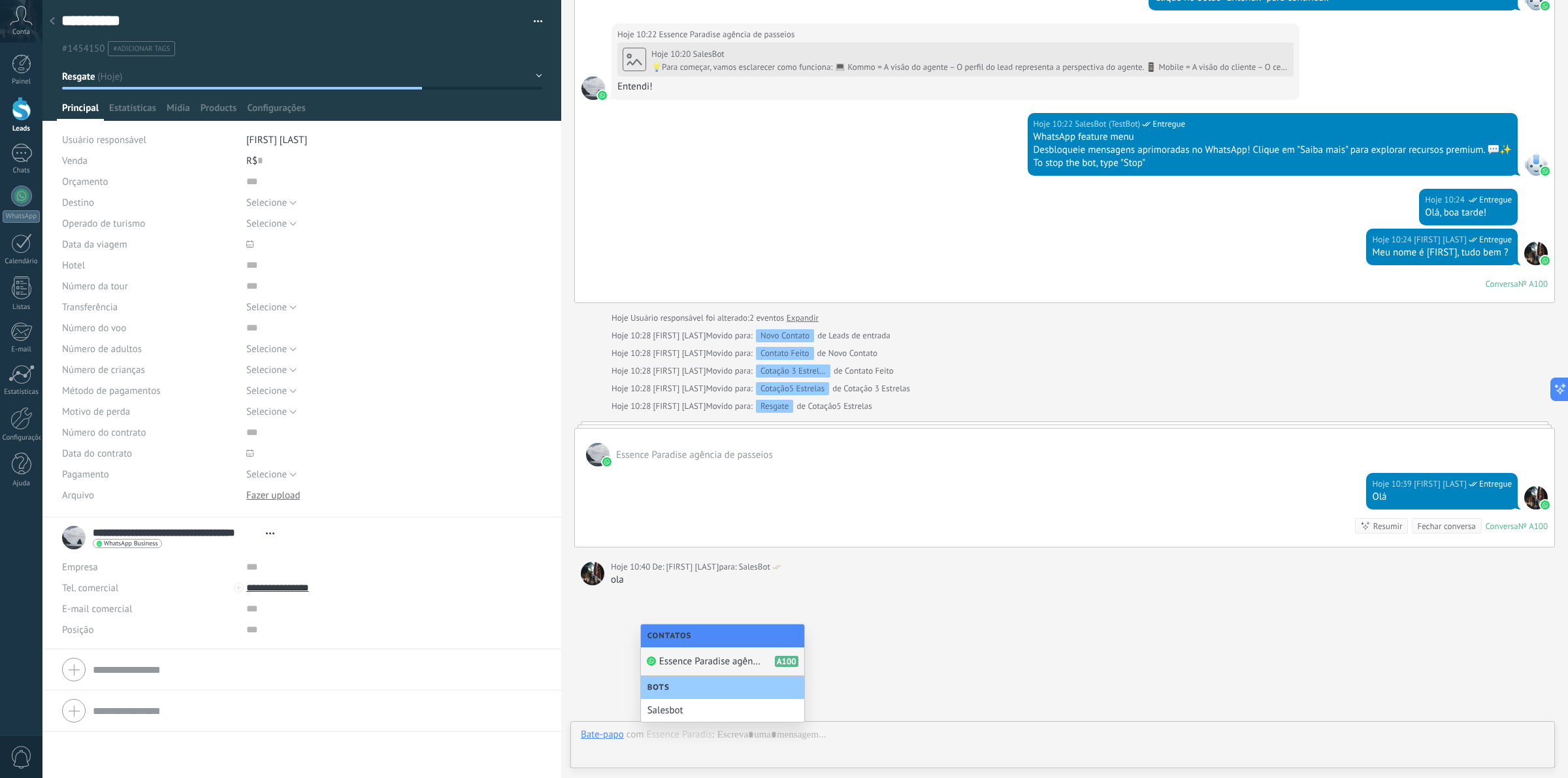 click on "Essence Paradise agência de passeios" at bounding box center [711, 661] 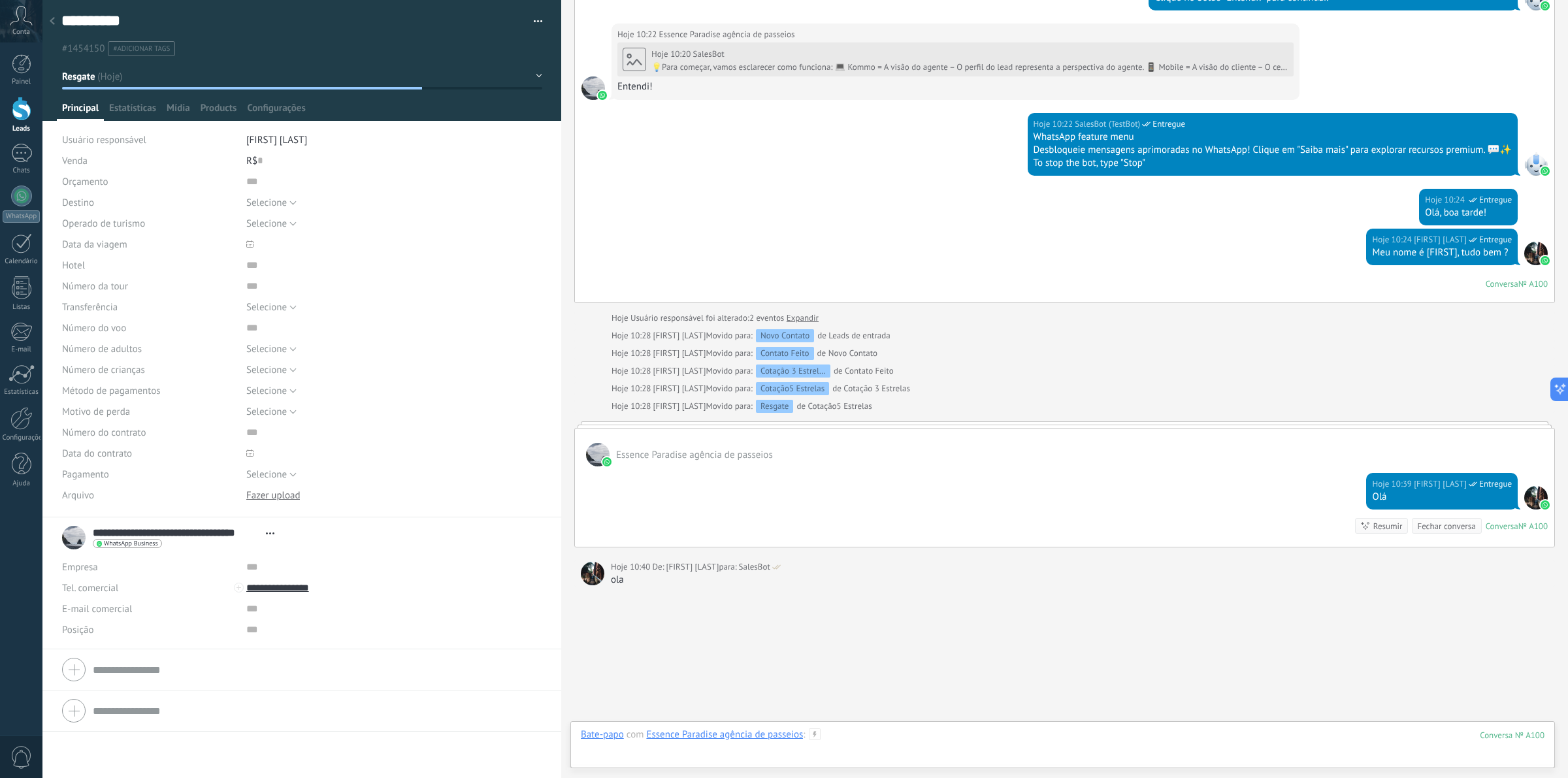 type 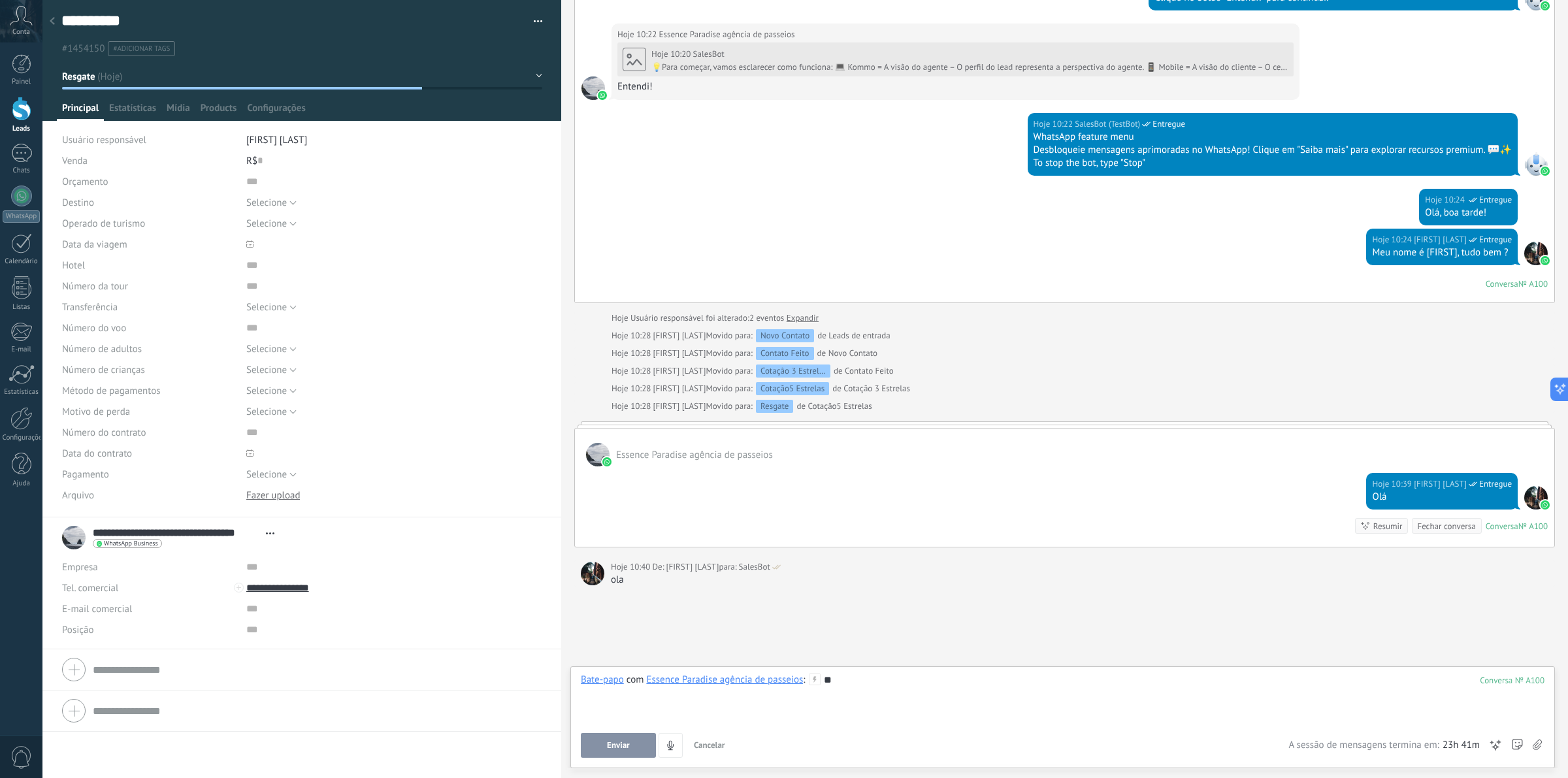 click on "Enviar" at bounding box center (618, 745) 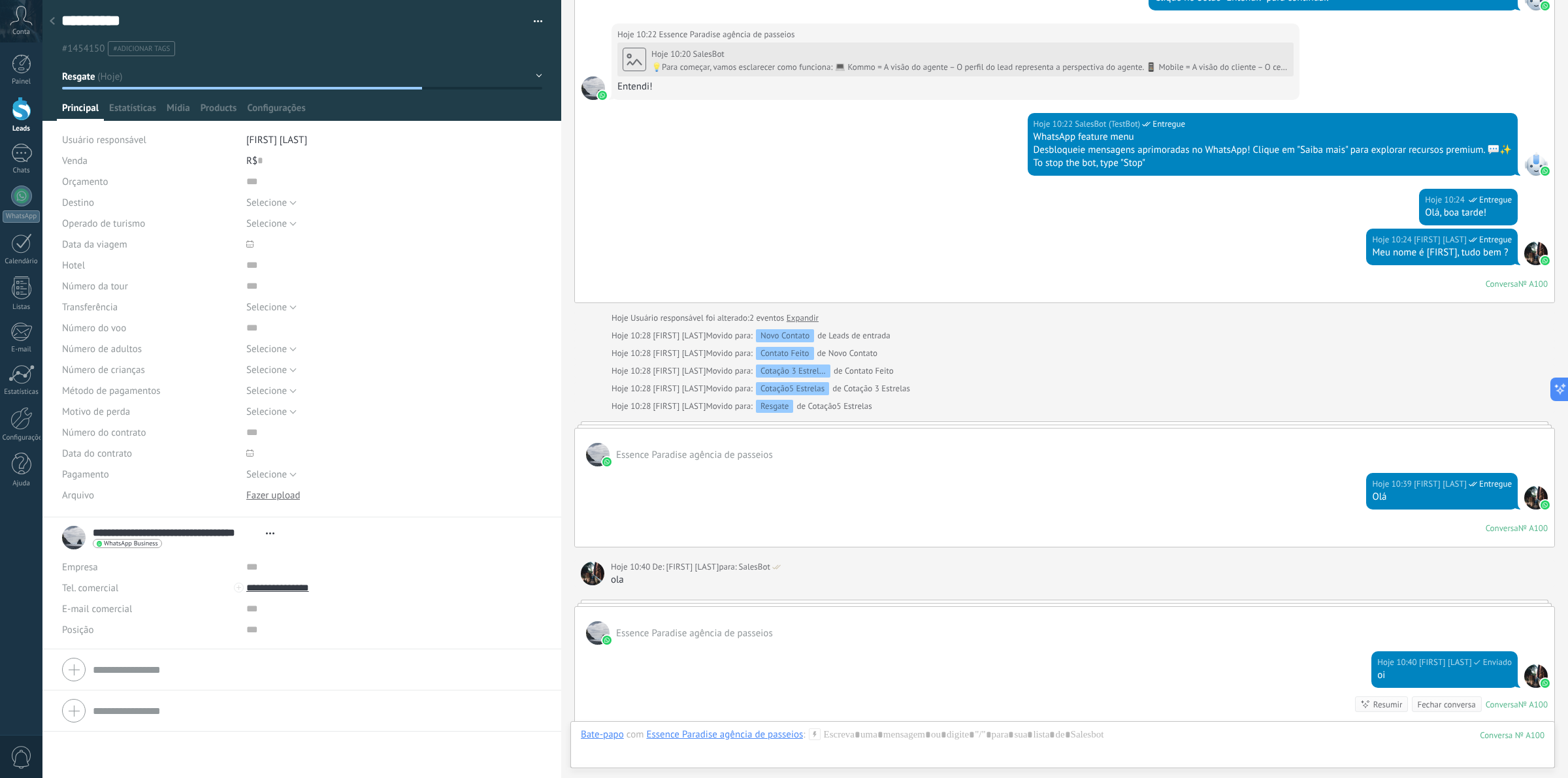 scroll, scrollTop: 589, scrollLeft: 0, axis: vertical 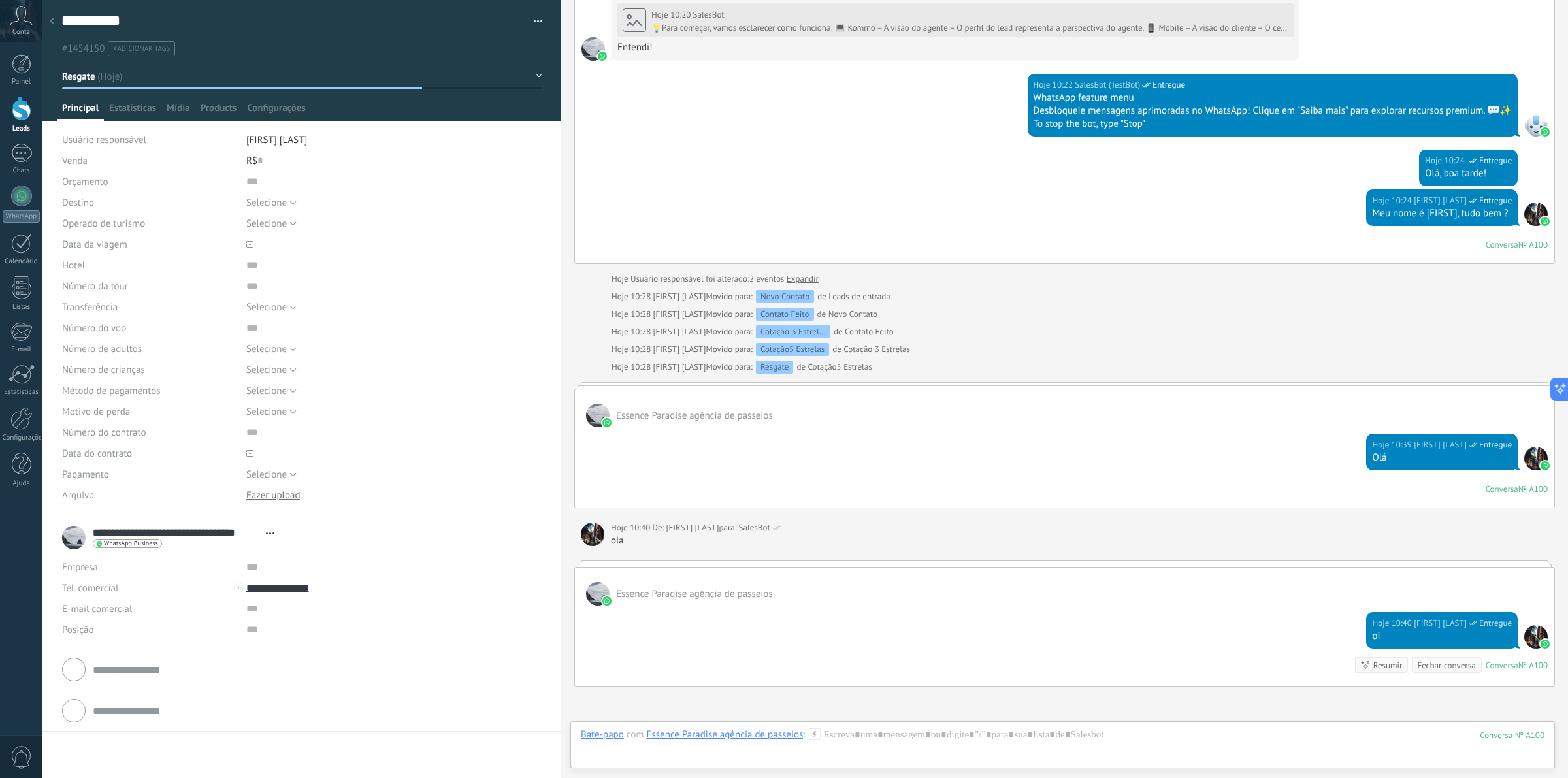 click at bounding box center [1536, 214] 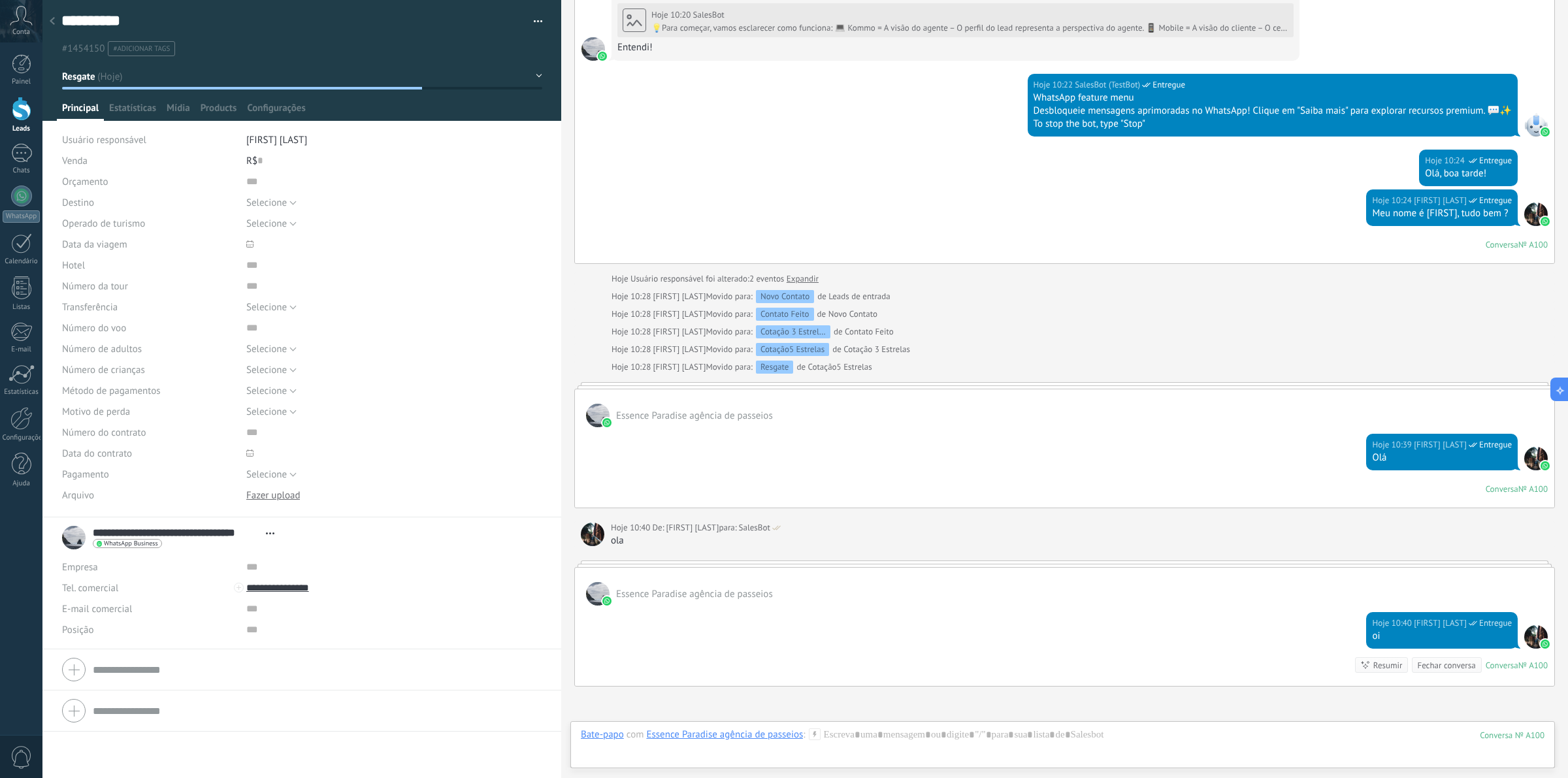 click 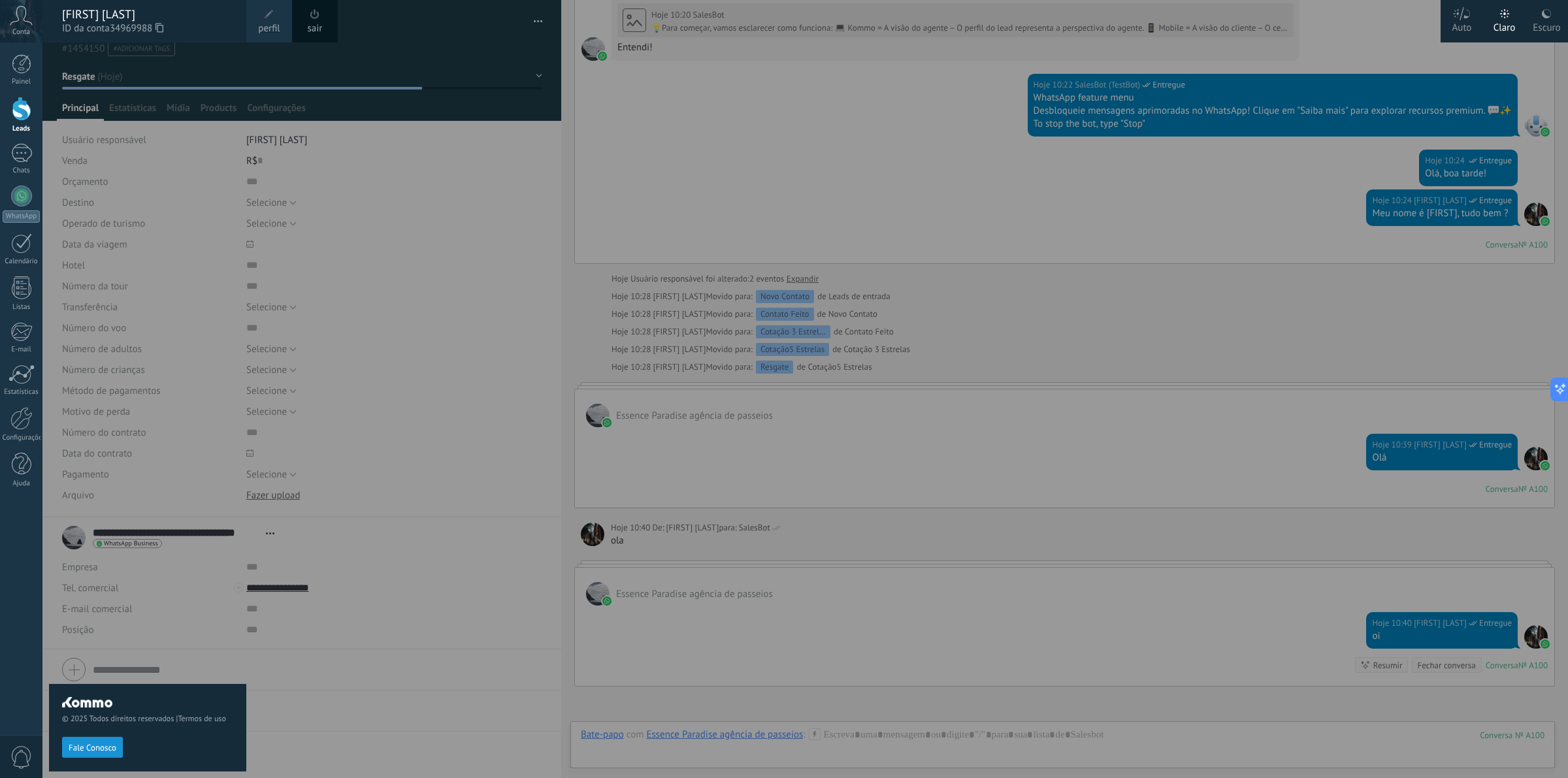 click on "perfil" at bounding box center (269, 21) 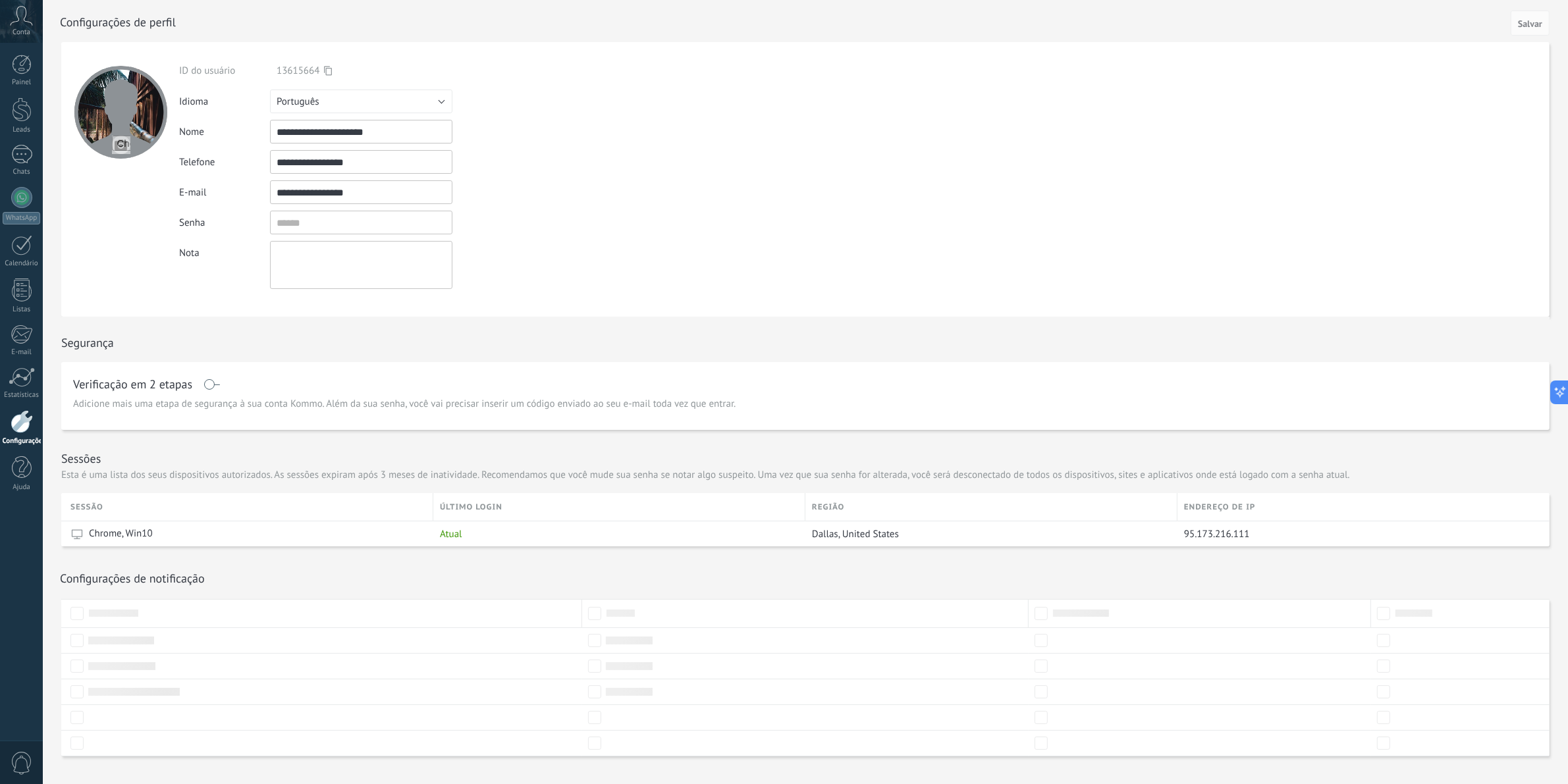 drag, startPoint x: 402, startPoint y: 132, endPoint x: 261, endPoint y: 132, distance: 141 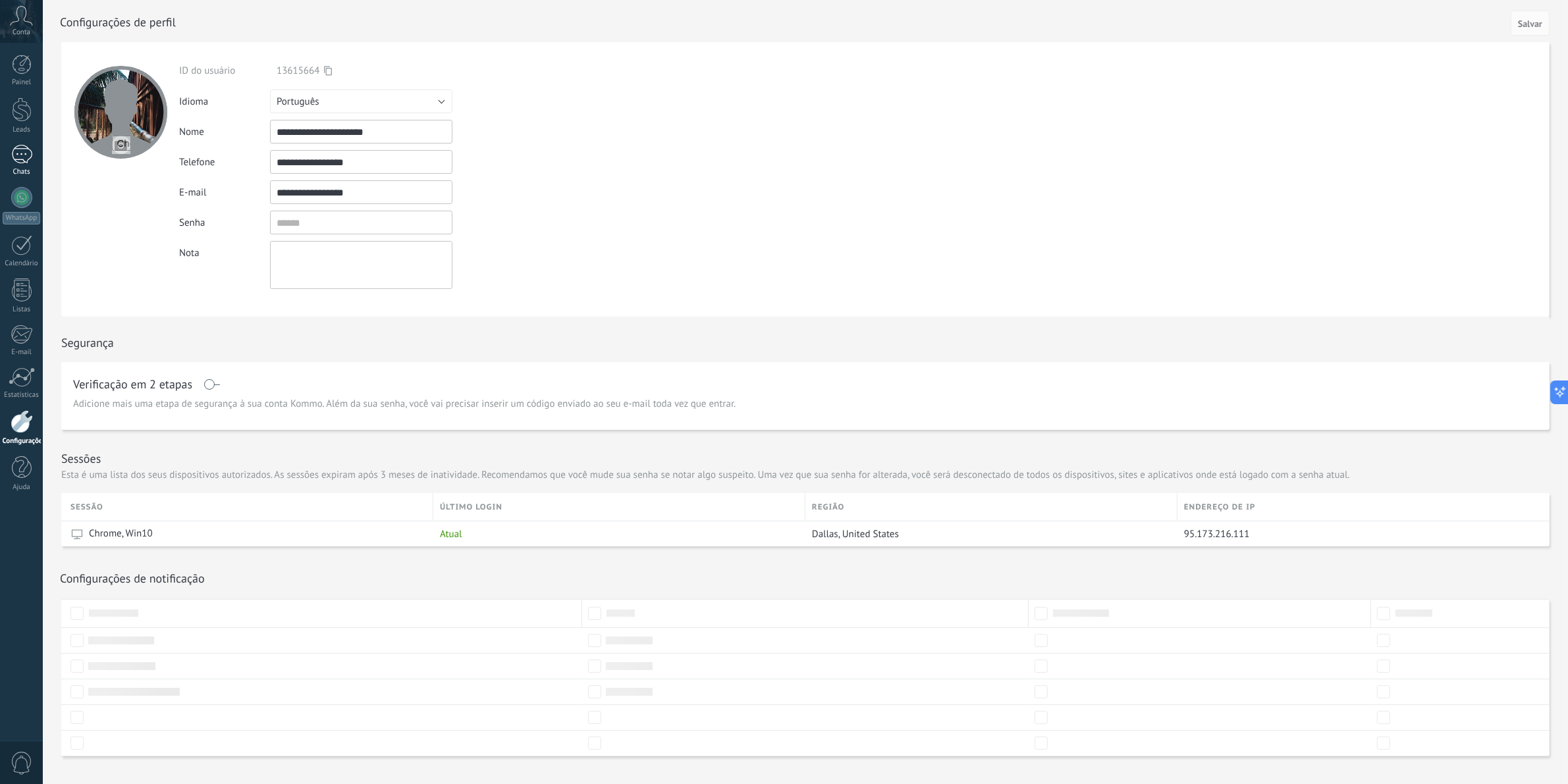 click at bounding box center (22, 154) 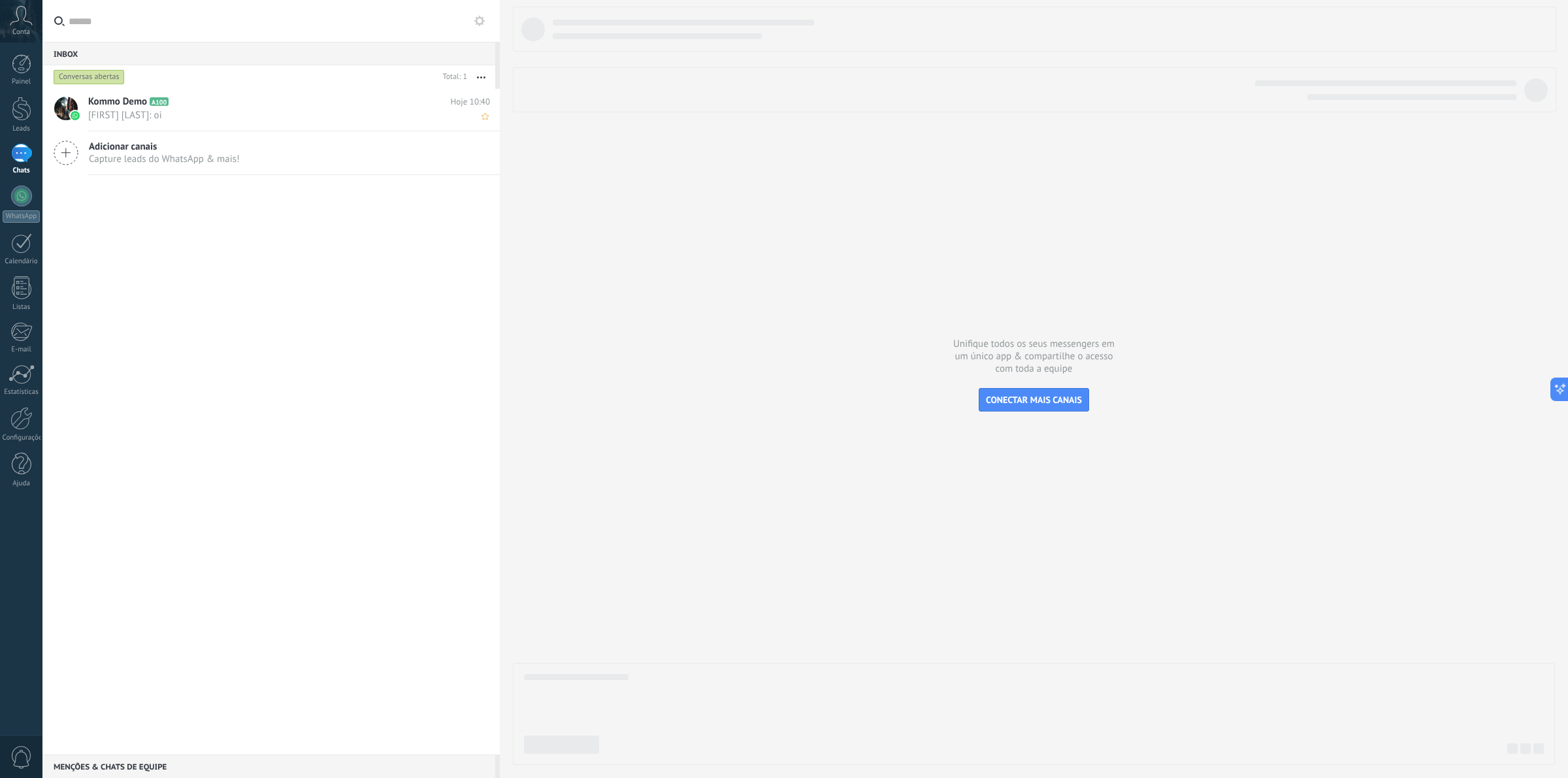 click on "Kommo Demo
A100" at bounding box center (269, 102) 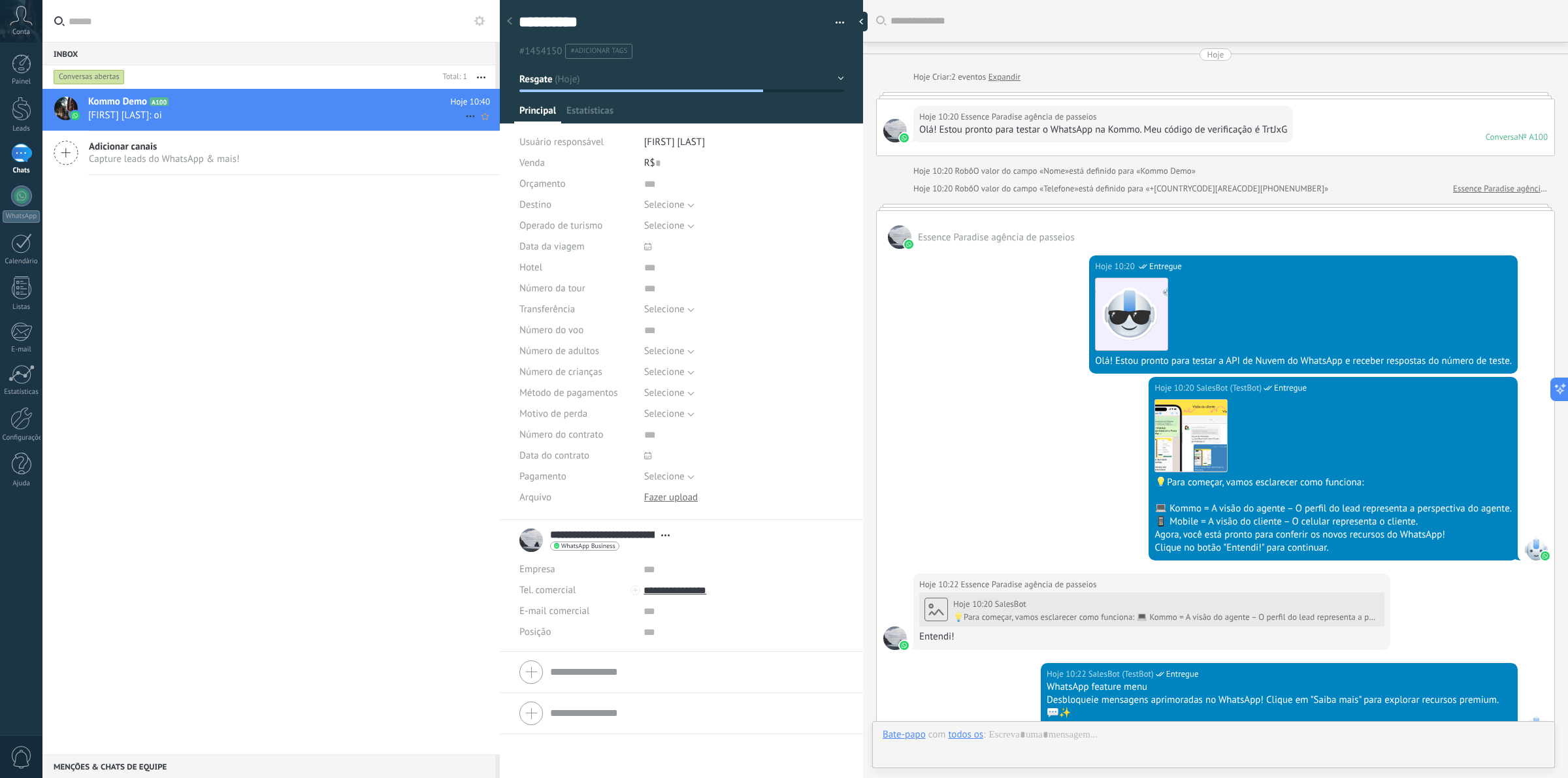type on "**********" 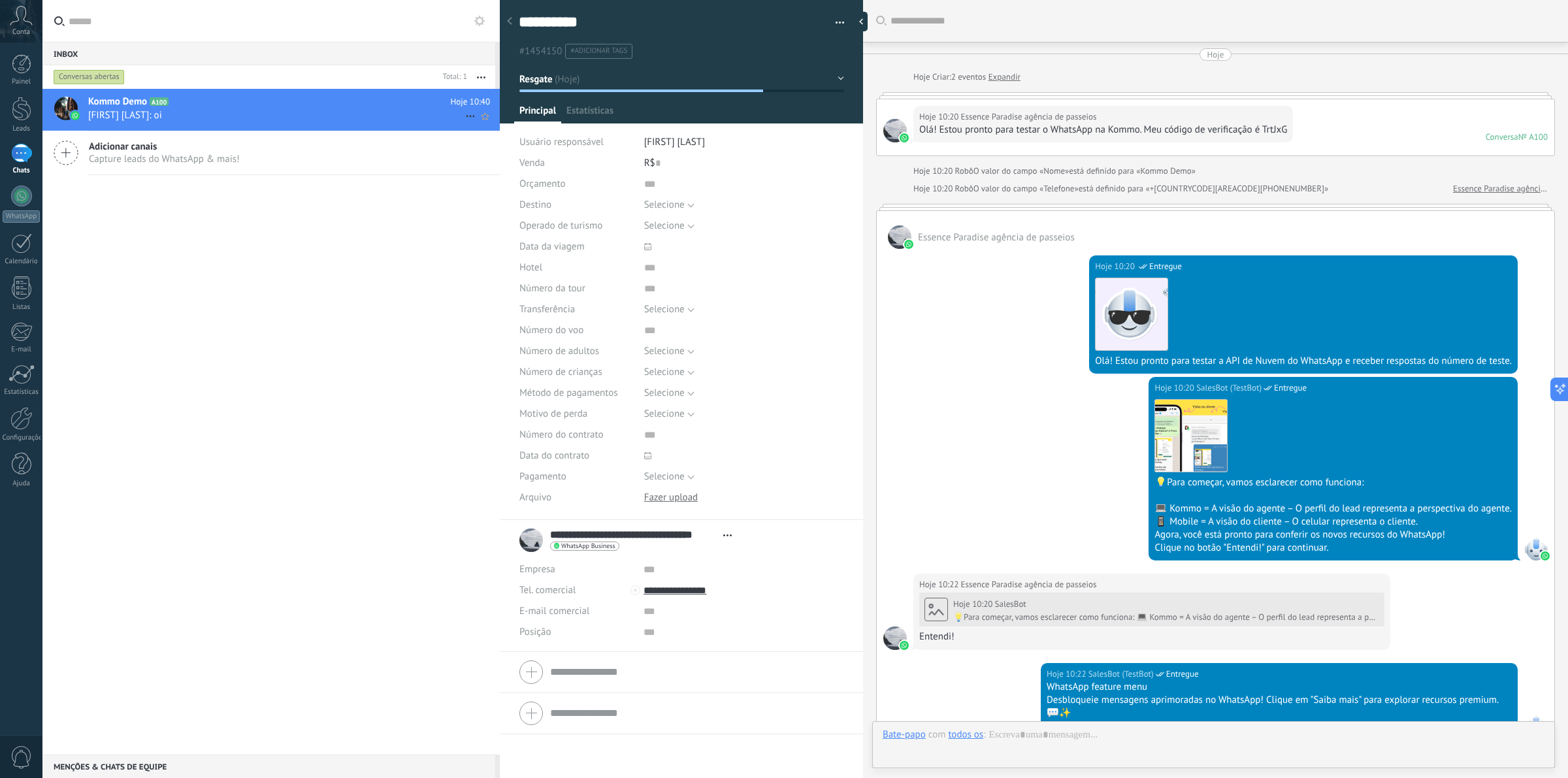 scroll, scrollTop: 20, scrollLeft: 0, axis: vertical 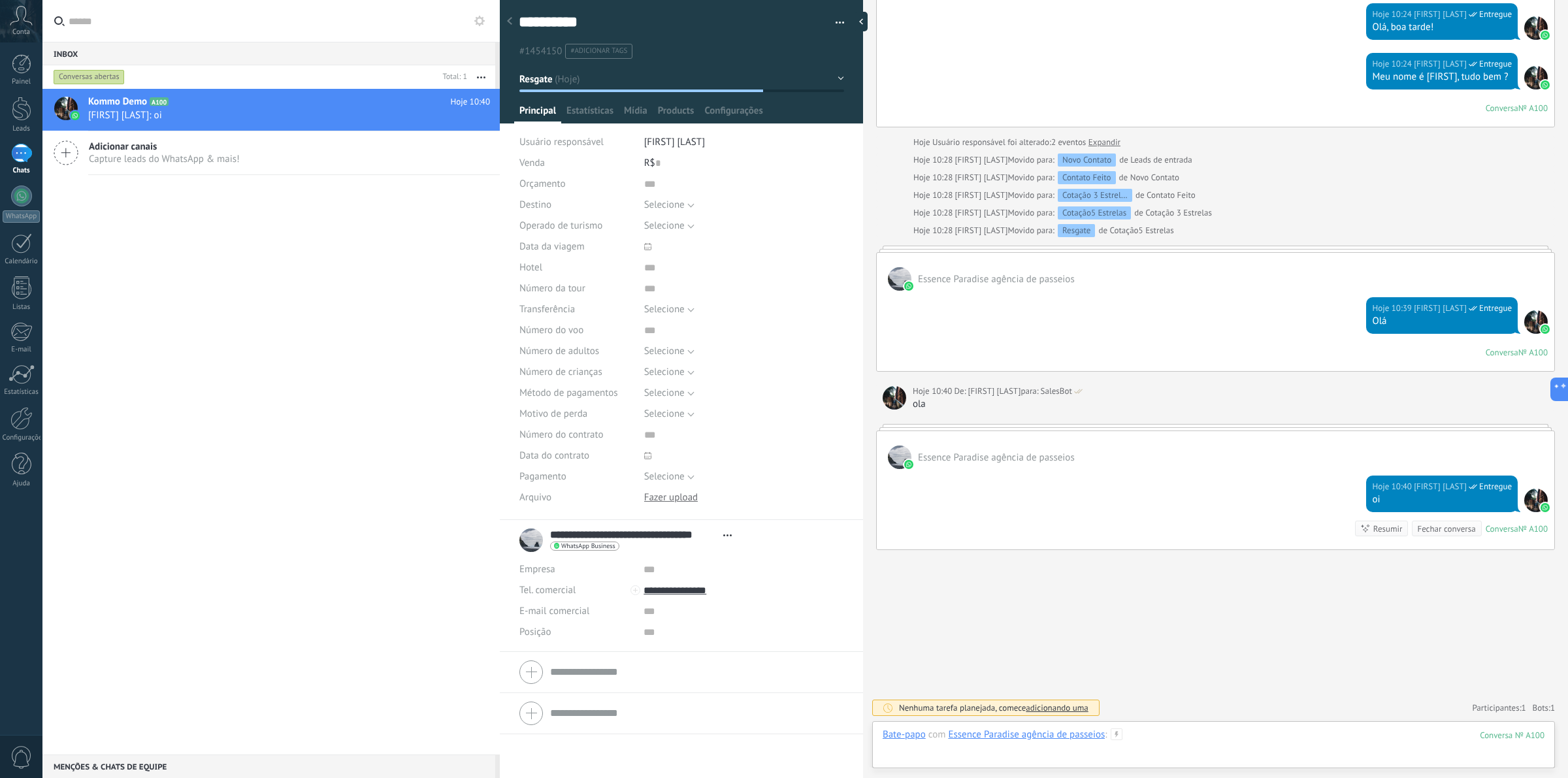 click at bounding box center (1213, 748) 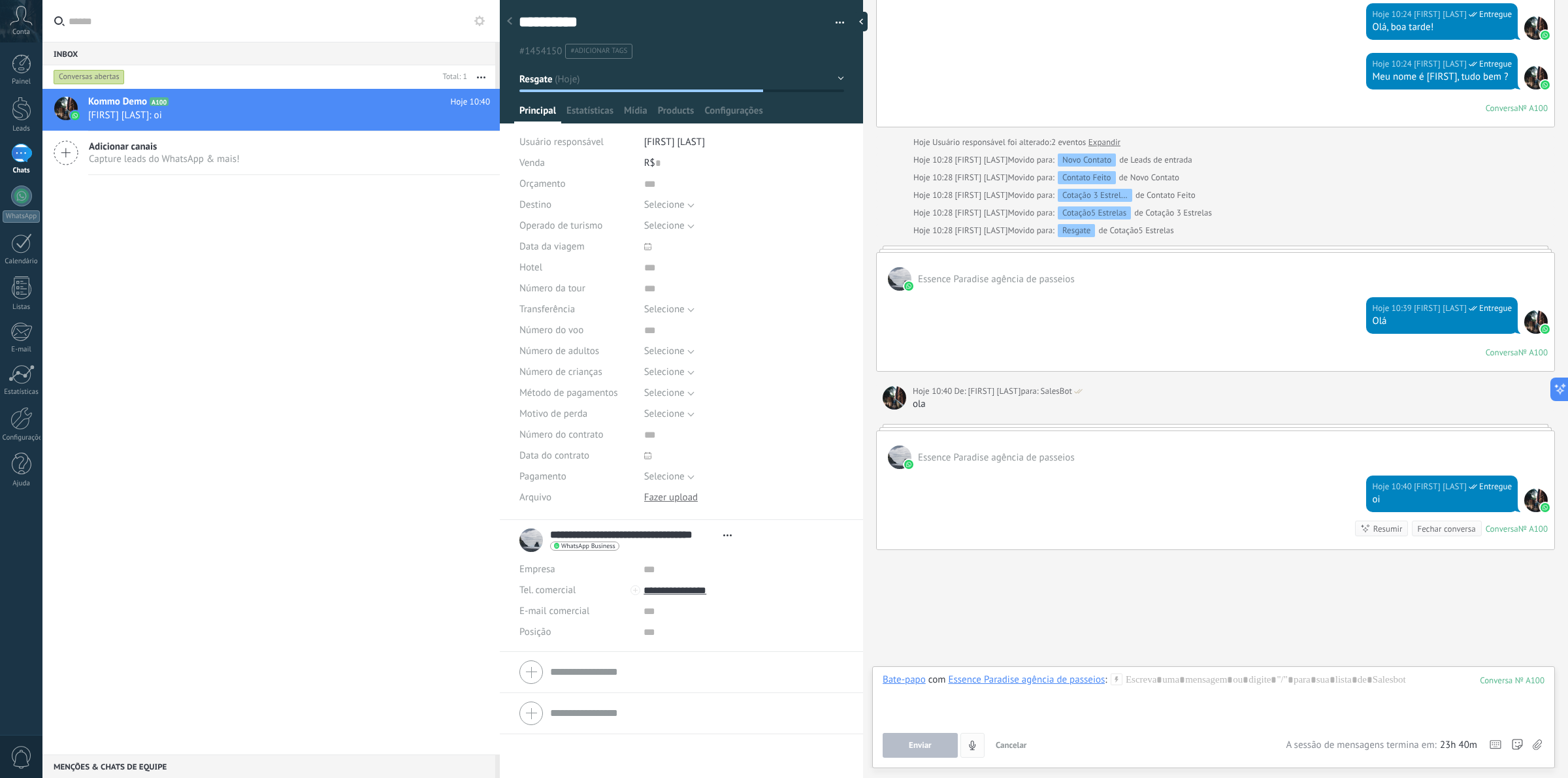 click 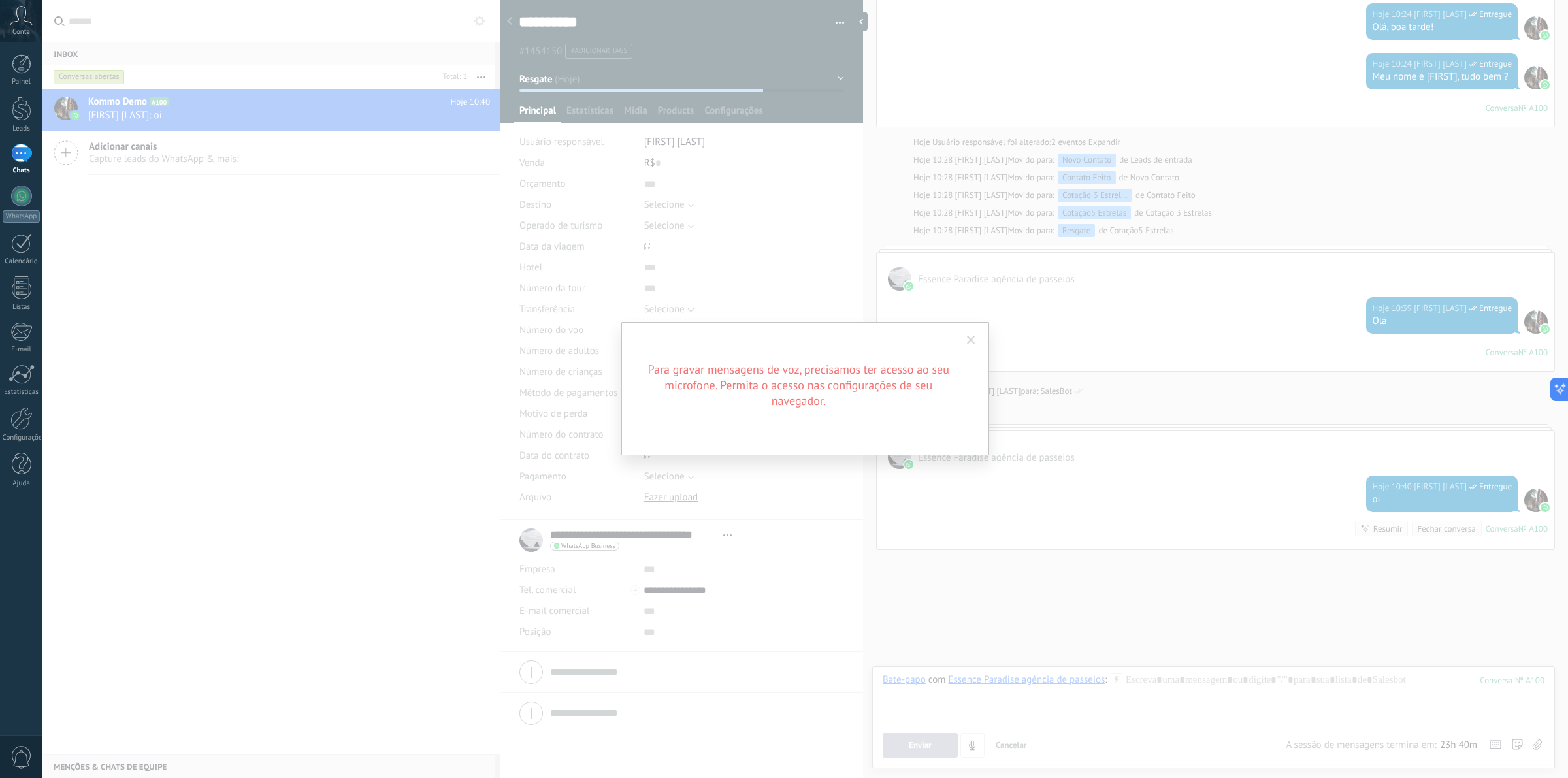 click on "Para gravar mensagens de voz, precisamos ter acesso ao seu microfone. Permita o acesso nas configurações de seu navegador." at bounding box center (805, 389) 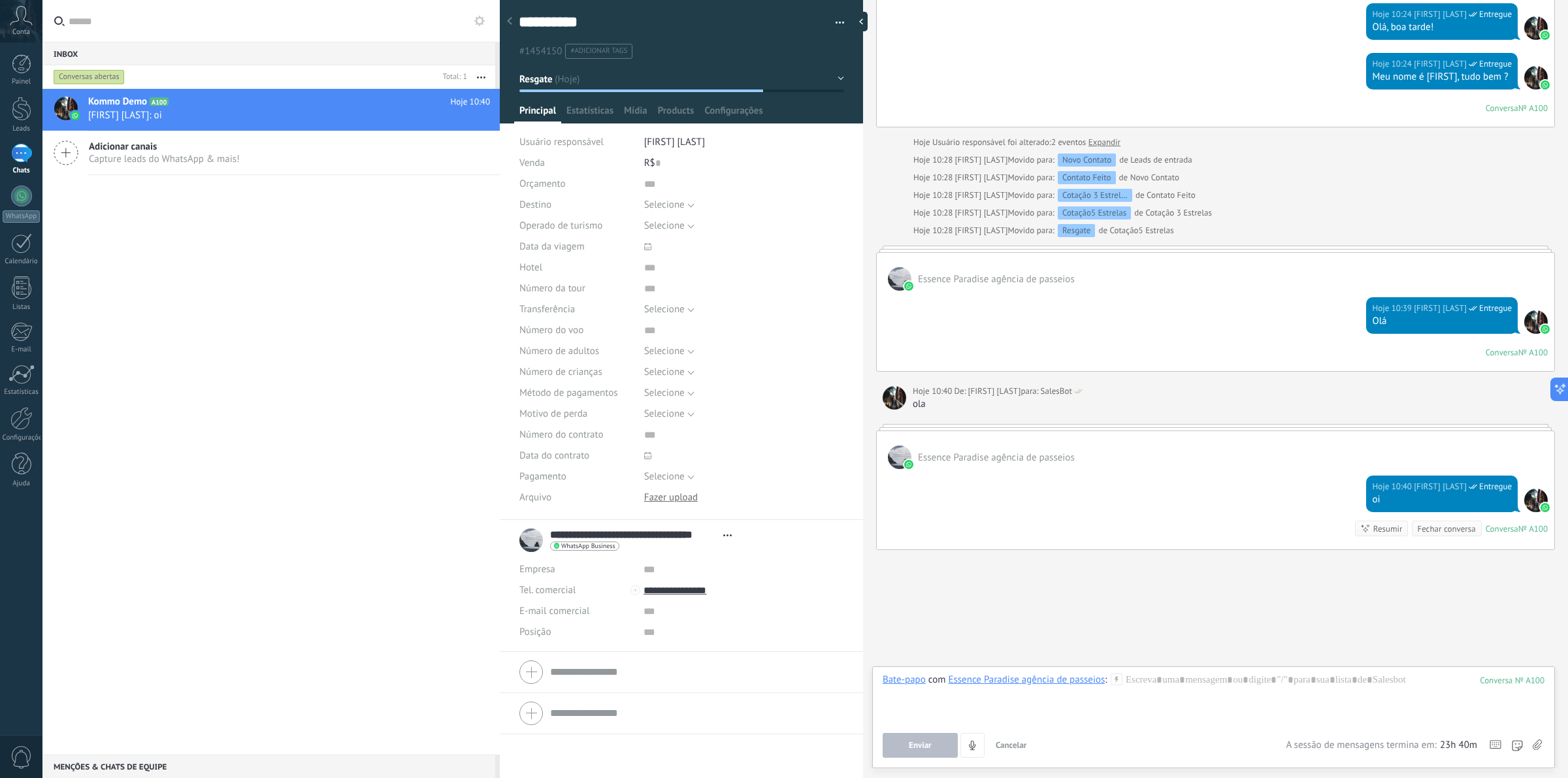 click 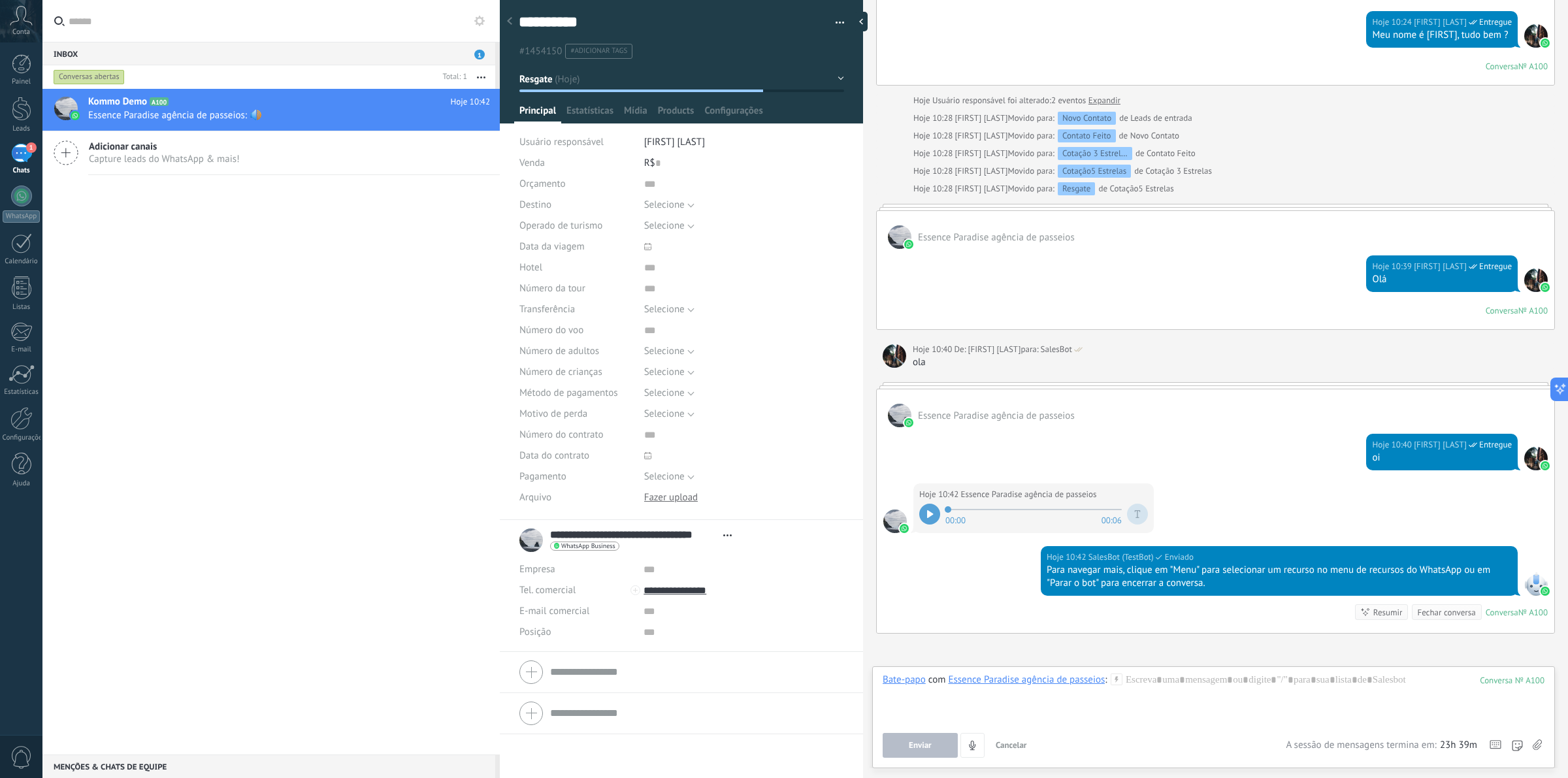 scroll, scrollTop: 877, scrollLeft: 0, axis: vertical 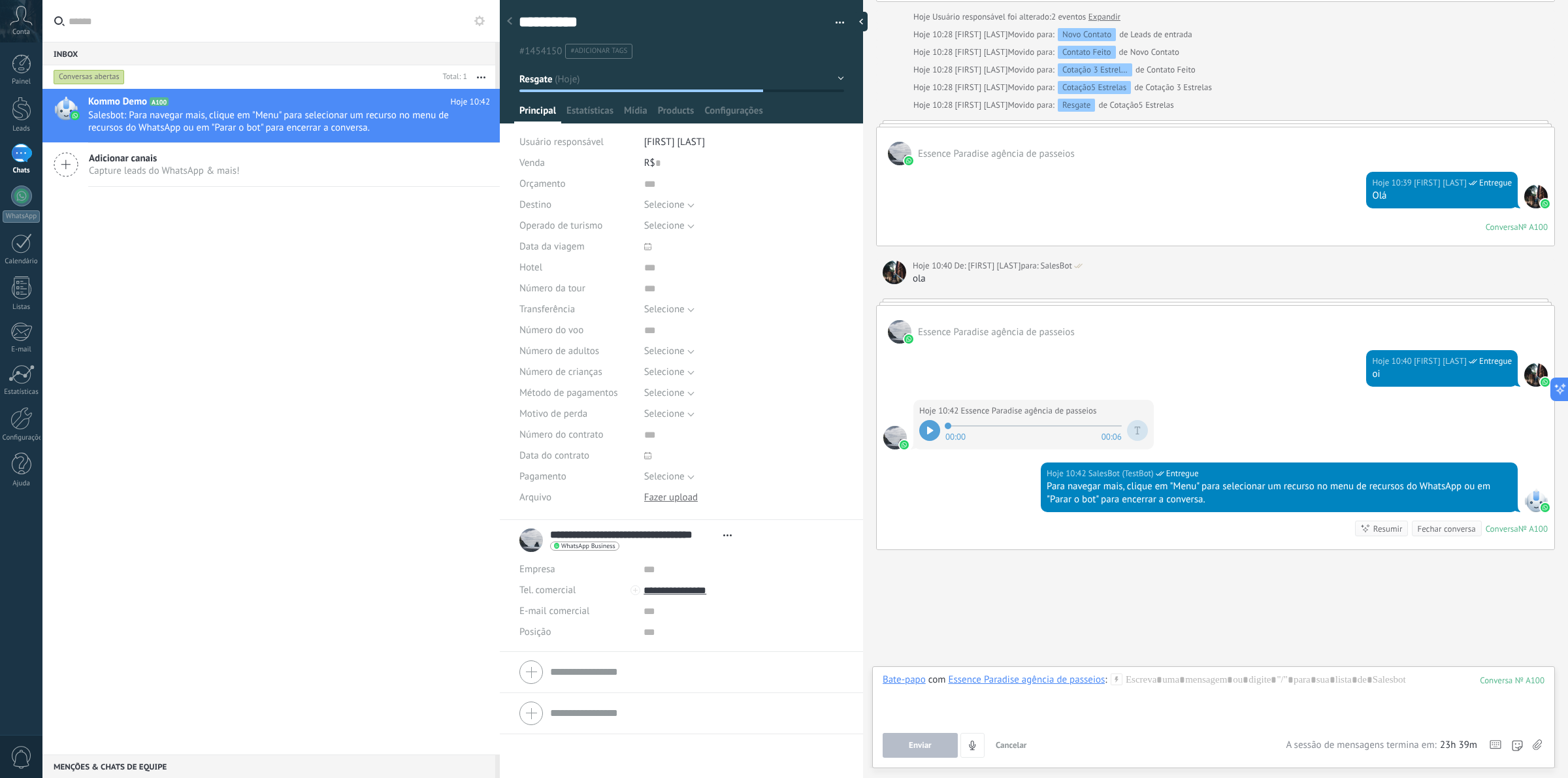 click 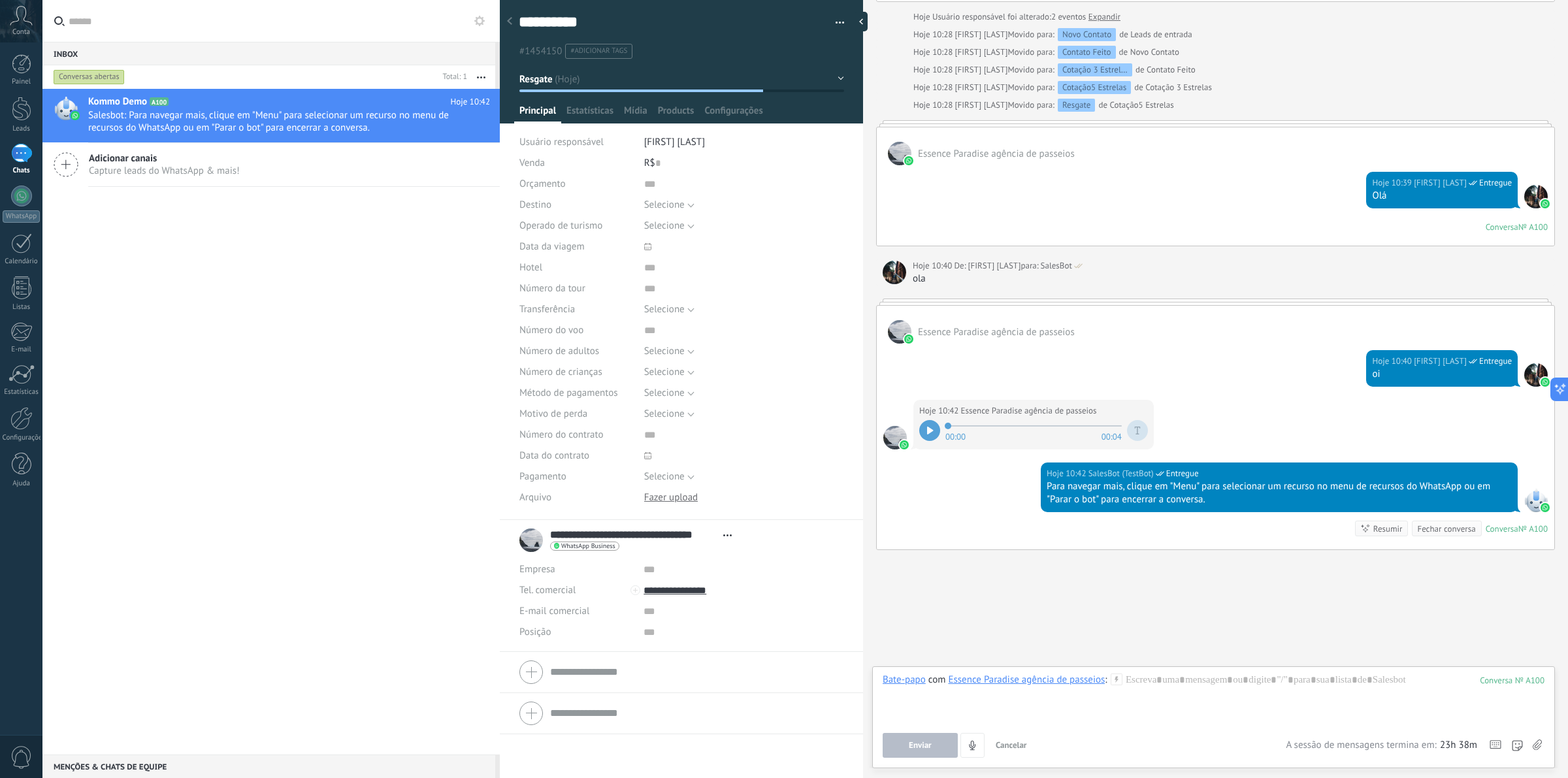 click 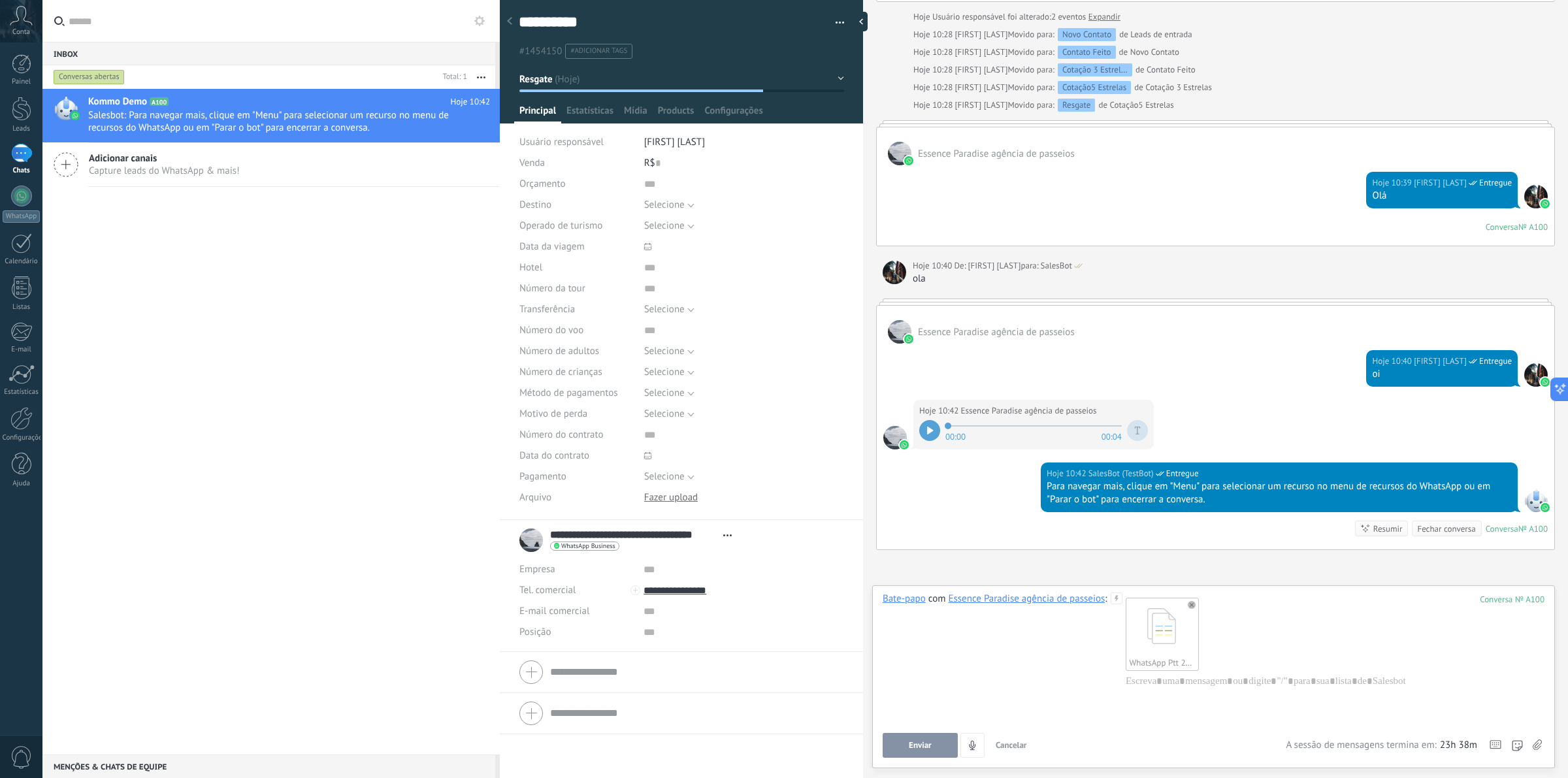 click on "Enviar" at bounding box center [920, 745] 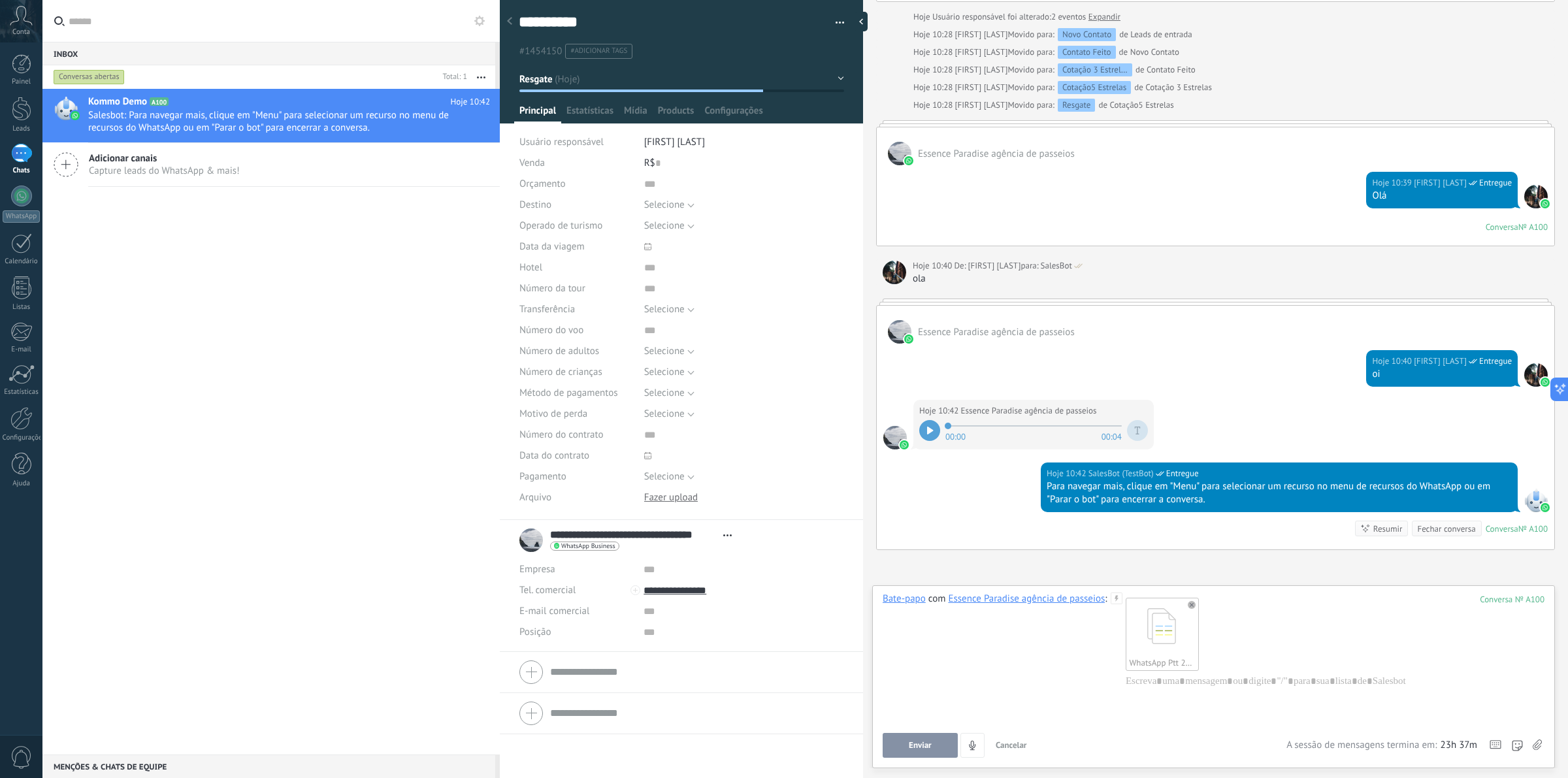 click 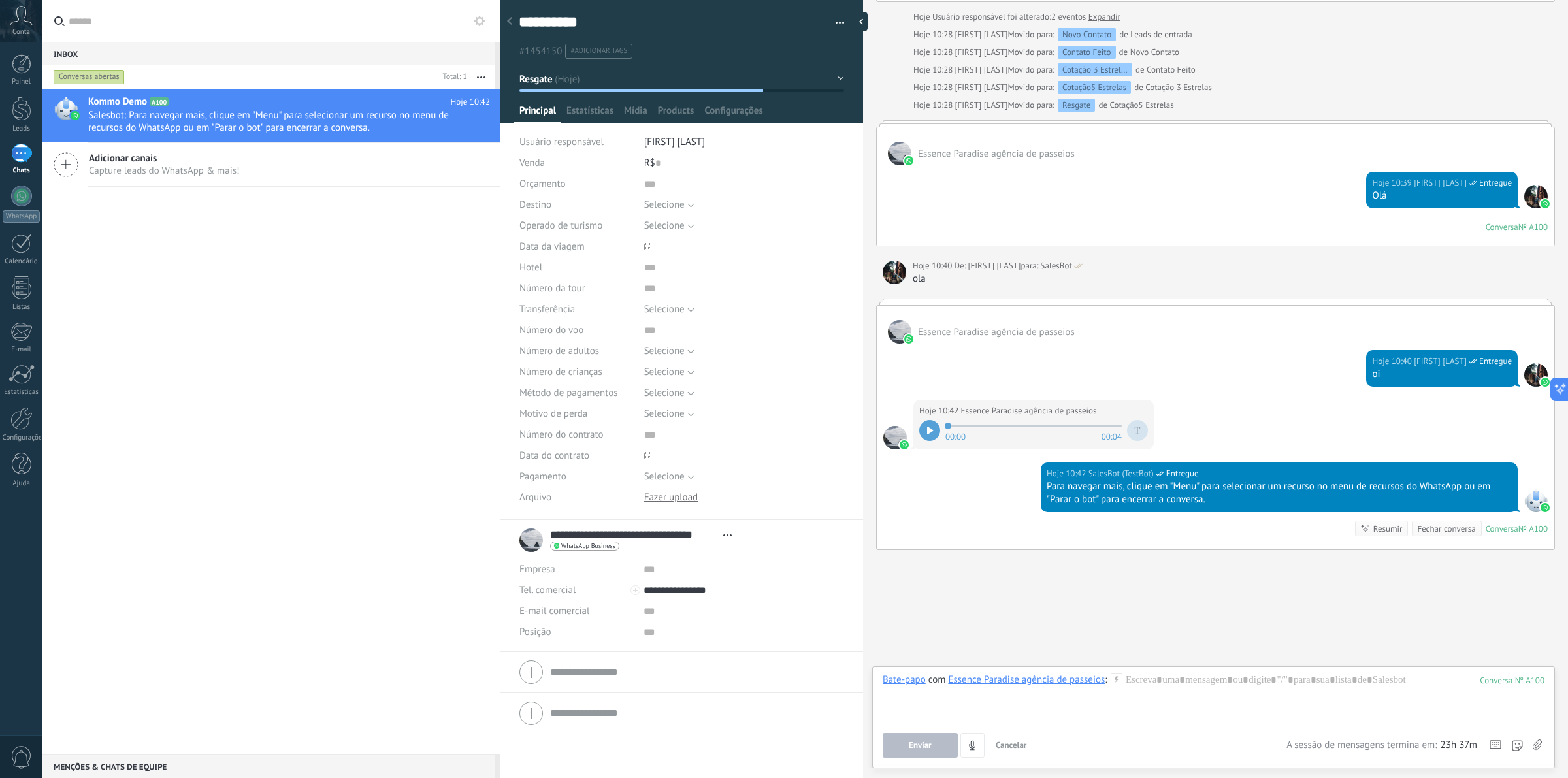 click 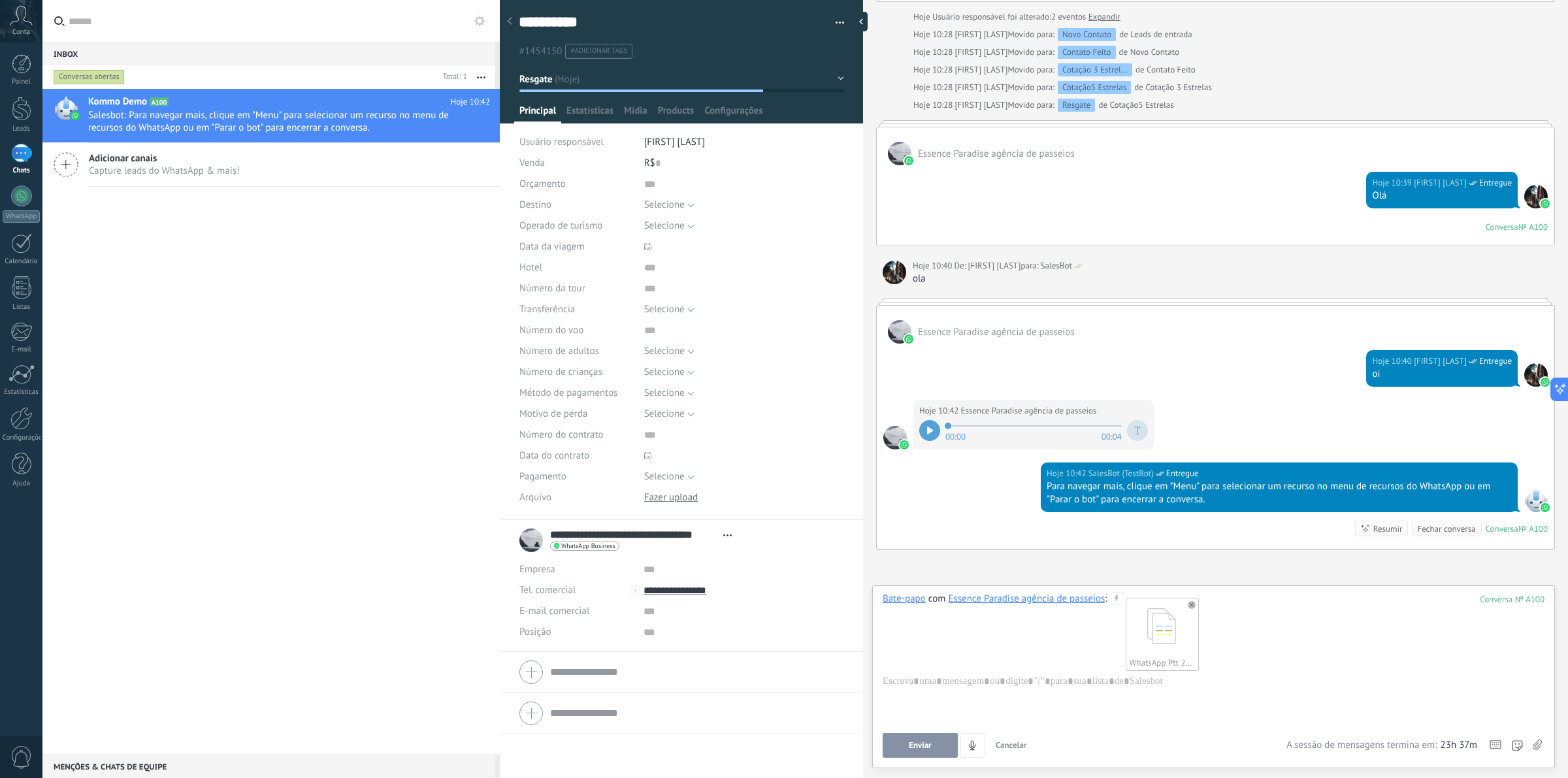 click at bounding box center (1213, 700) 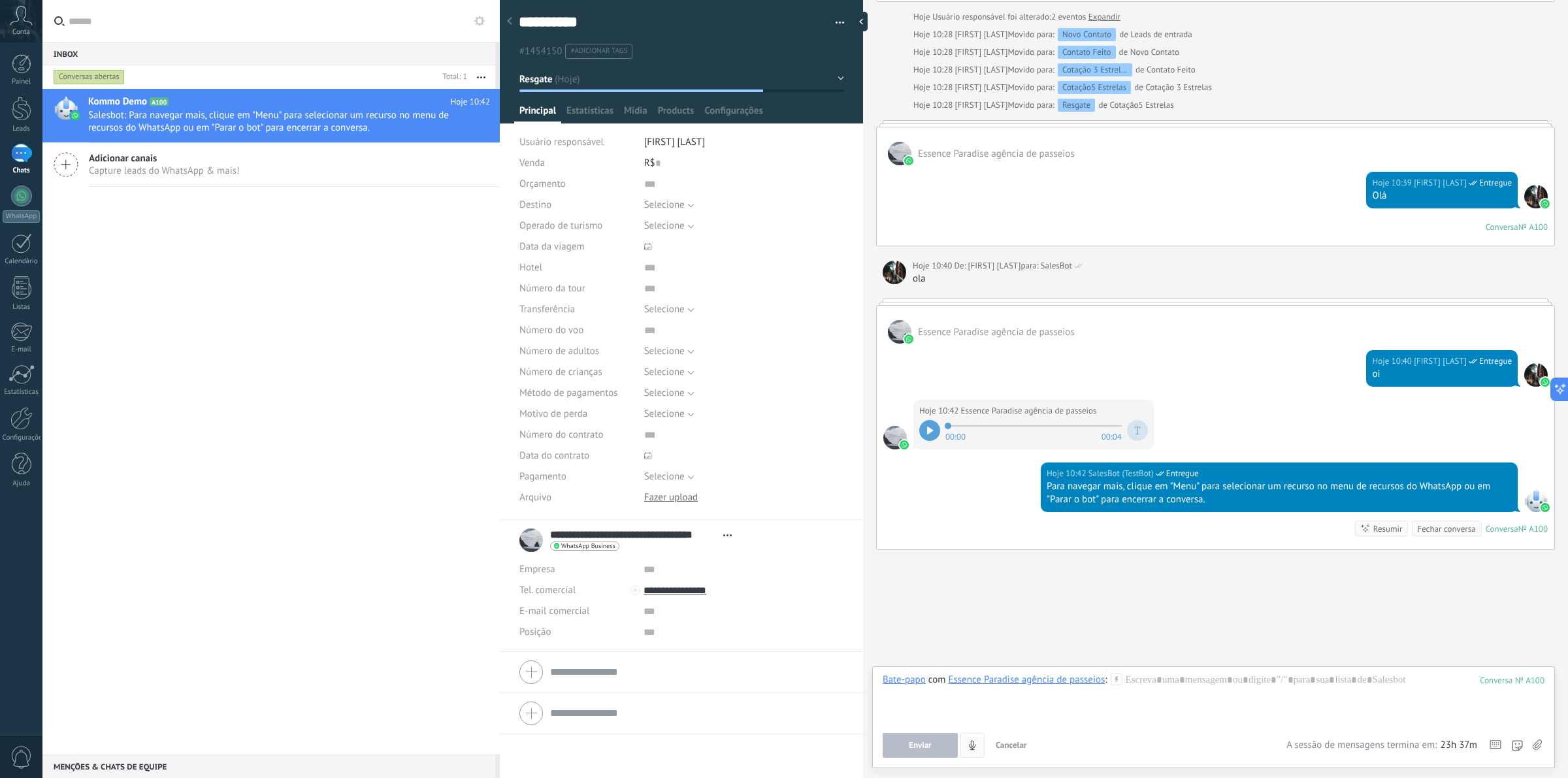 click 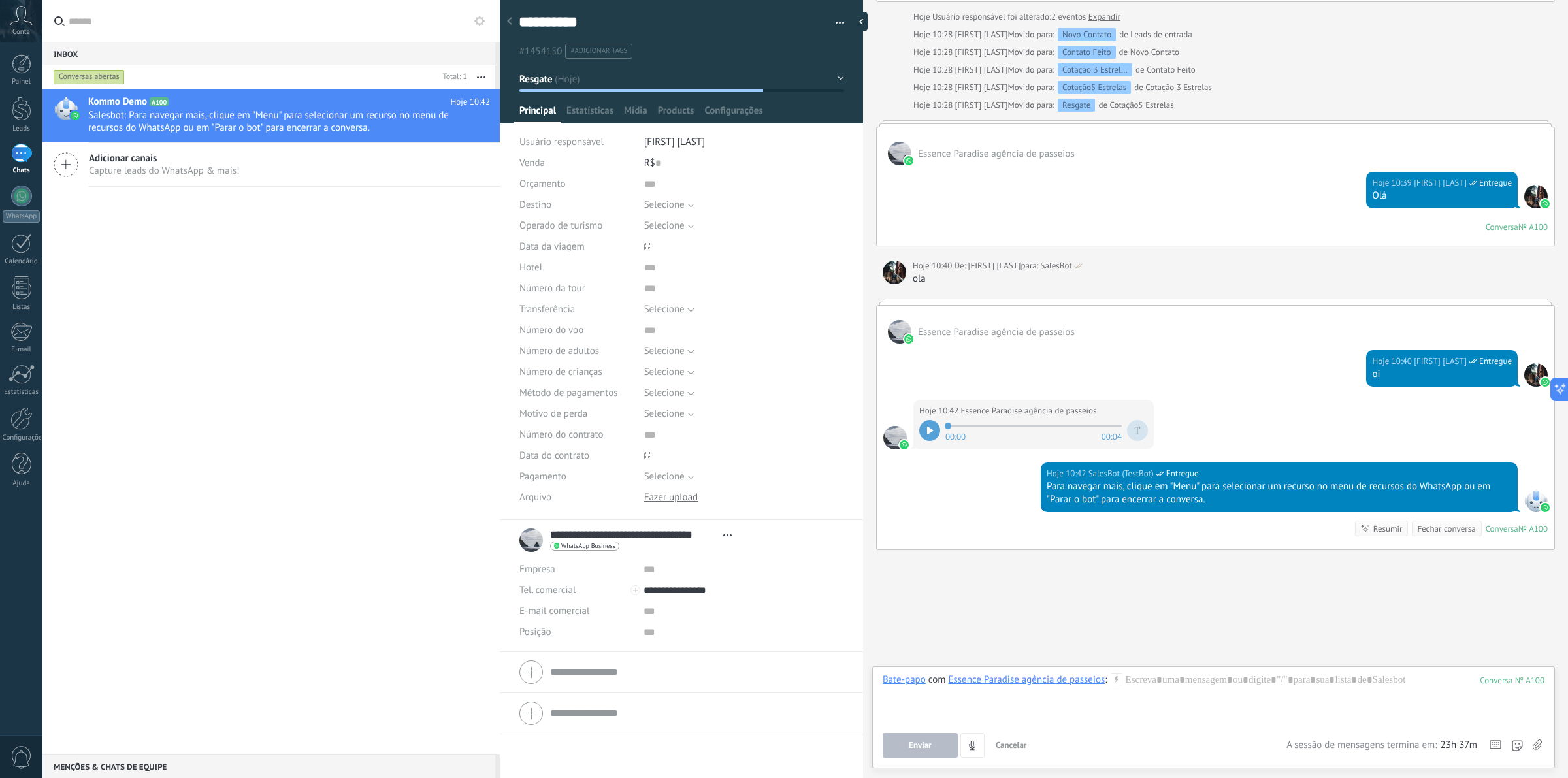 click on "Bate-papo E-mail Nota Tarefa Bate-papo com Essence Paradise agência de passeios : 100 Enviar Cancelar Rastrear cliques em links ? Reduzir links longos e rastrear cliques: quando habilitado, os URLs enviados serão substituídos por links de rastreamento. Uma vez clicado, um evento será registrado no feed do lead. Selecione abaixo quais fontes usam esse em Configurações Os modelos não podem ser editados 23h 37m A sessão de mensagens termina em: Atalhos – execute bots e modelos – selecione ação – mencione membro da equipe – selecione o destinatário – insira o valor do campo Kommo IA Beta Corrija a gramática e ortografia Torne-o profissional Torne-o amigável Torne-o divertido Torne-o mais longo Torne-o mais curto Torne-o mais simples Responda mais rápido treinando a IA assistente com sua fonte de dados" at bounding box center [1213, 717] 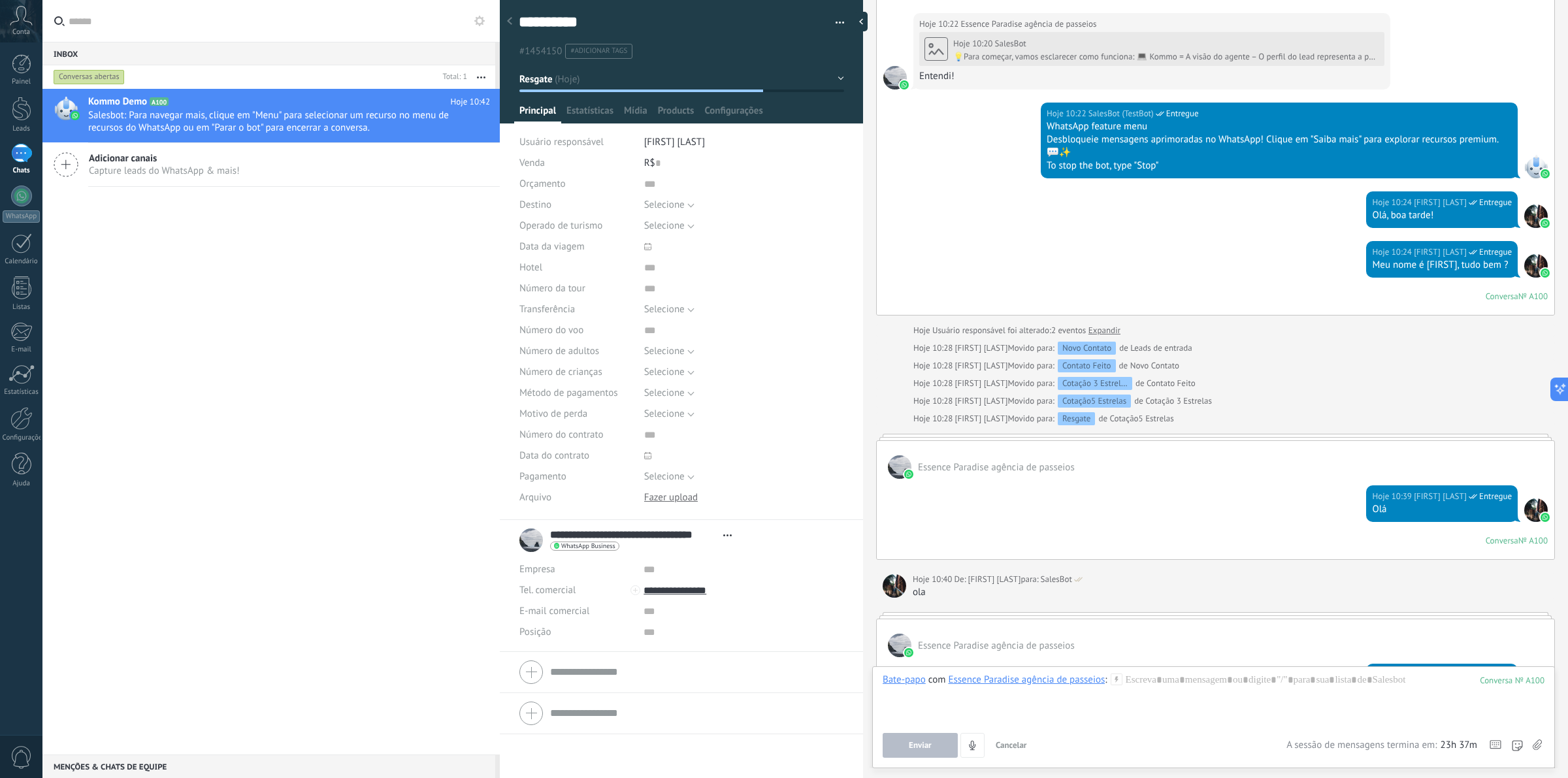 scroll, scrollTop: 877, scrollLeft: 0, axis: vertical 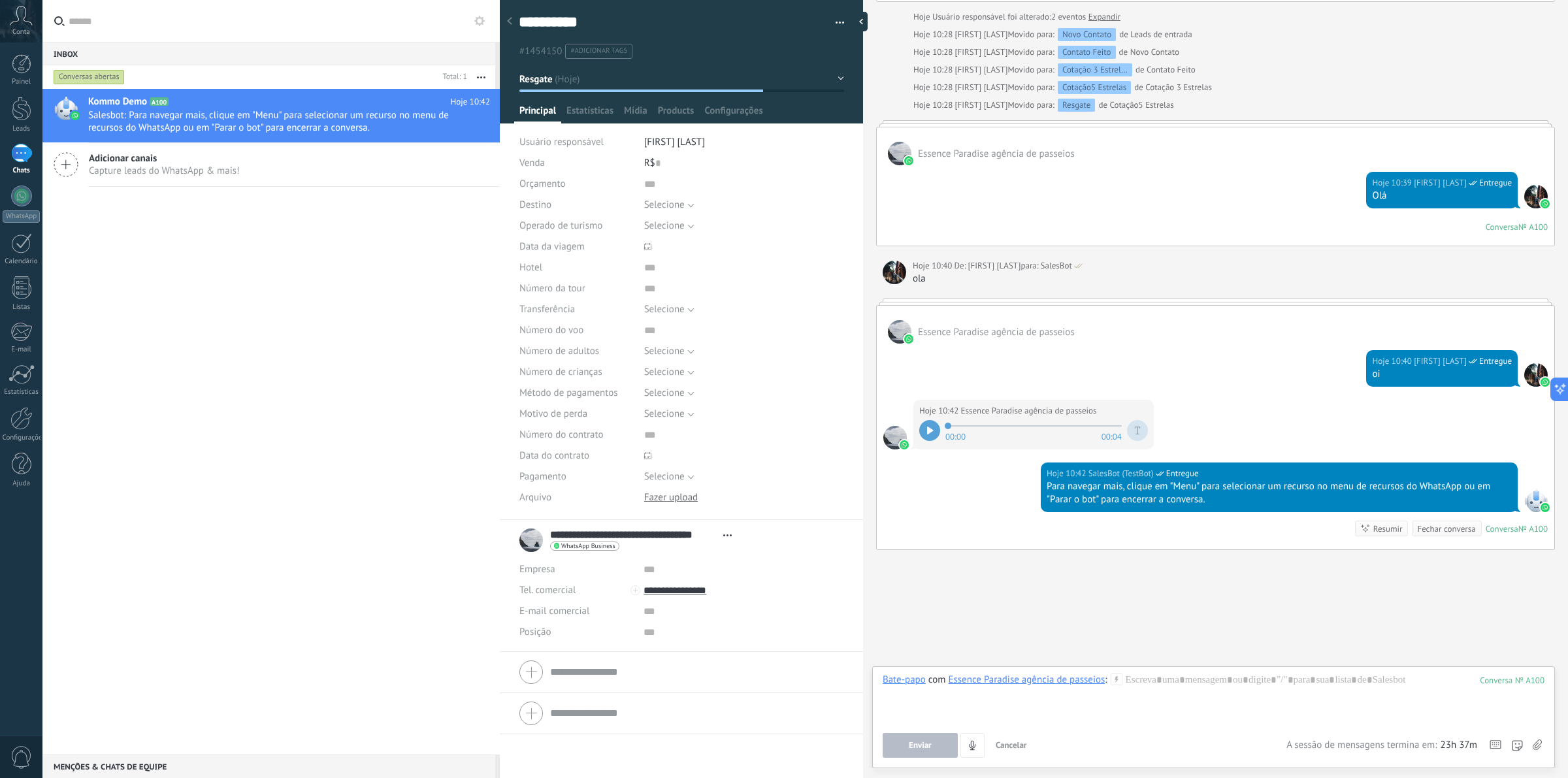 click at bounding box center (1213, 698) 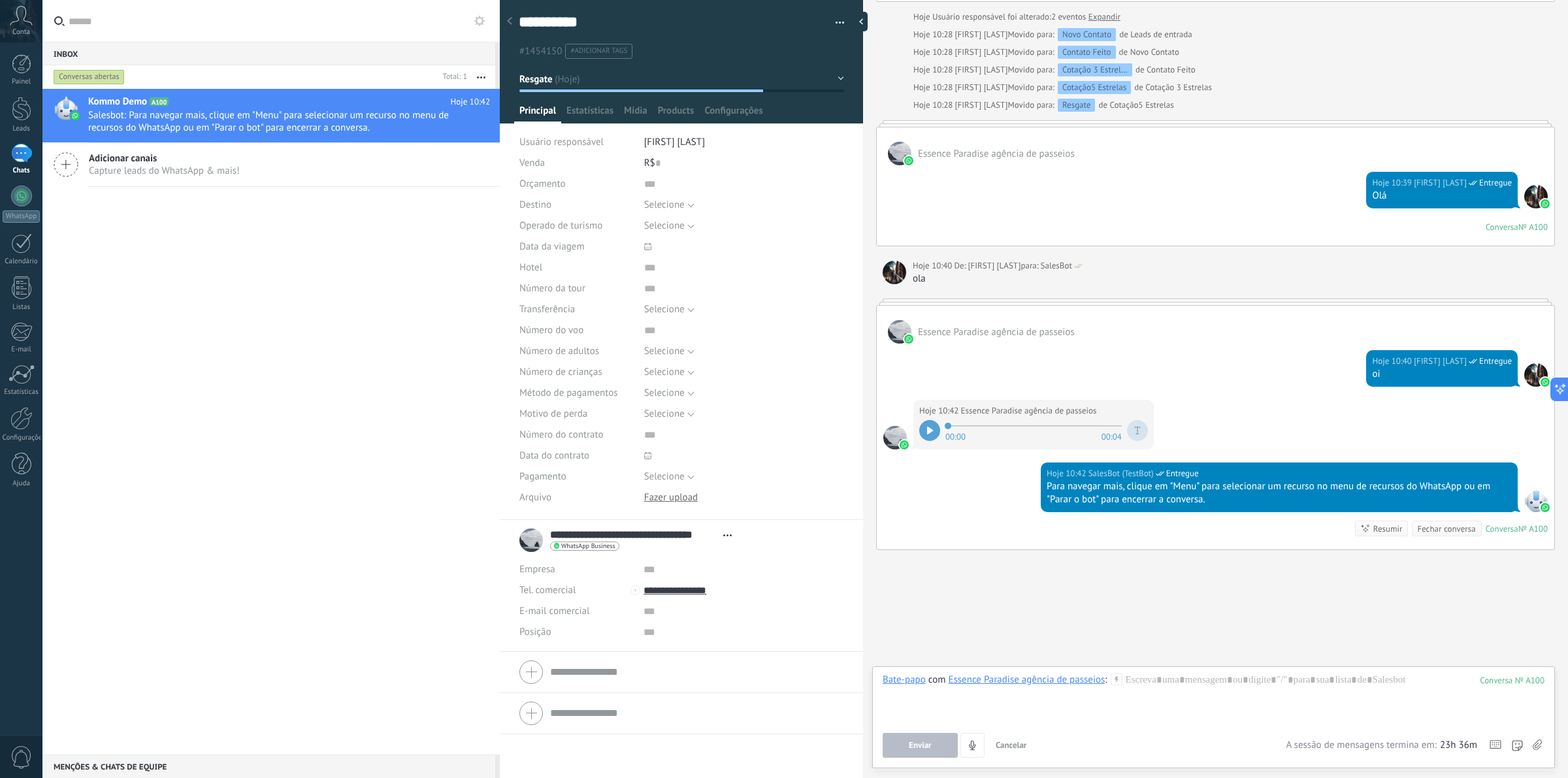 click at bounding box center [1213, 698] 